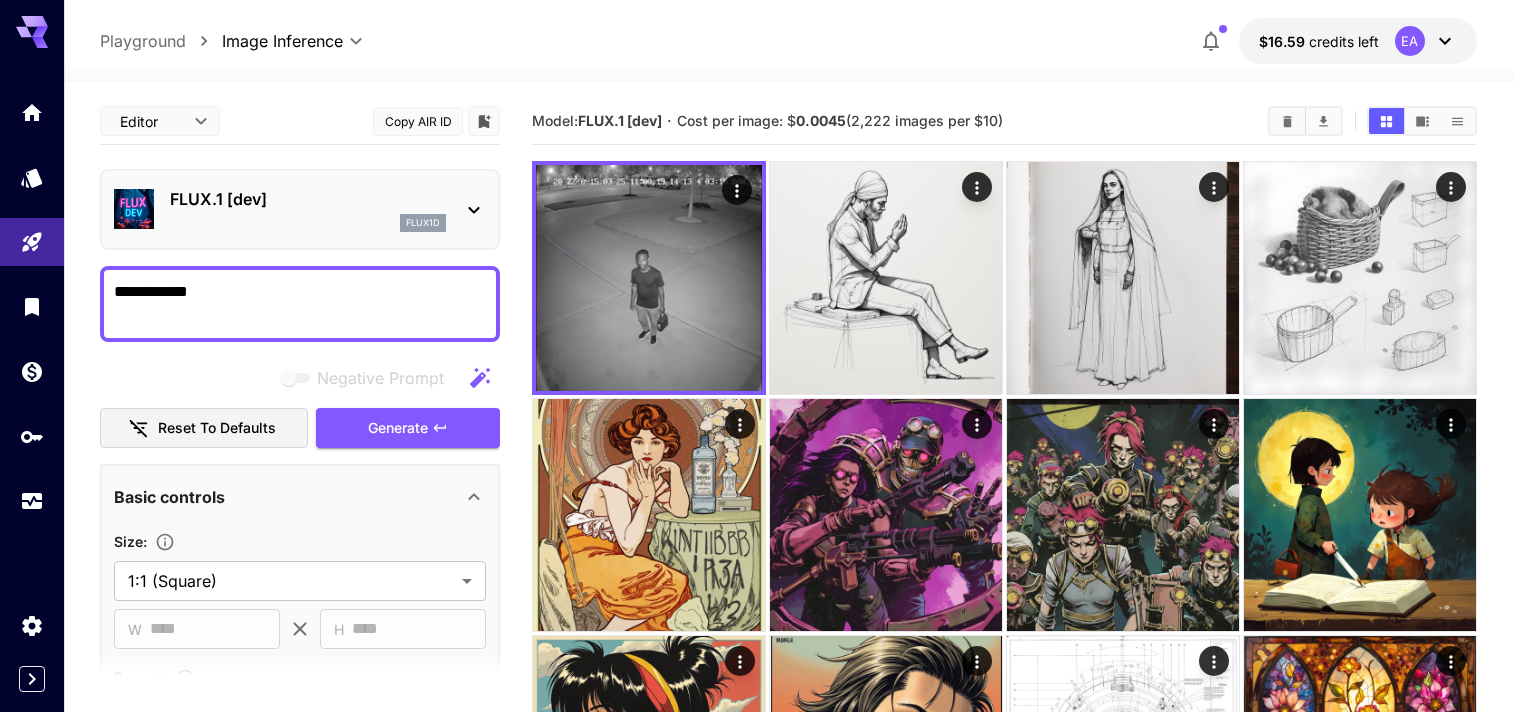 scroll, scrollTop: 100, scrollLeft: 0, axis: vertical 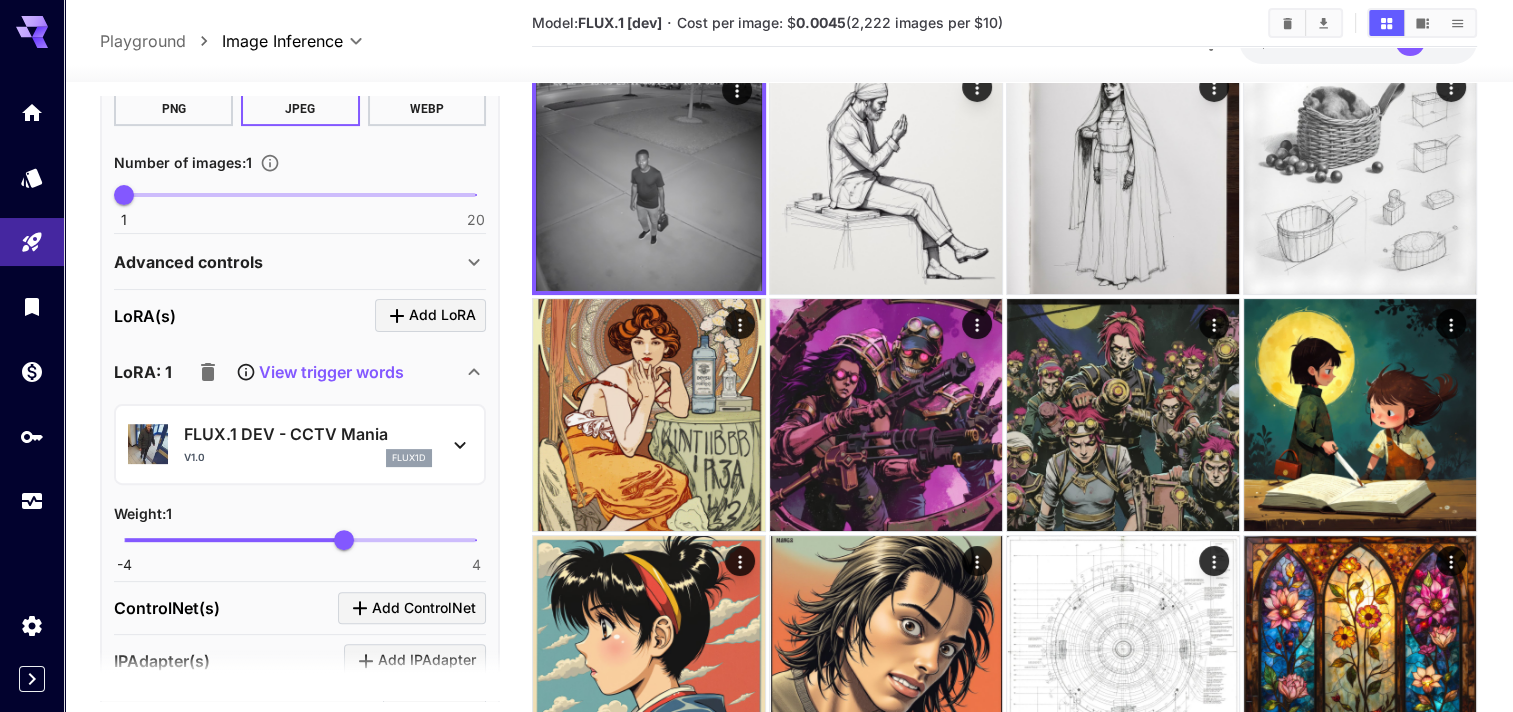 click on "View trigger words" at bounding box center [296, 372] 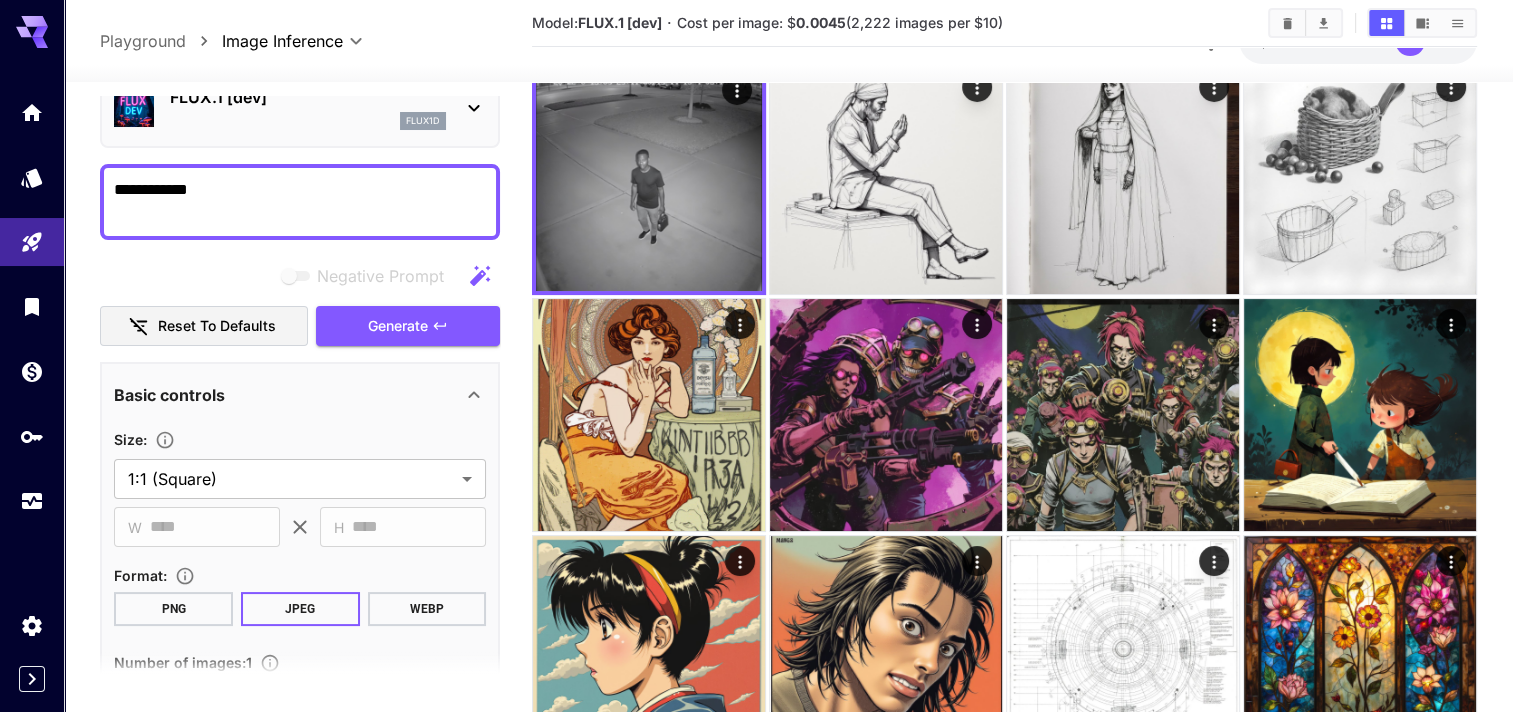 scroll, scrollTop: 0, scrollLeft: 0, axis: both 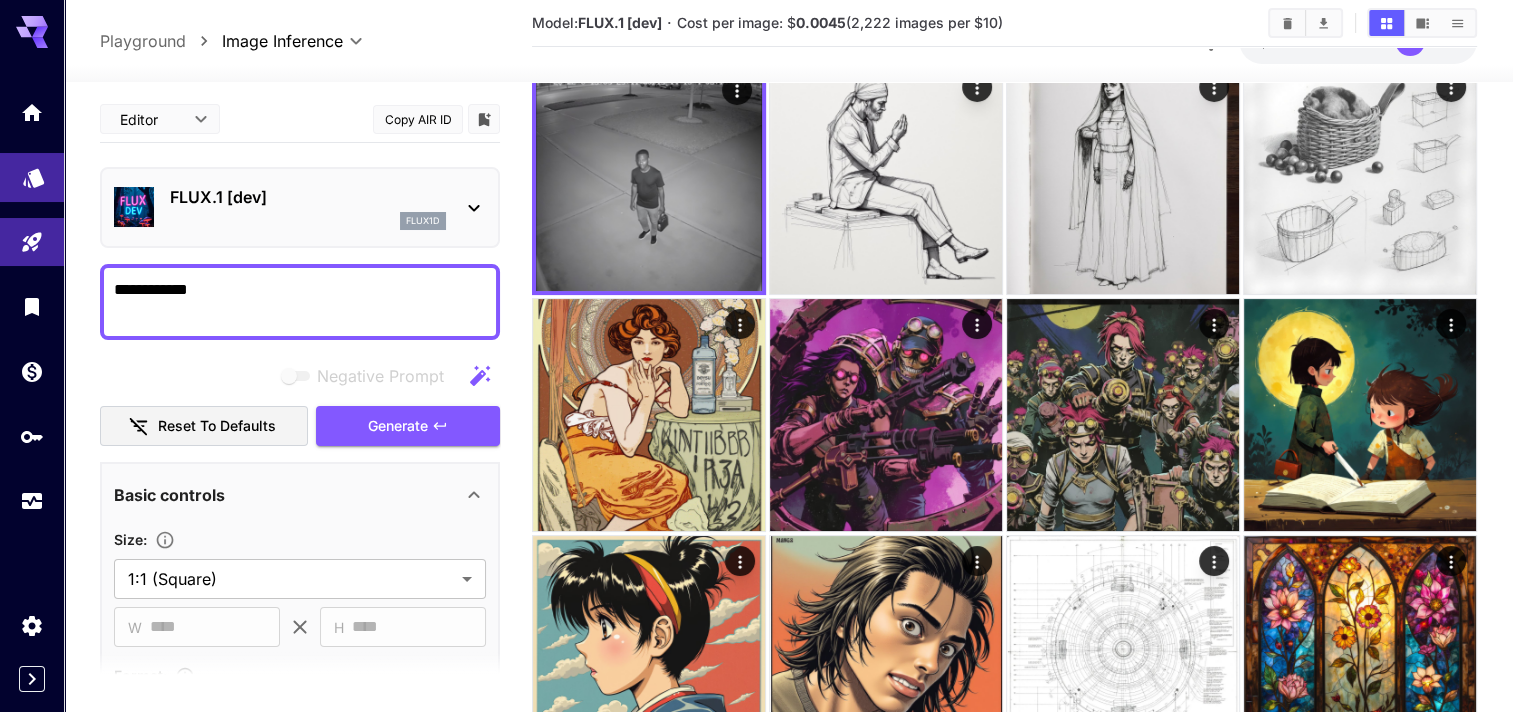 click at bounding box center (32, 177) 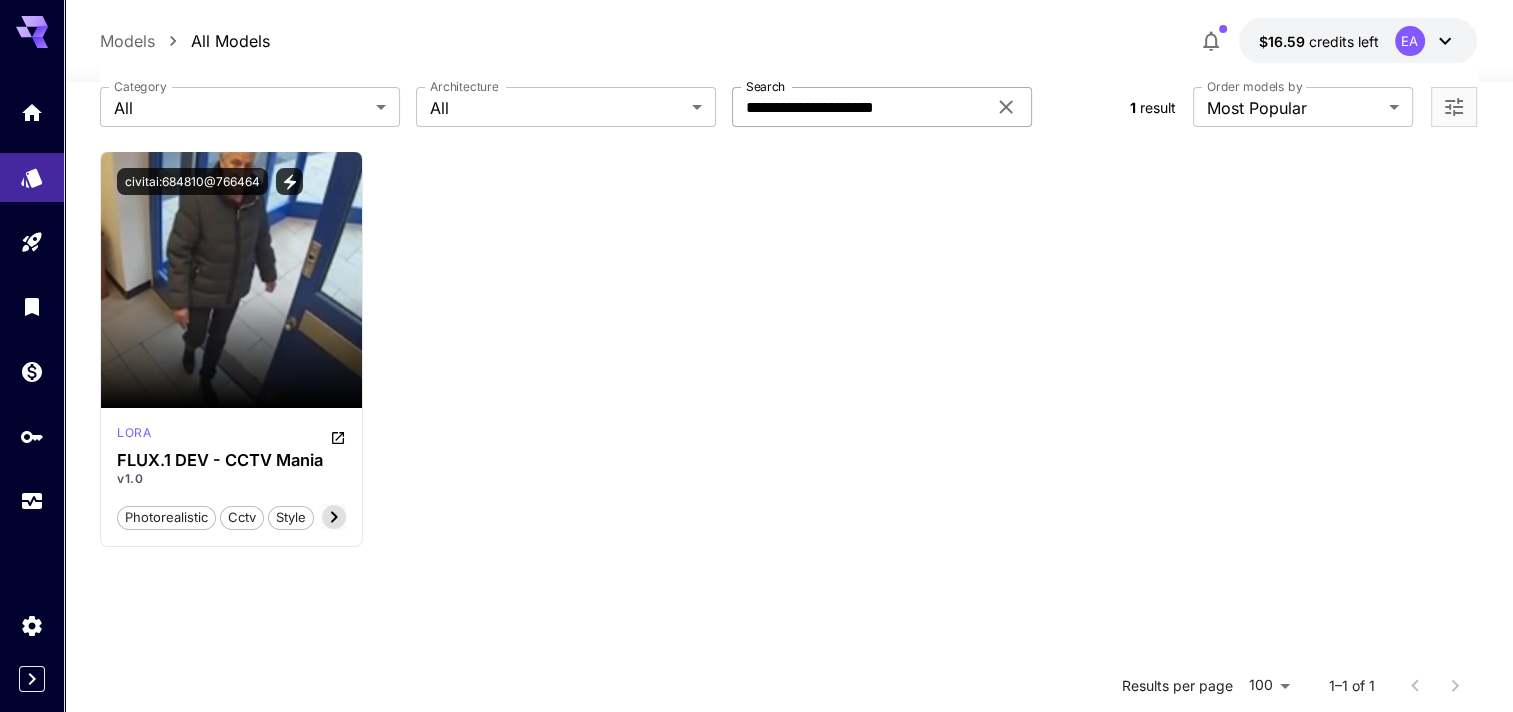 click 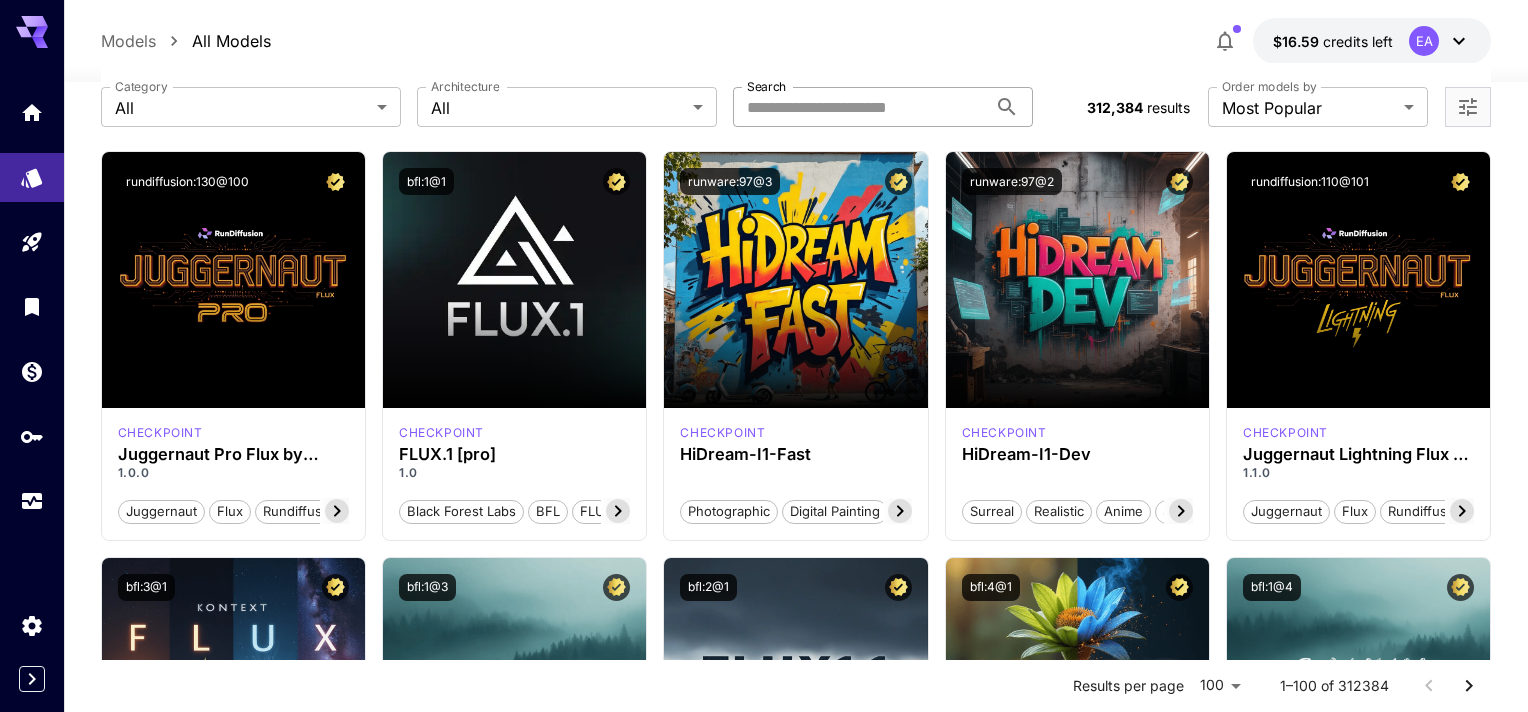 click on "**********" at bounding box center [764, 7413] 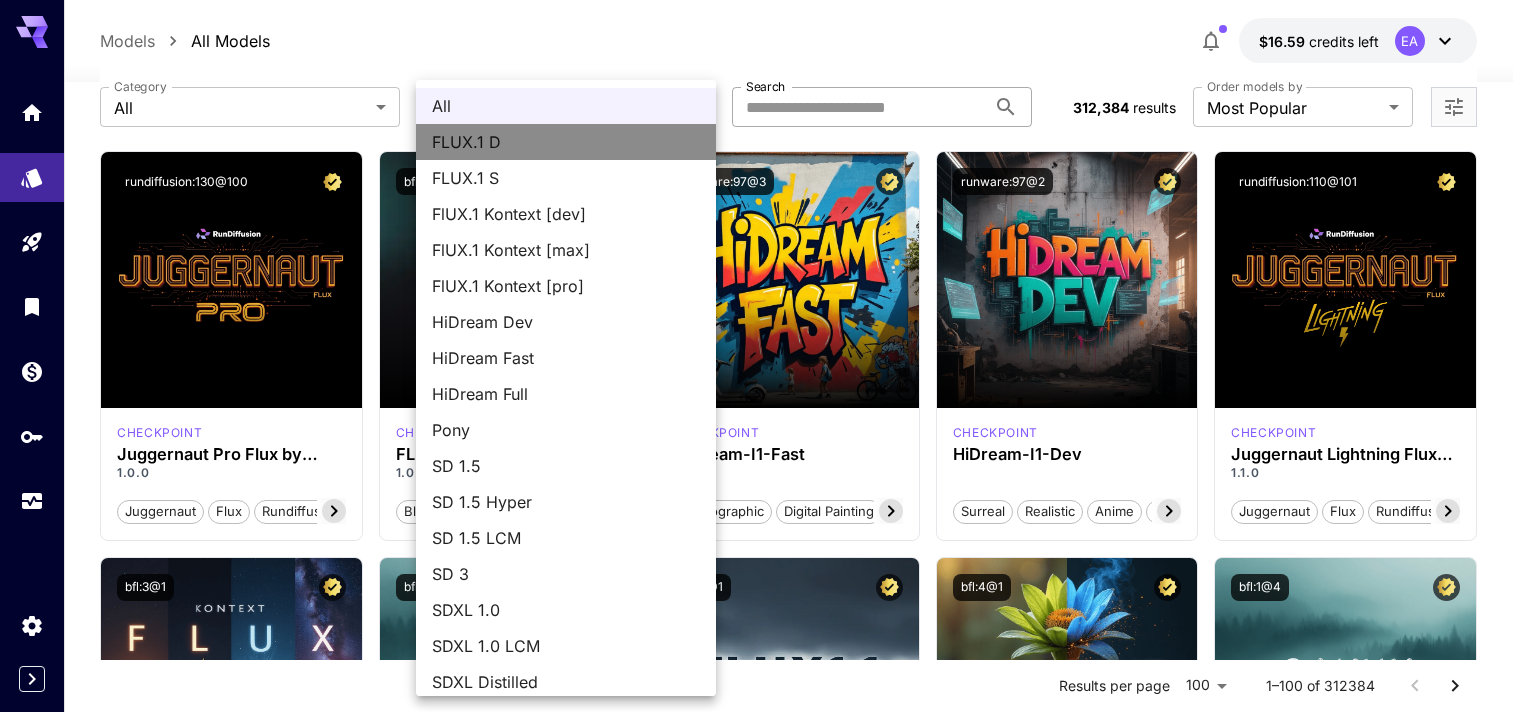 click on "FLUX.1 D" at bounding box center [566, 142] 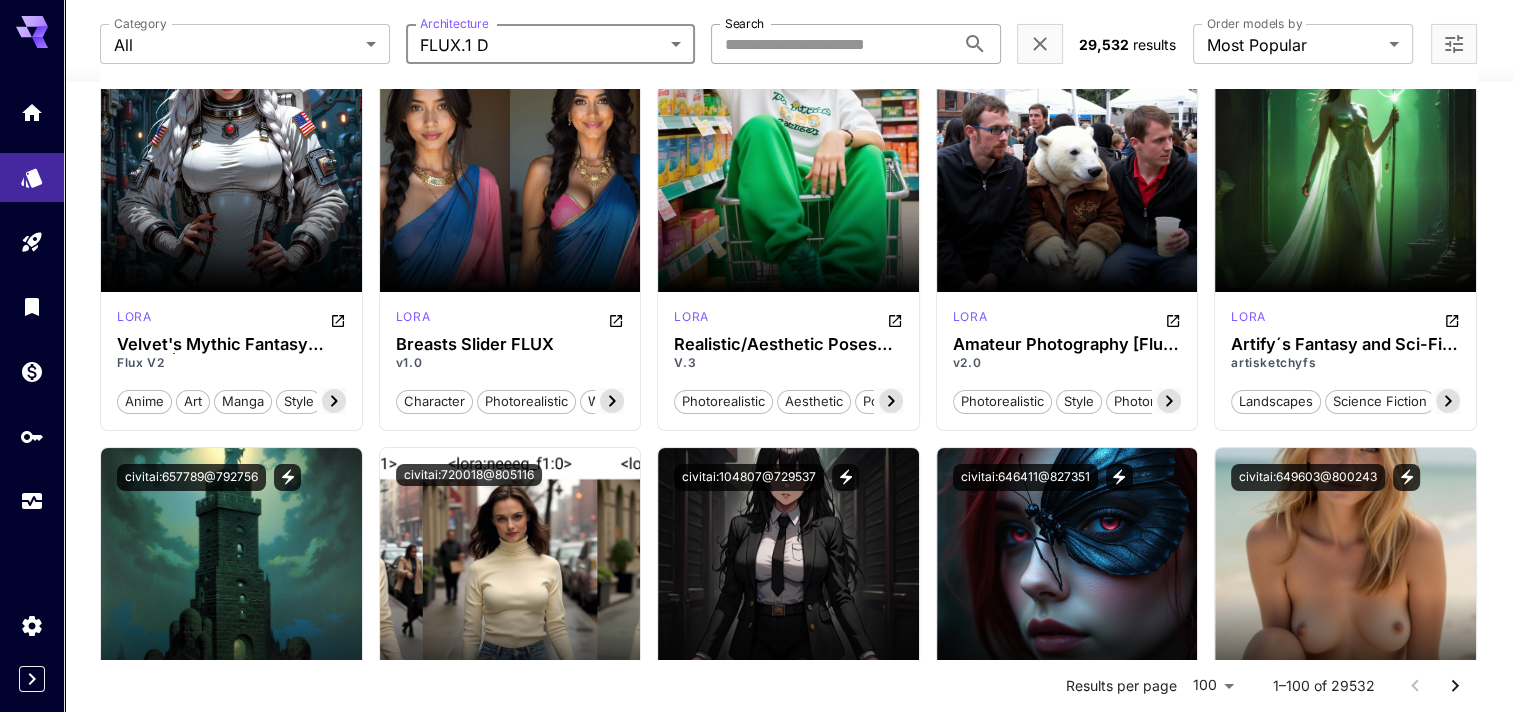 scroll, scrollTop: 7300, scrollLeft: 0, axis: vertical 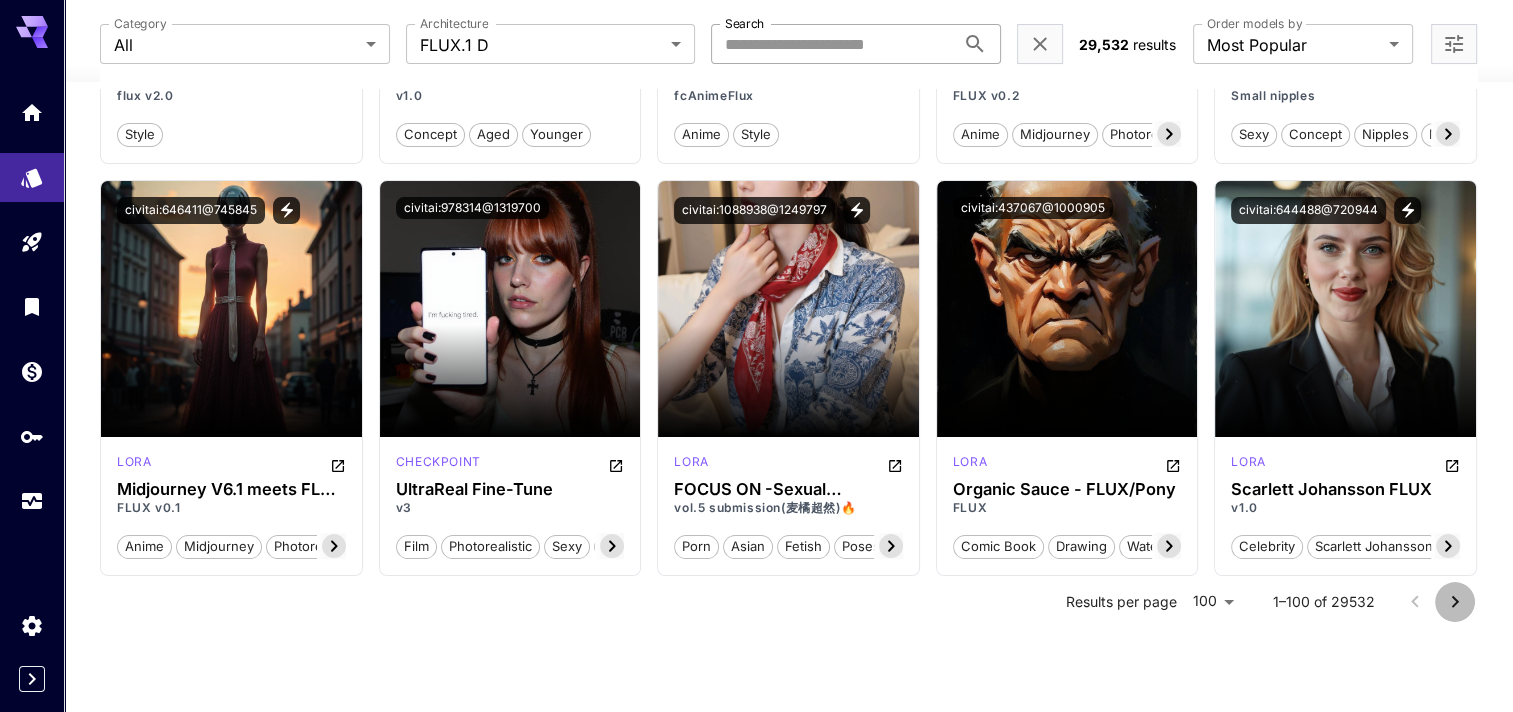 click at bounding box center [1455, 602] 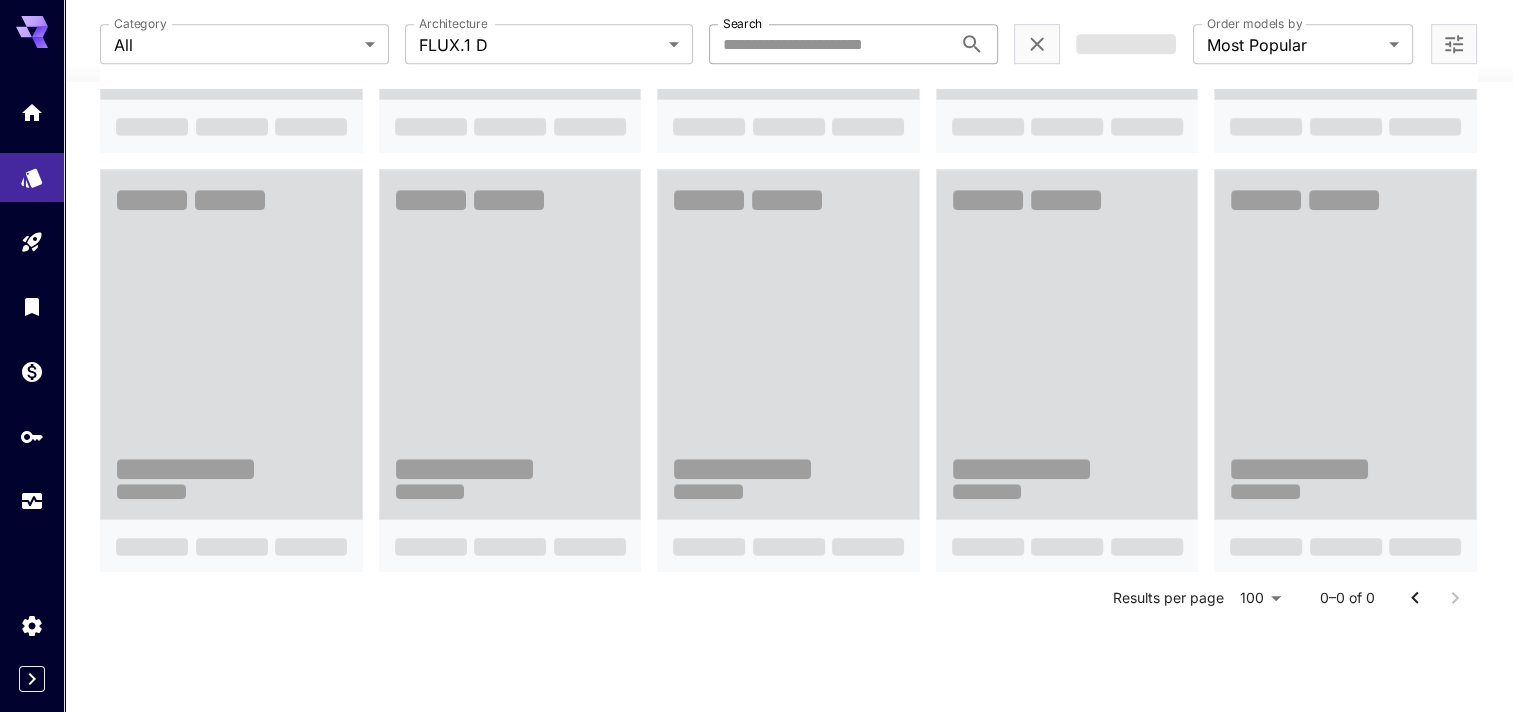 scroll, scrollTop: 7877, scrollLeft: 0, axis: vertical 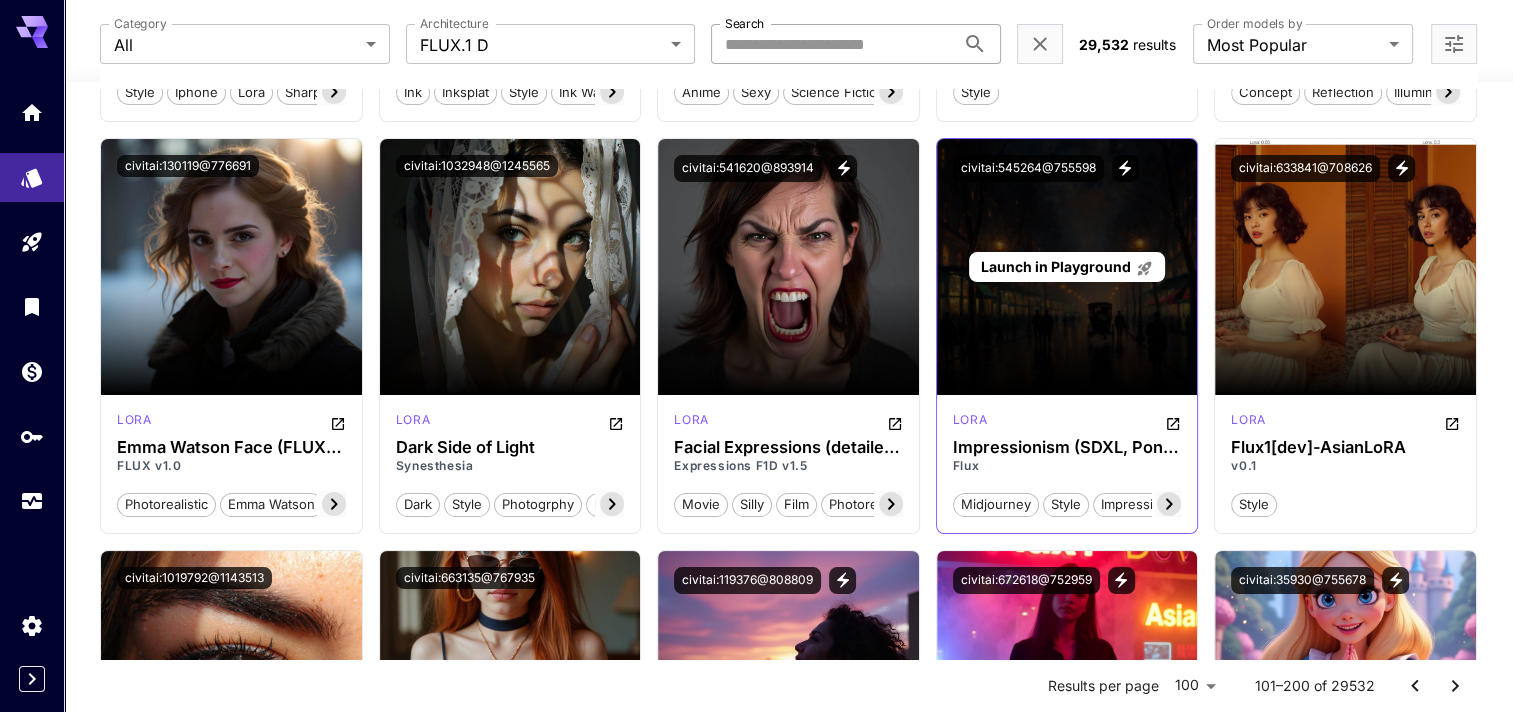 click on "Launch in Playground" at bounding box center (1055, 266) 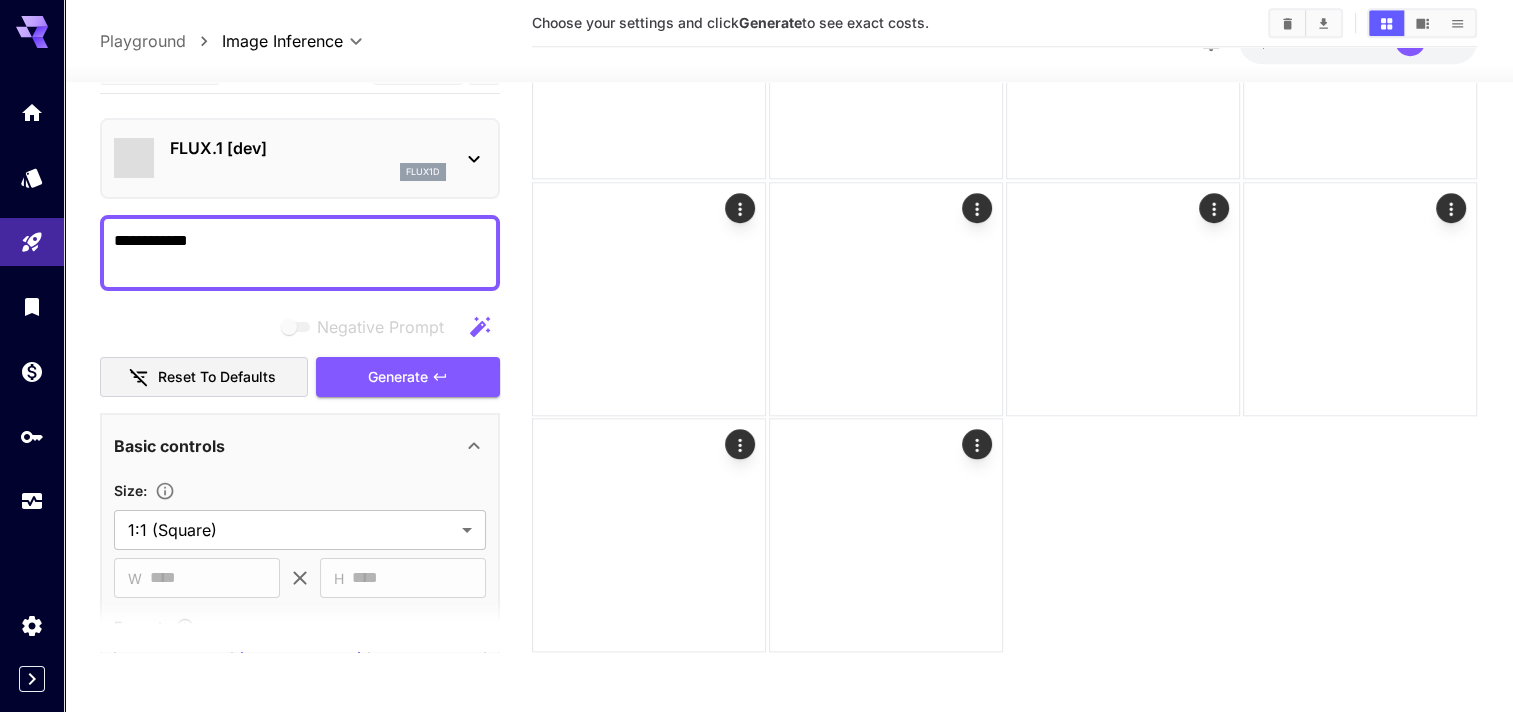scroll, scrollTop: 1874, scrollLeft: 0, axis: vertical 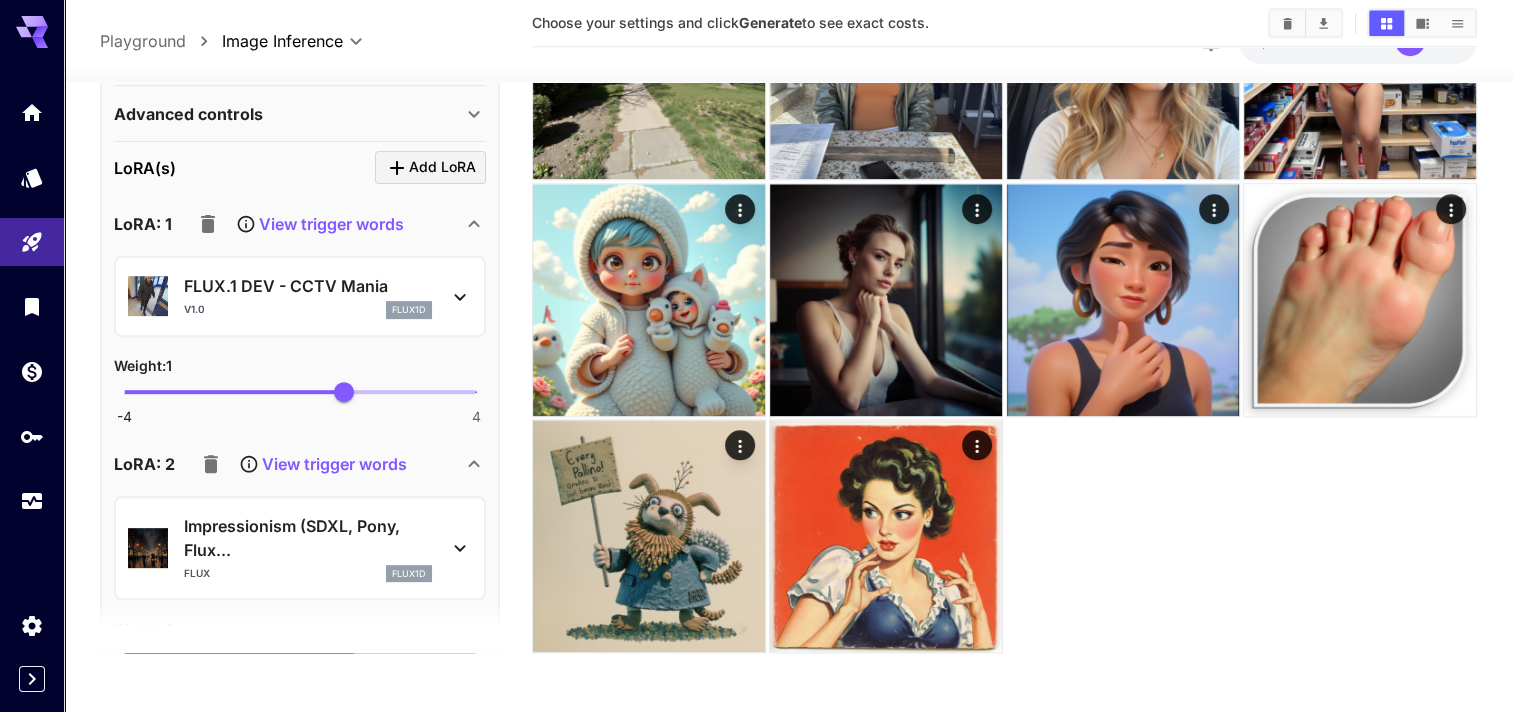 click 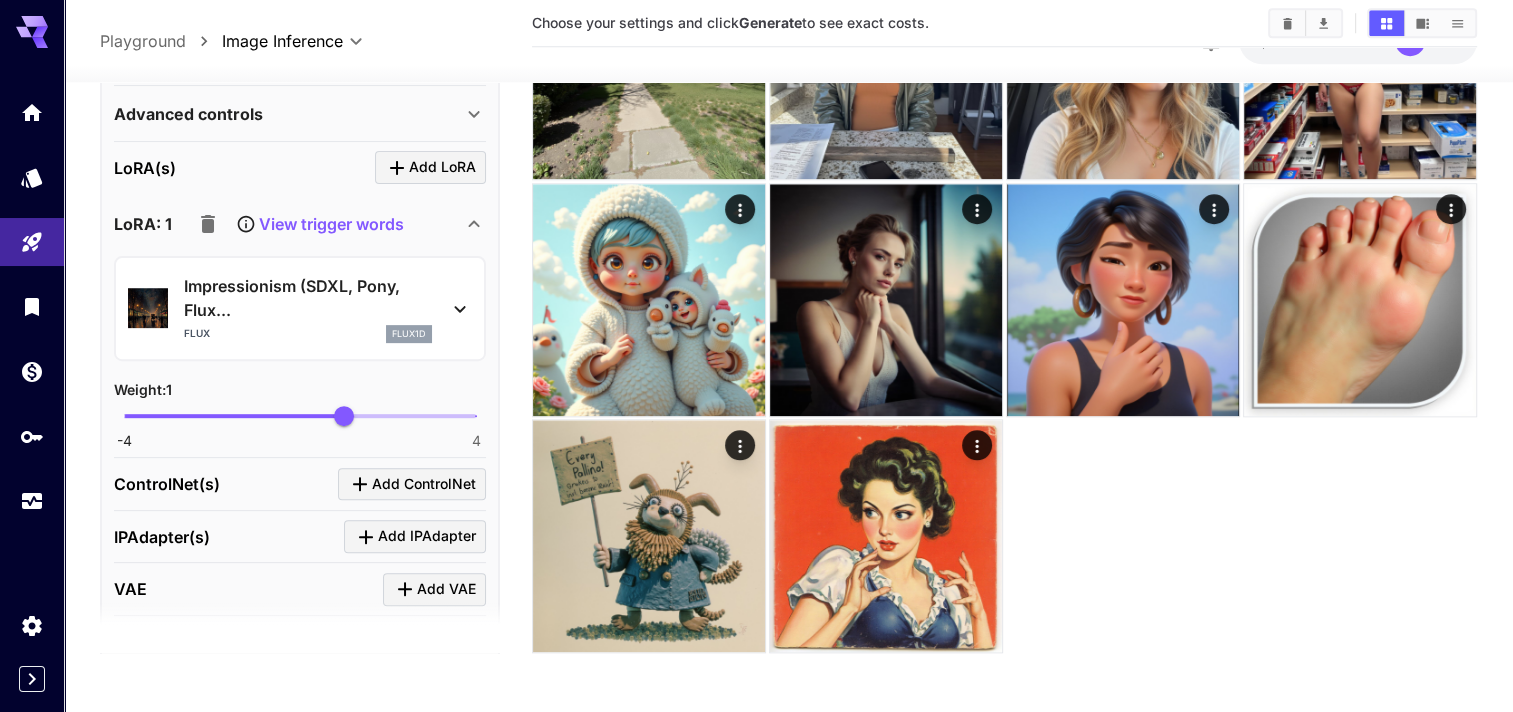 click 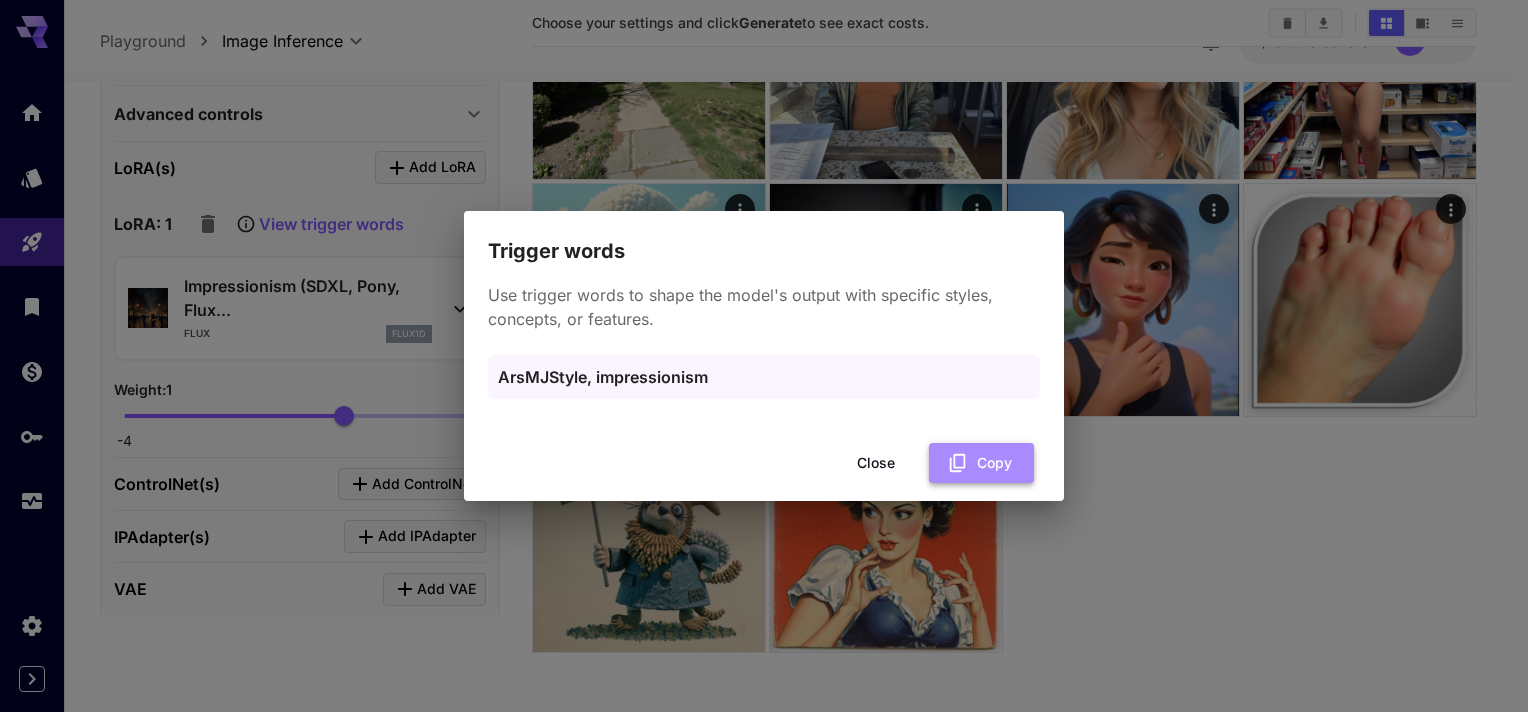 click on "Copy" at bounding box center [981, 463] 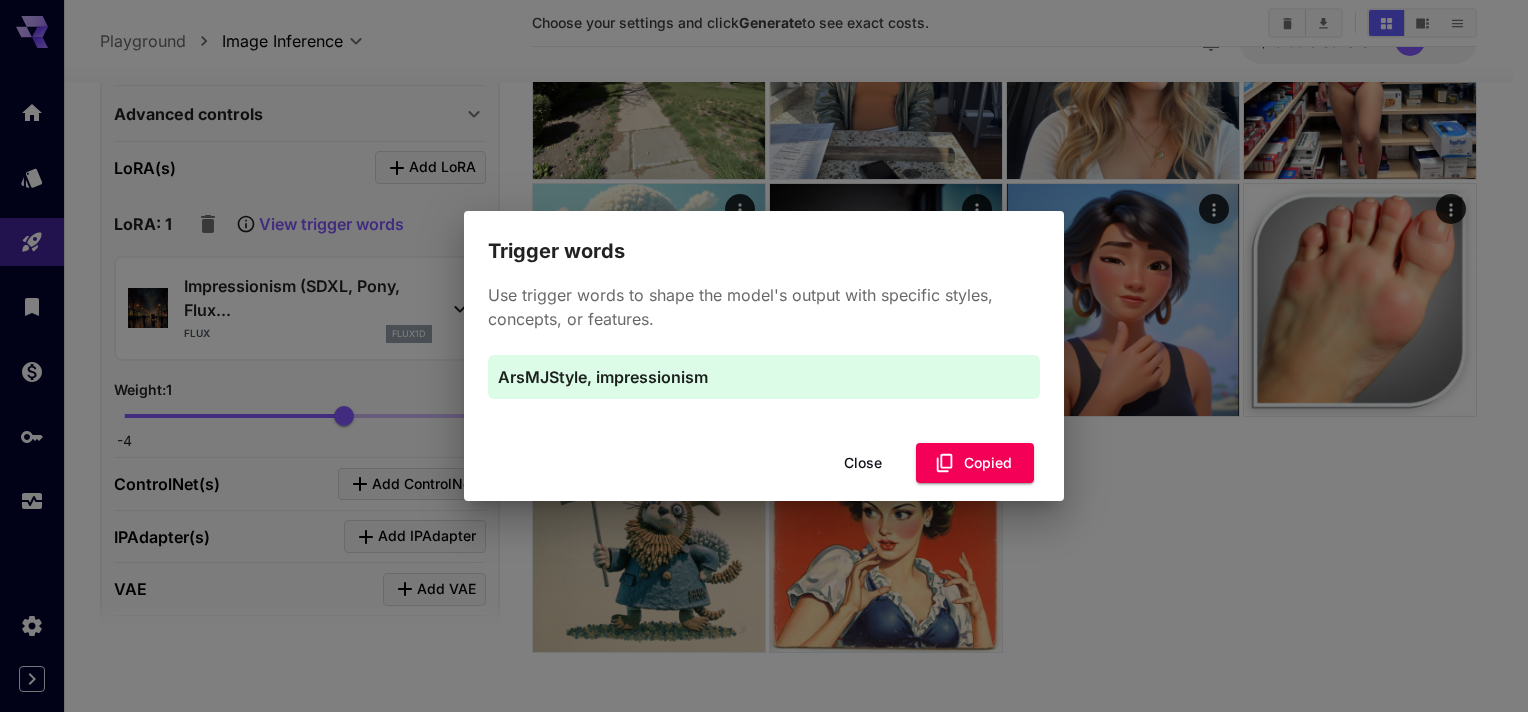 click on "Close Copied" at bounding box center [764, 463] 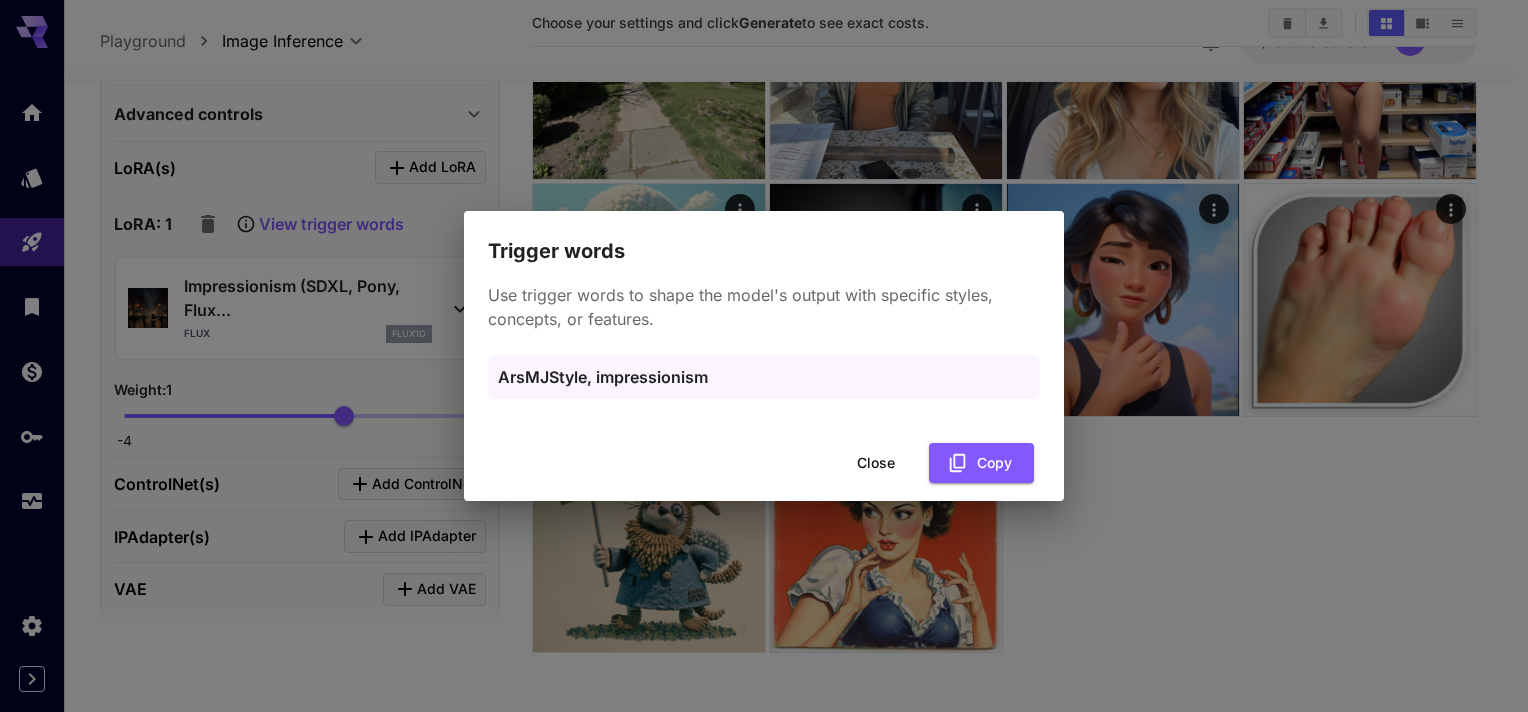 click on "Close" at bounding box center (876, 463) 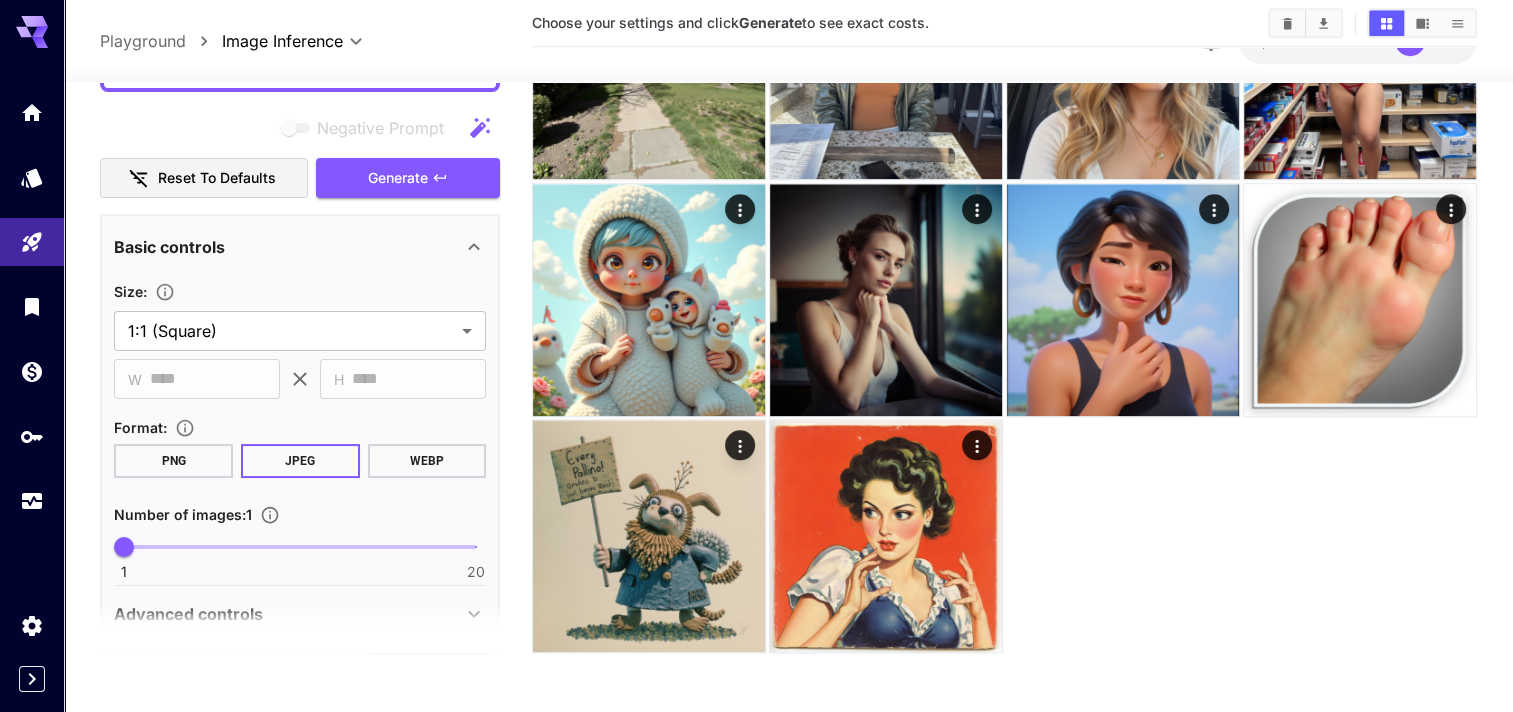 scroll, scrollTop: 0, scrollLeft: 0, axis: both 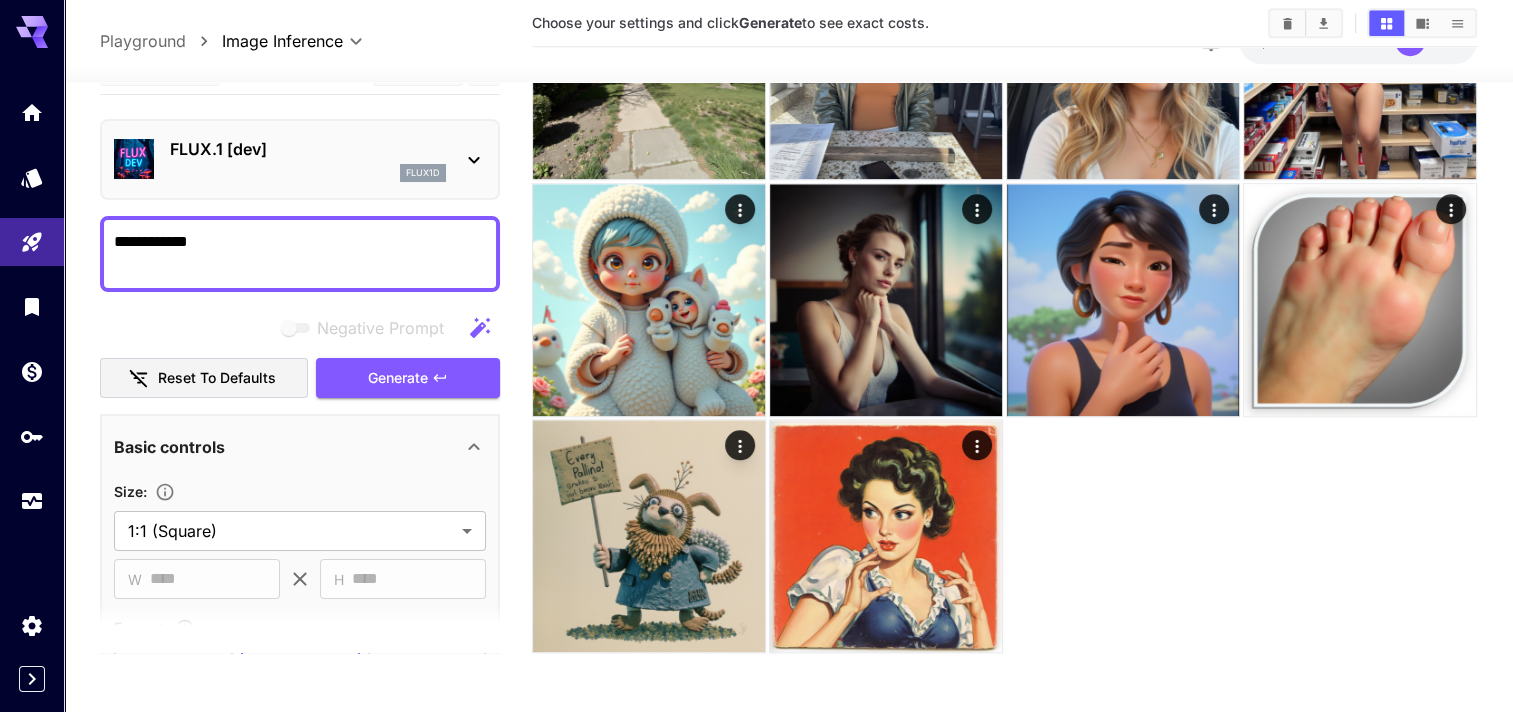 click on "**********" at bounding box center [300, 254] 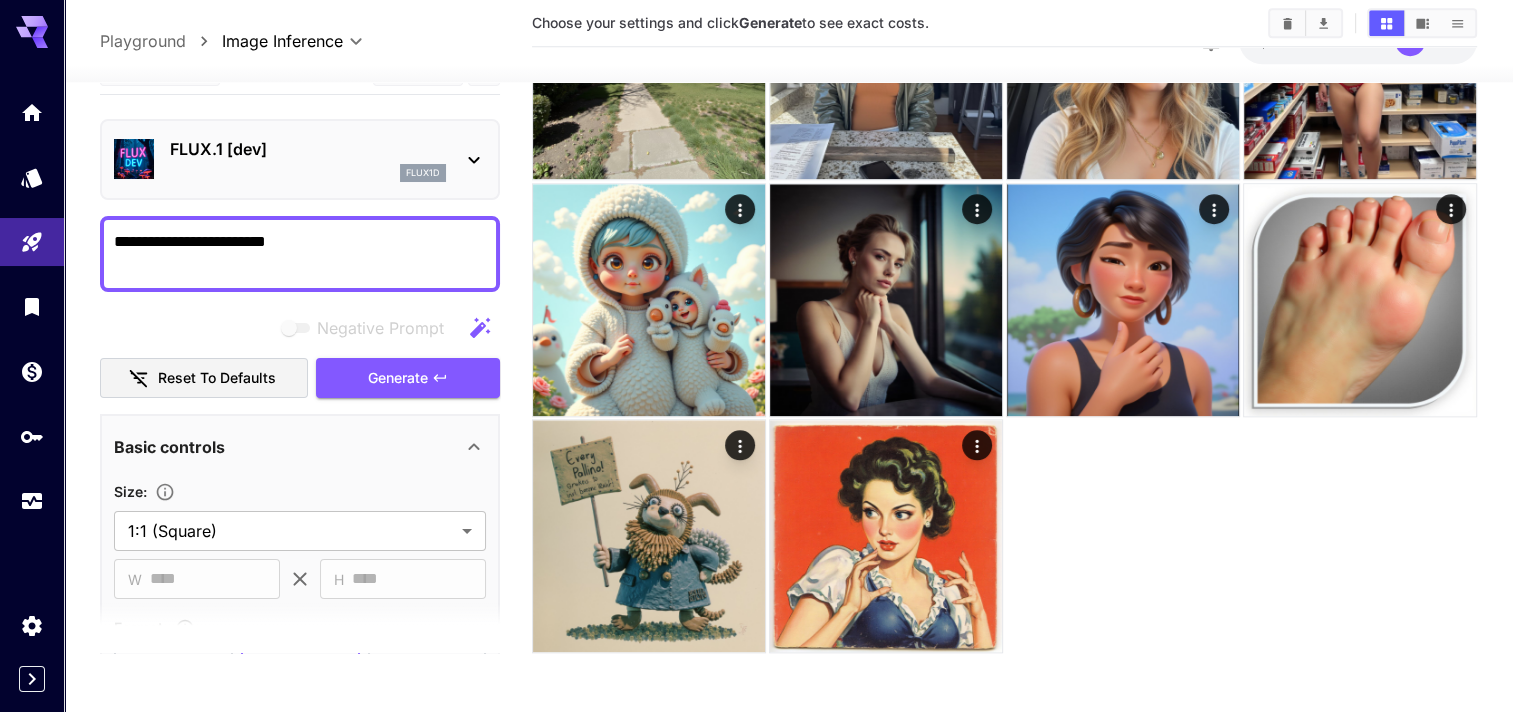 type on "**********" 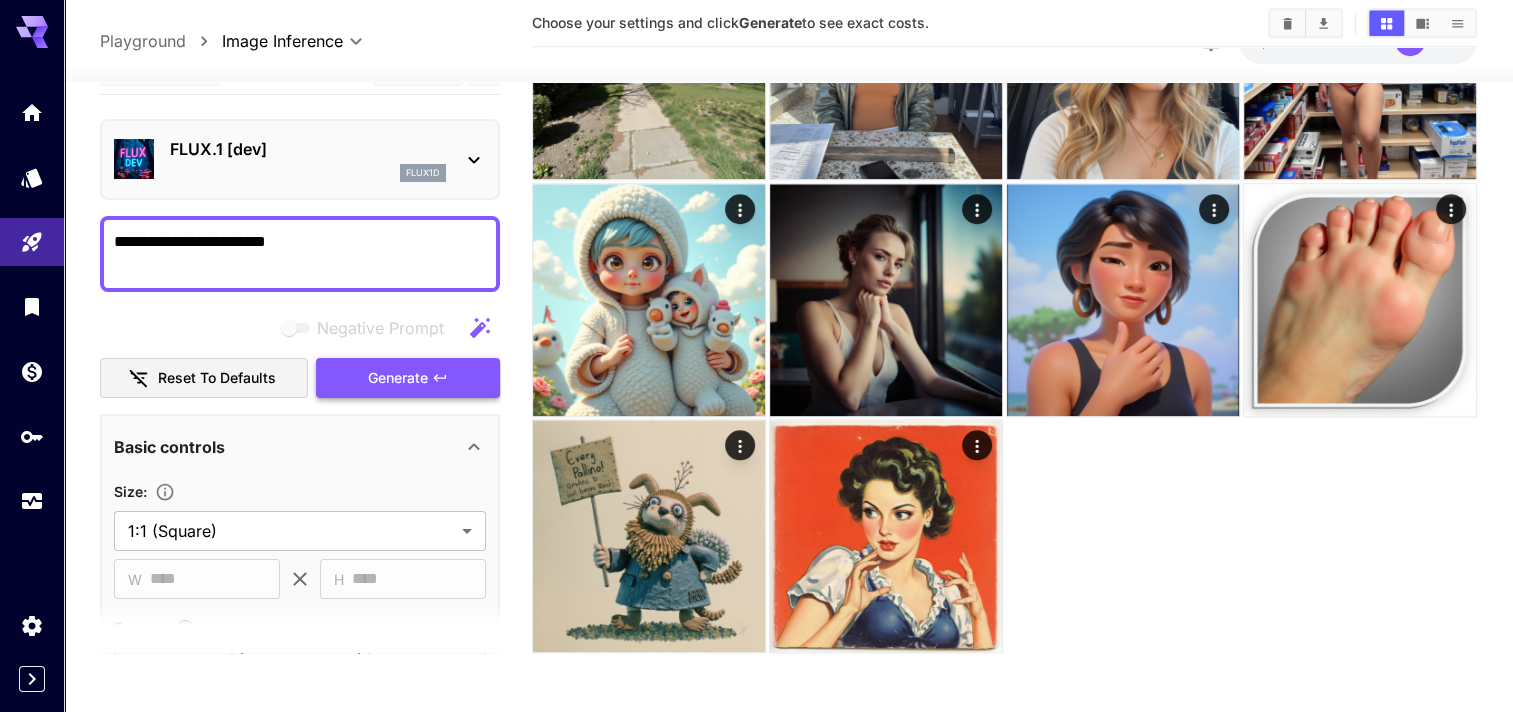 click on "Generate" at bounding box center (408, 378) 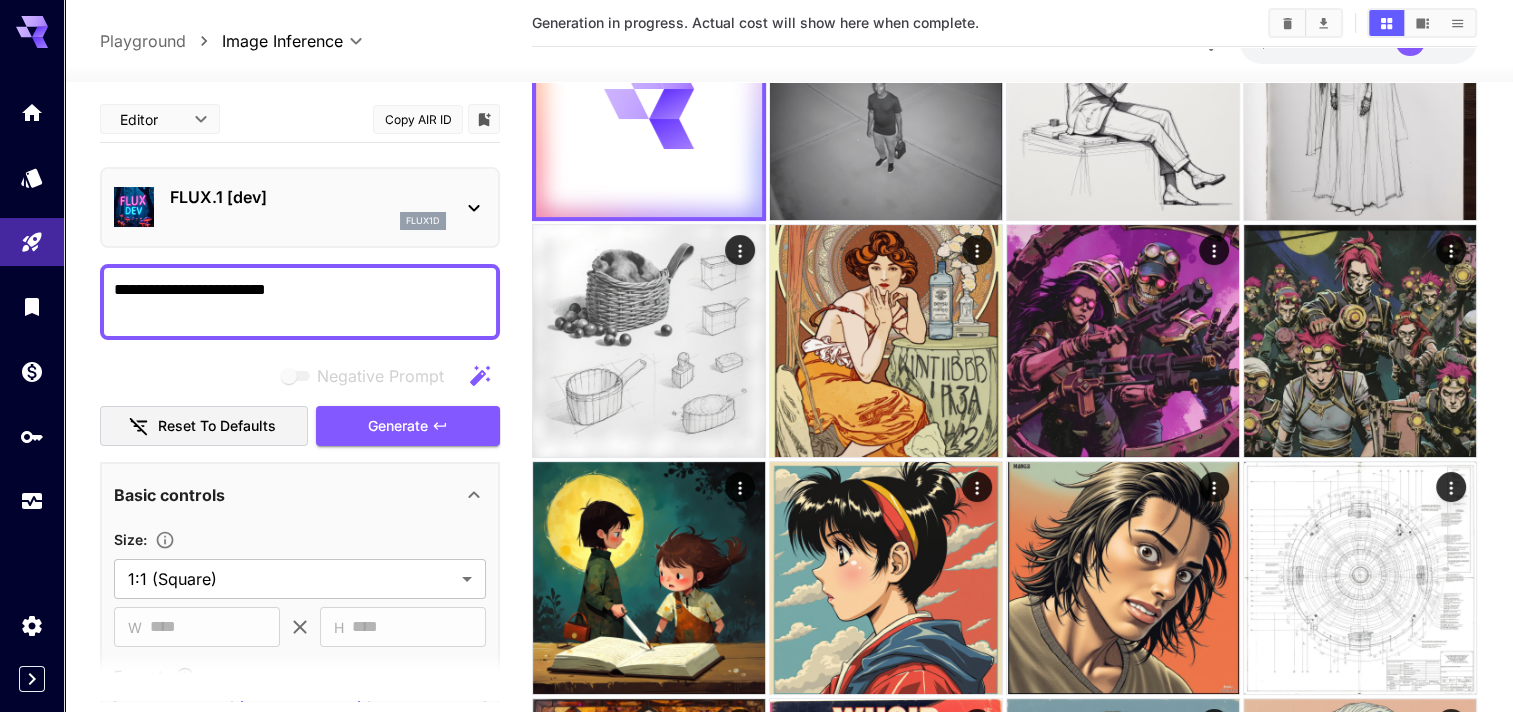 scroll, scrollTop: 0, scrollLeft: 0, axis: both 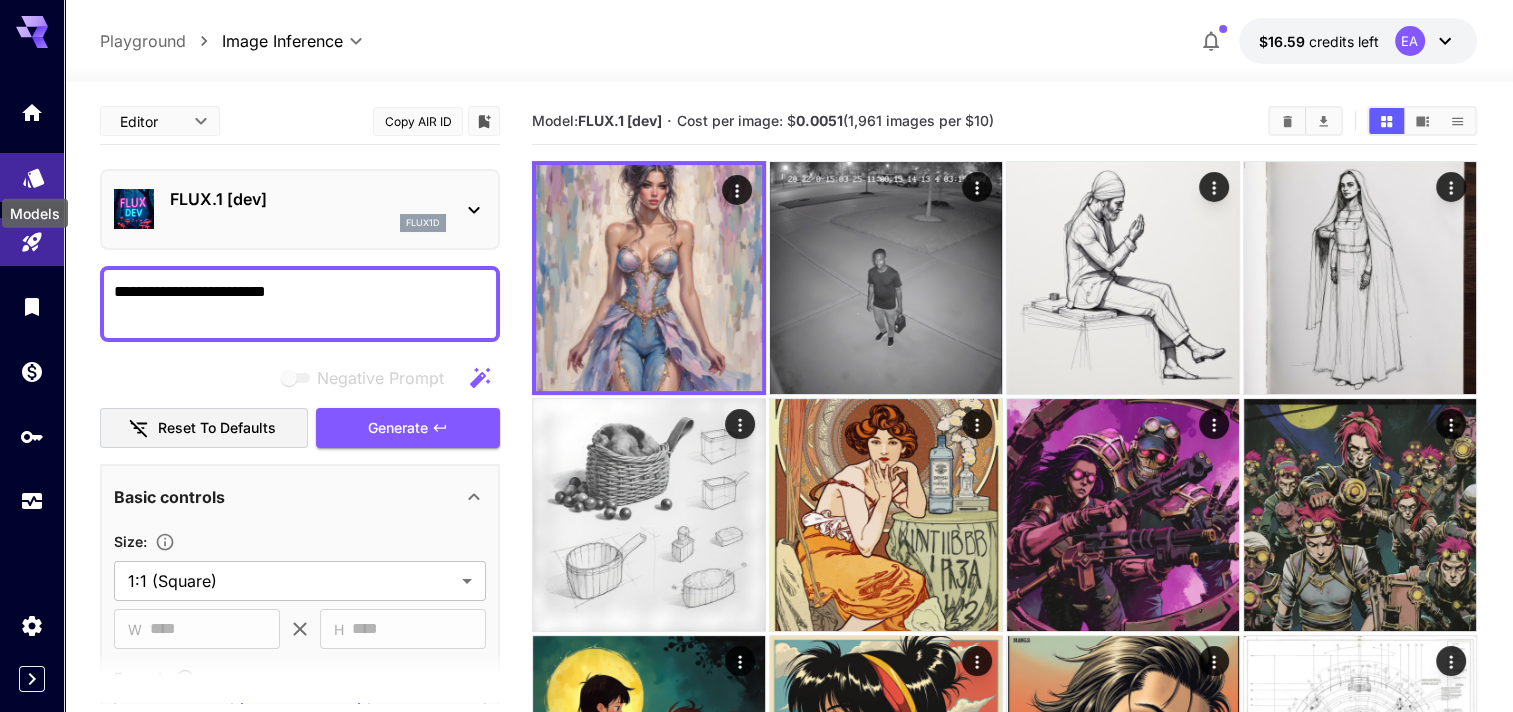 click 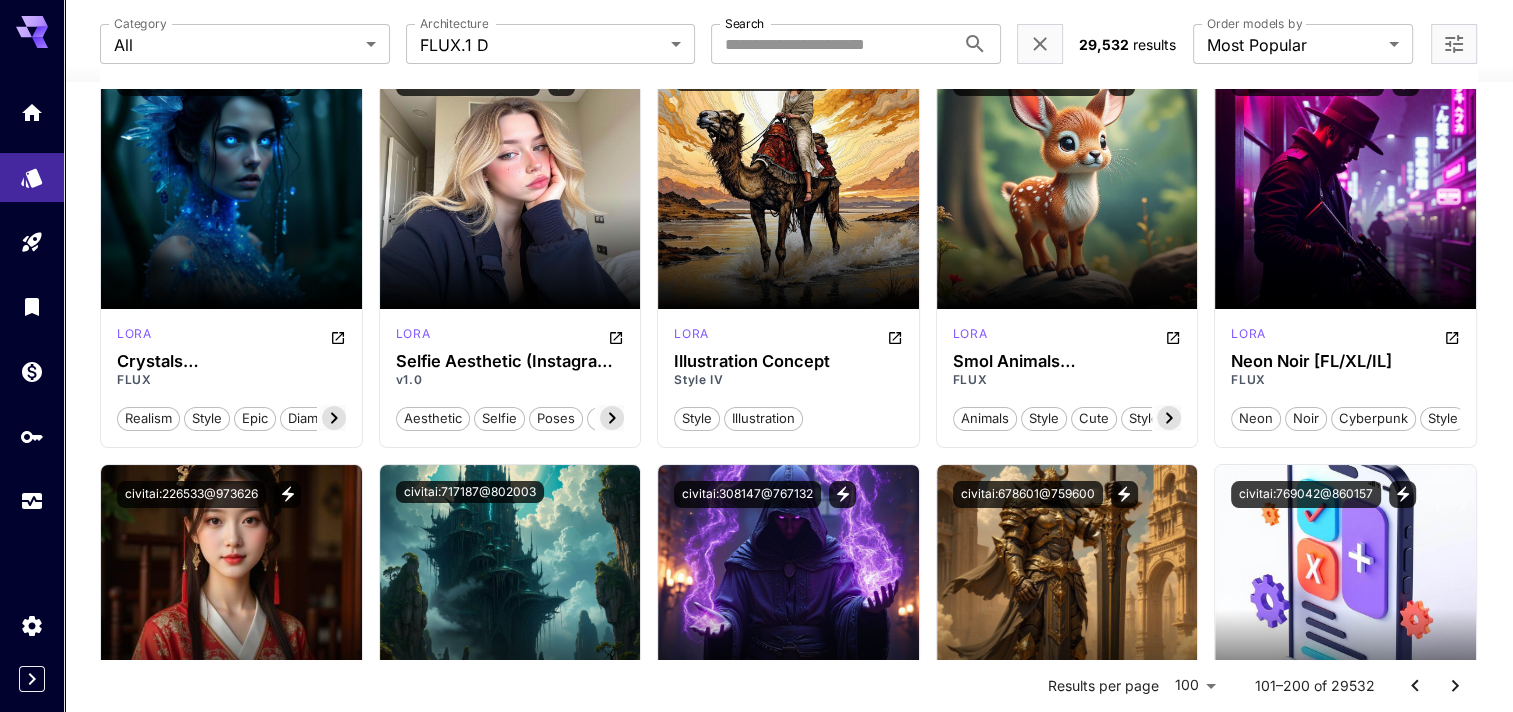 scroll, scrollTop: 7500, scrollLeft: 0, axis: vertical 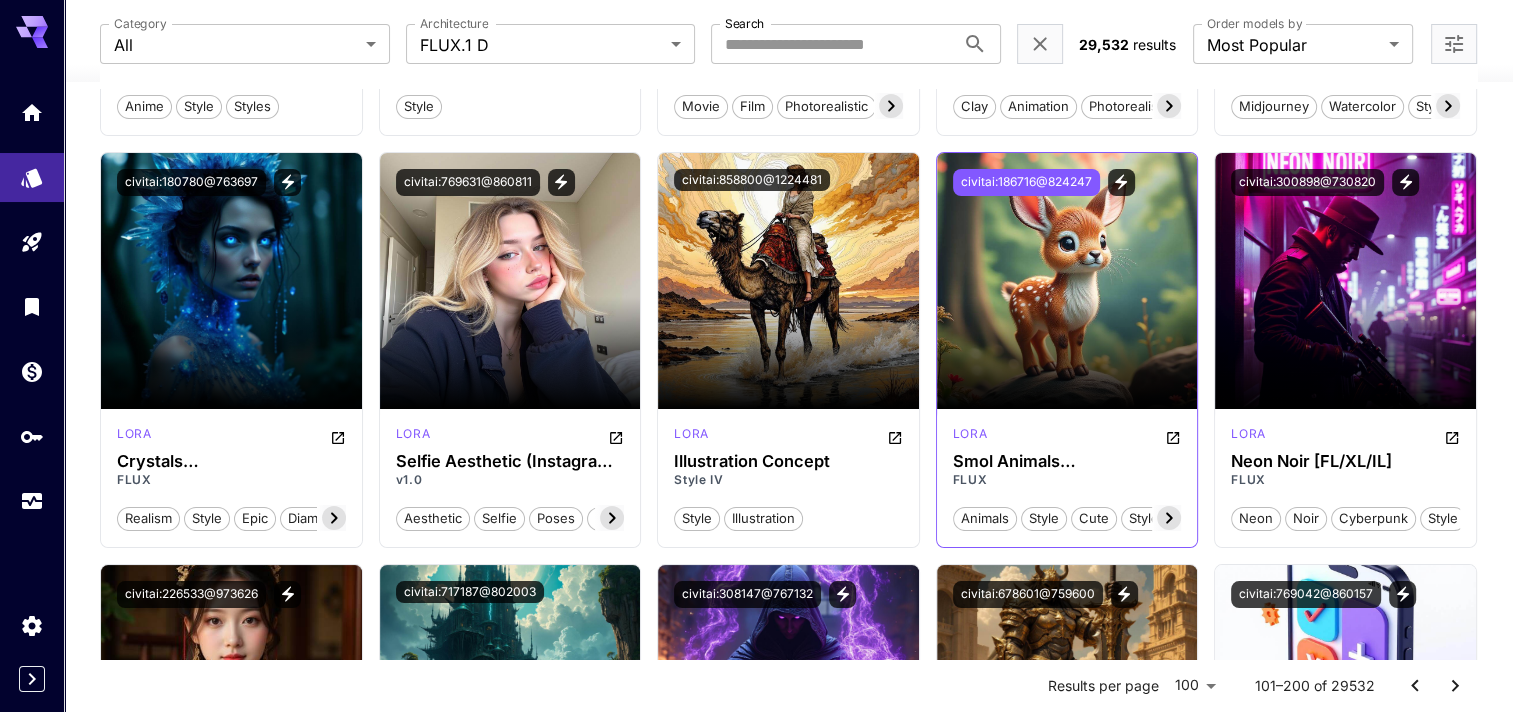 click on "civitai:186716@824247" at bounding box center (1026, 182) 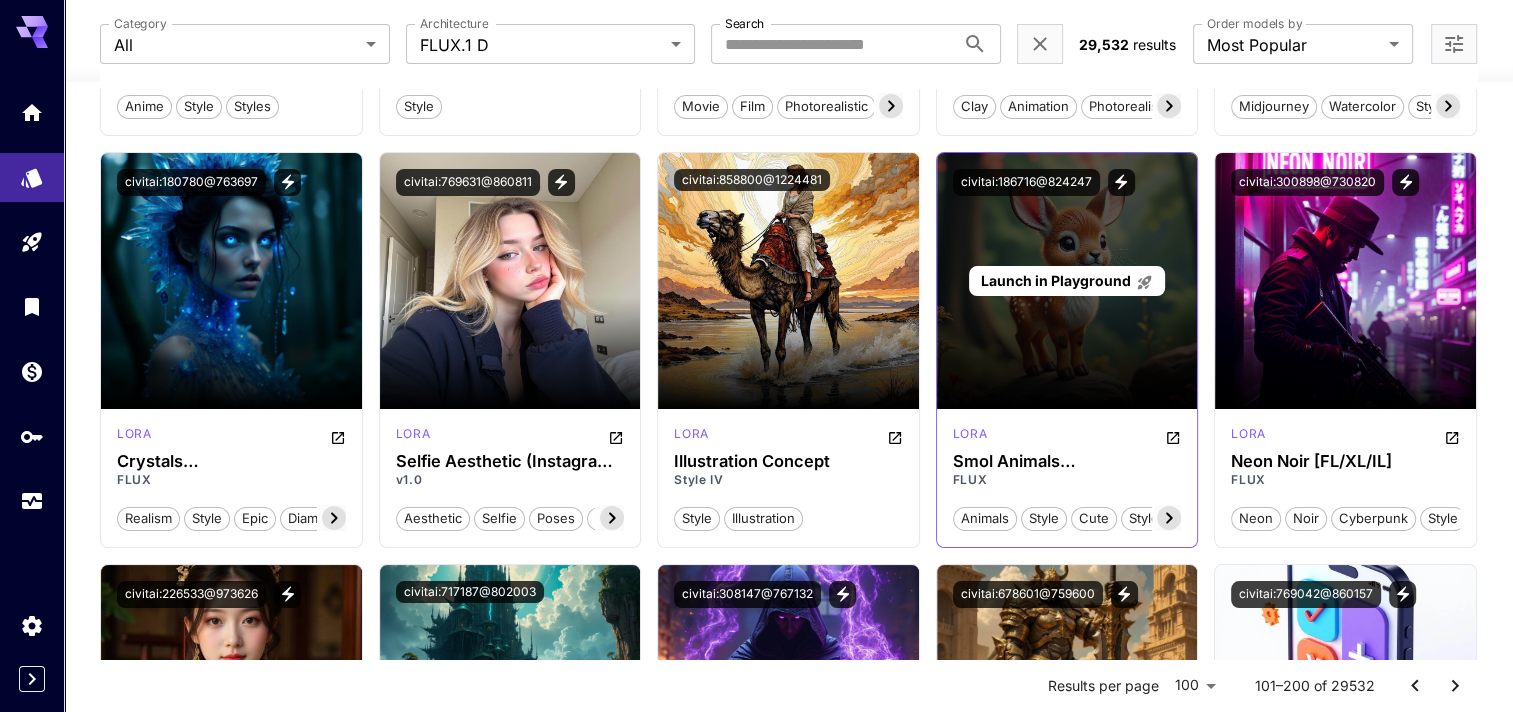 click on "Launch in Playground" at bounding box center [1055, 280] 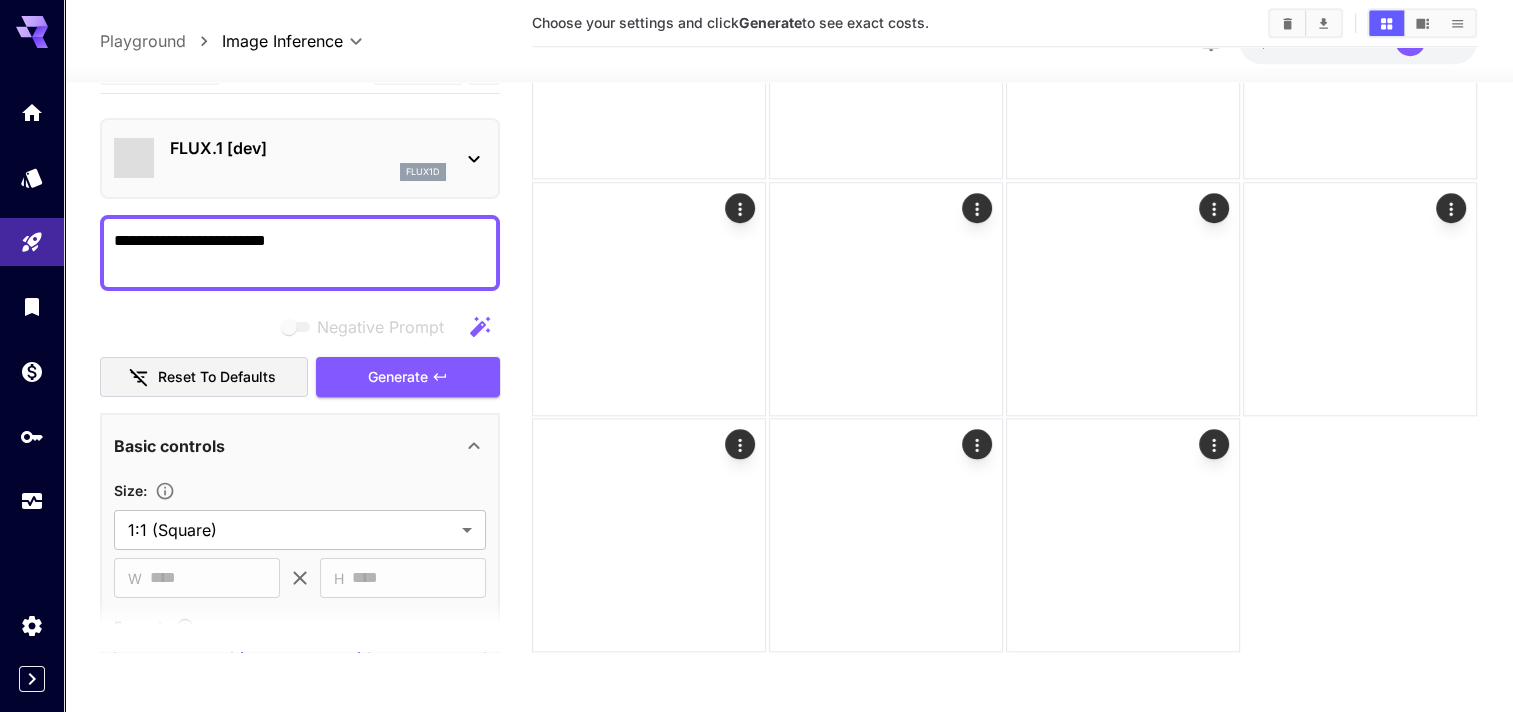 scroll, scrollTop: 1874, scrollLeft: 0, axis: vertical 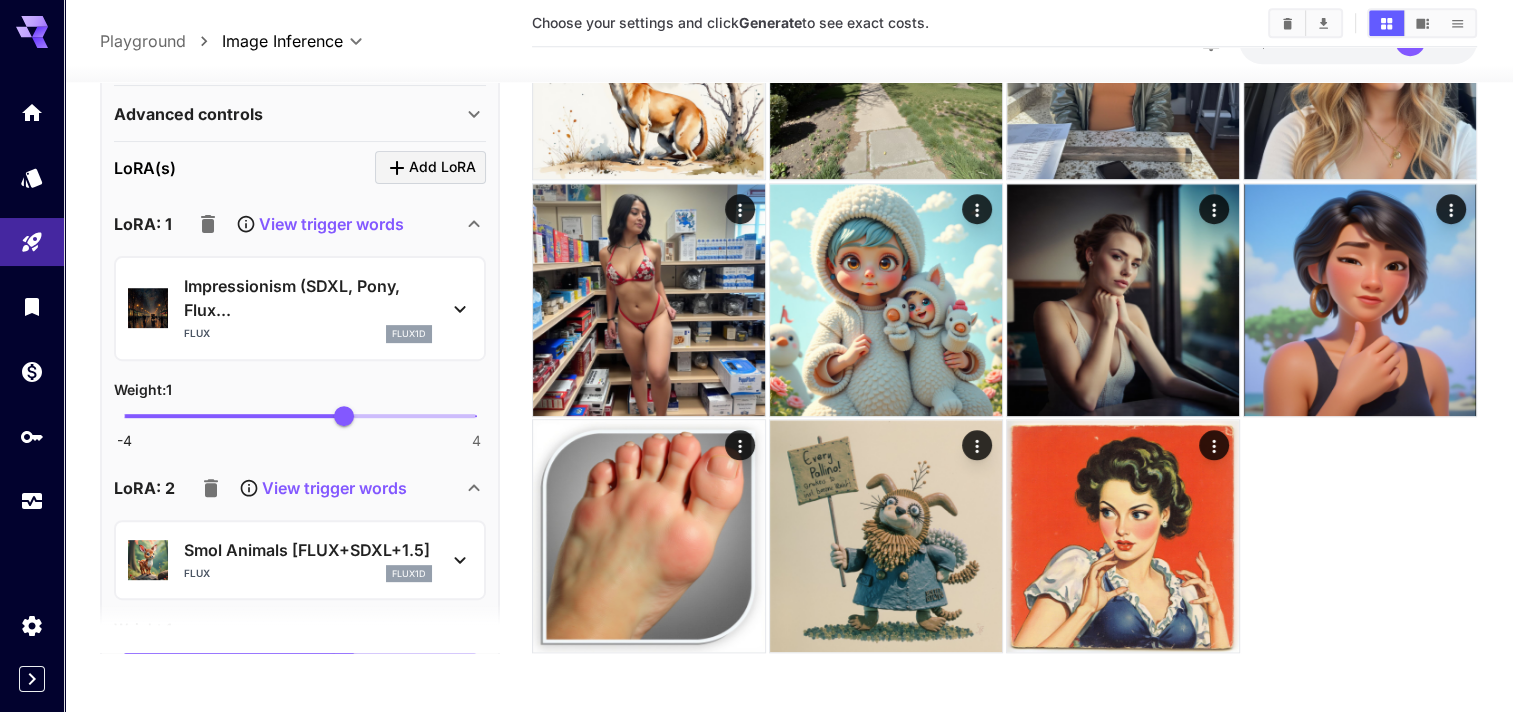 click on "Impressionism (SDXL, Pony, Flux..." at bounding box center [308, 298] 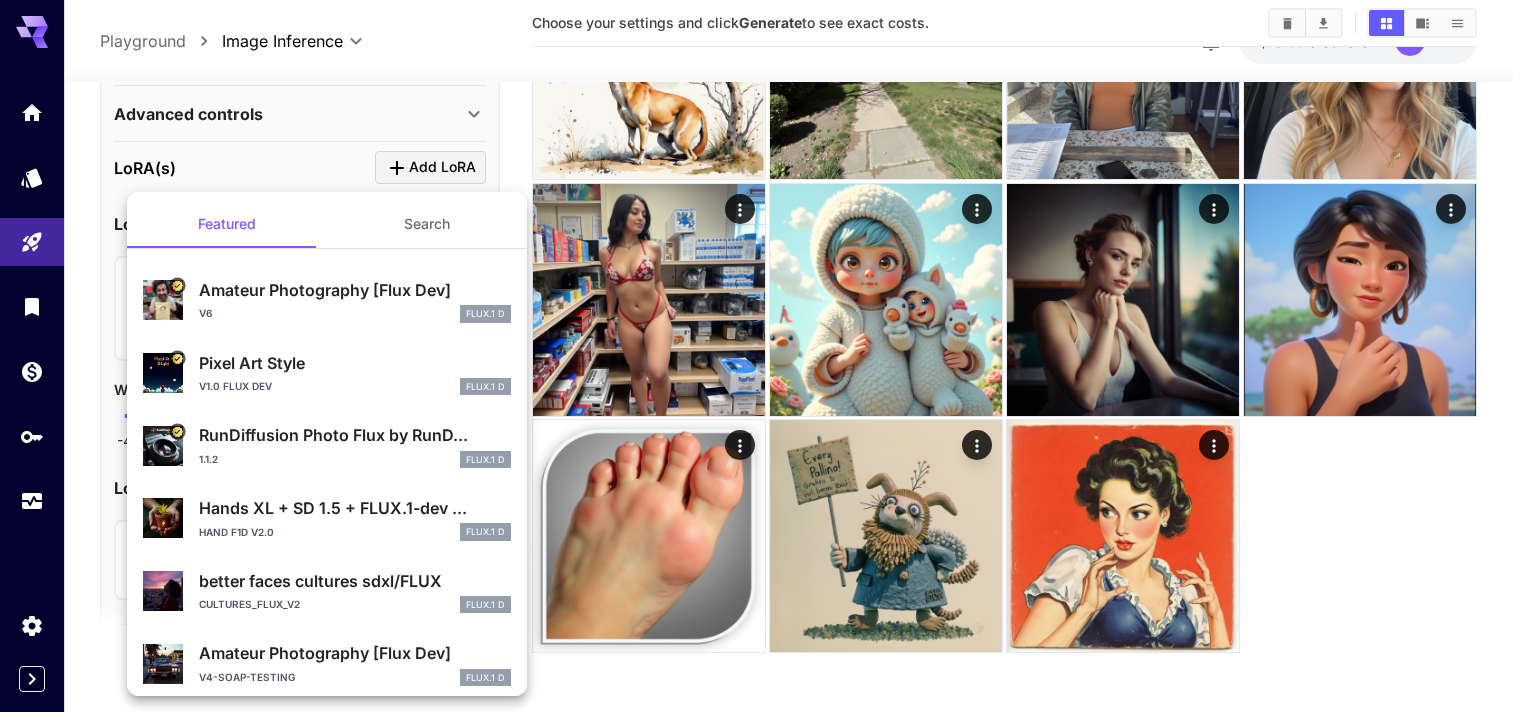 click at bounding box center [764, 356] 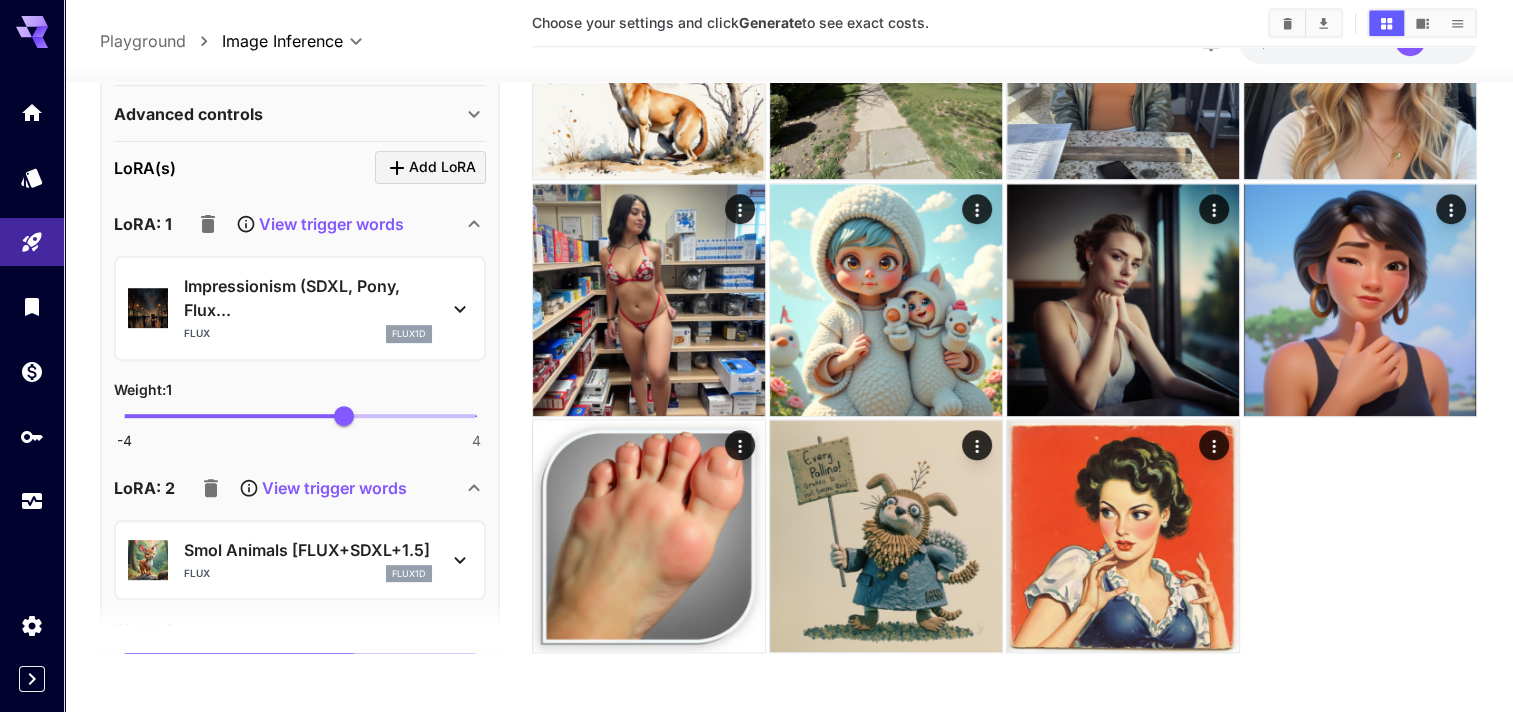 click on "View trigger words" at bounding box center (334, 488) 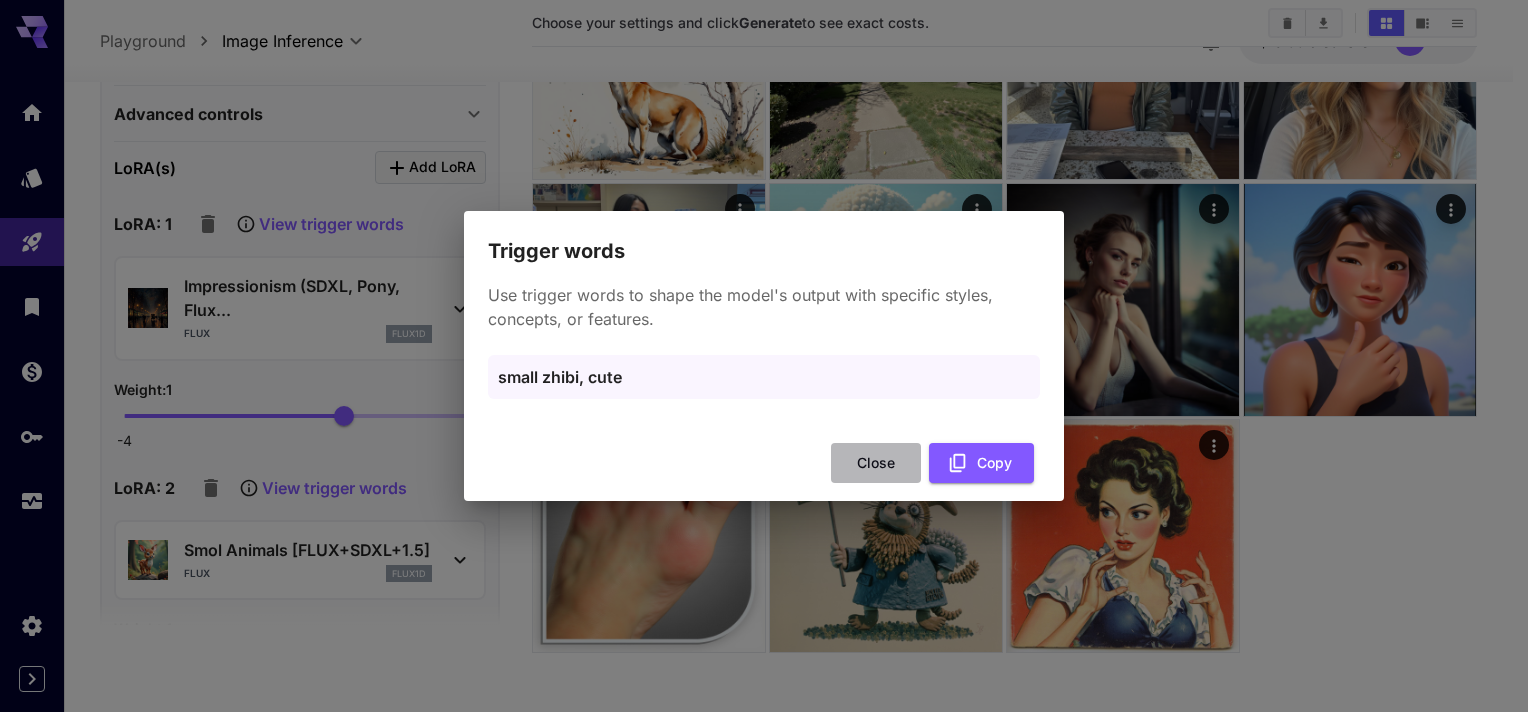 click on "Close" at bounding box center [876, 463] 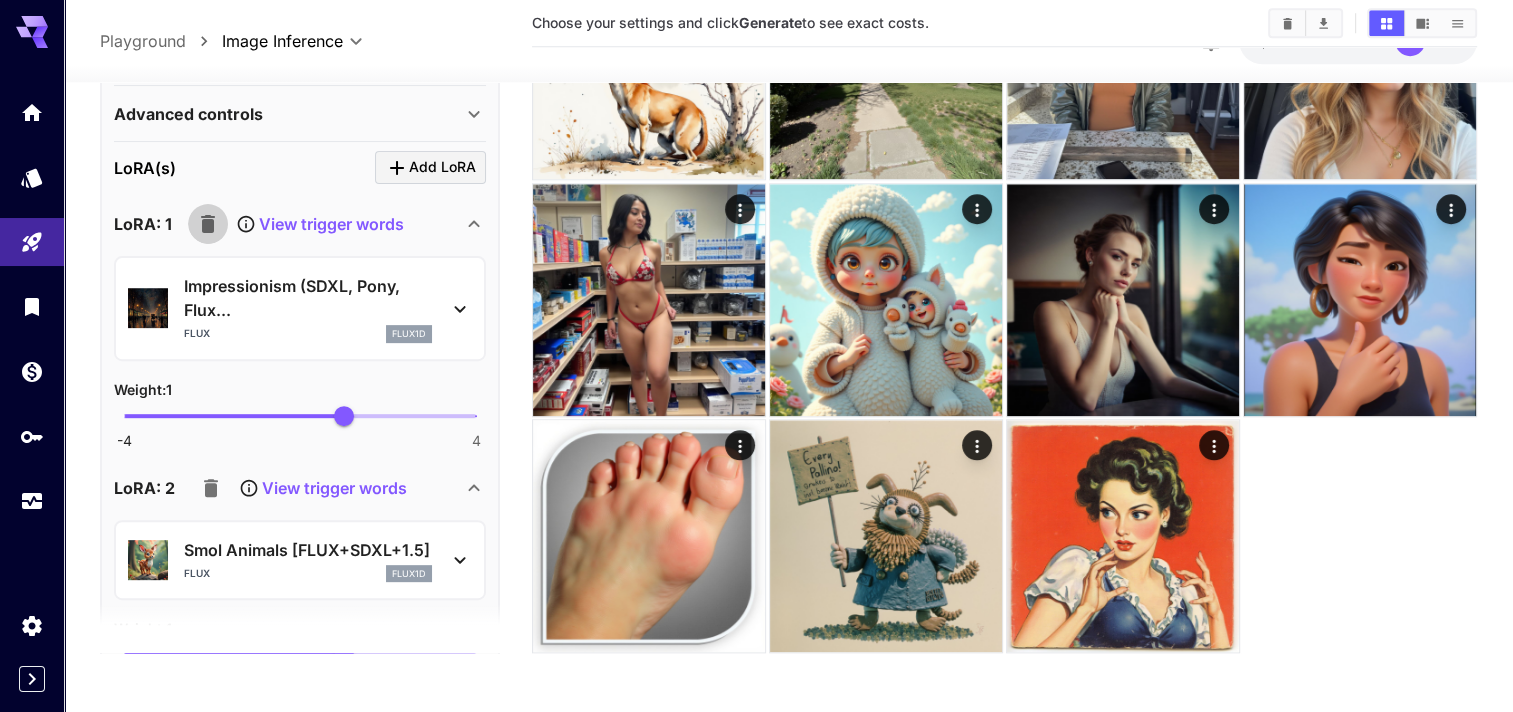 click 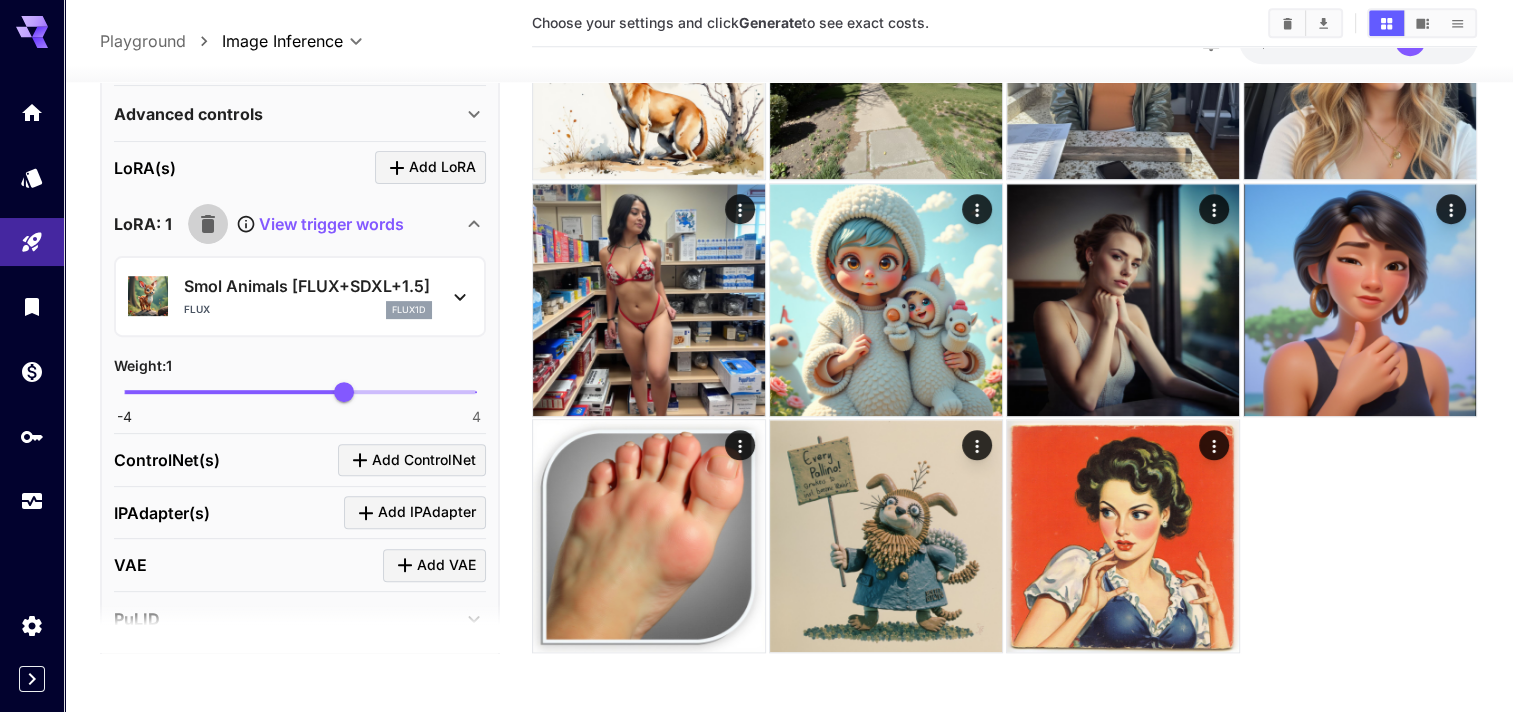 click 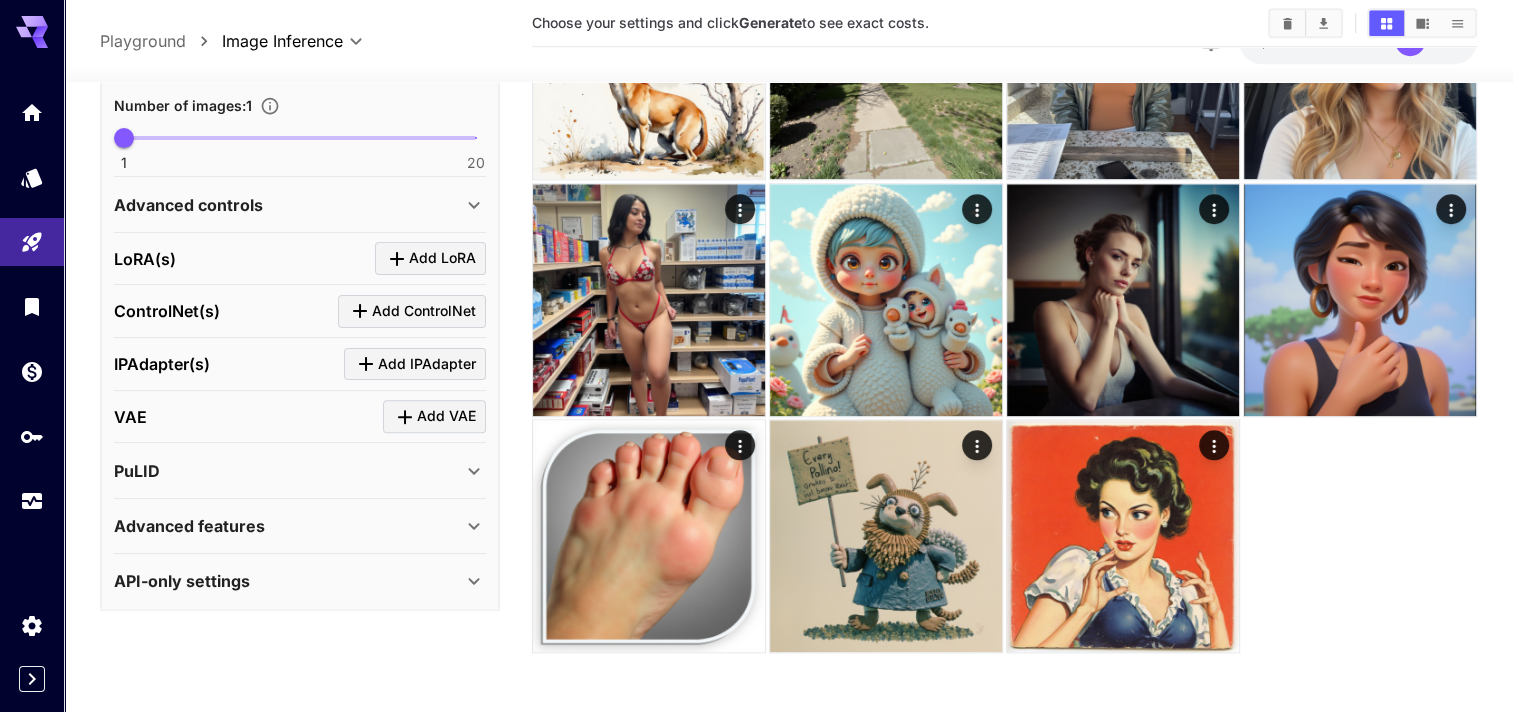 click at bounding box center (32, 306) 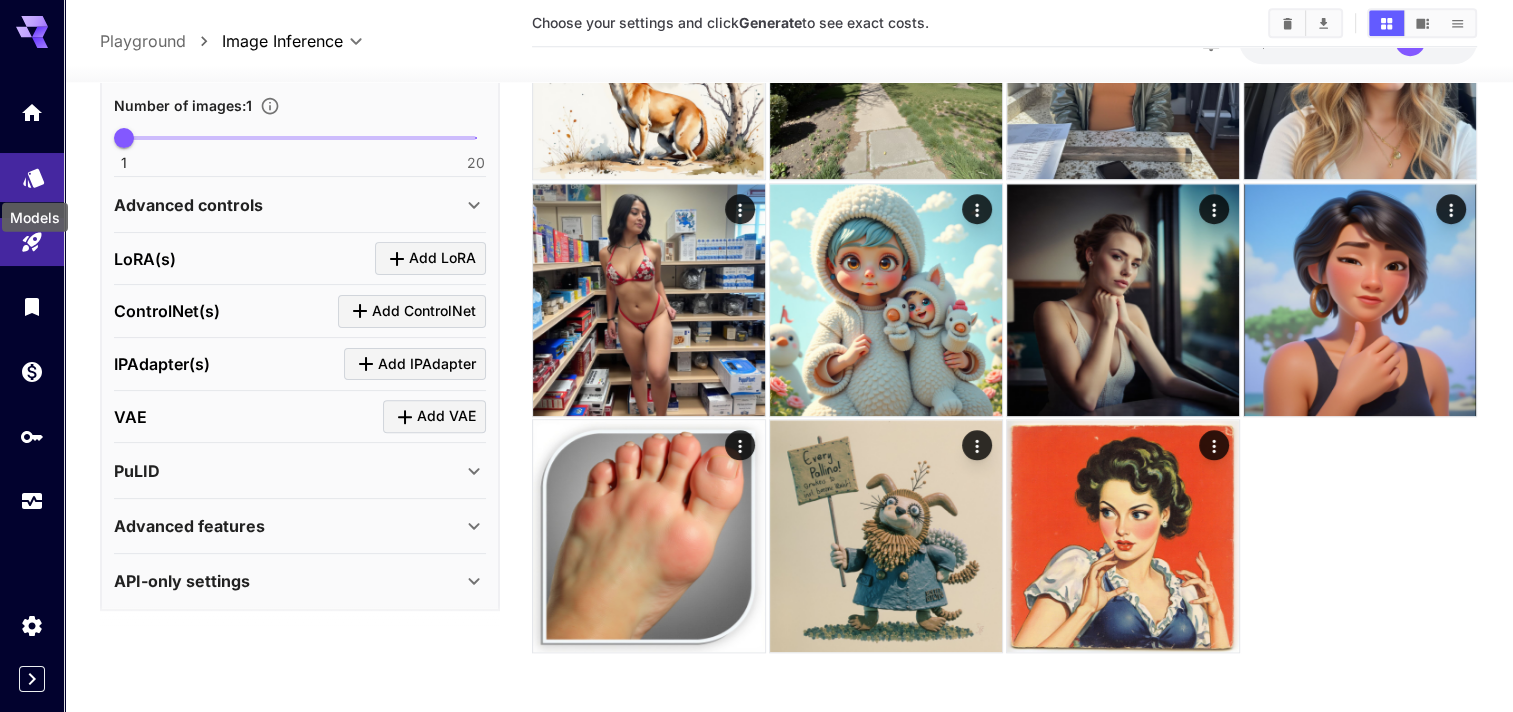 click 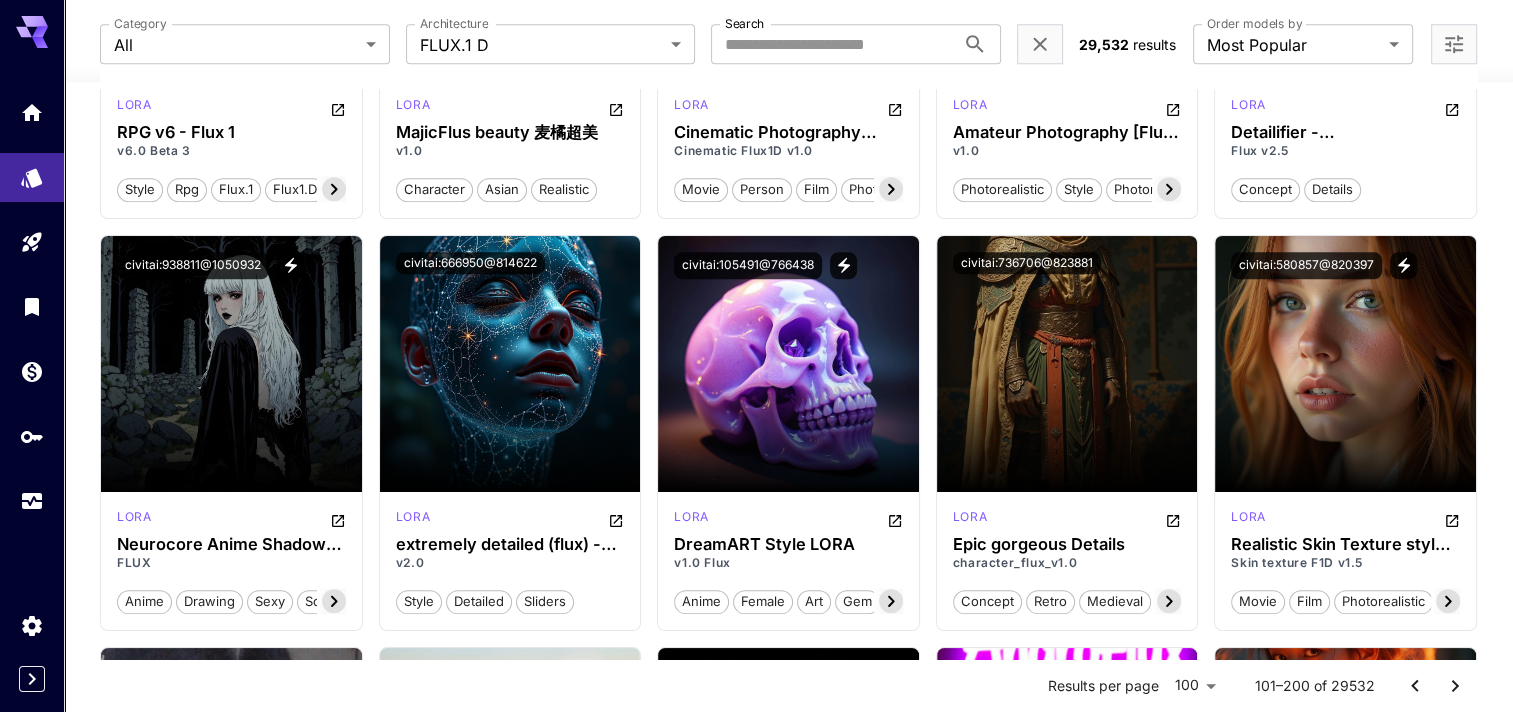 scroll, scrollTop: 2174, scrollLeft: 0, axis: vertical 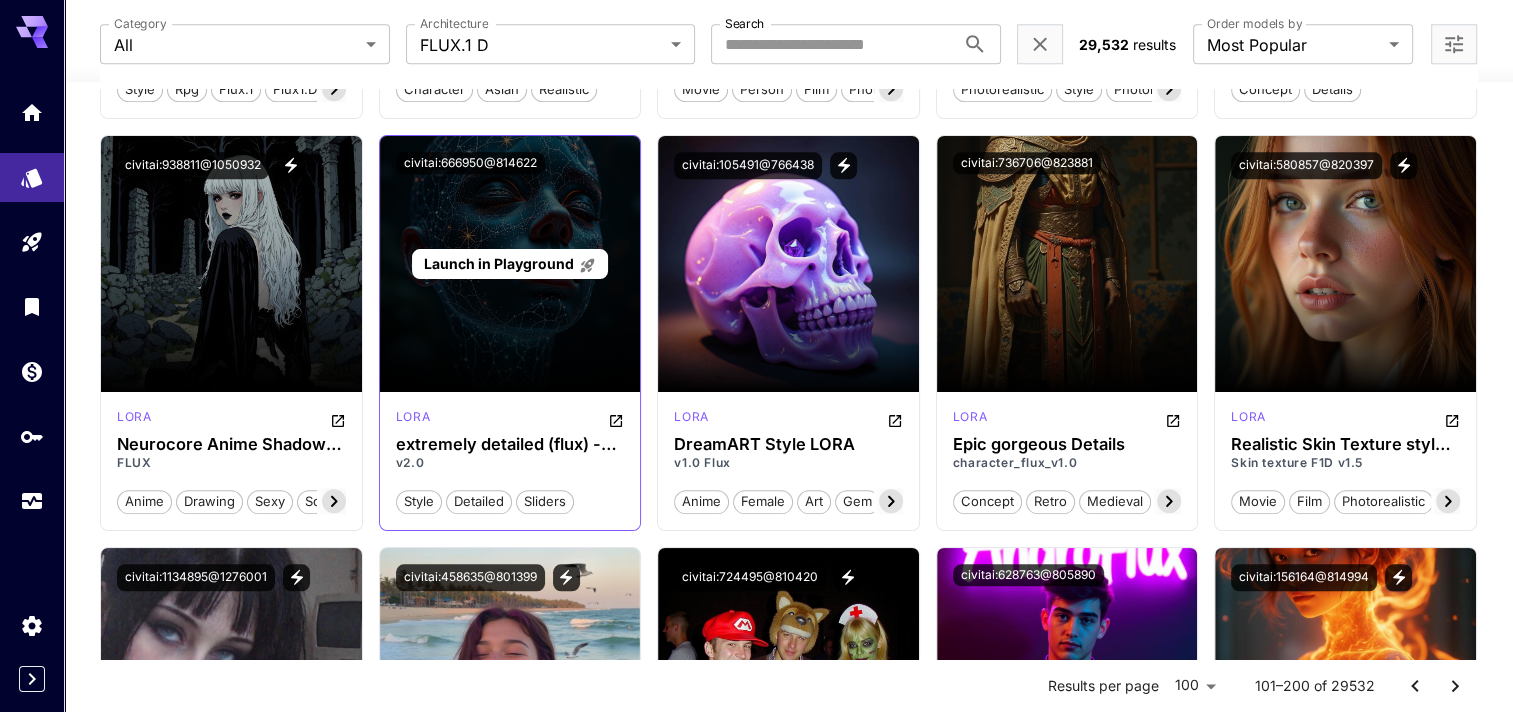 click on "Launch in Playground" at bounding box center [509, 264] 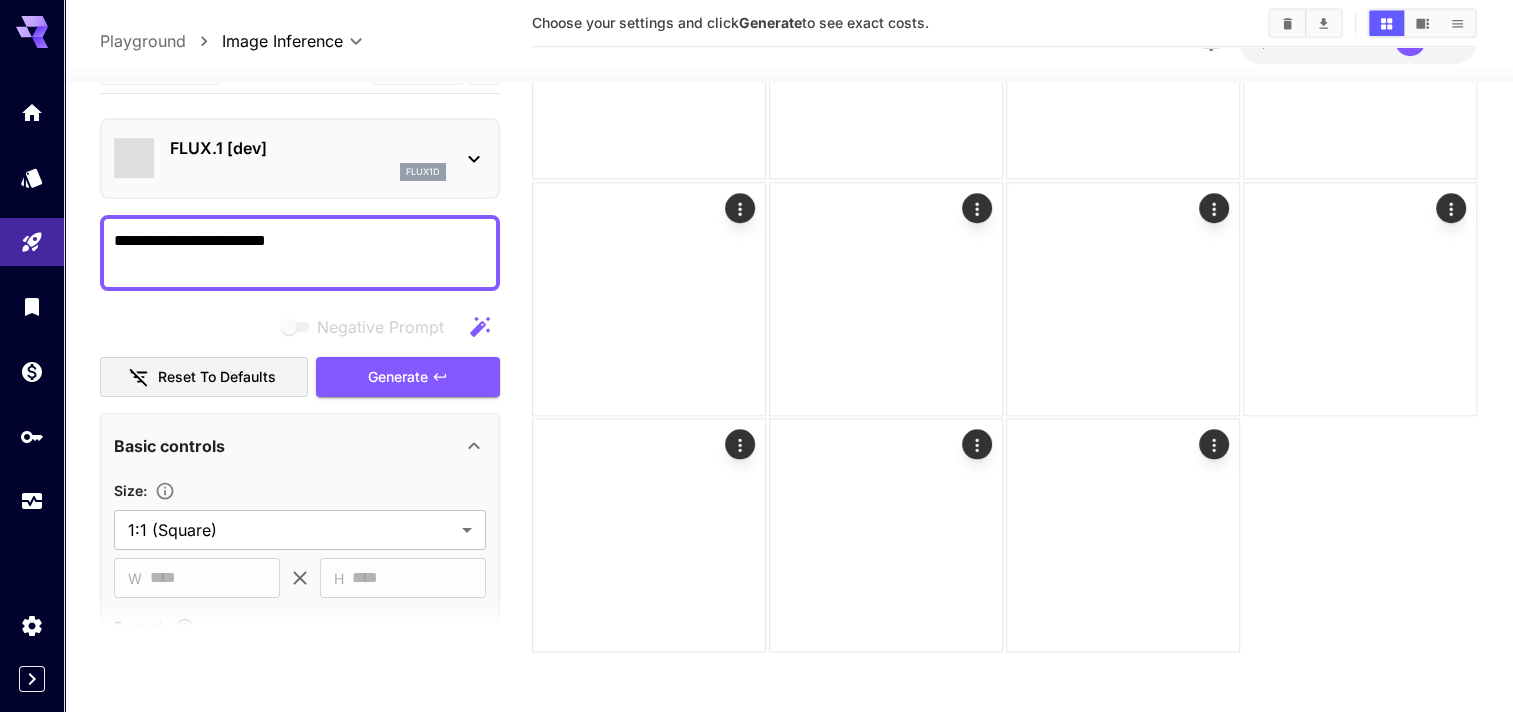 scroll, scrollTop: 1874, scrollLeft: 0, axis: vertical 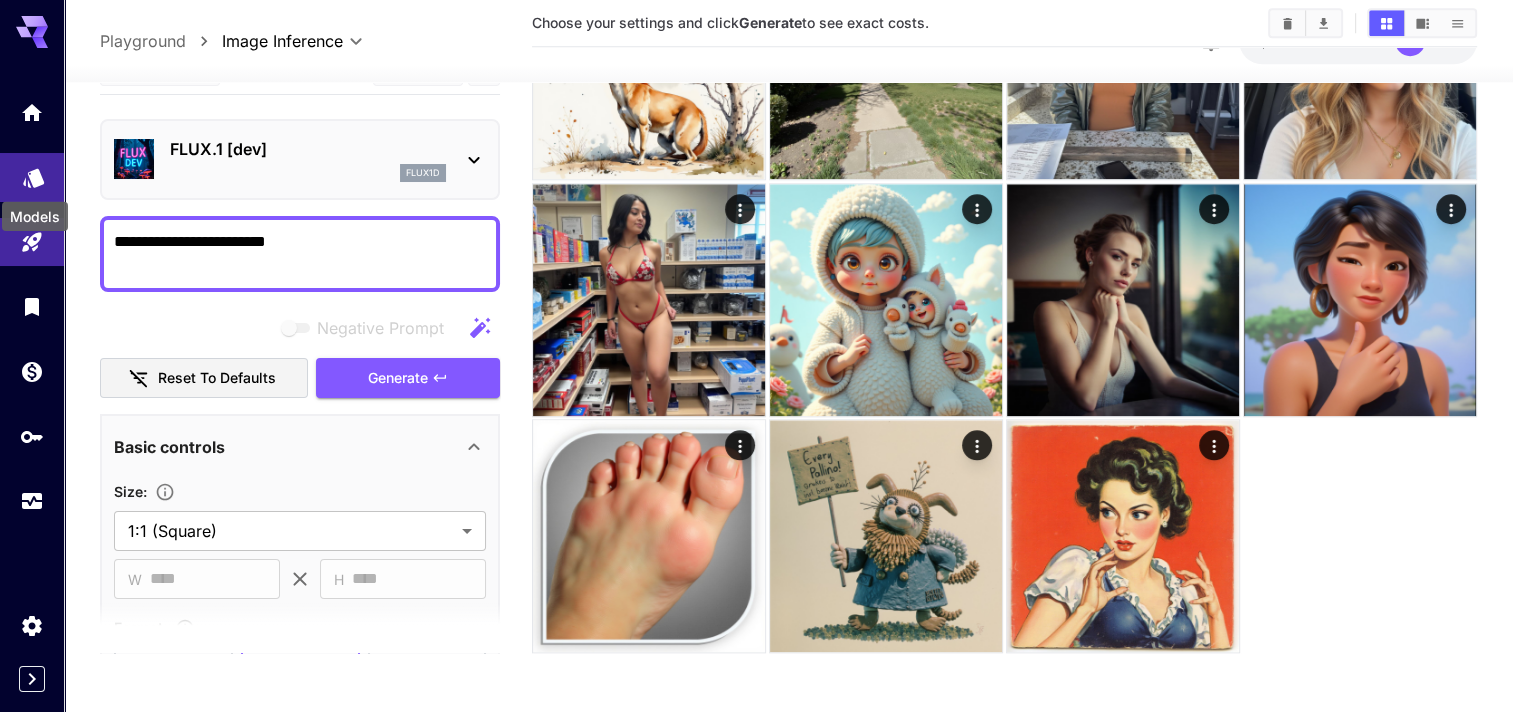 click 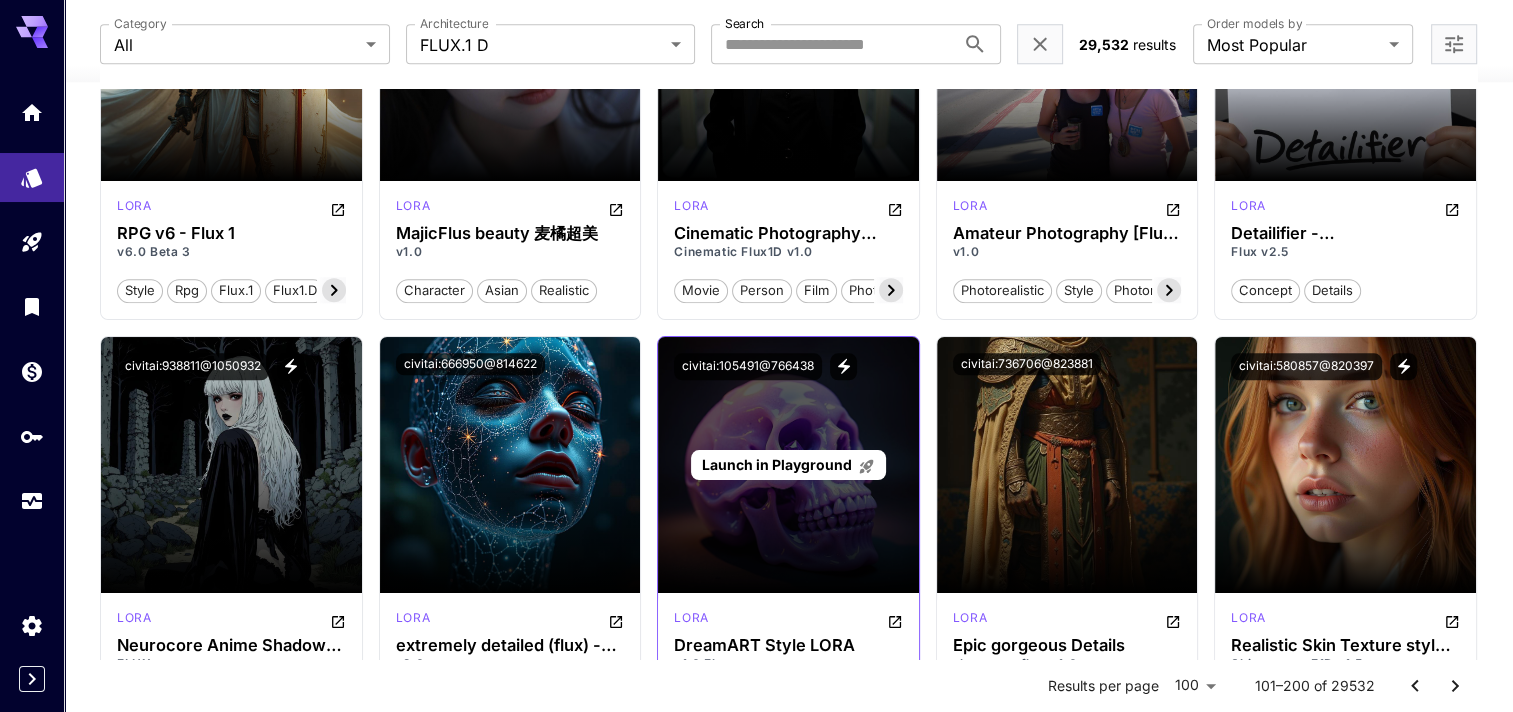 scroll, scrollTop: 2074, scrollLeft: 0, axis: vertical 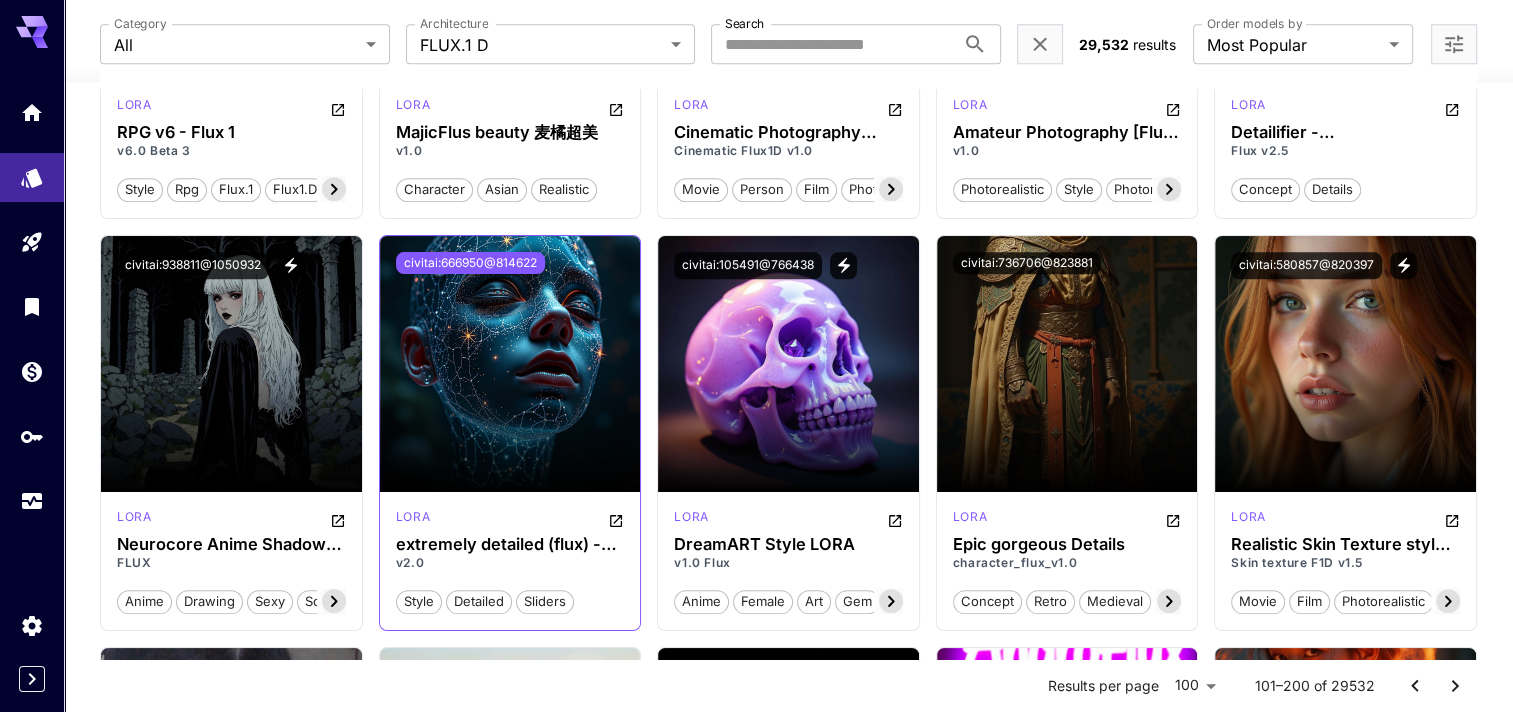 click on "civitai:666950@814622" at bounding box center [470, 263] 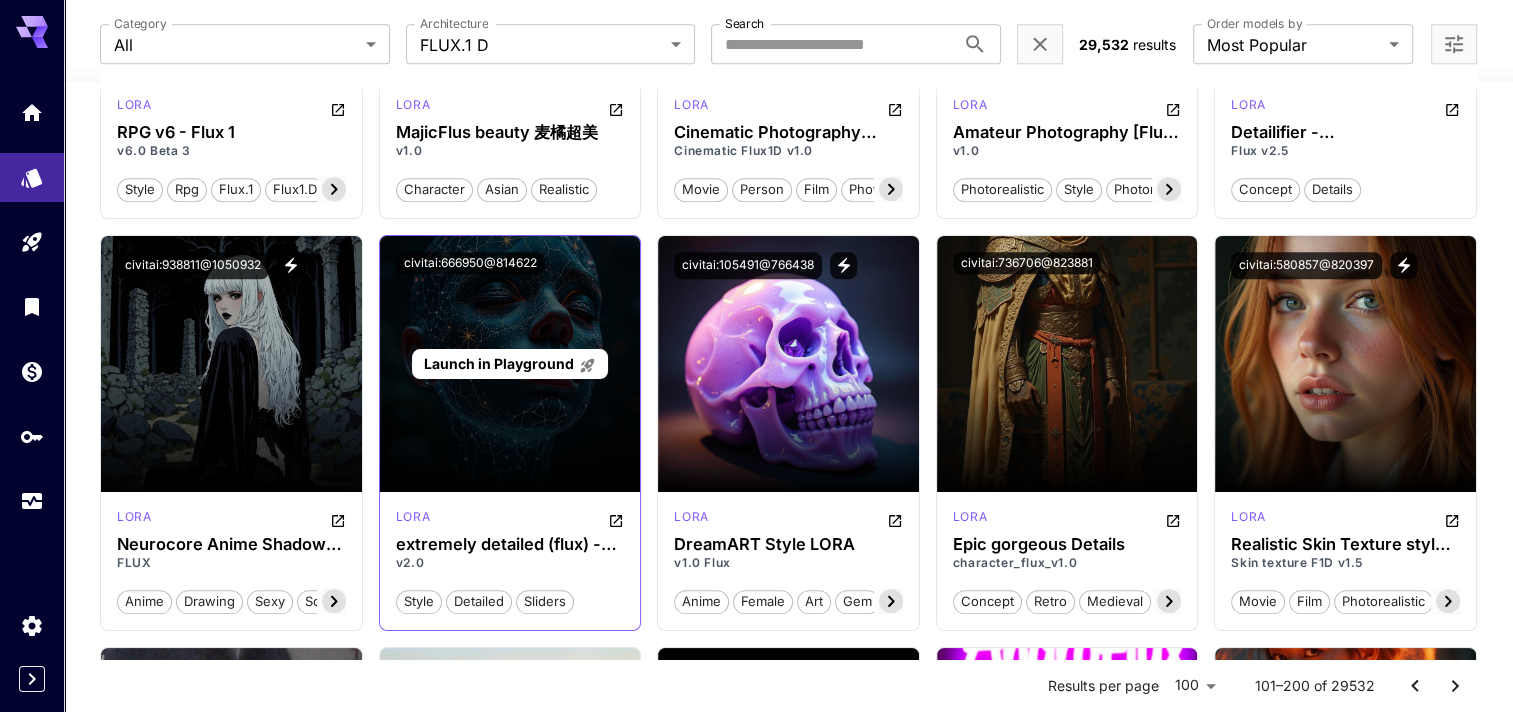 click on "Launch in Playground" at bounding box center [510, 364] 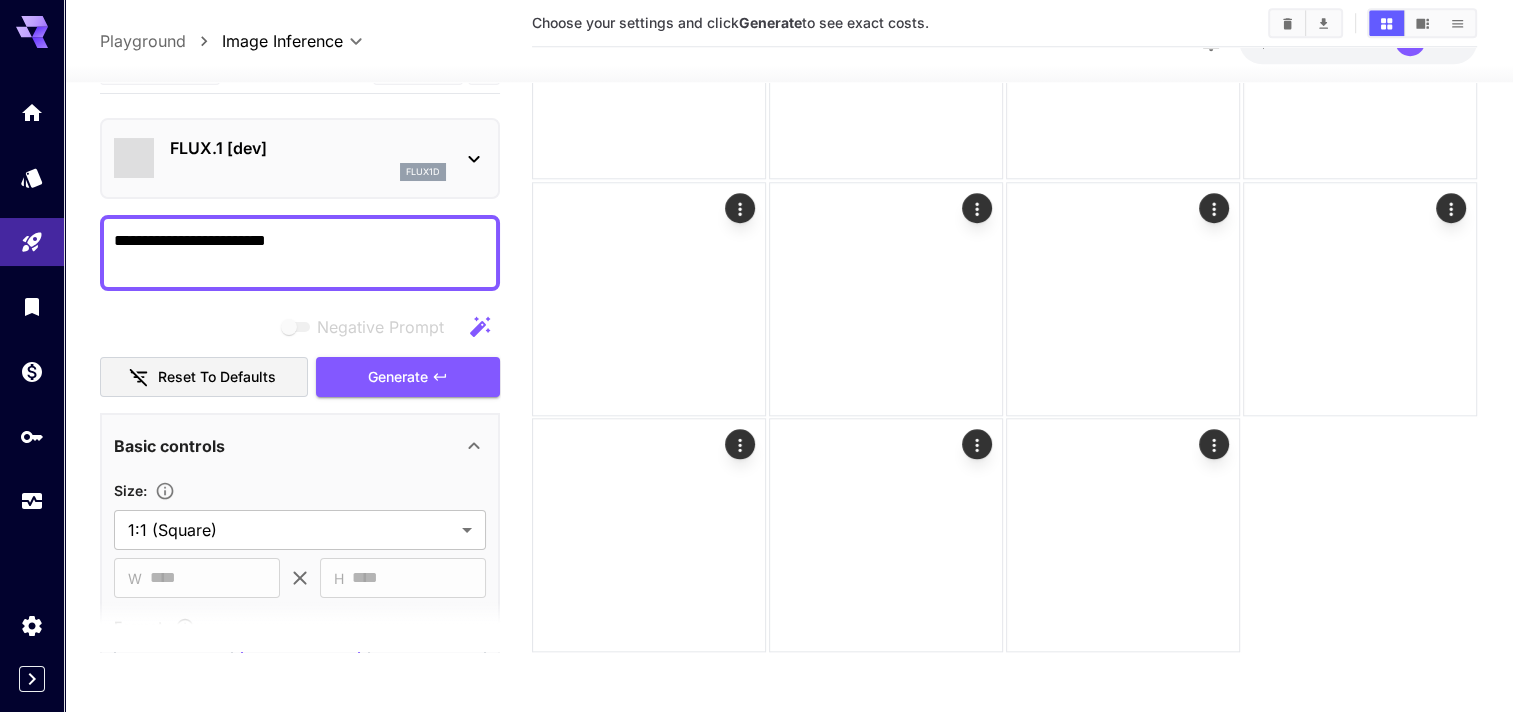 scroll, scrollTop: 1874, scrollLeft: 0, axis: vertical 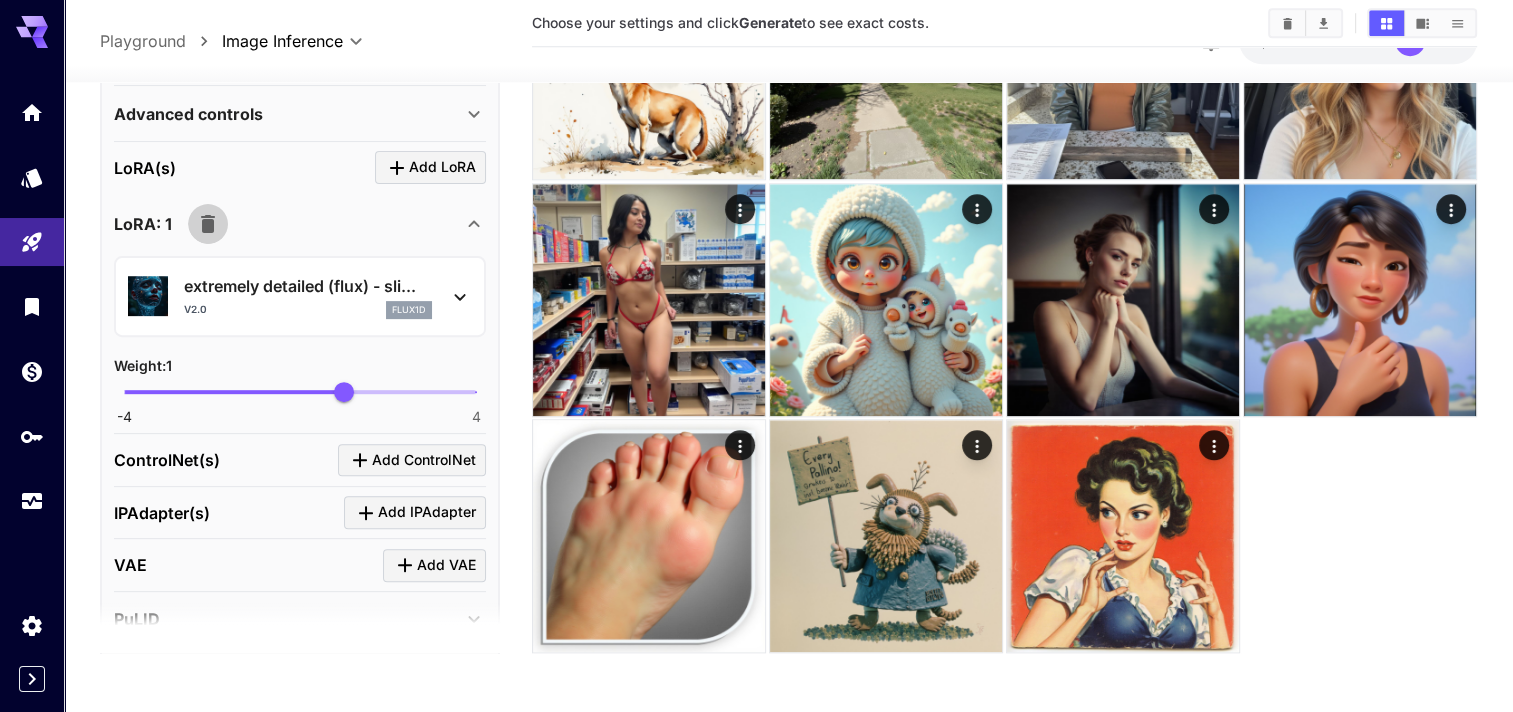 click at bounding box center [208, 224] 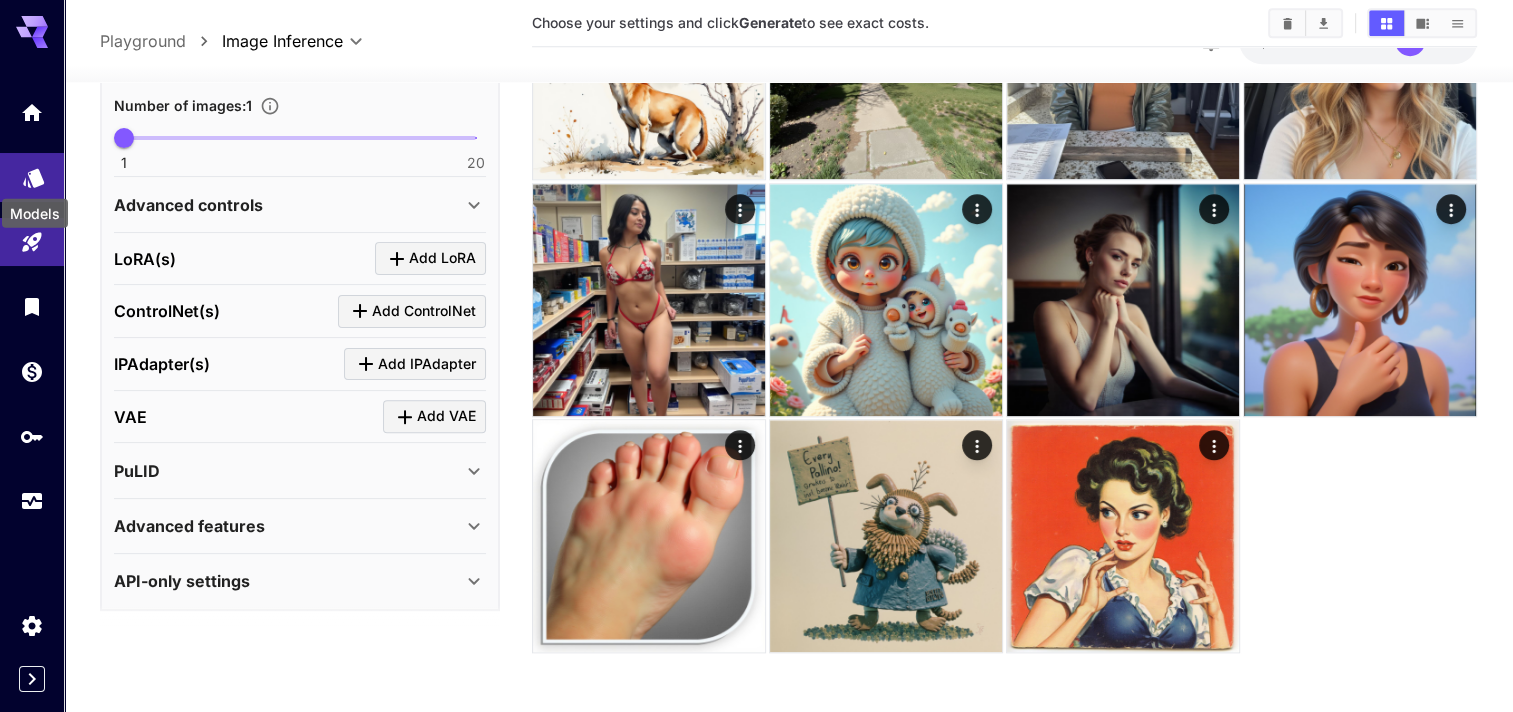 click 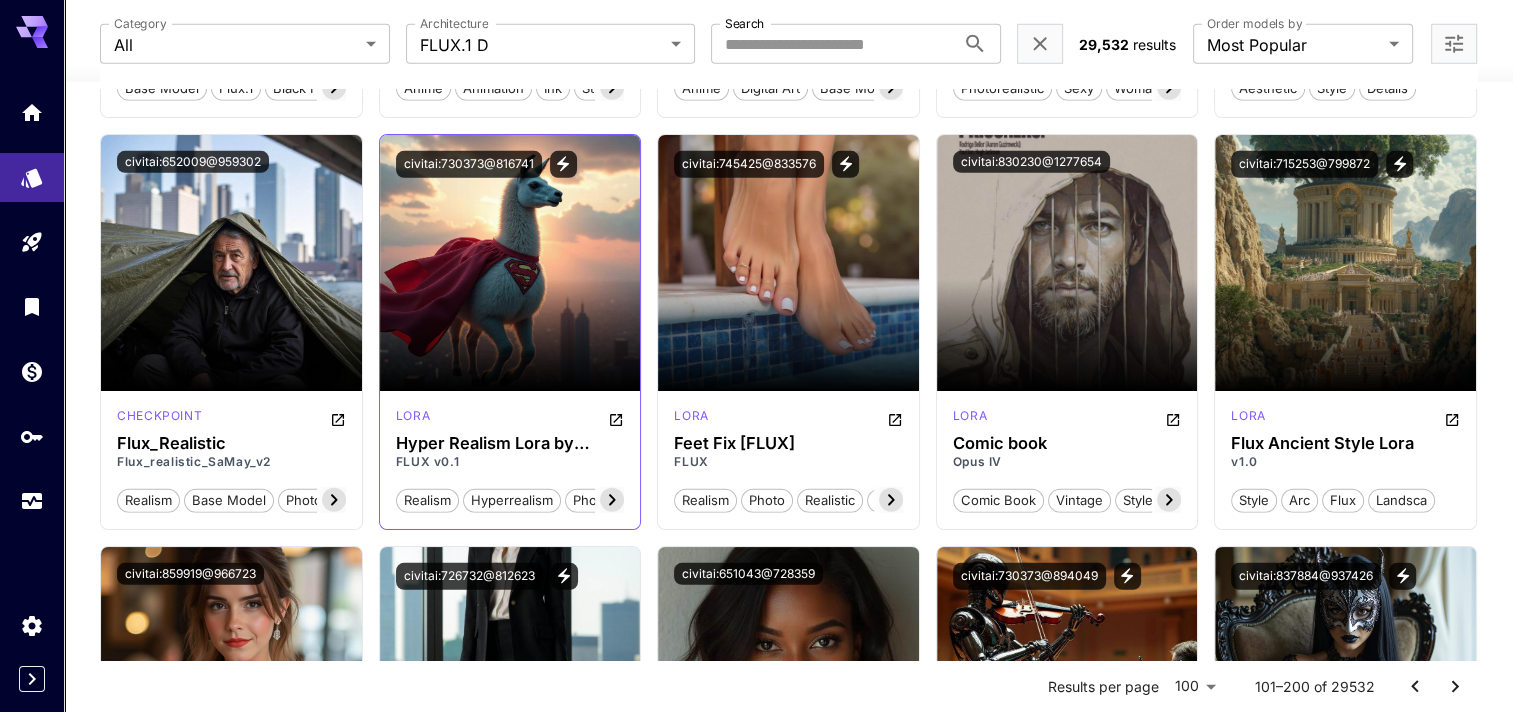 scroll, scrollTop: 5774, scrollLeft: 0, axis: vertical 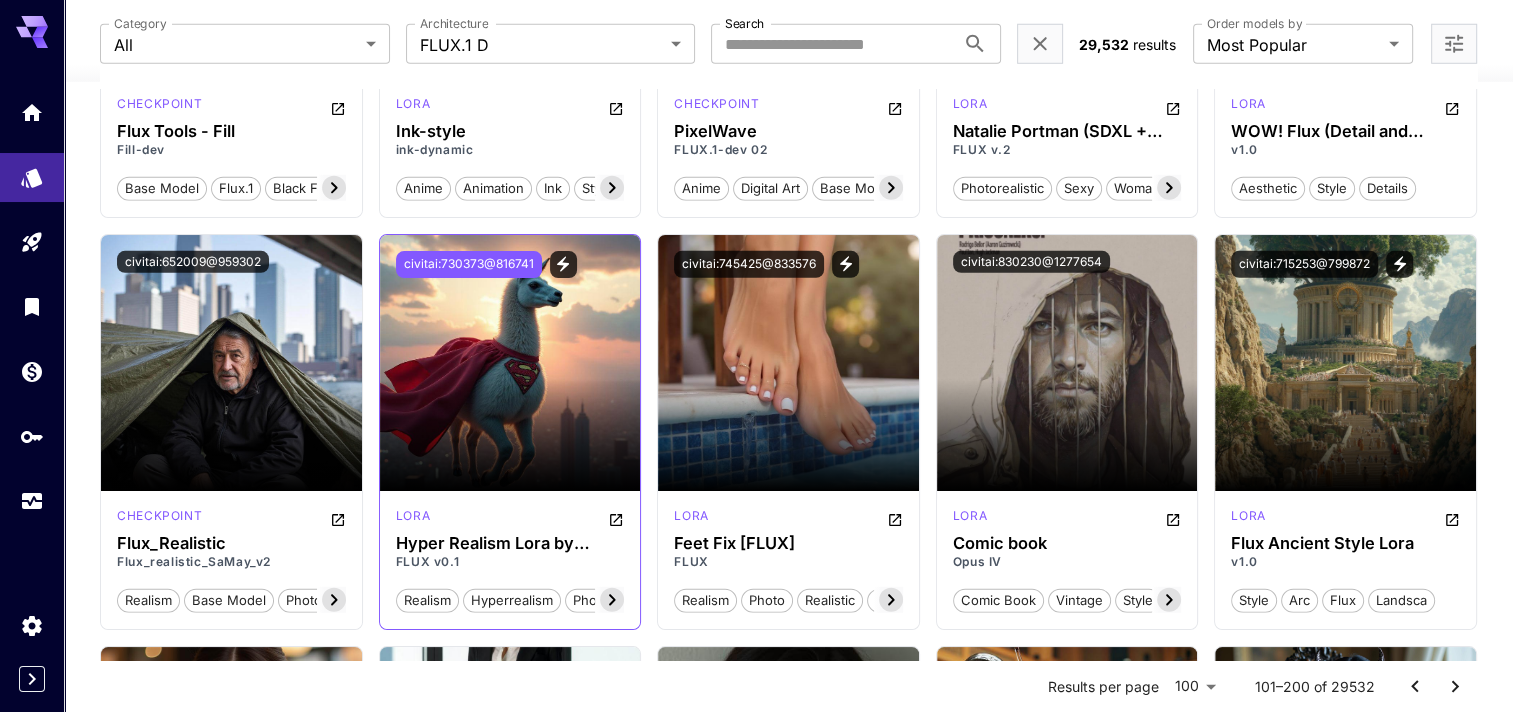 click on "civitai:730373@816741" at bounding box center (469, 264) 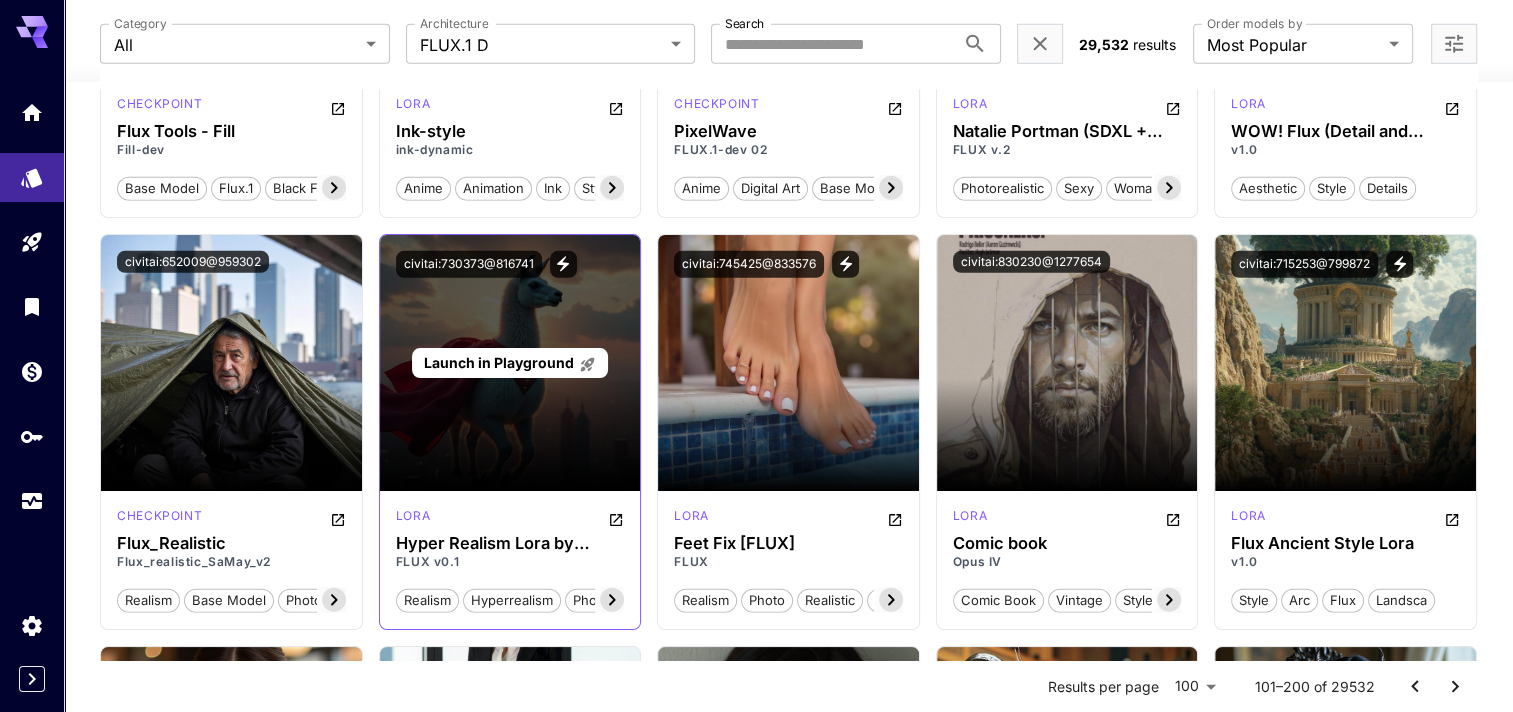 click on "Launch in Playground" at bounding box center [498, 362] 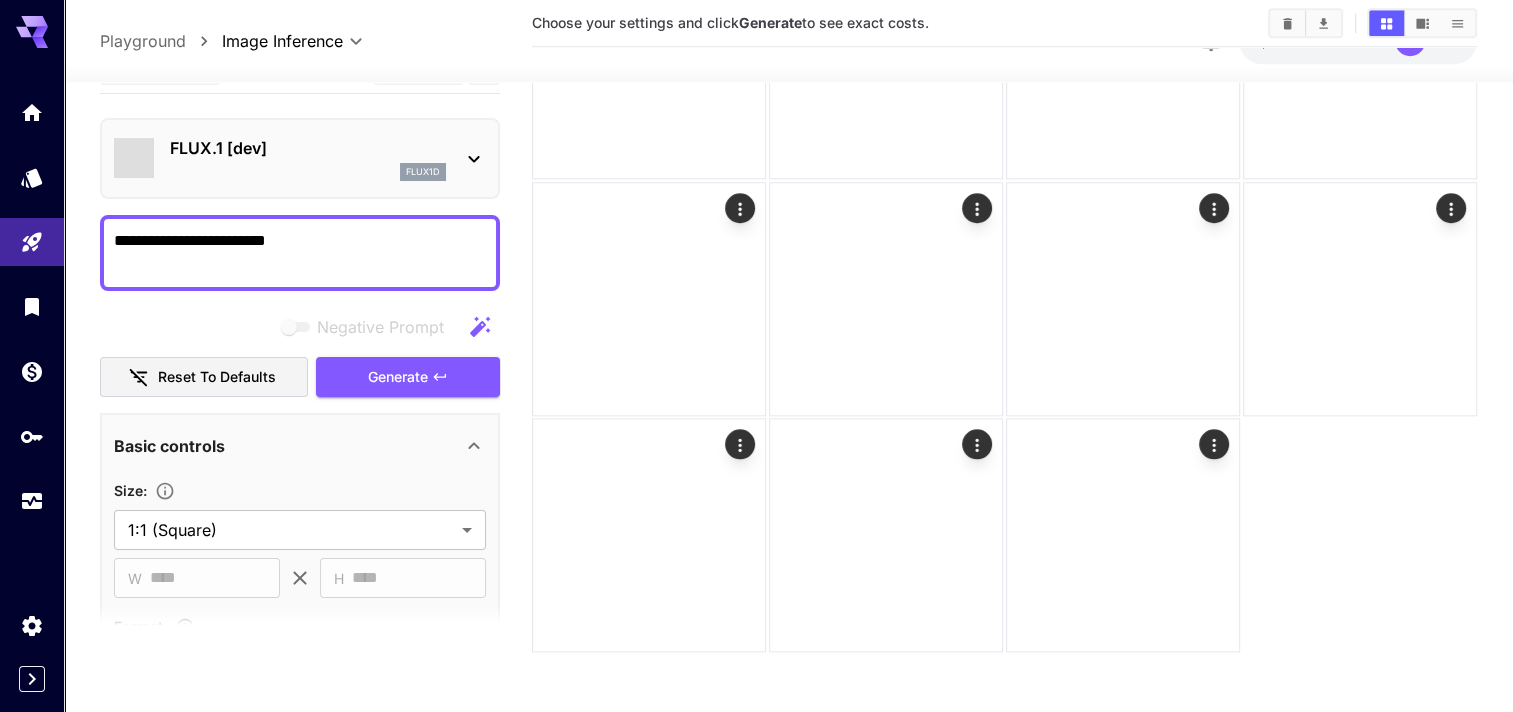 scroll, scrollTop: 1874, scrollLeft: 0, axis: vertical 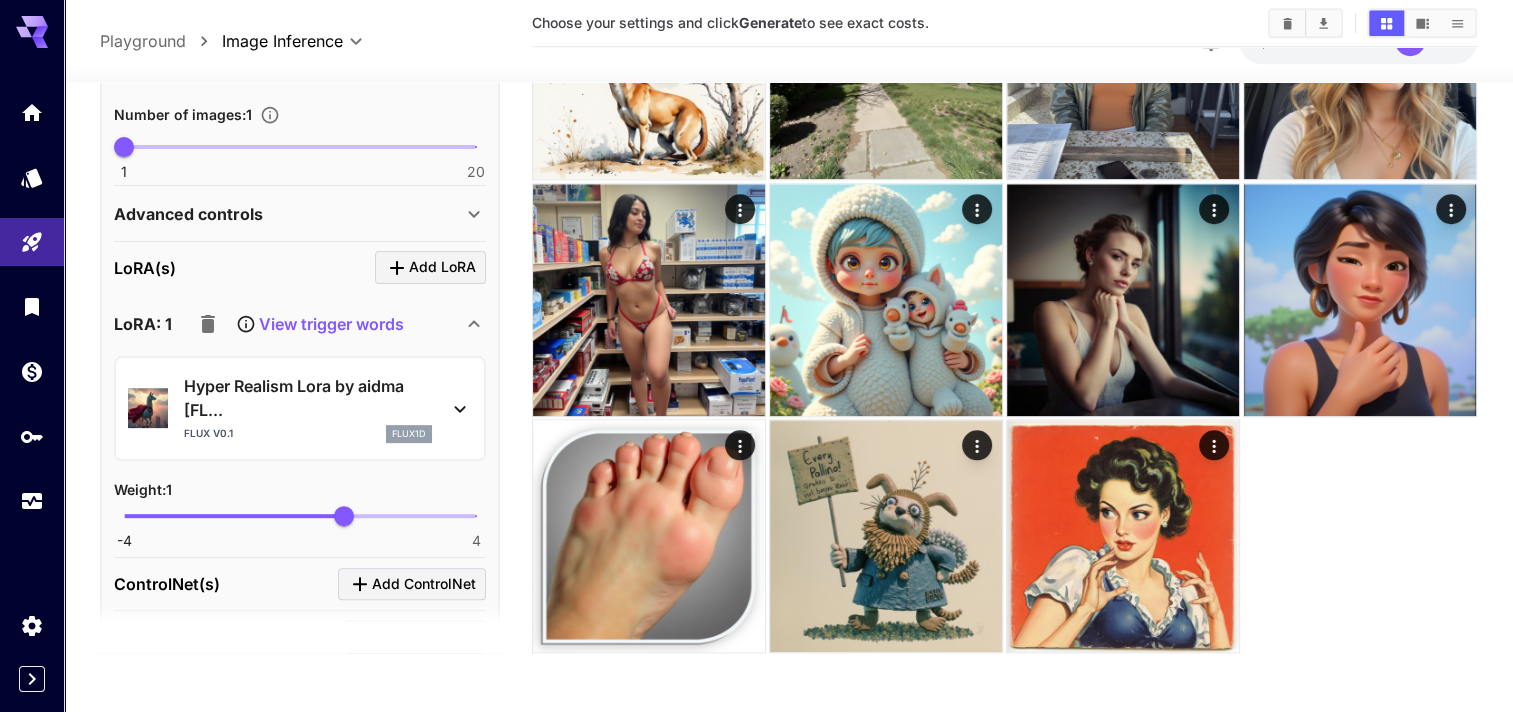 click on "View trigger words" at bounding box center [331, 324] 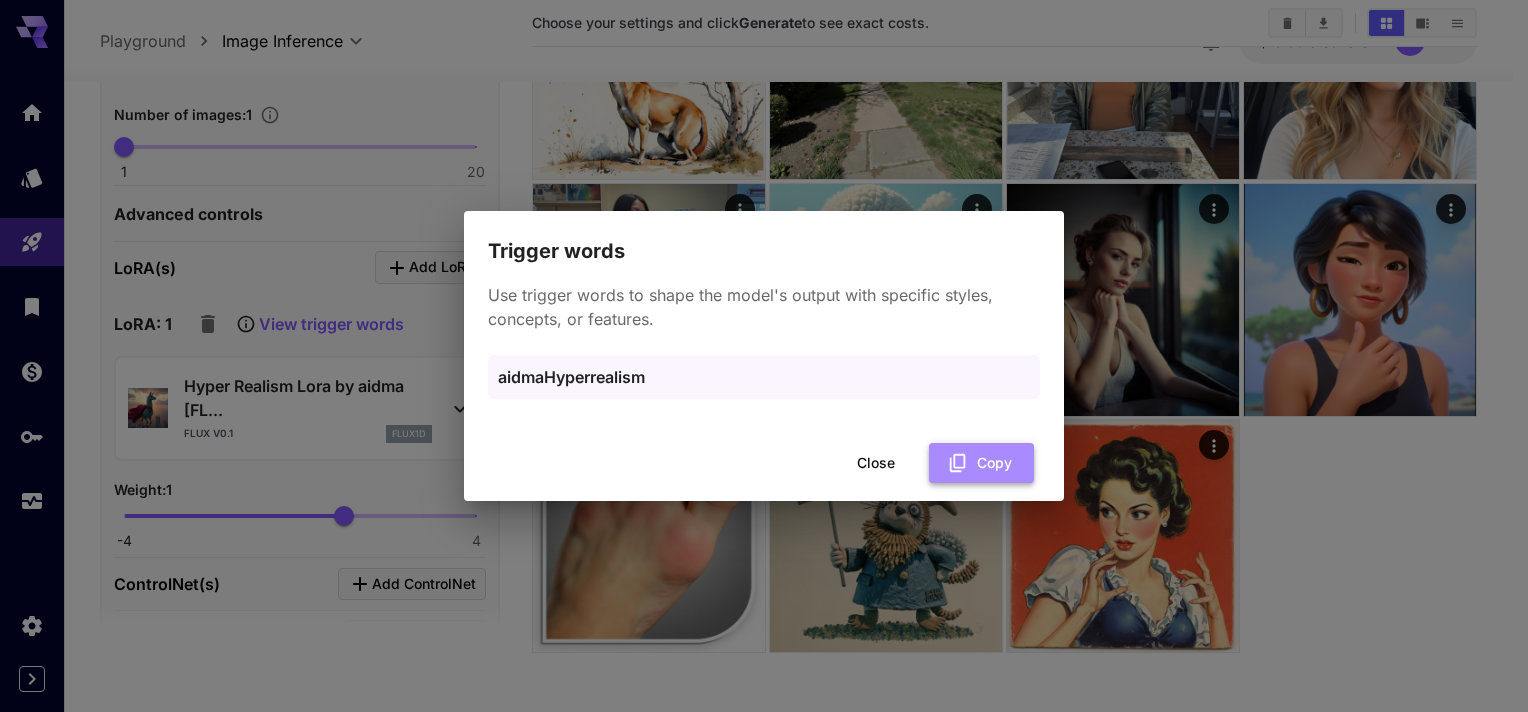 click on "Copy" at bounding box center [981, 463] 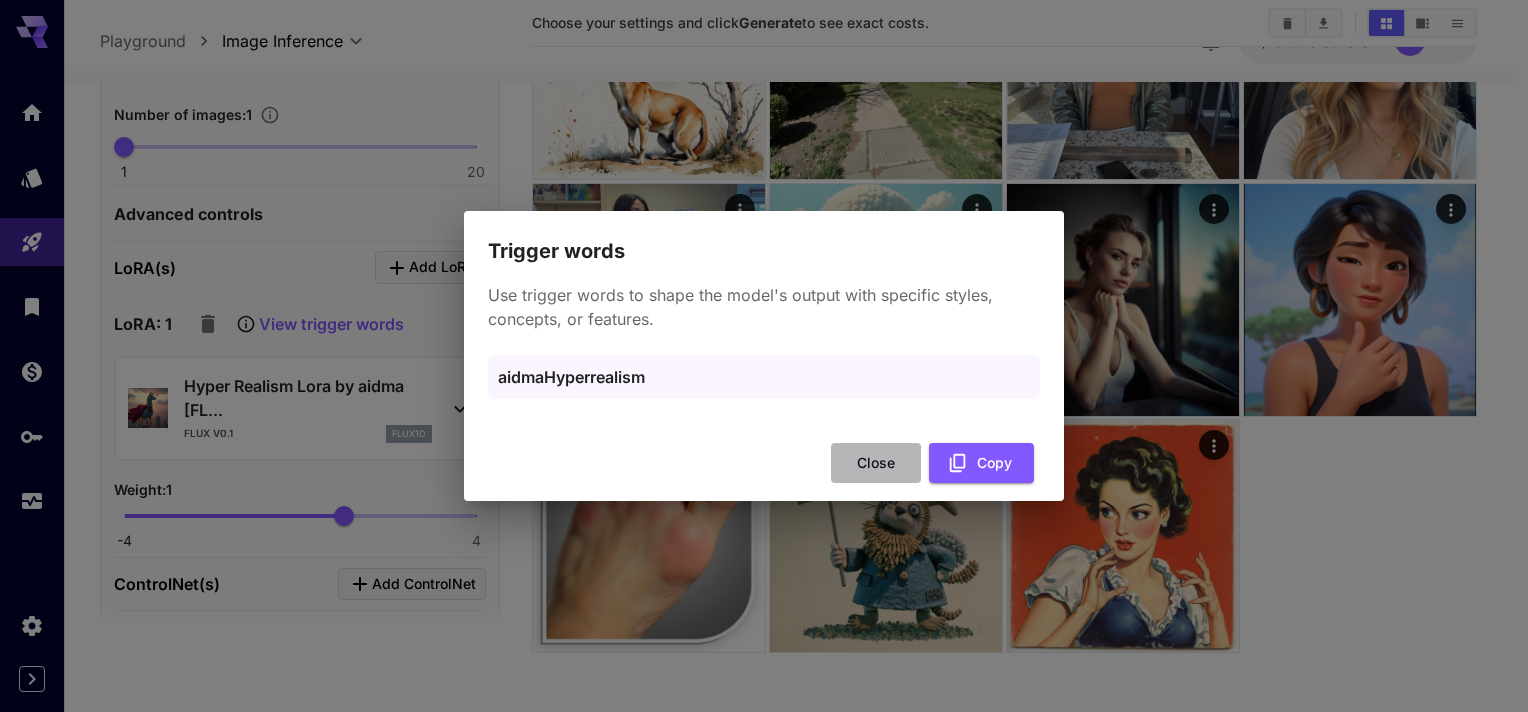 click on "Close" at bounding box center (876, 463) 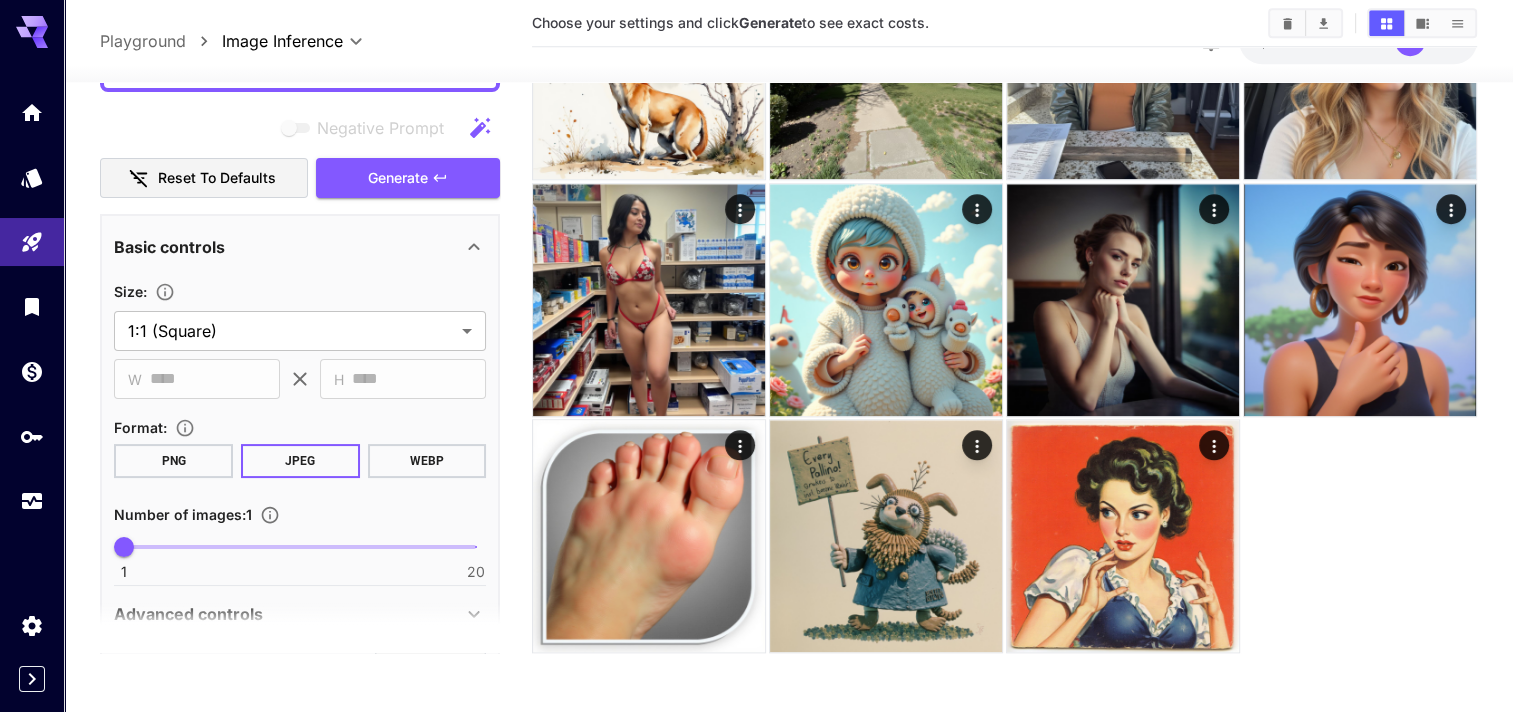 scroll, scrollTop: 100, scrollLeft: 0, axis: vertical 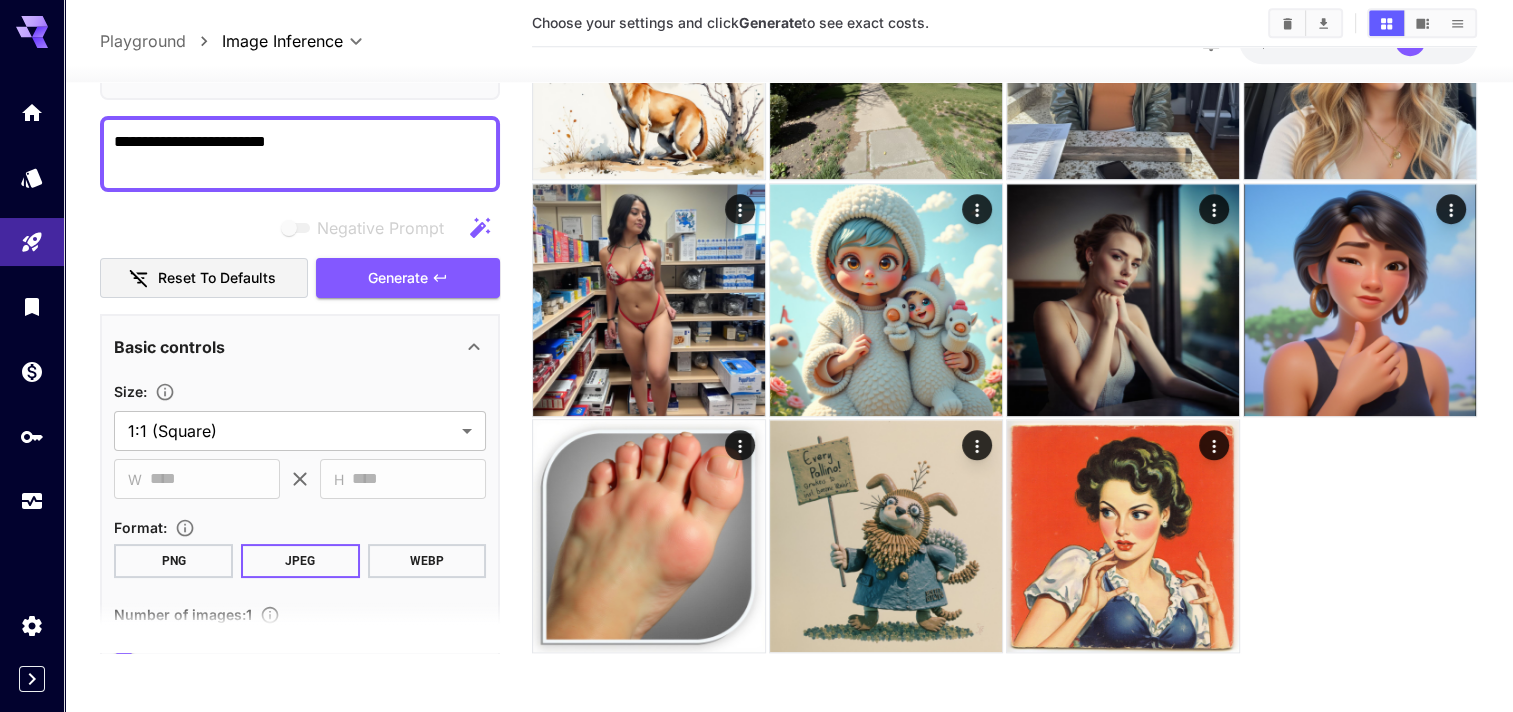 drag, startPoint x: 307, startPoint y: 104, endPoint x: 283, endPoint y: 119, distance: 28.301943 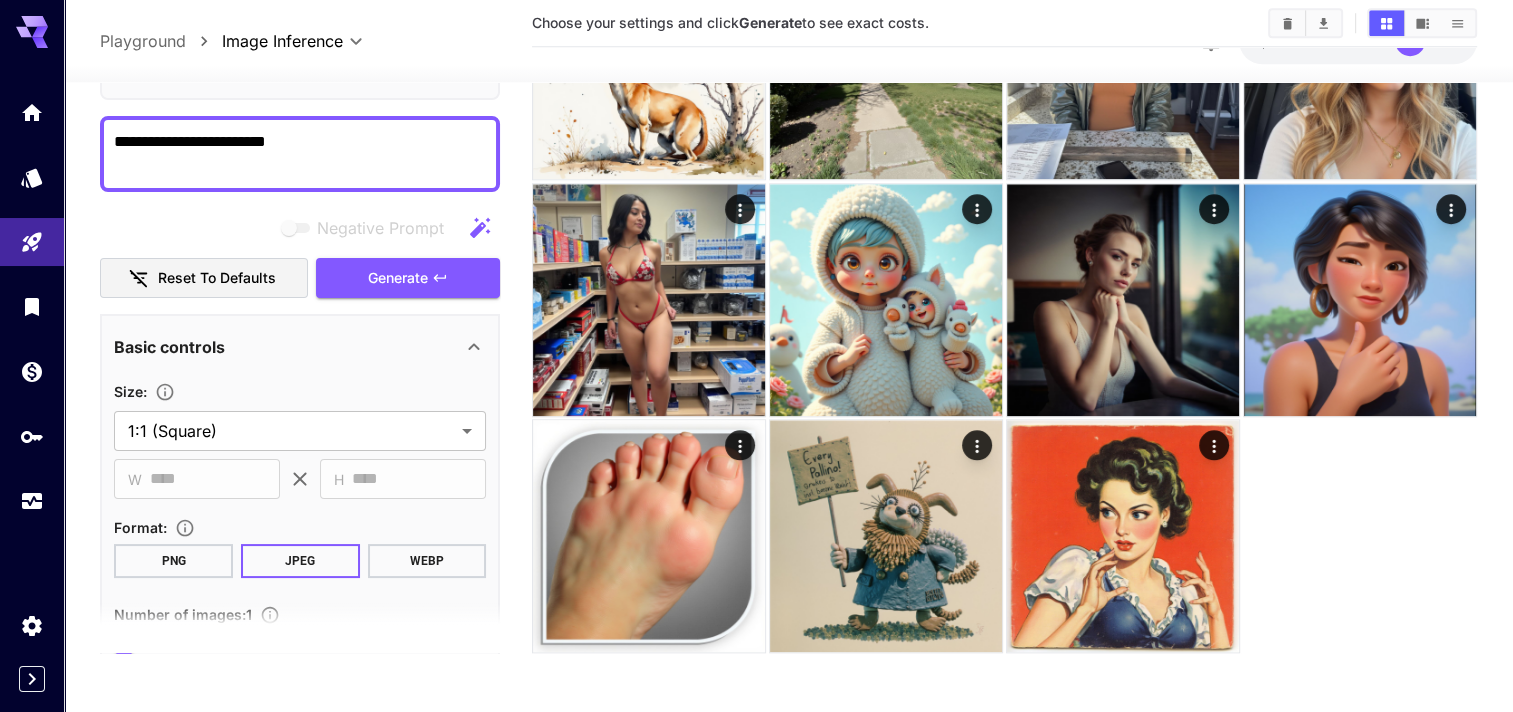 click on "**********" at bounding box center [300, 154] 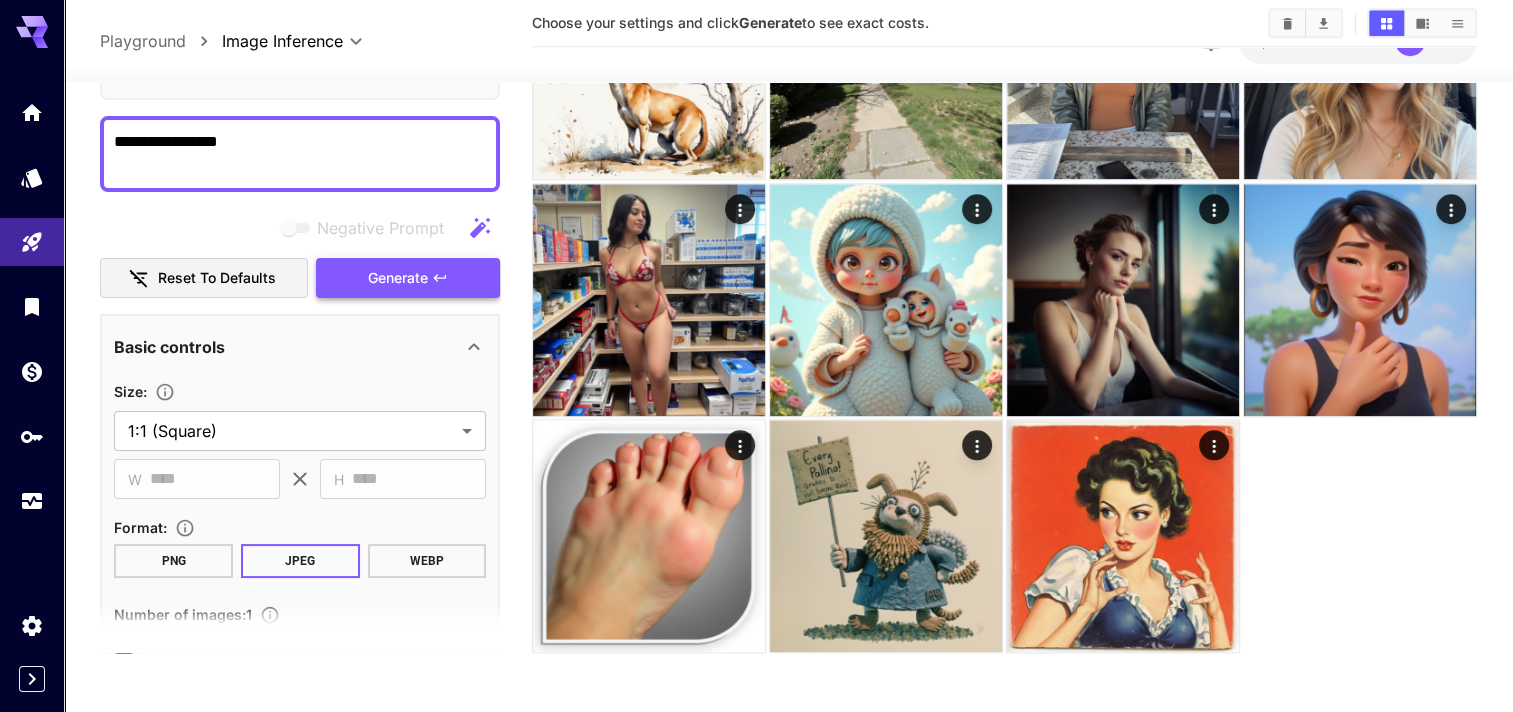 type on "**********" 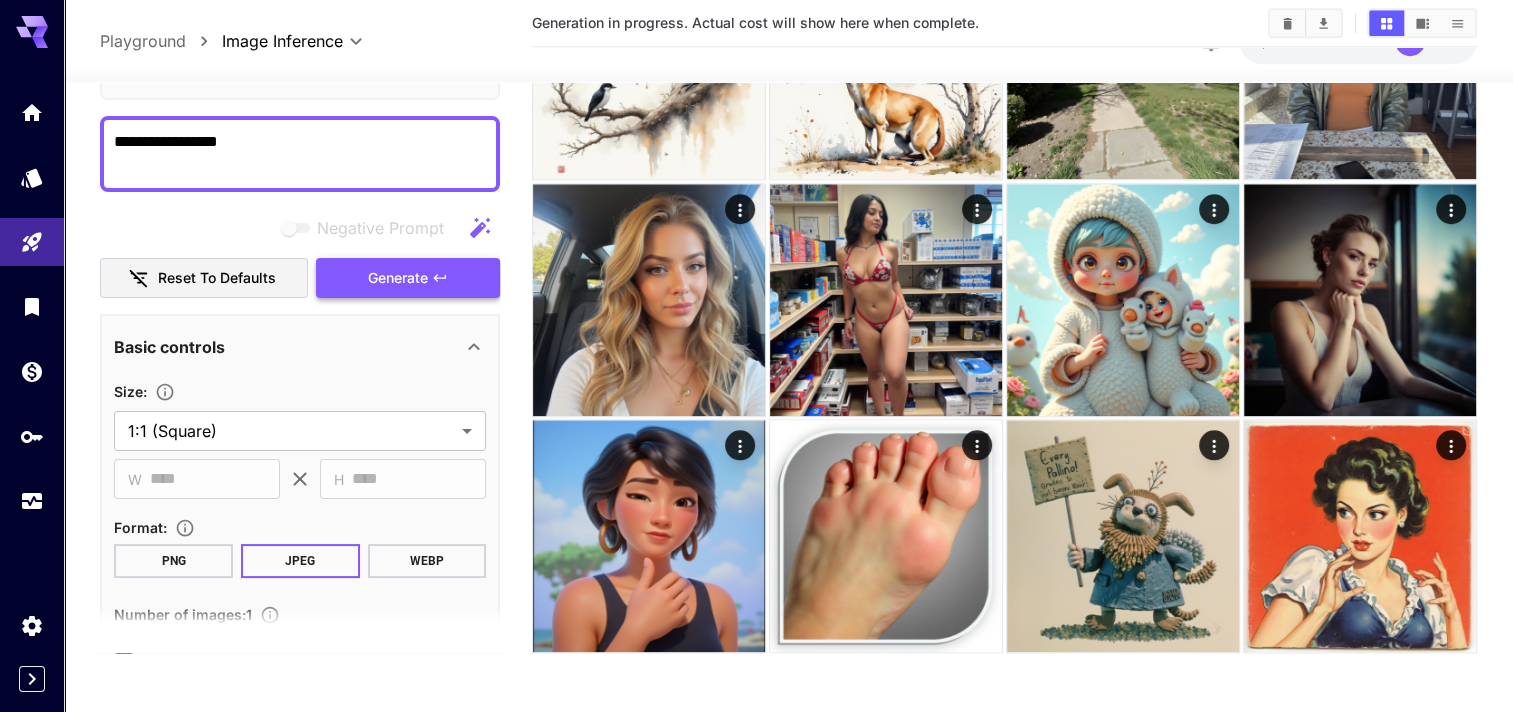 scroll, scrollTop: 0, scrollLeft: 0, axis: both 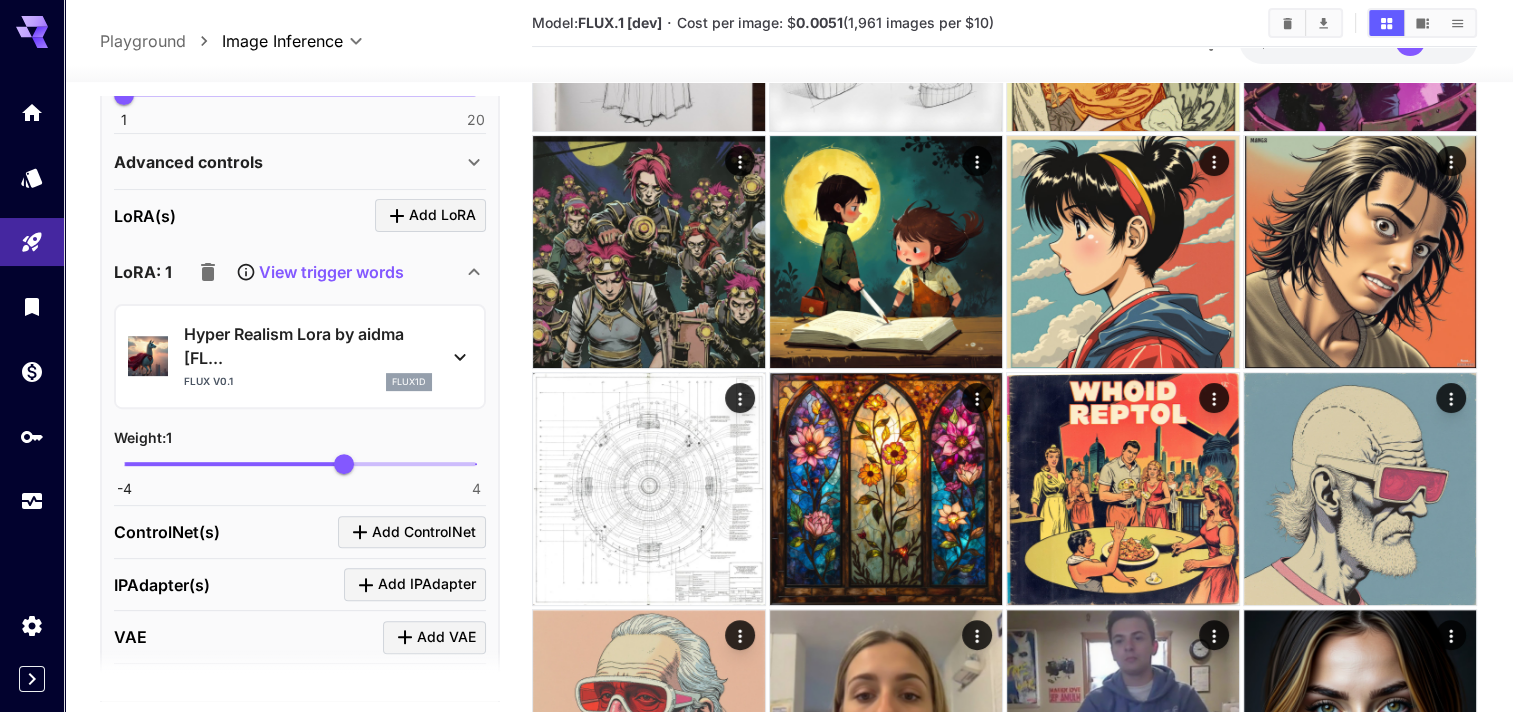 click on "View trigger words" at bounding box center (331, 272) 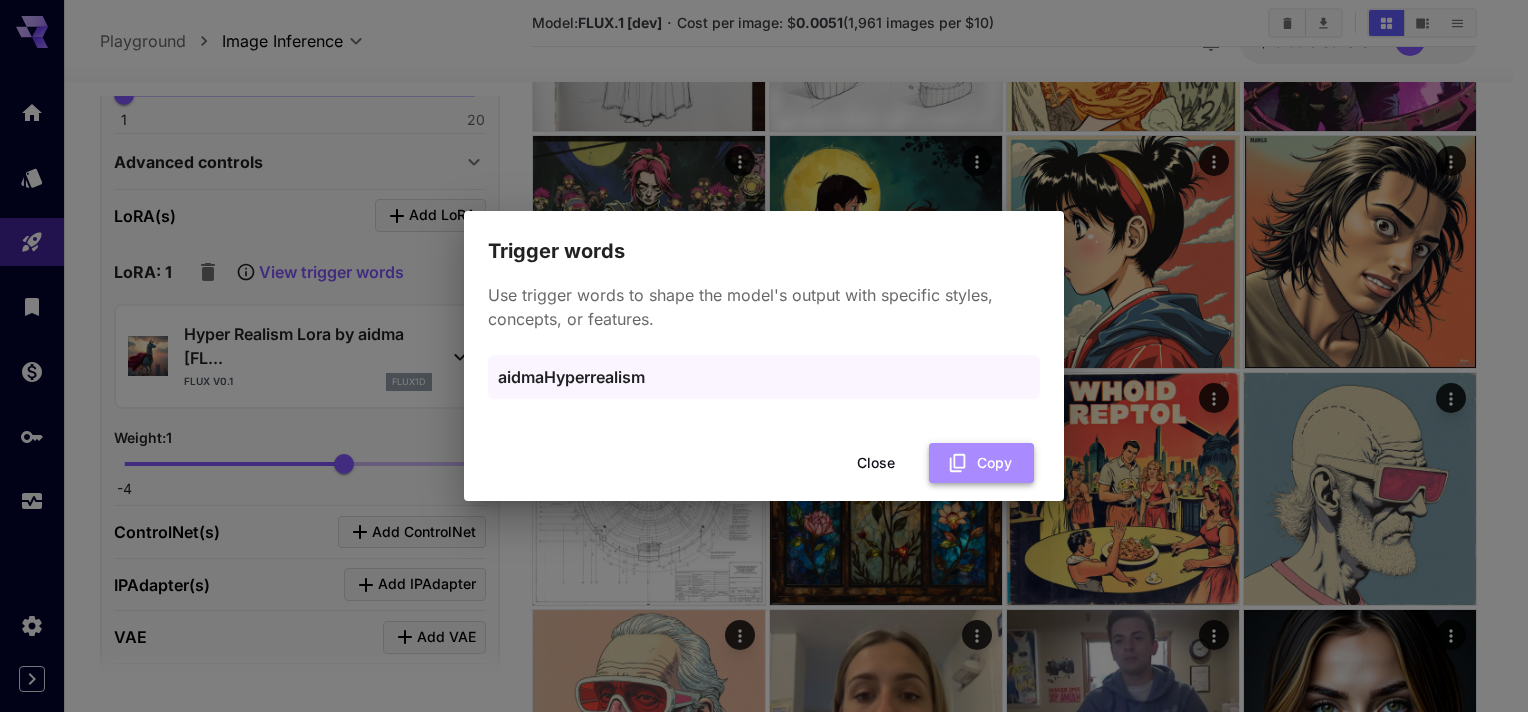 click on "Copy" at bounding box center [981, 463] 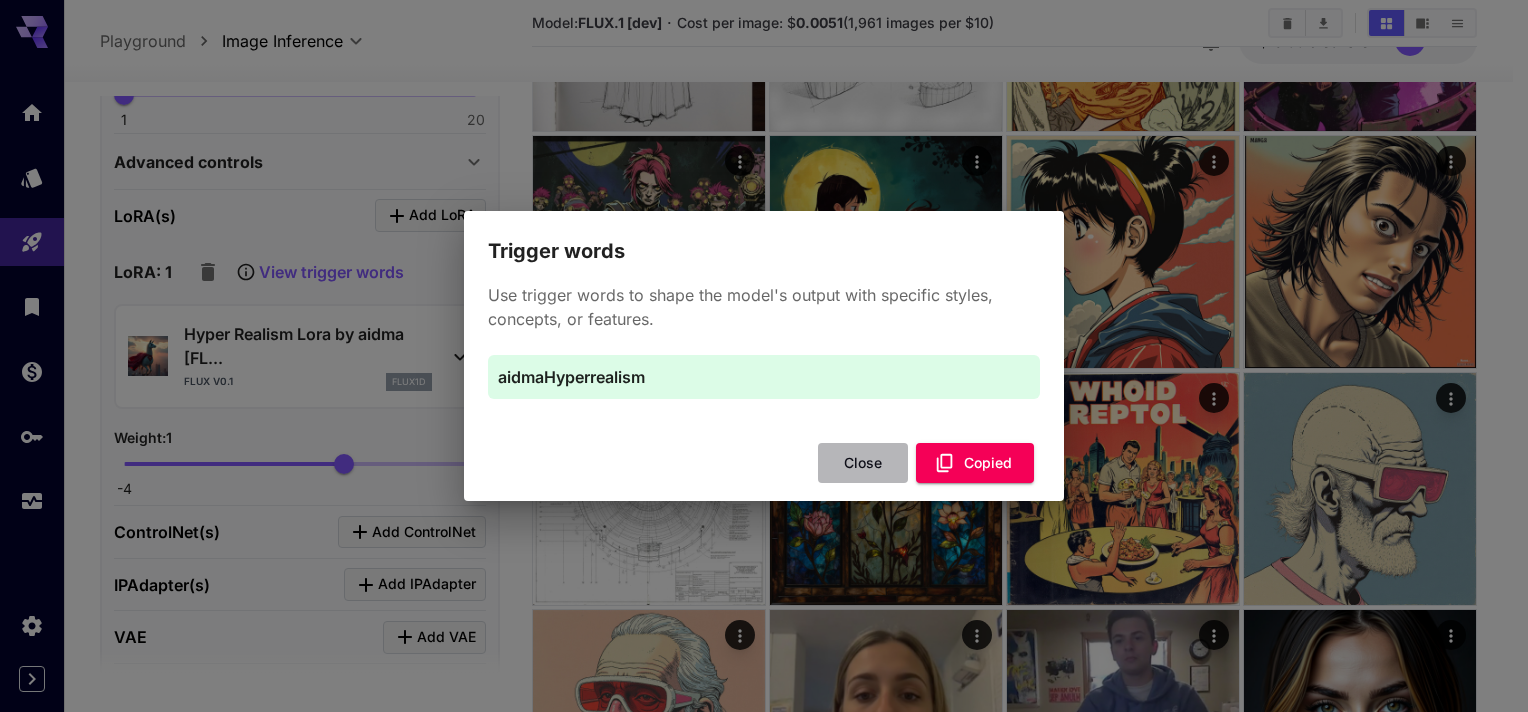 click on "Close" at bounding box center (863, 463) 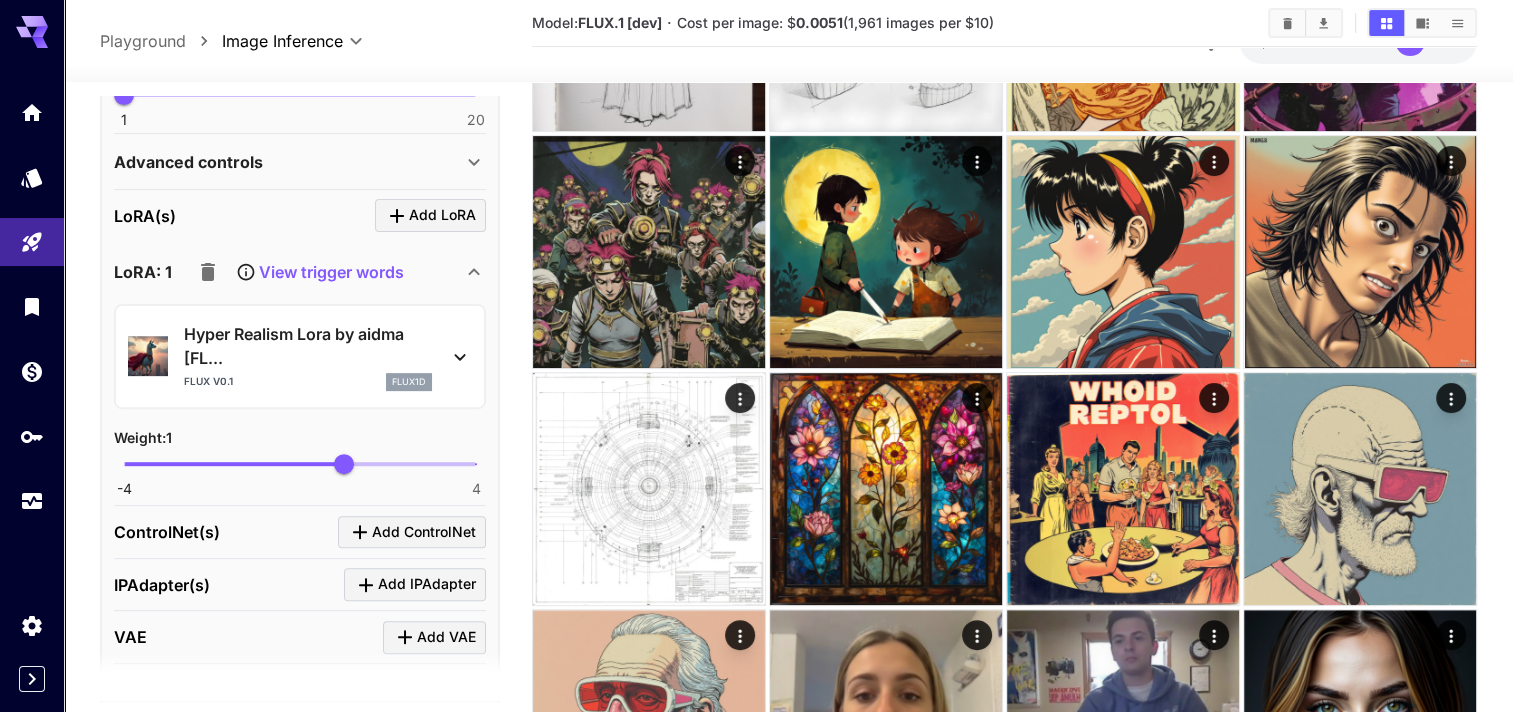 scroll, scrollTop: 400, scrollLeft: 0, axis: vertical 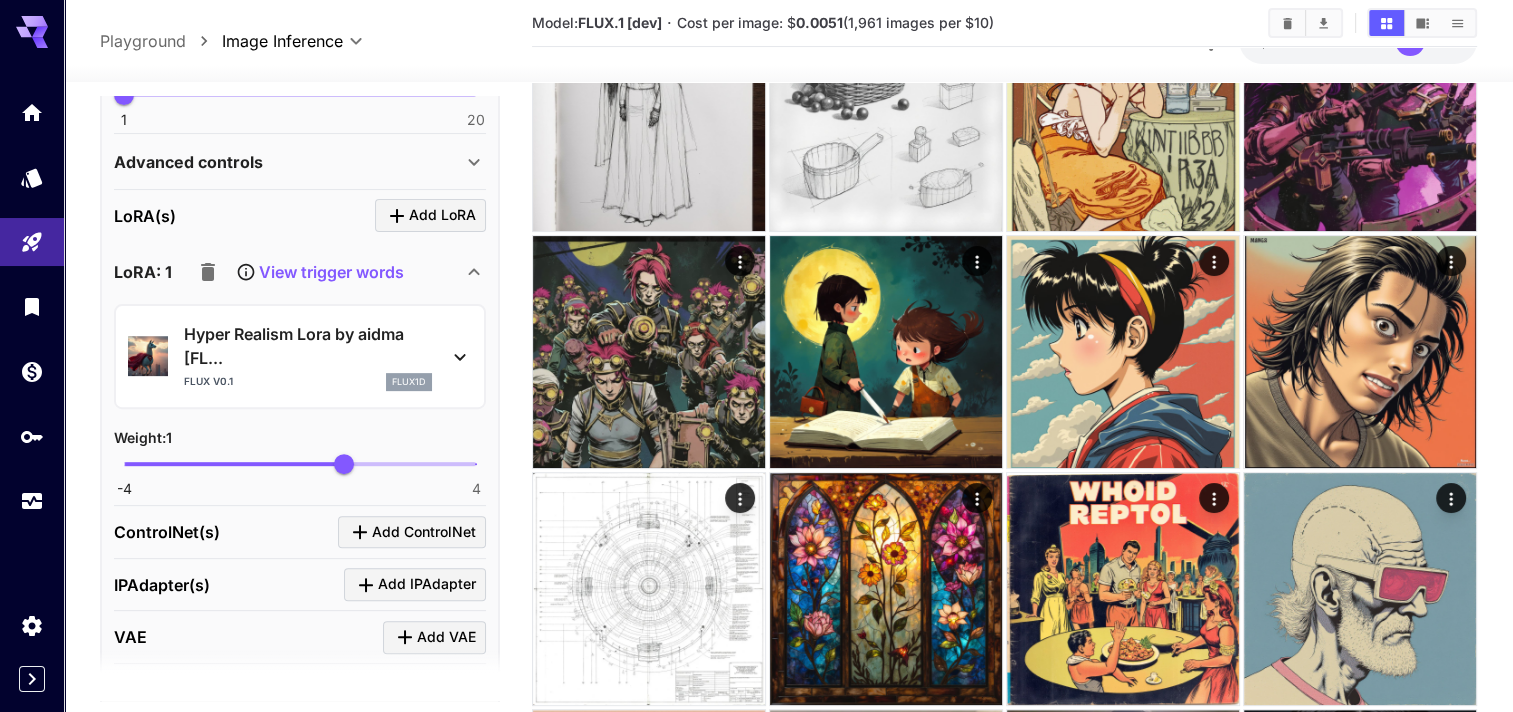 drag, startPoint x: 371, startPoint y: 274, endPoint x: 262, endPoint y: 269, distance: 109.11462 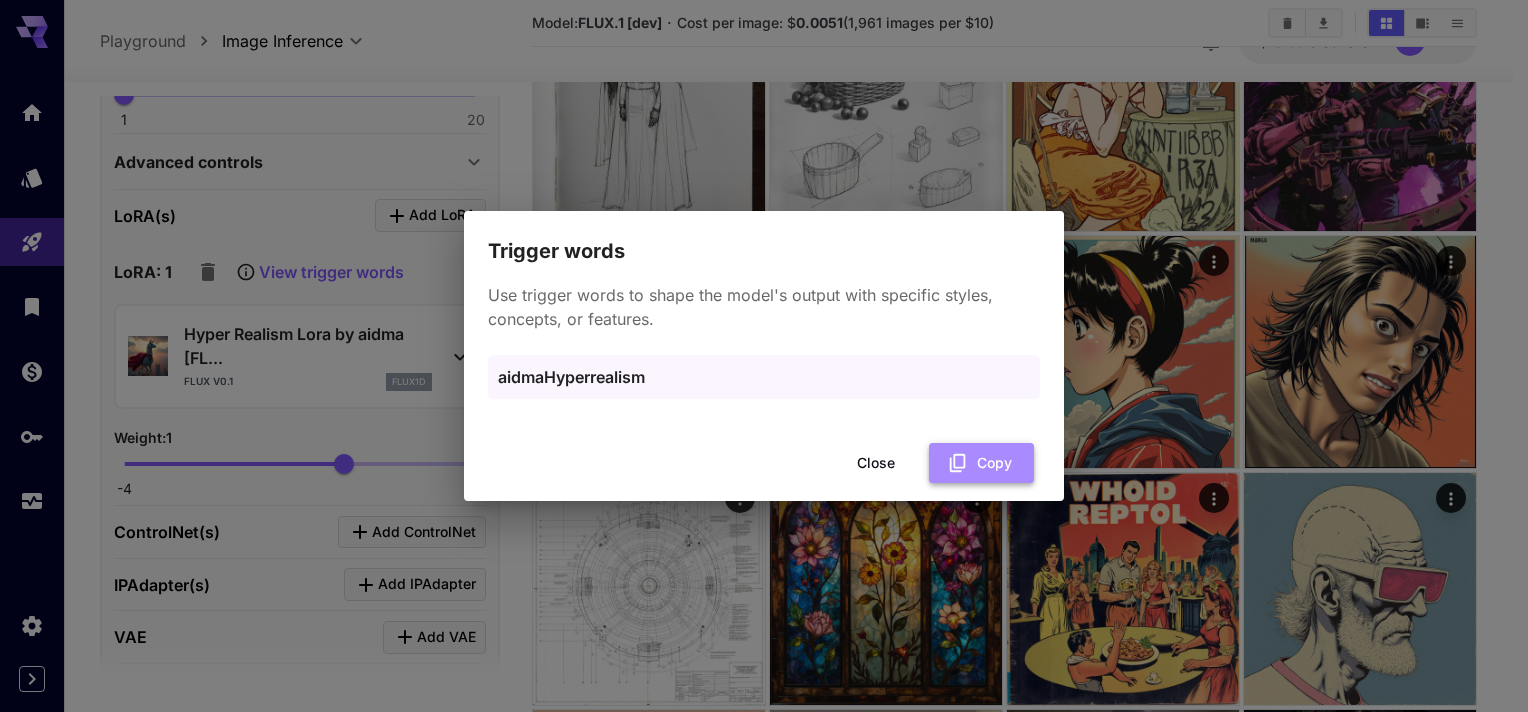click on "Copy" at bounding box center [981, 463] 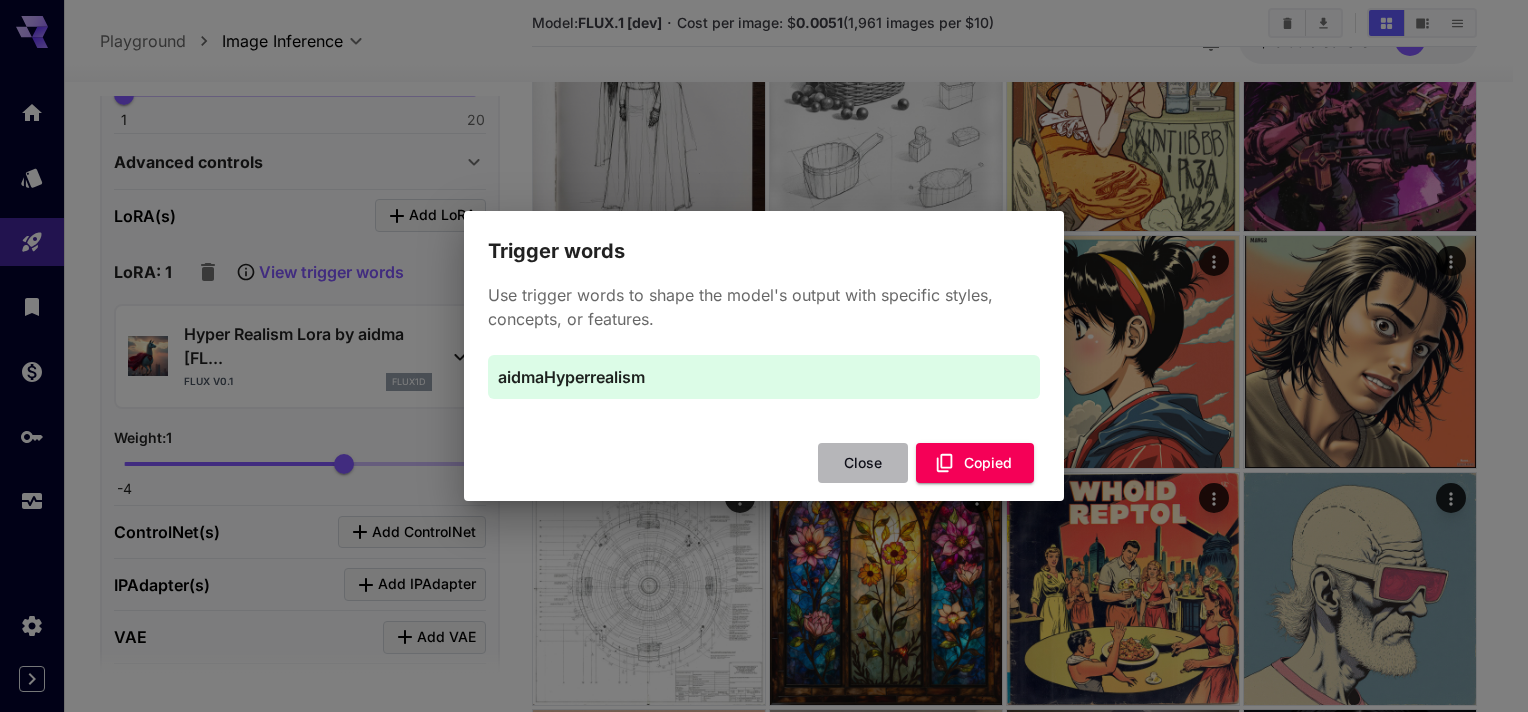 click on "Close" at bounding box center (863, 463) 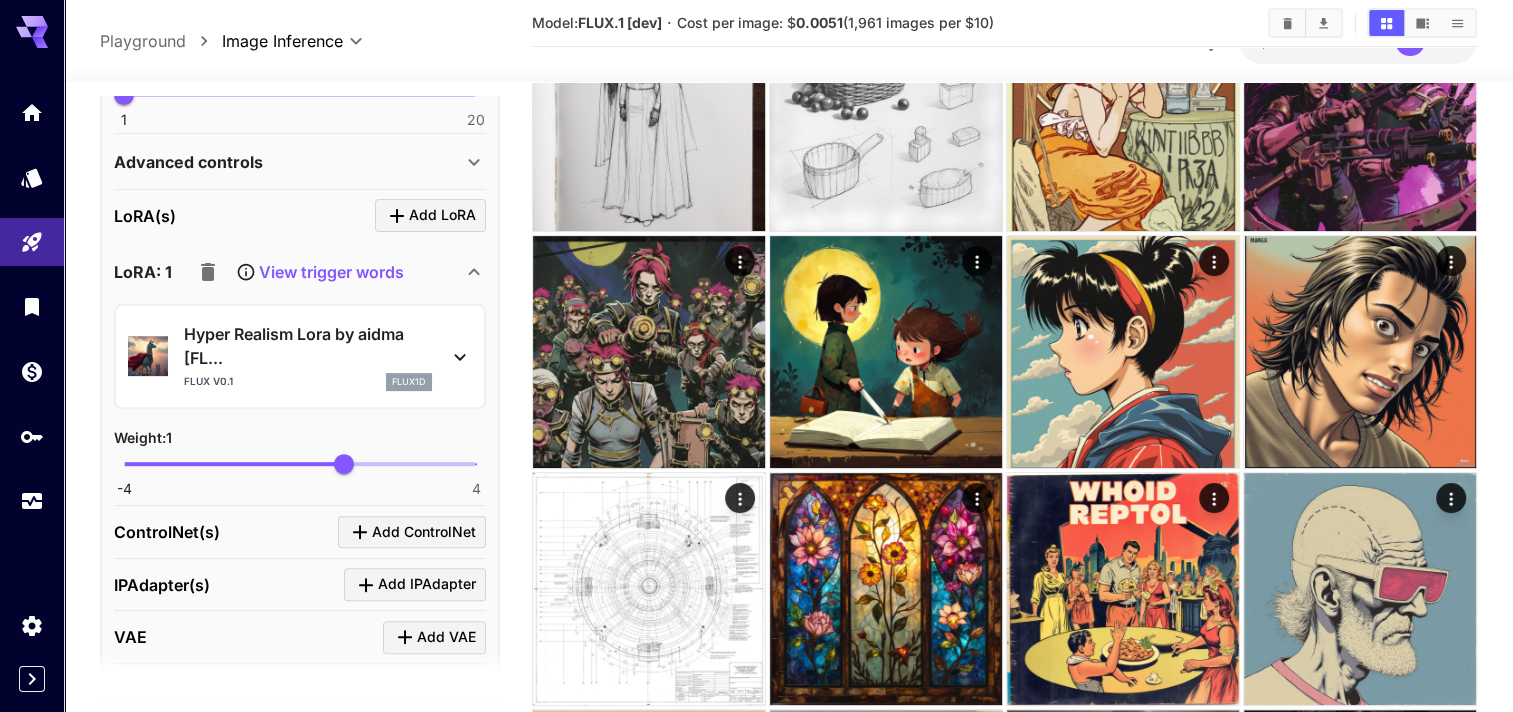 scroll, scrollTop: 100, scrollLeft: 0, axis: vertical 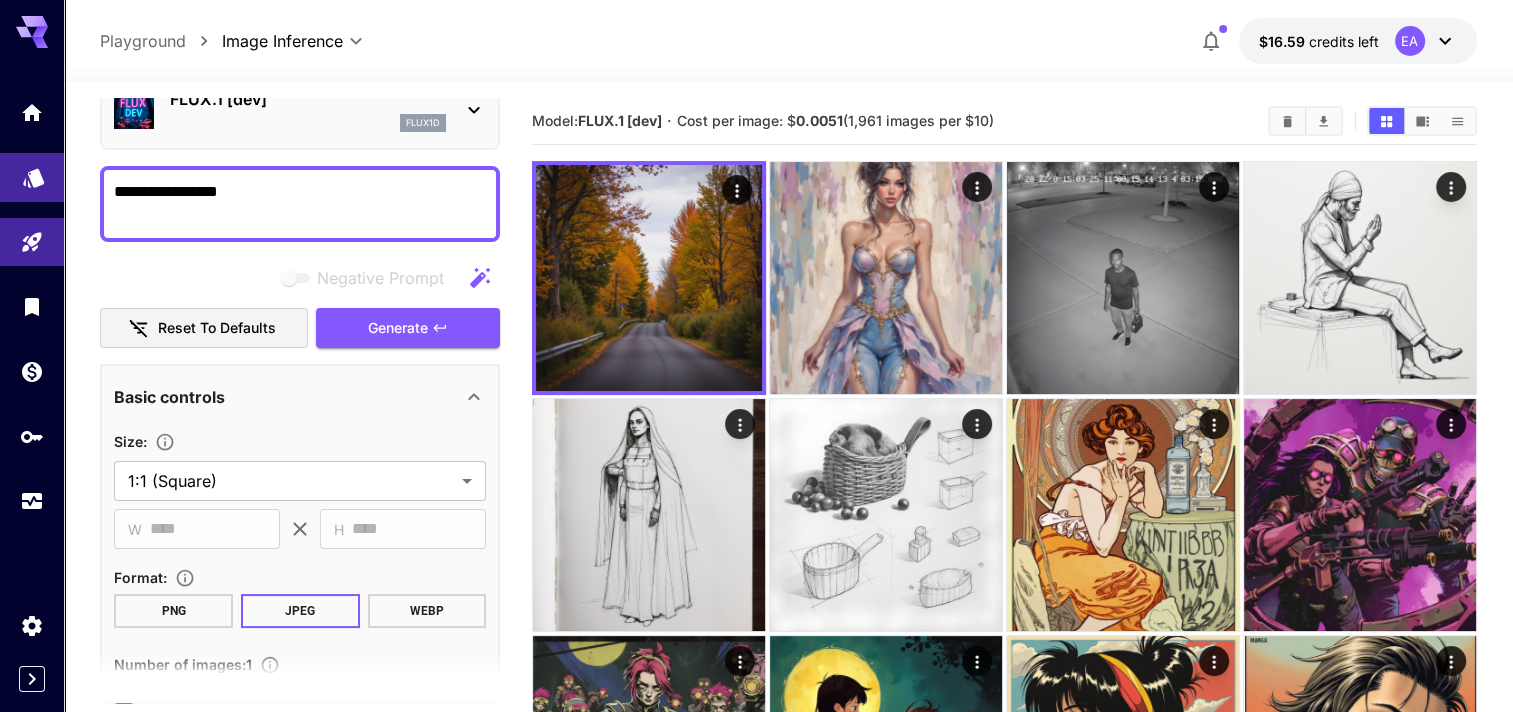 click at bounding box center (32, 177) 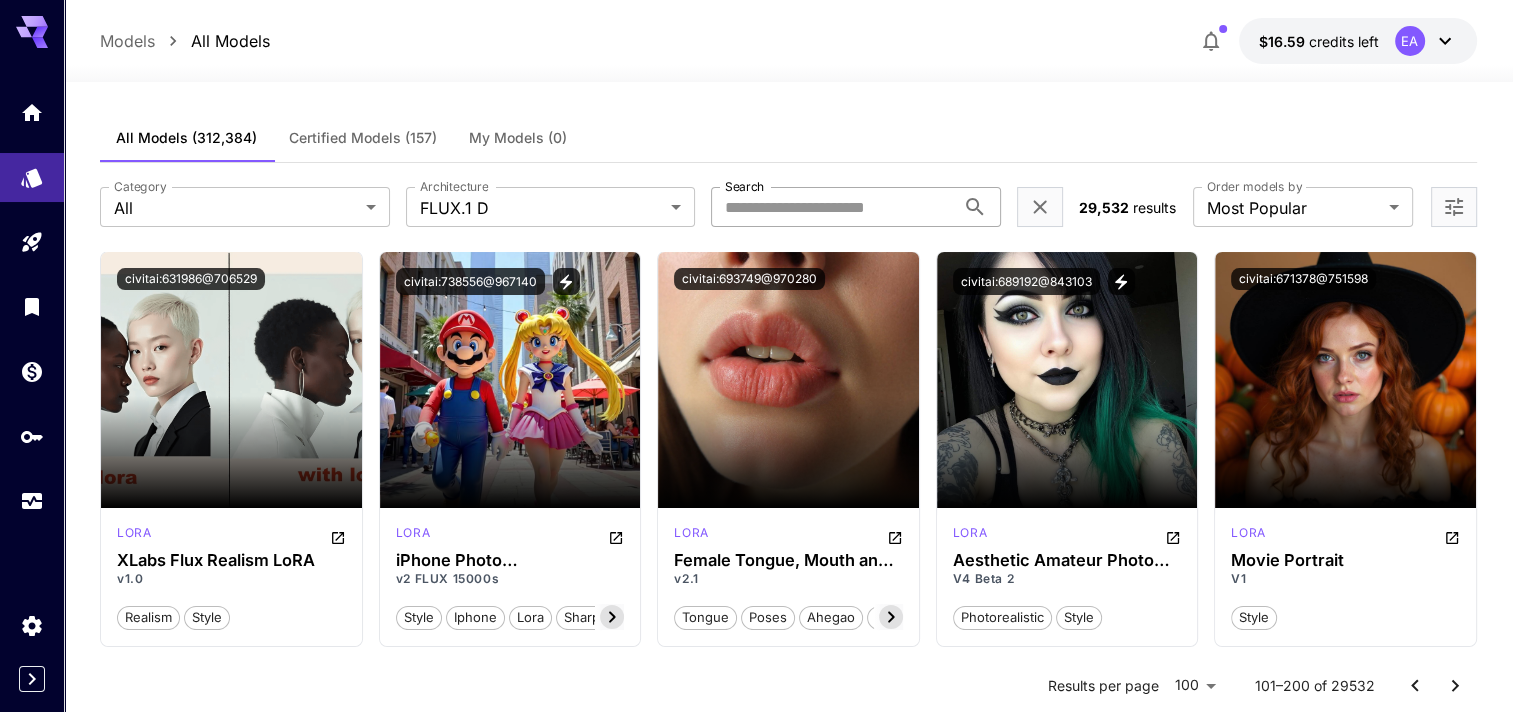 click on "Search" at bounding box center (832, 207) 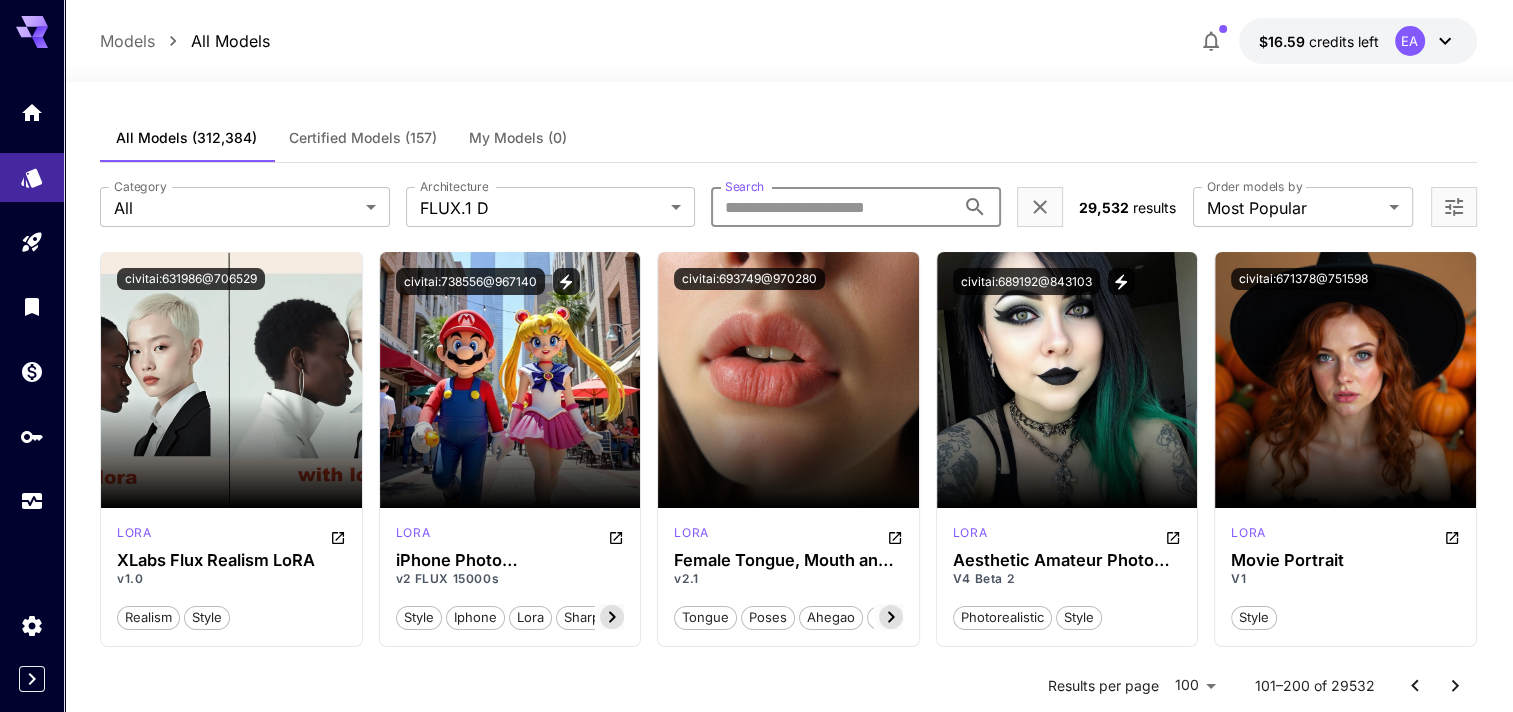 paste on "**********" 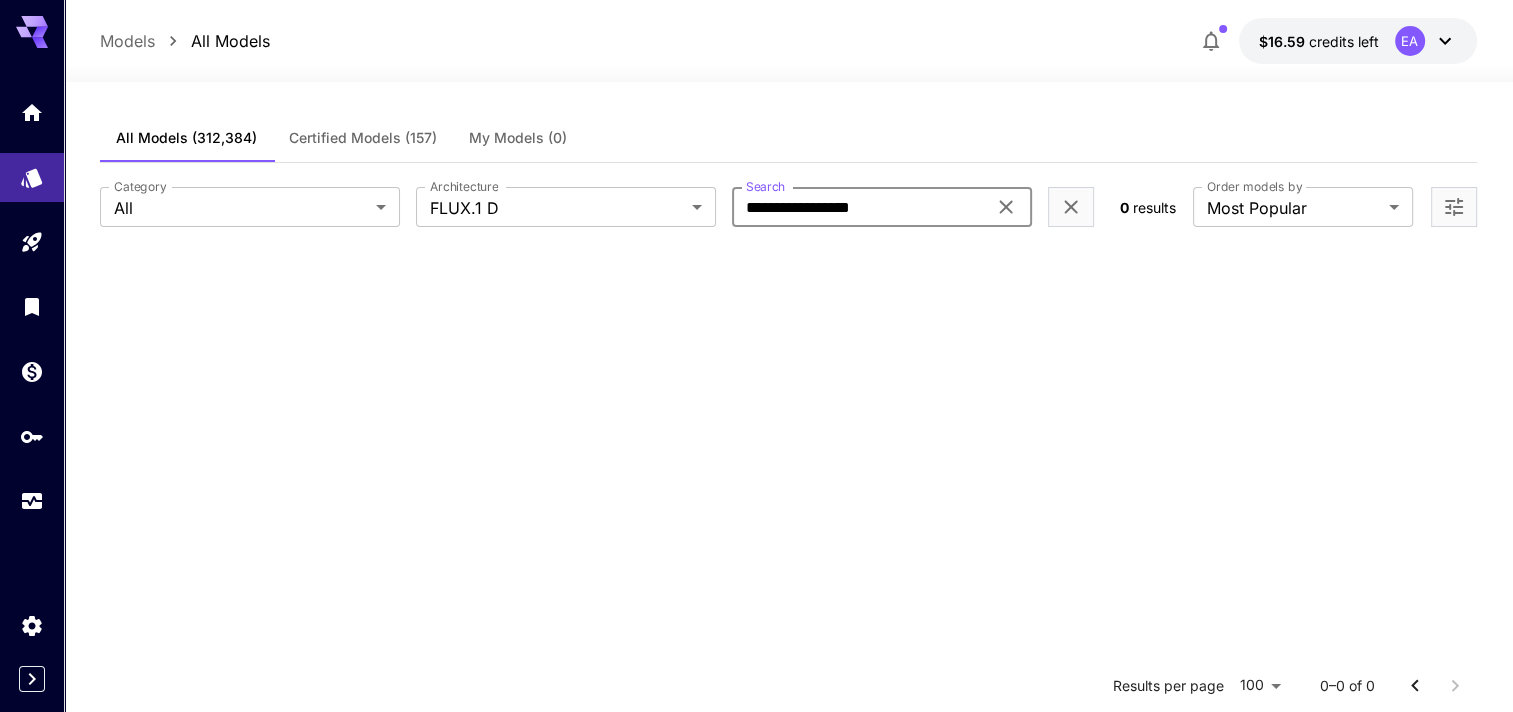 paste on "**********" 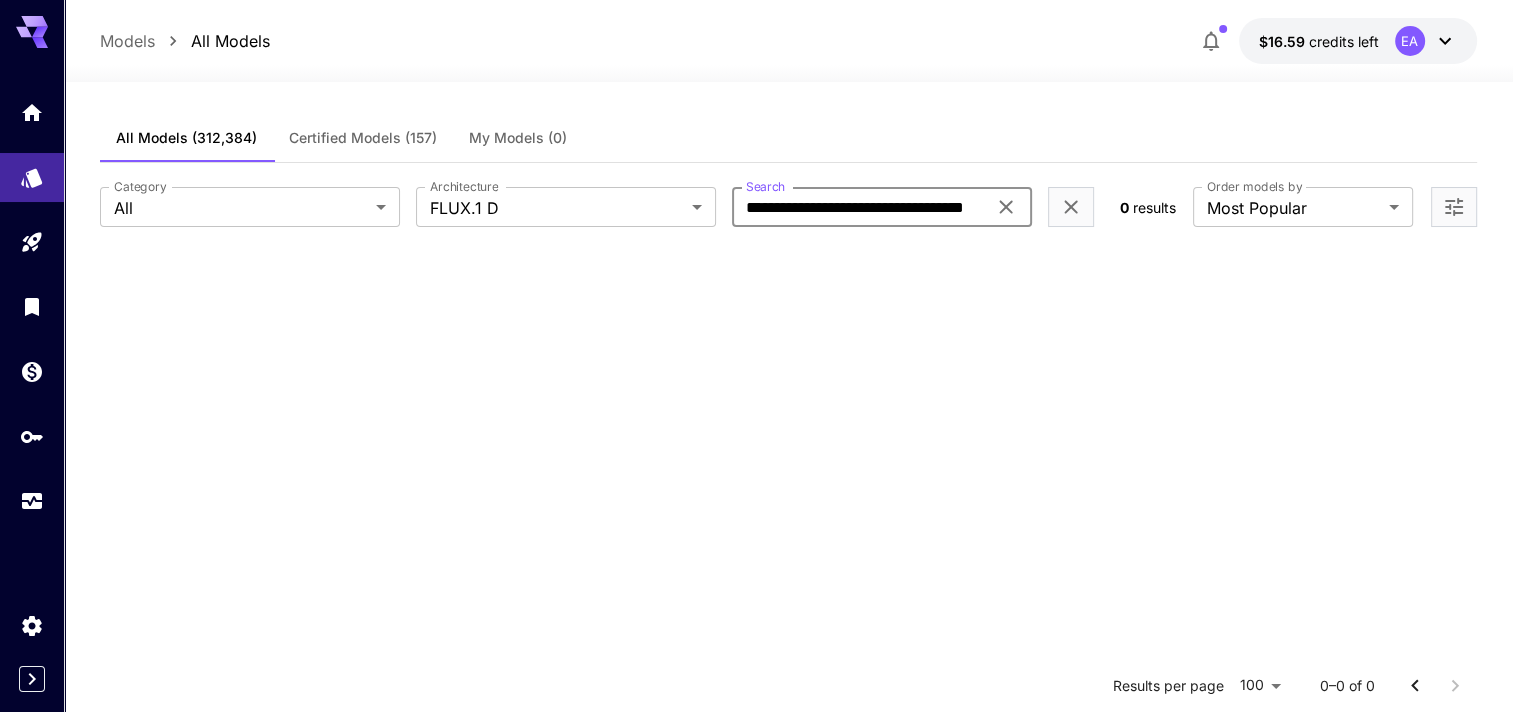 scroll, scrollTop: 0, scrollLeft: 0, axis: both 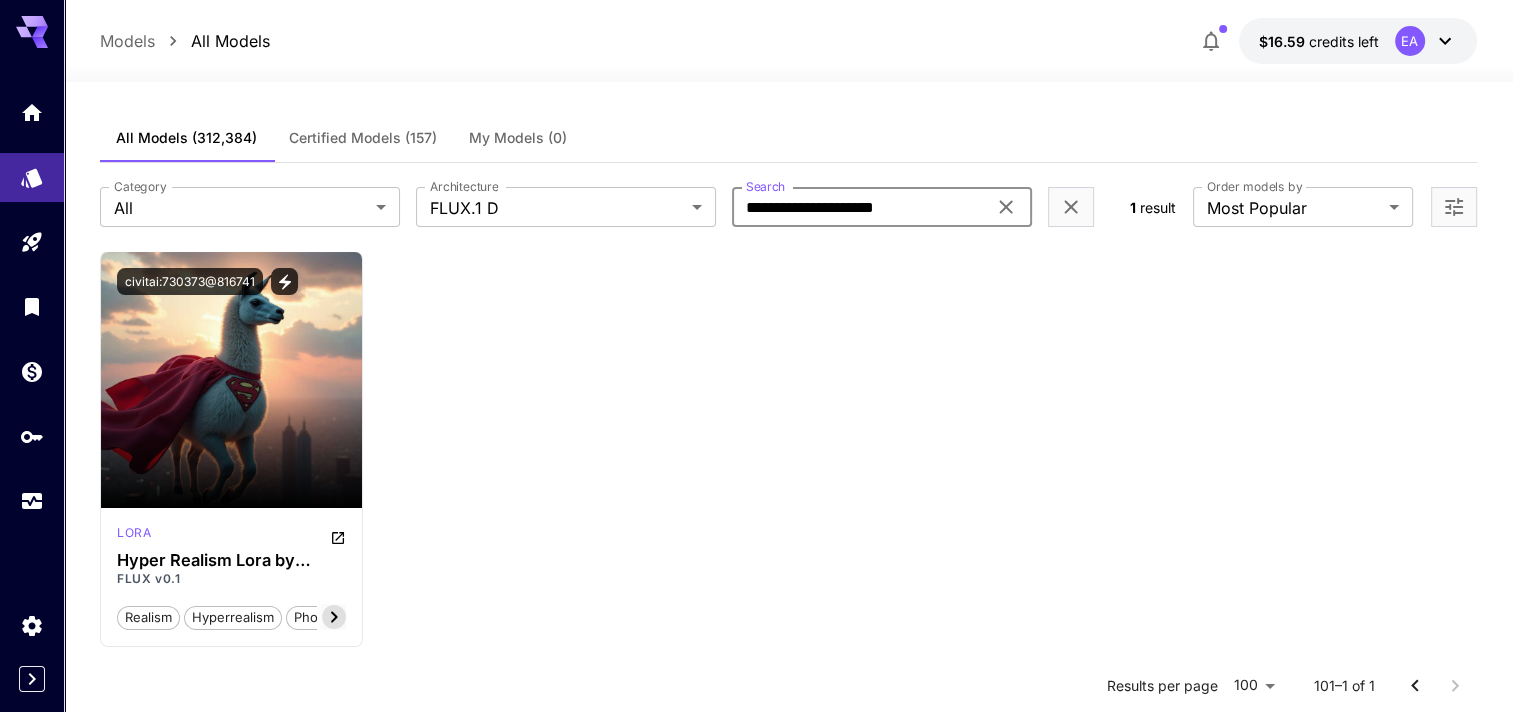 type on "**********" 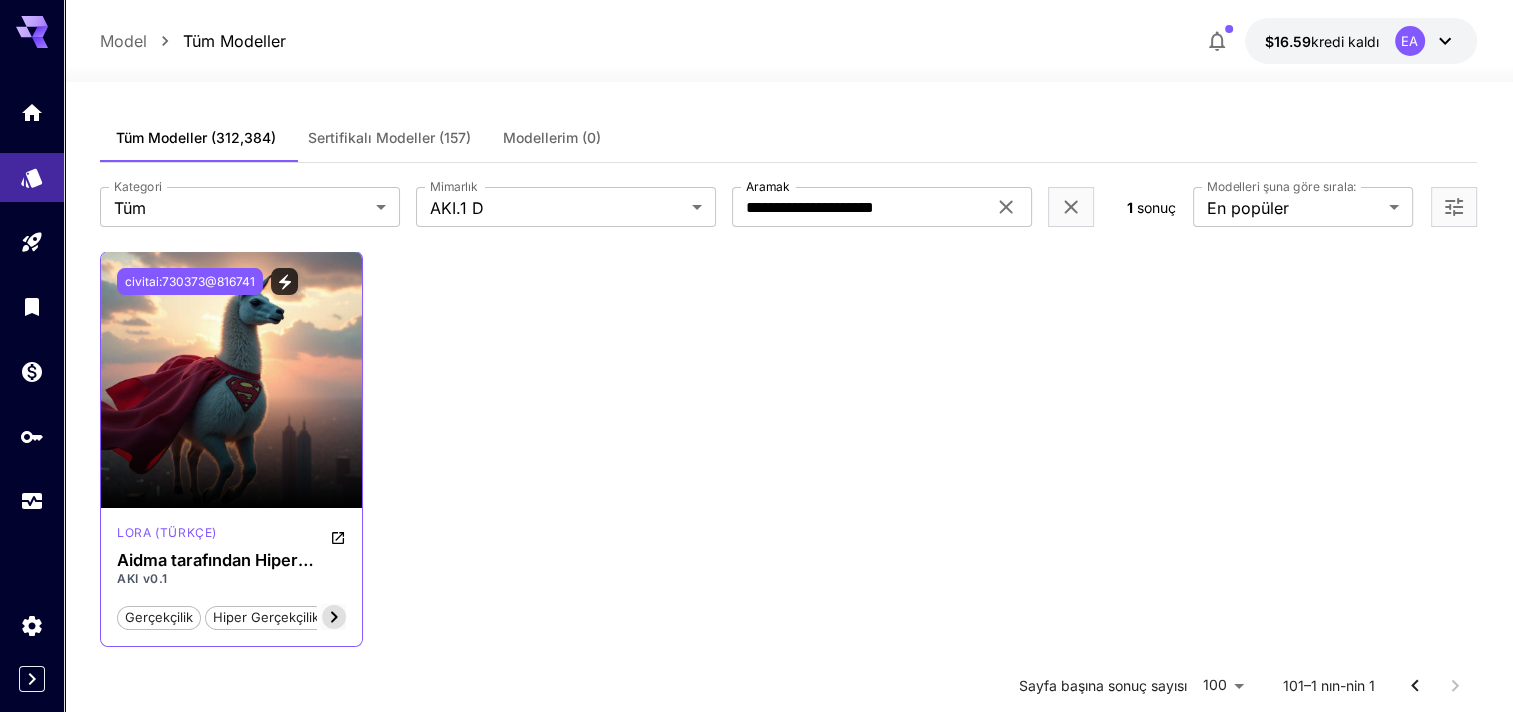 drag, startPoint x: 223, startPoint y: 277, endPoint x: 199, endPoint y: 286, distance: 25.632011 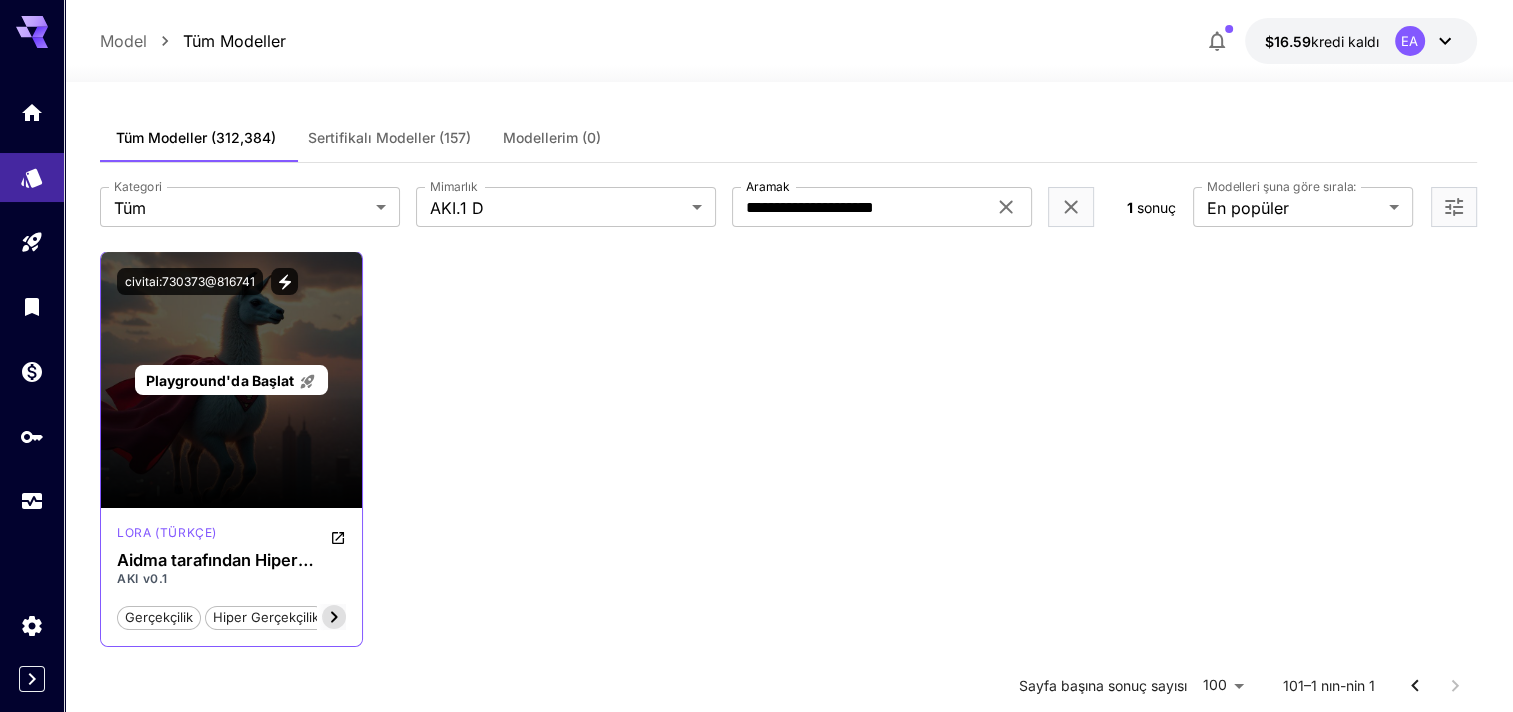 click on "Playground'da Başlat" at bounding box center (219, 380) 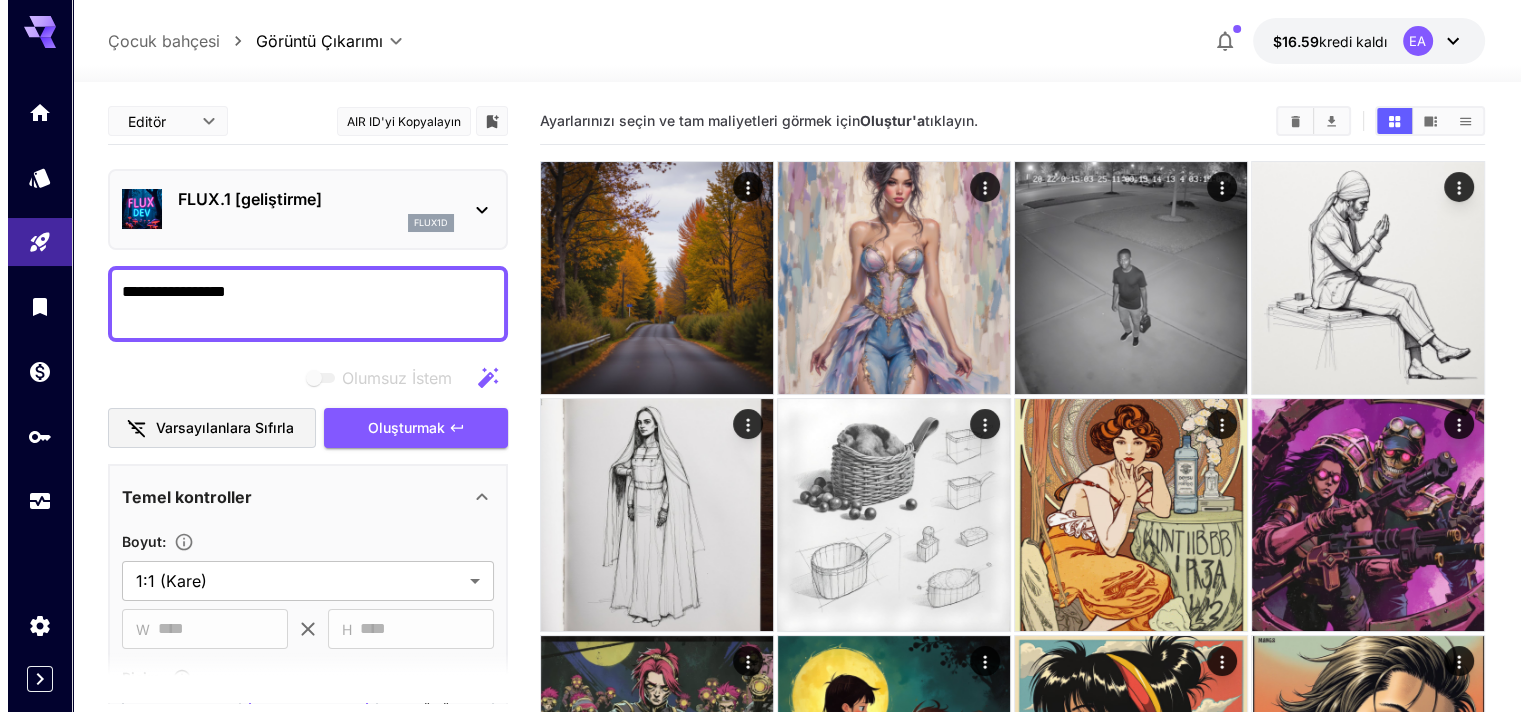 scroll, scrollTop: 500, scrollLeft: 0, axis: vertical 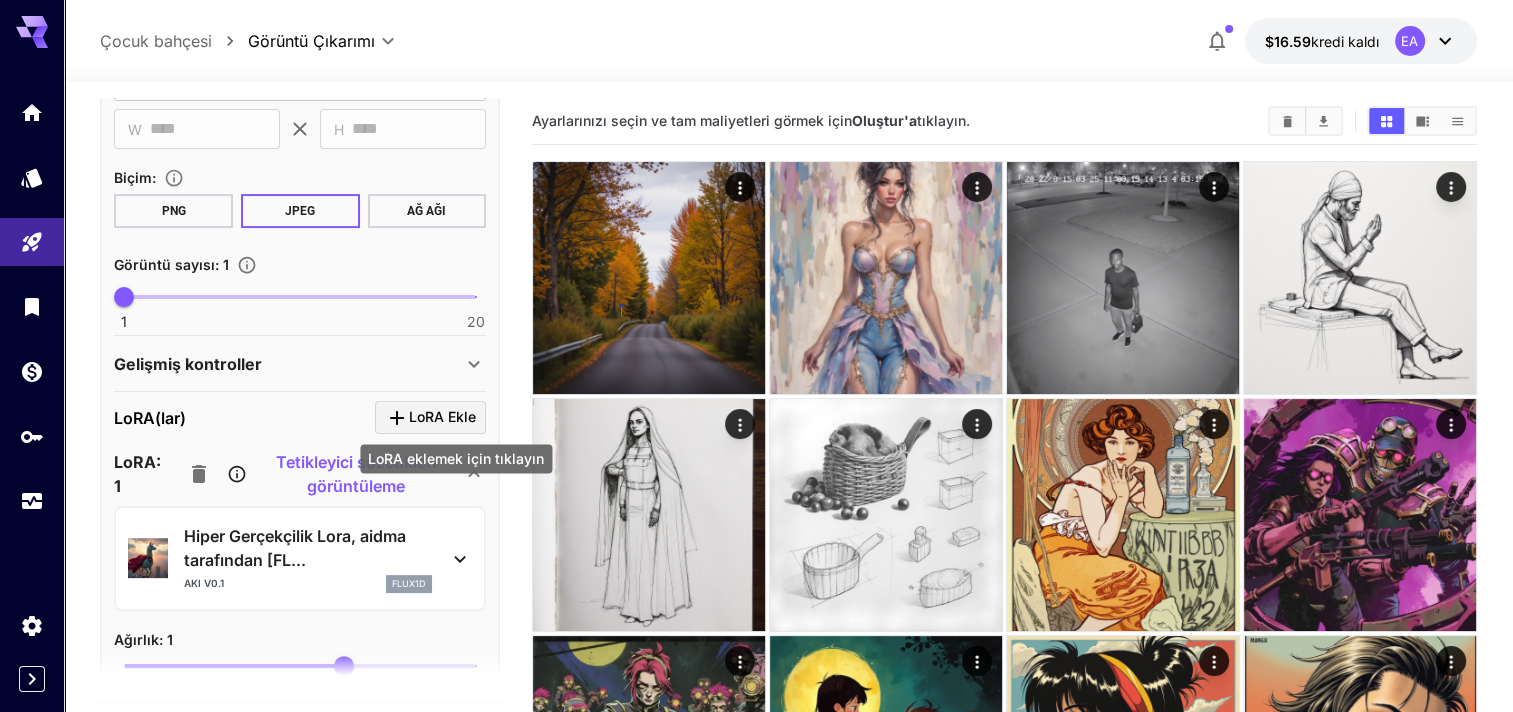 click on "LoRA eklemek için tıklayın" at bounding box center (456, 458) 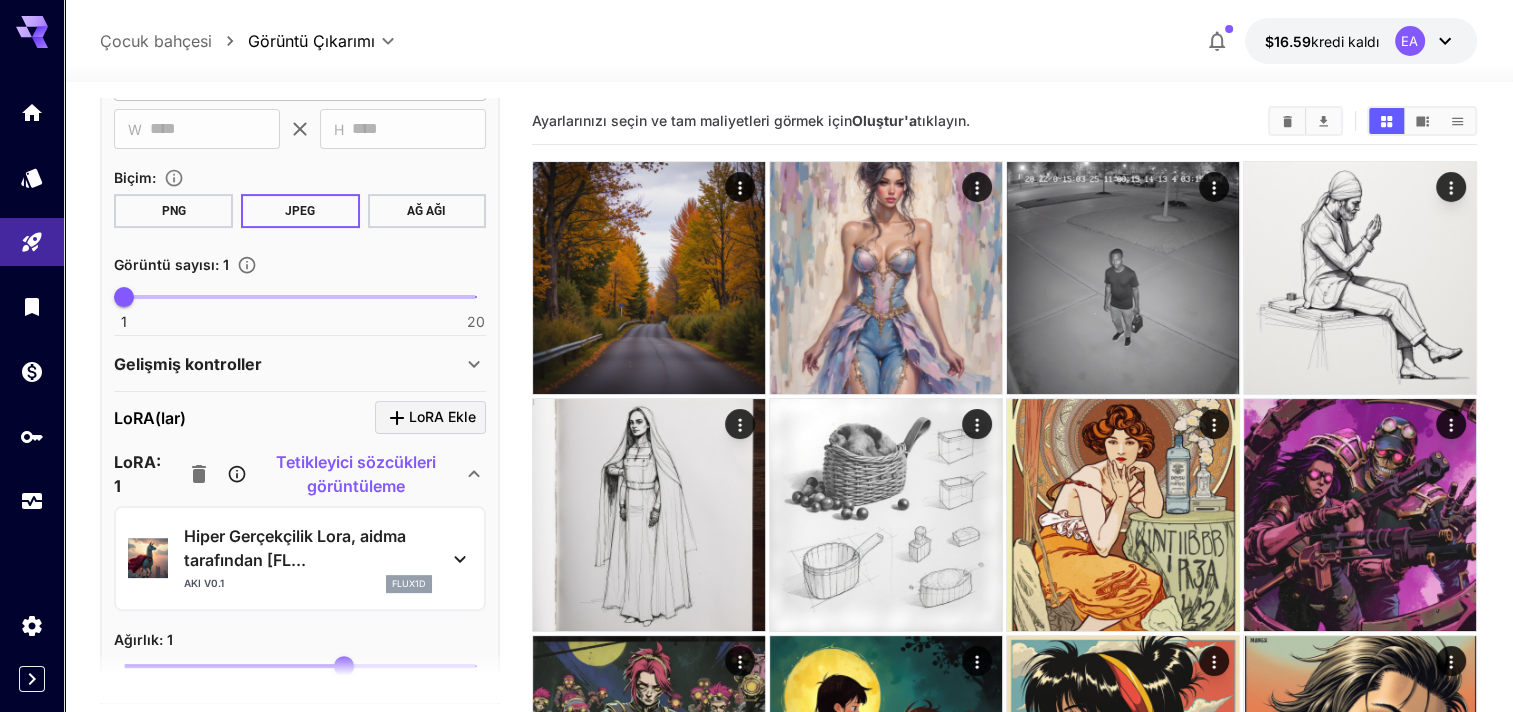 click on "Tetikleyici kelimeler görüntüleme" at bounding box center [357, 474] 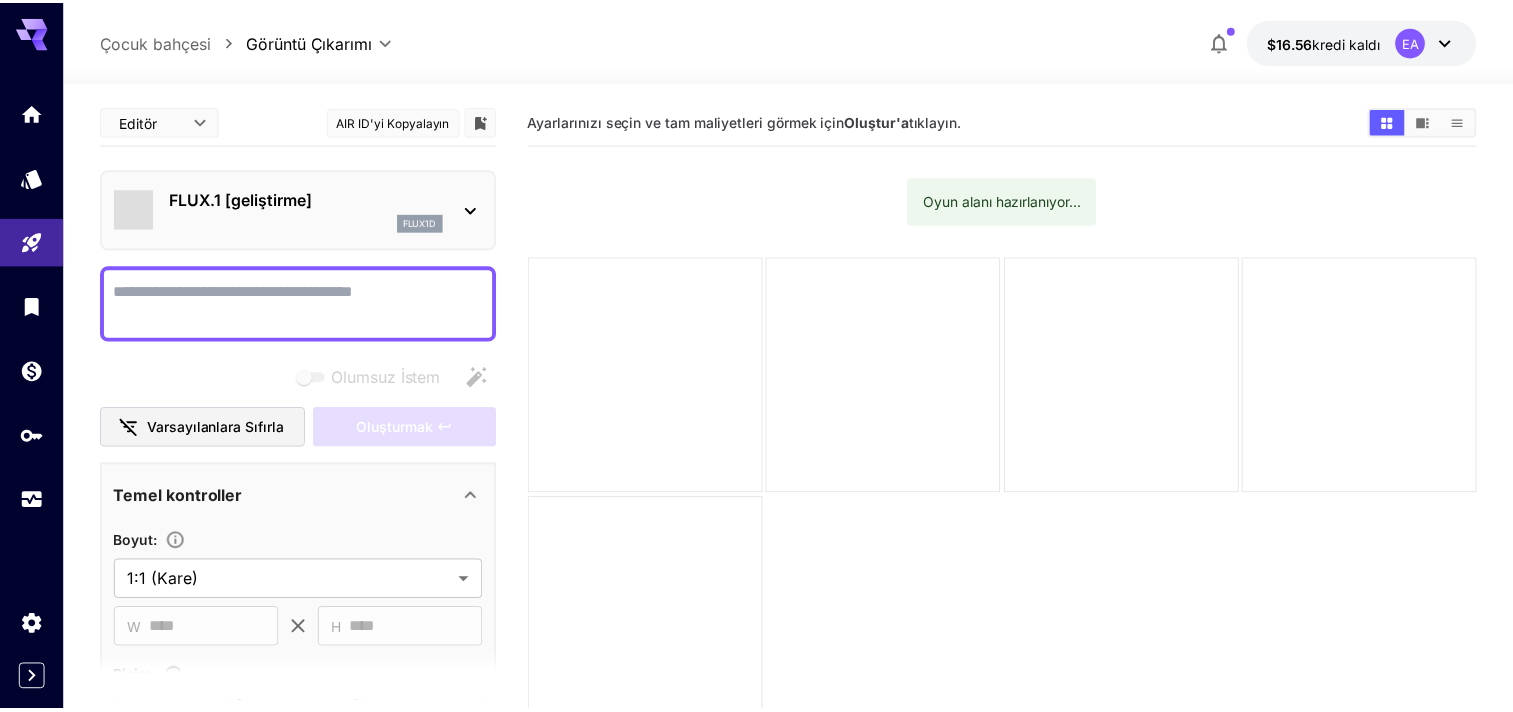 scroll, scrollTop: 0, scrollLeft: 0, axis: both 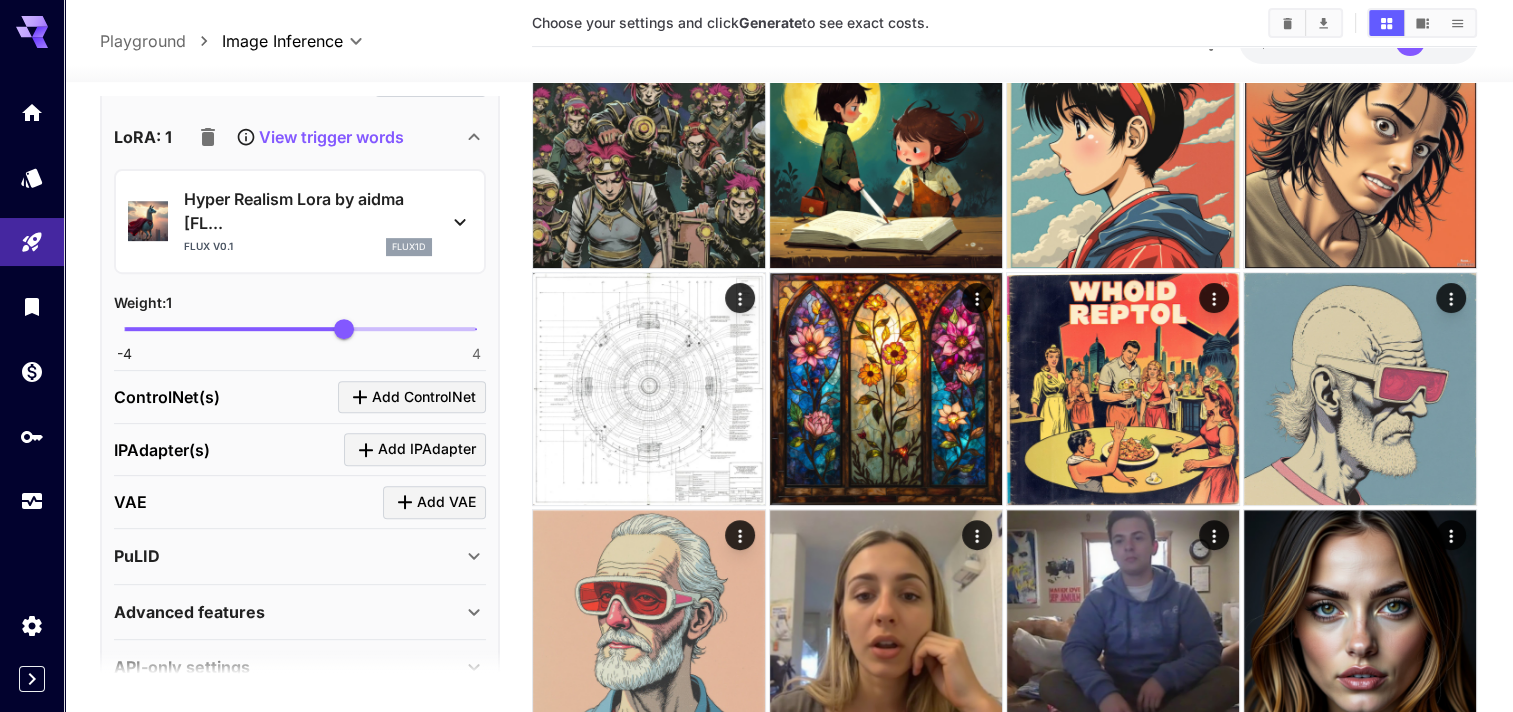 click on "View trigger words" at bounding box center [296, 137] 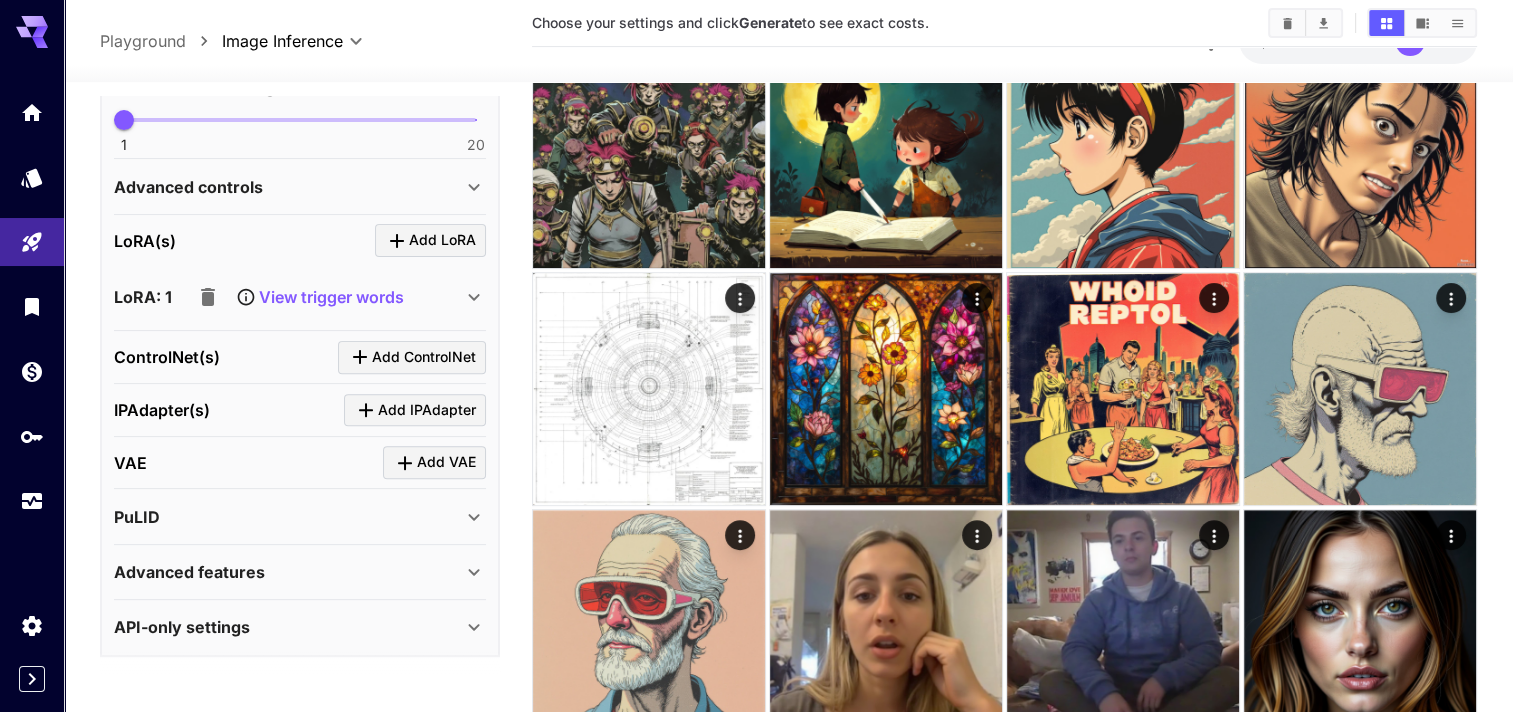 scroll, scrollTop: 673, scrollLeft: 0, axis: vertical 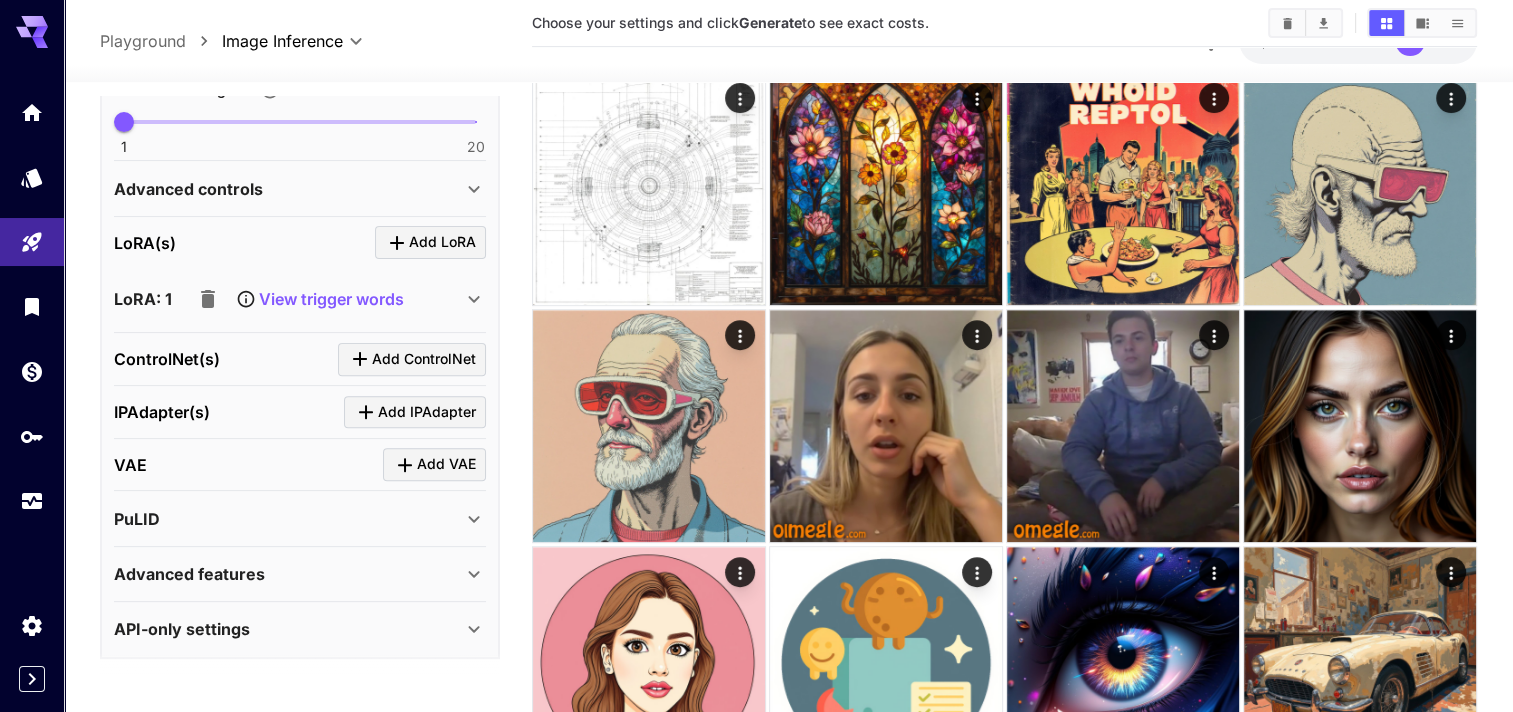 click on "View trigger words" at bounding box center (331, 299) 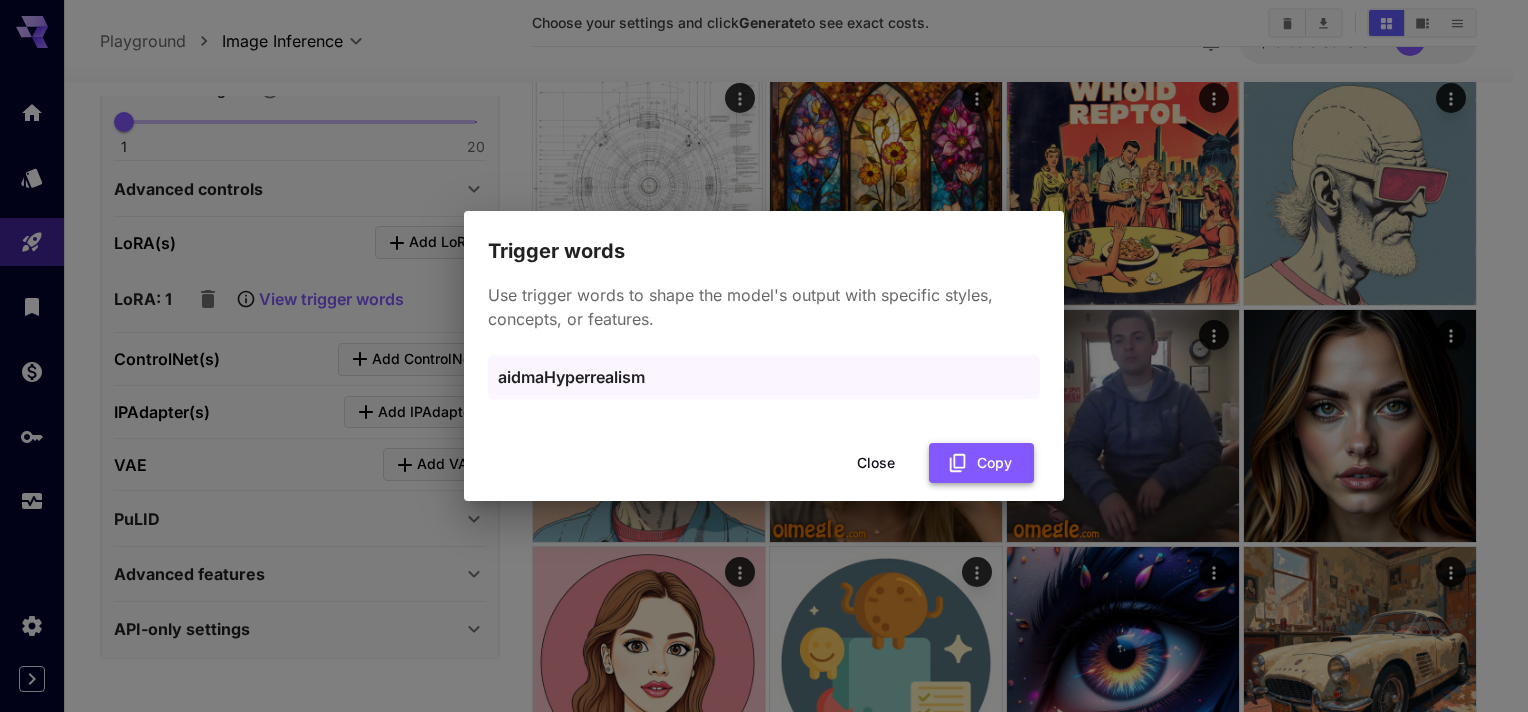 click on "Copy" at bounding box center (981, 463) 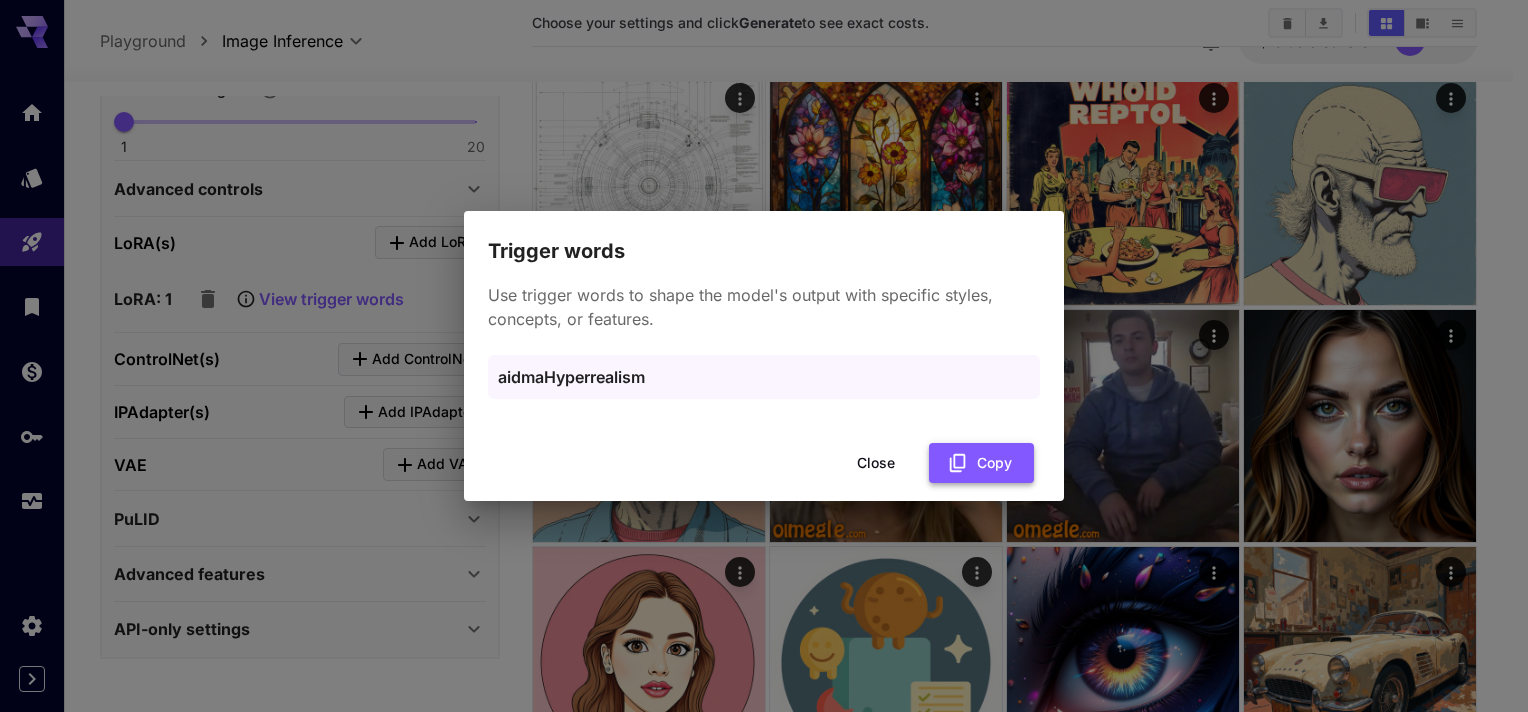 click on "Copy" at bounding box center [981, 463] 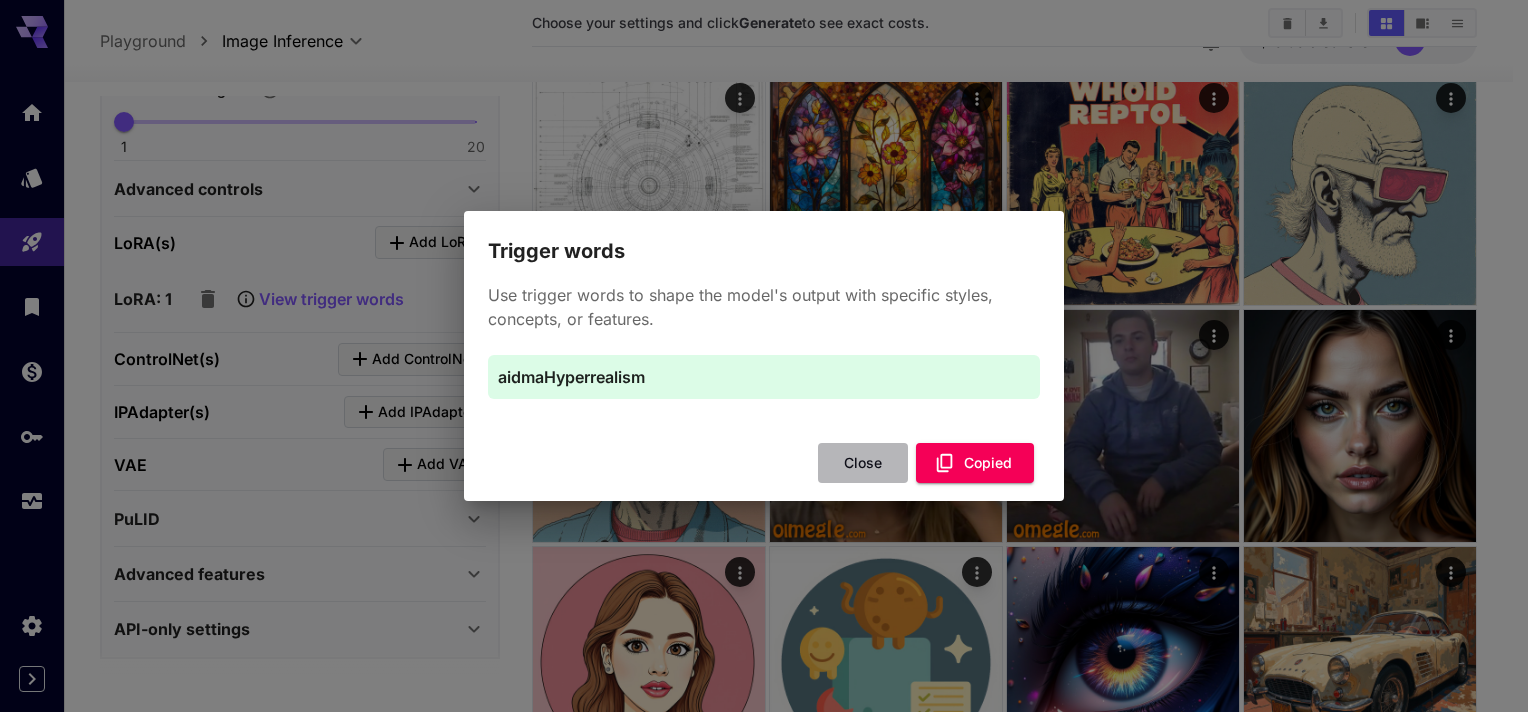 click on "Close" at bounding box center (863, 463) 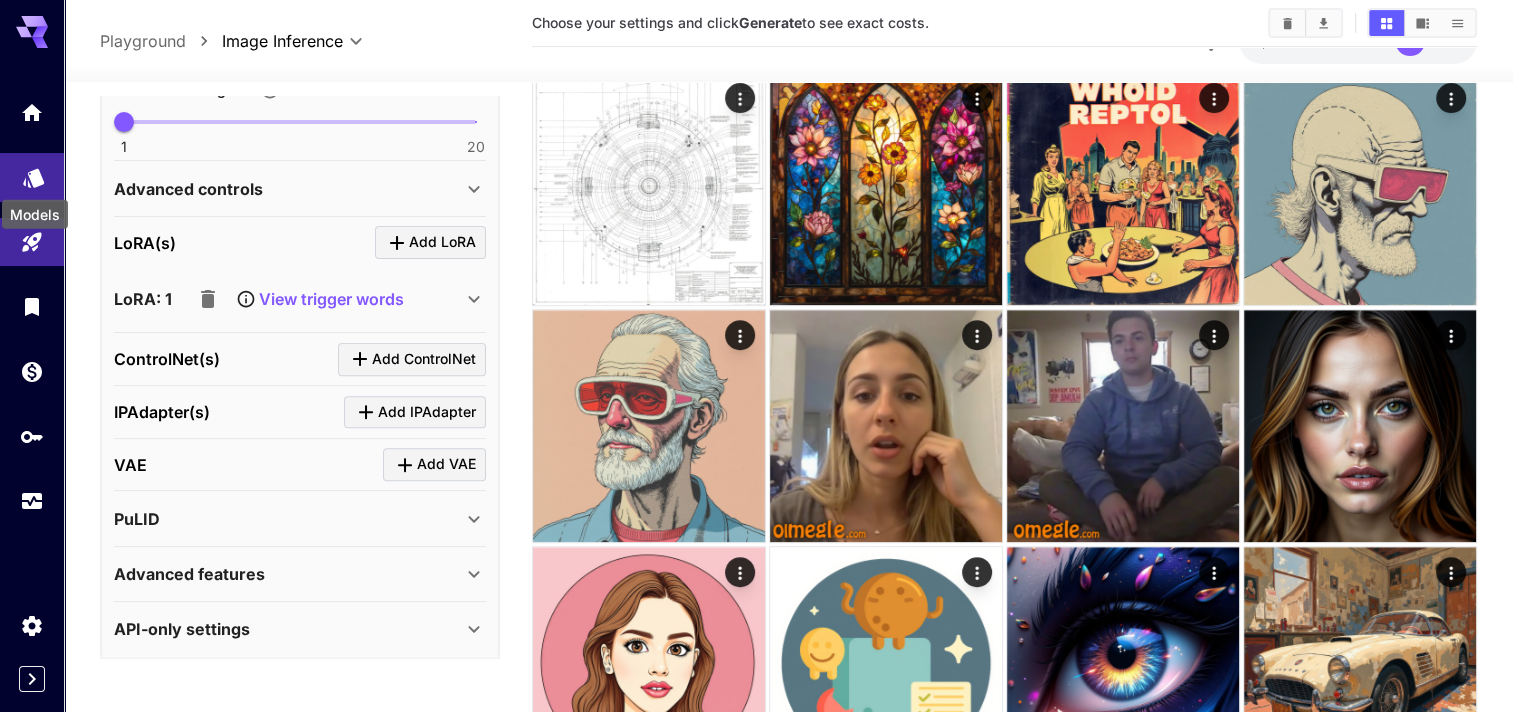 click 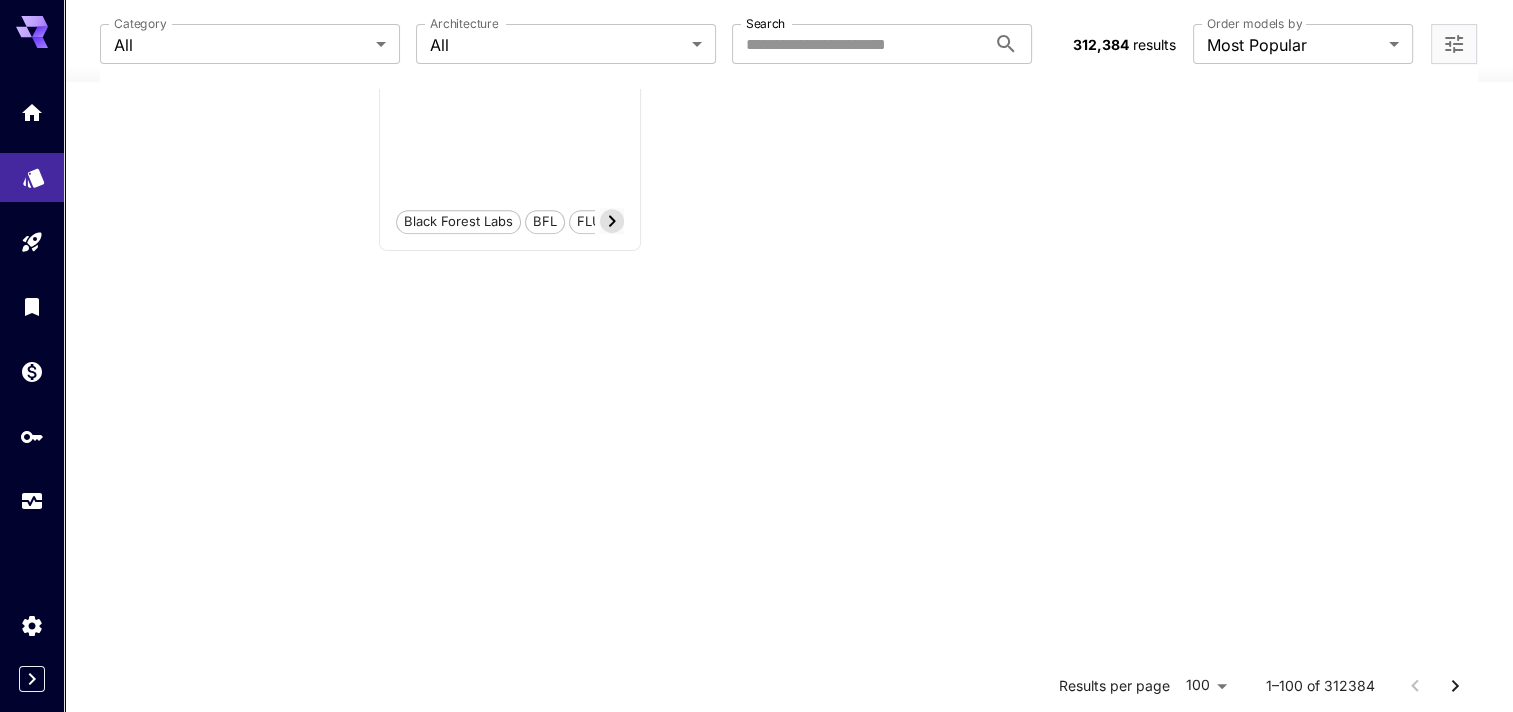 scroll, scrollTop: 0, scrollLeft: 0, axis: both 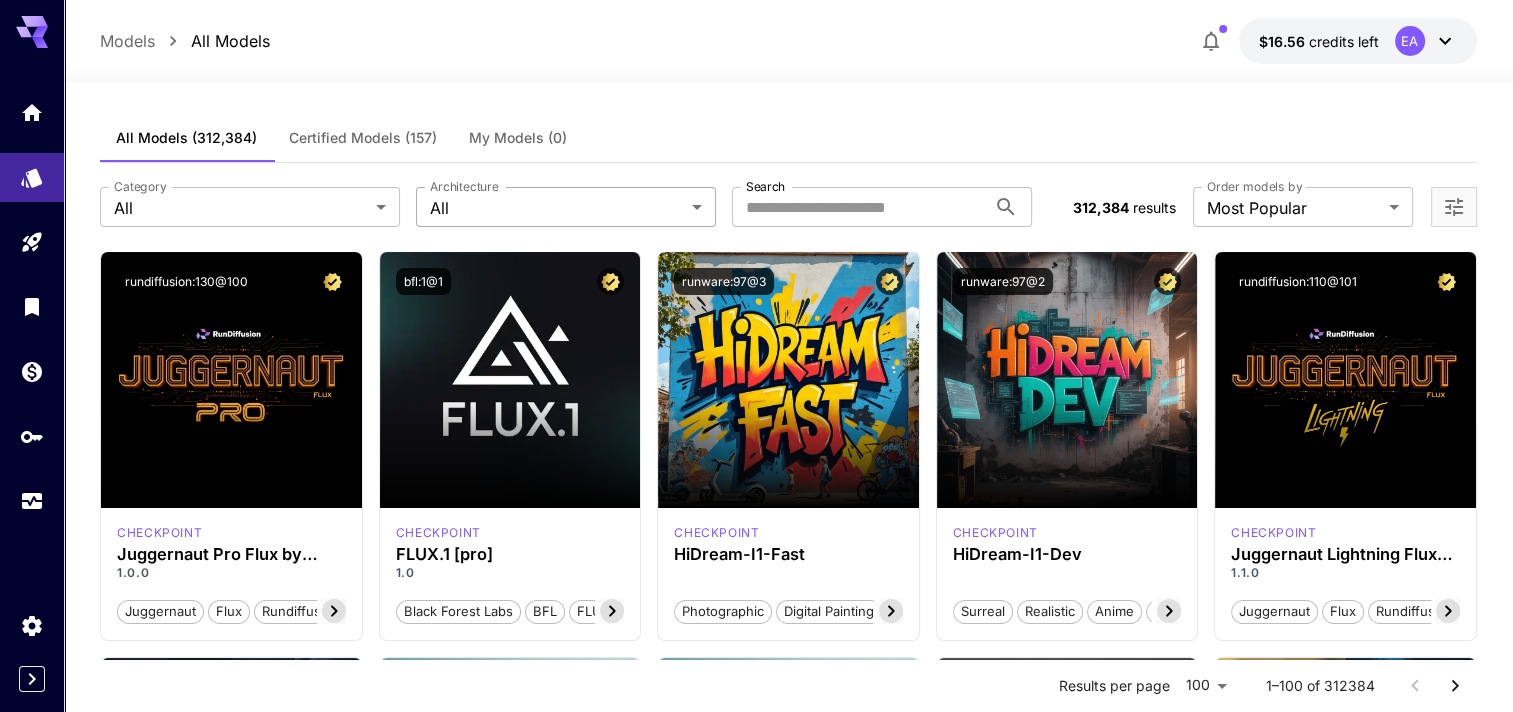 click on "**********" at bounding box center (756, 7513) 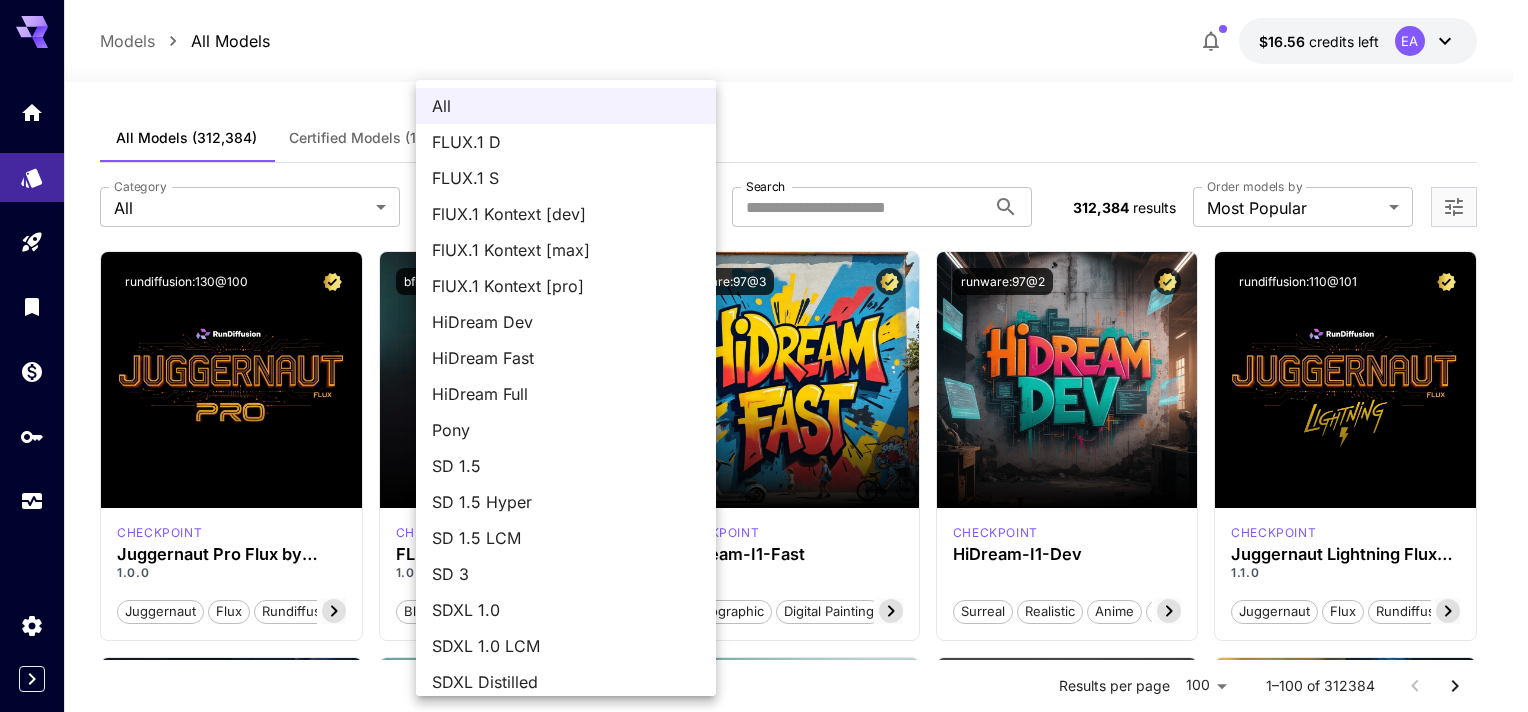 click on "FLUX.1 D" at bounding box center (566, 142) 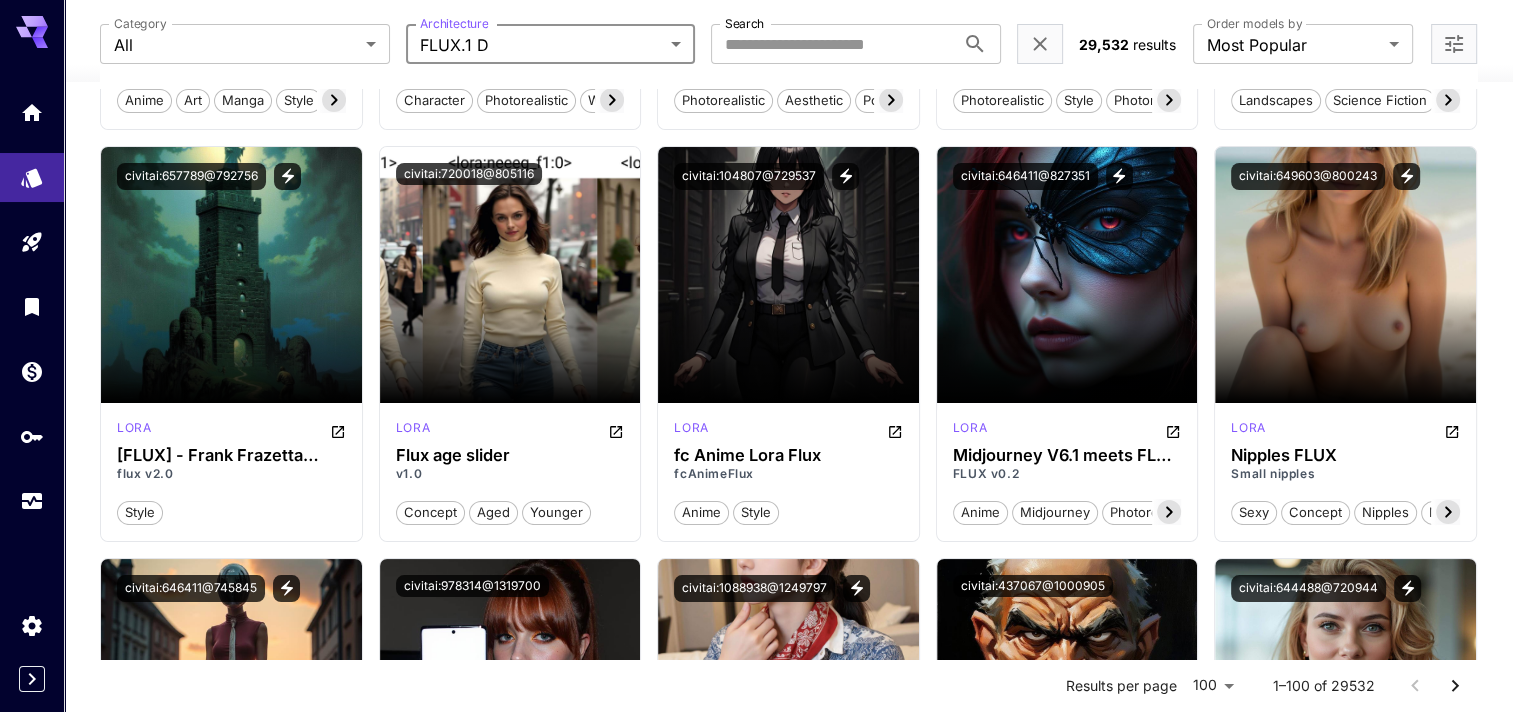 scroll, scrollTop: 7877, scrollLeft: 0, axis: vertical 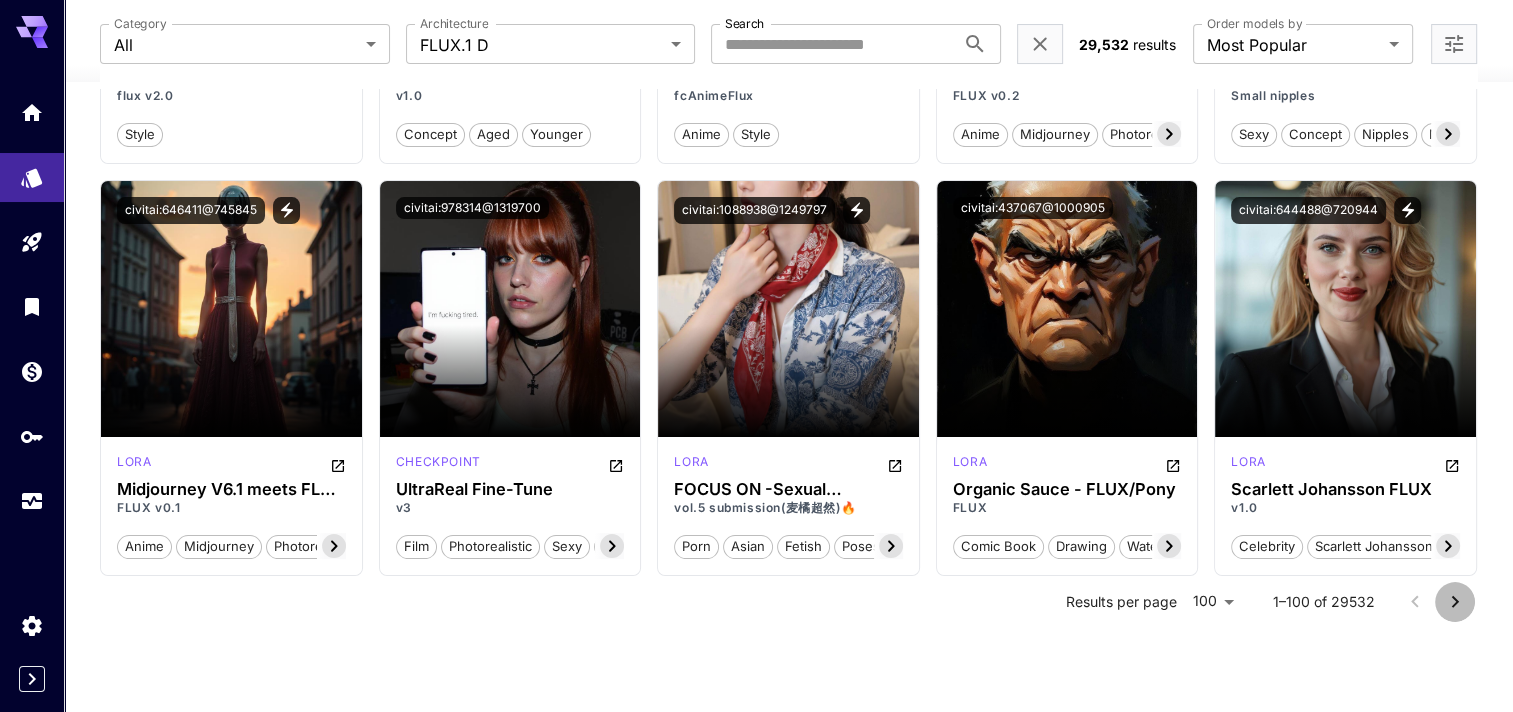 click 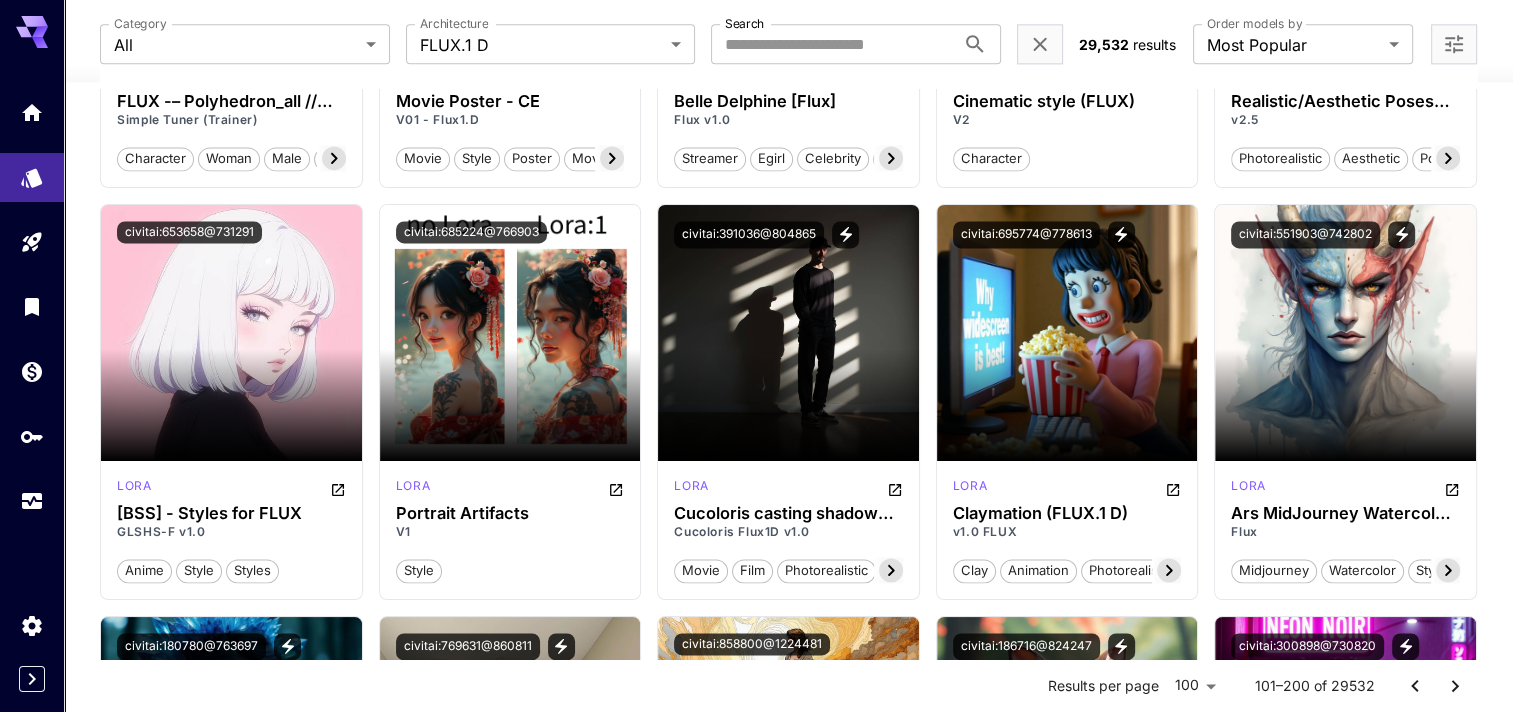 scroll, scrollTop: 10677, scrollLeft: 0, axis: vertical 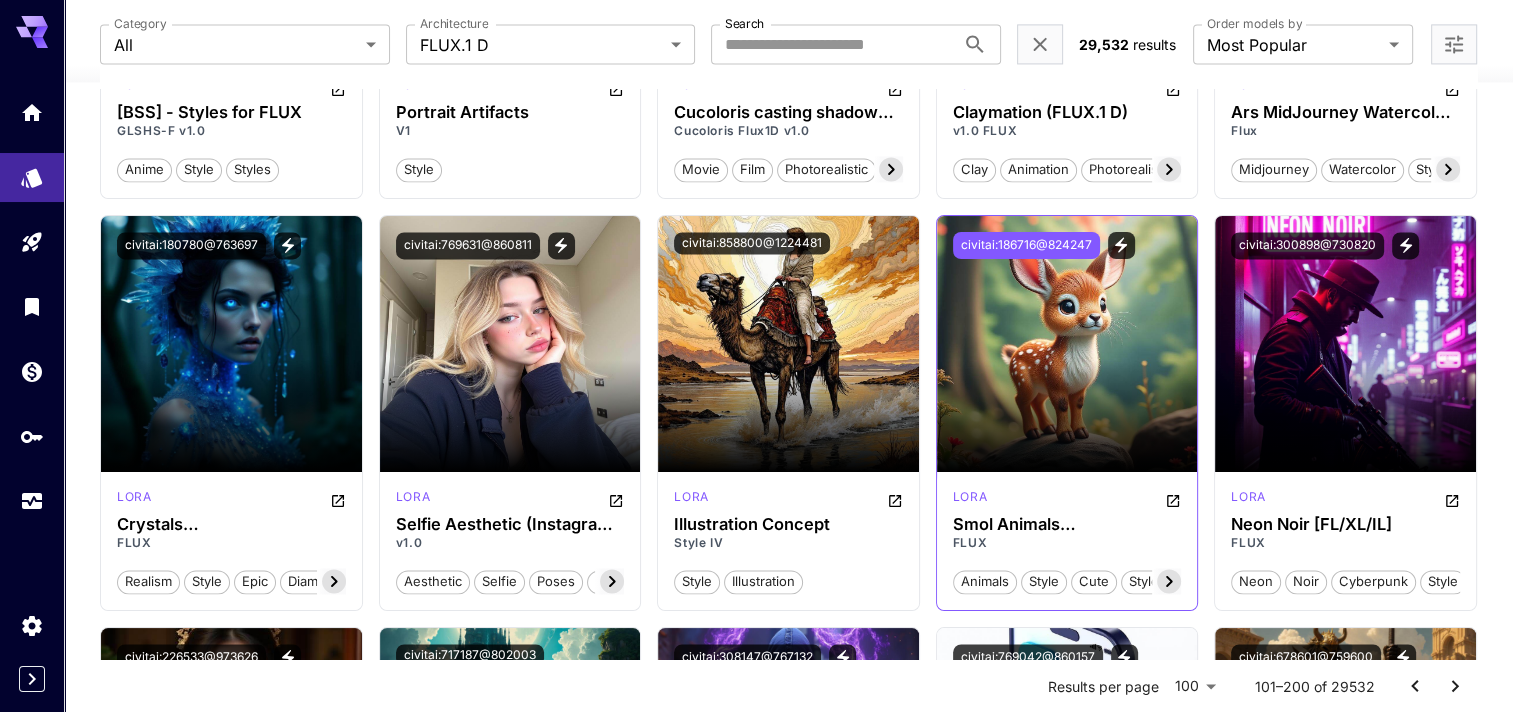 click on "civitai:186716@824247" at bounding box center (1026, 245) 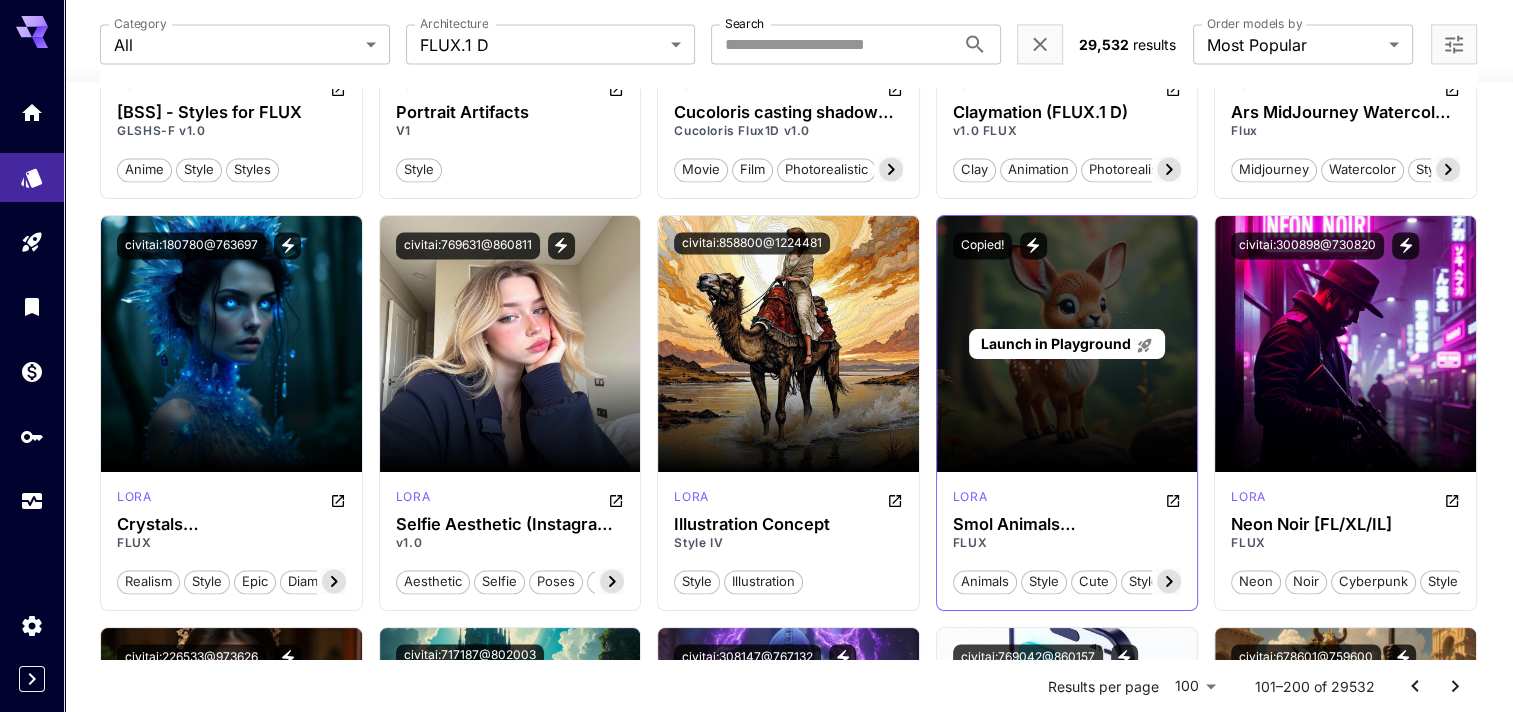 click on "Launch in Playground" at bounding box center (1055, 343) 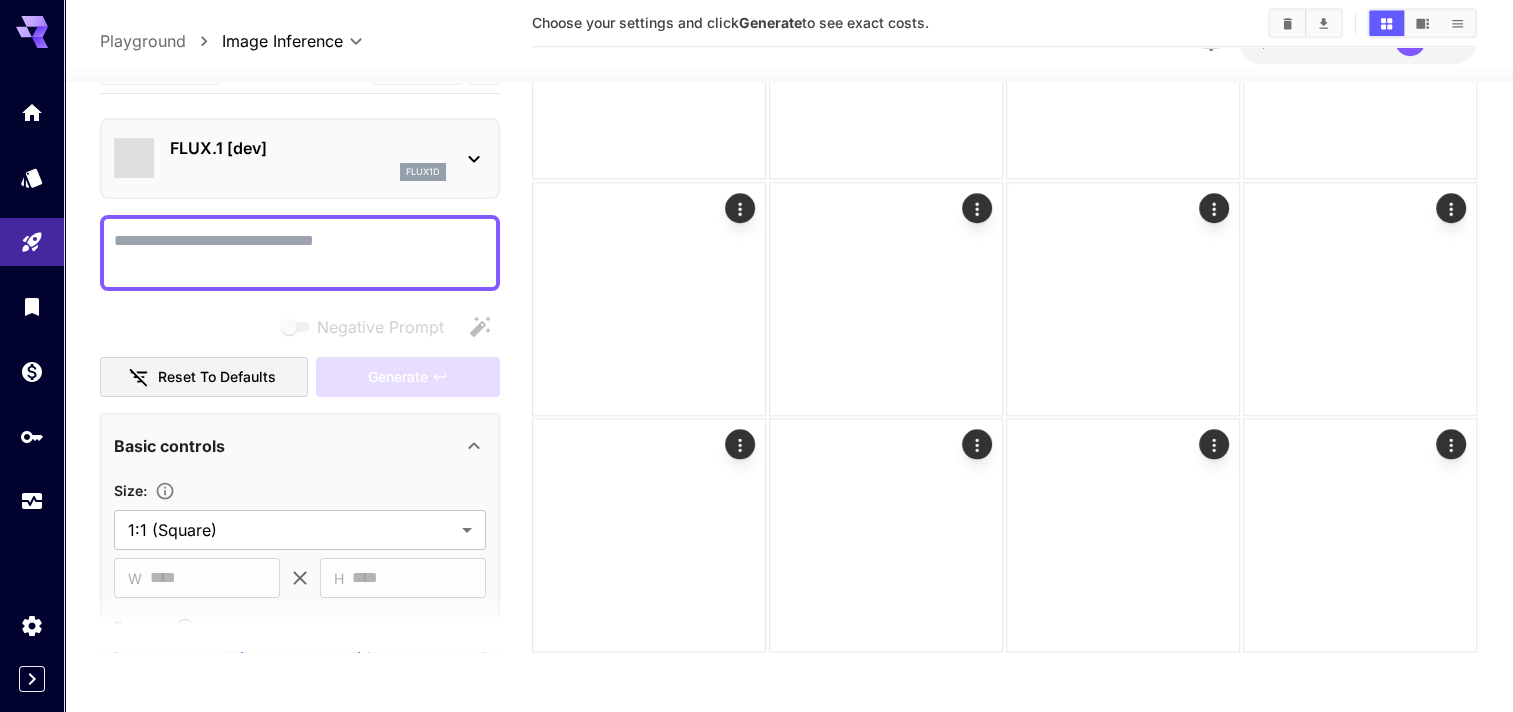 scroll, scrollTop: 1874, scrollLeft: 0, axis: vertical 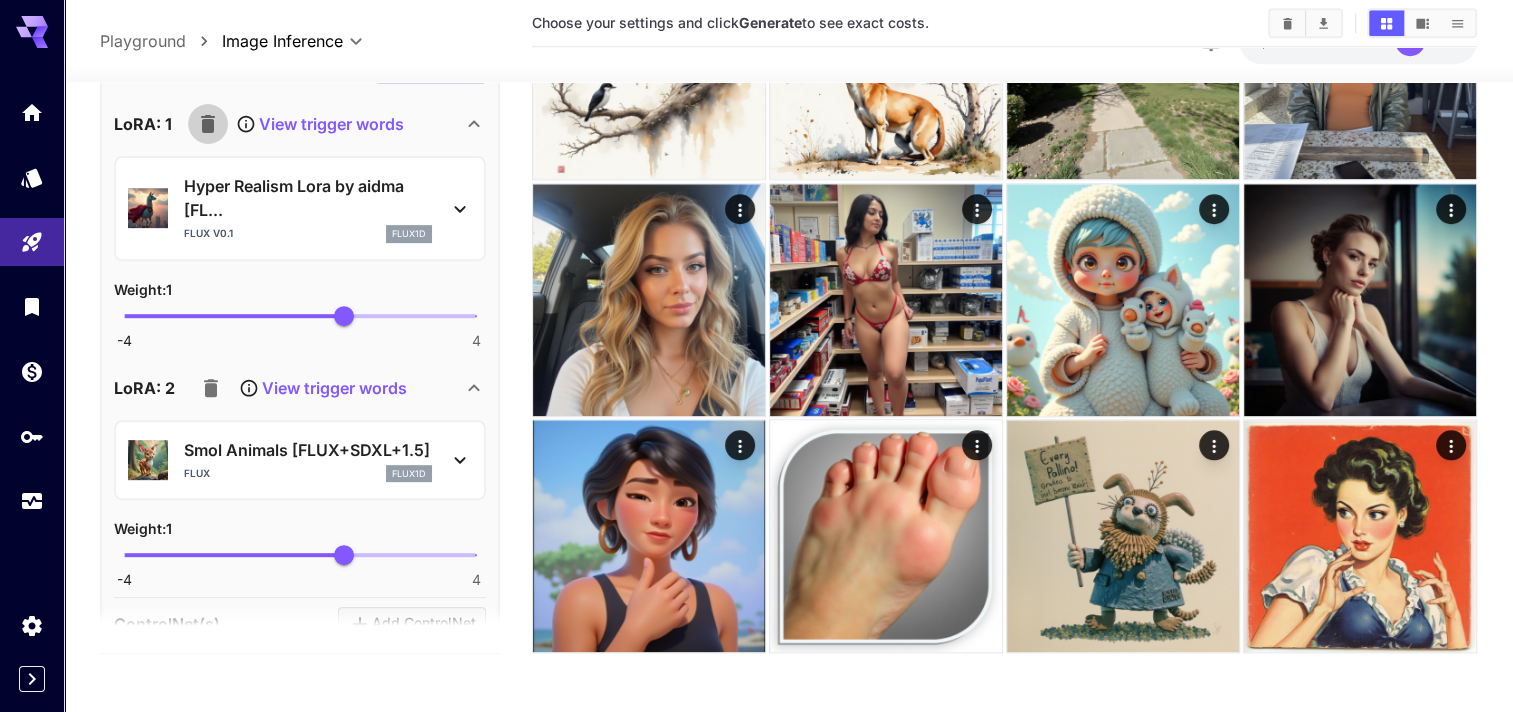 click at bounding box center [208, 124] 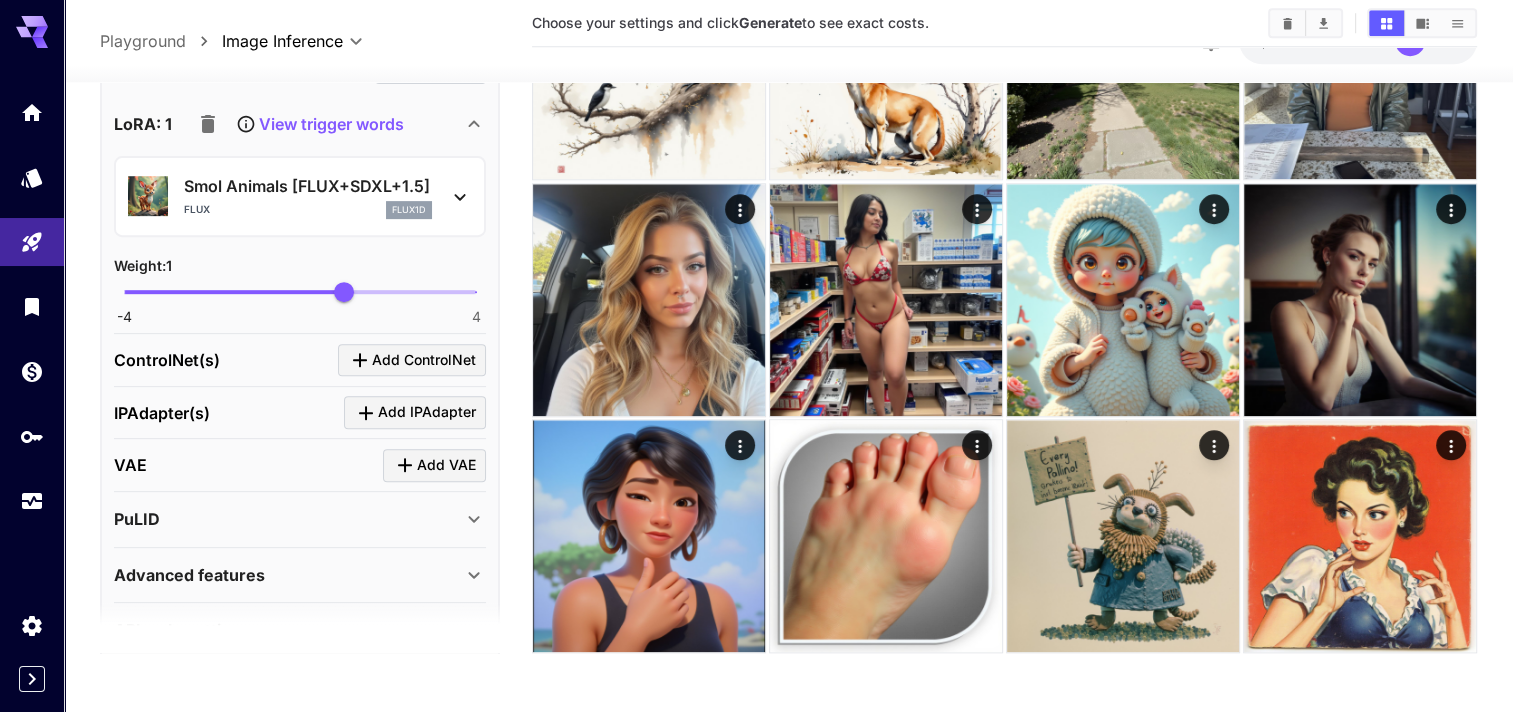 click on "View trigger words" at bounding box center [331, 124] 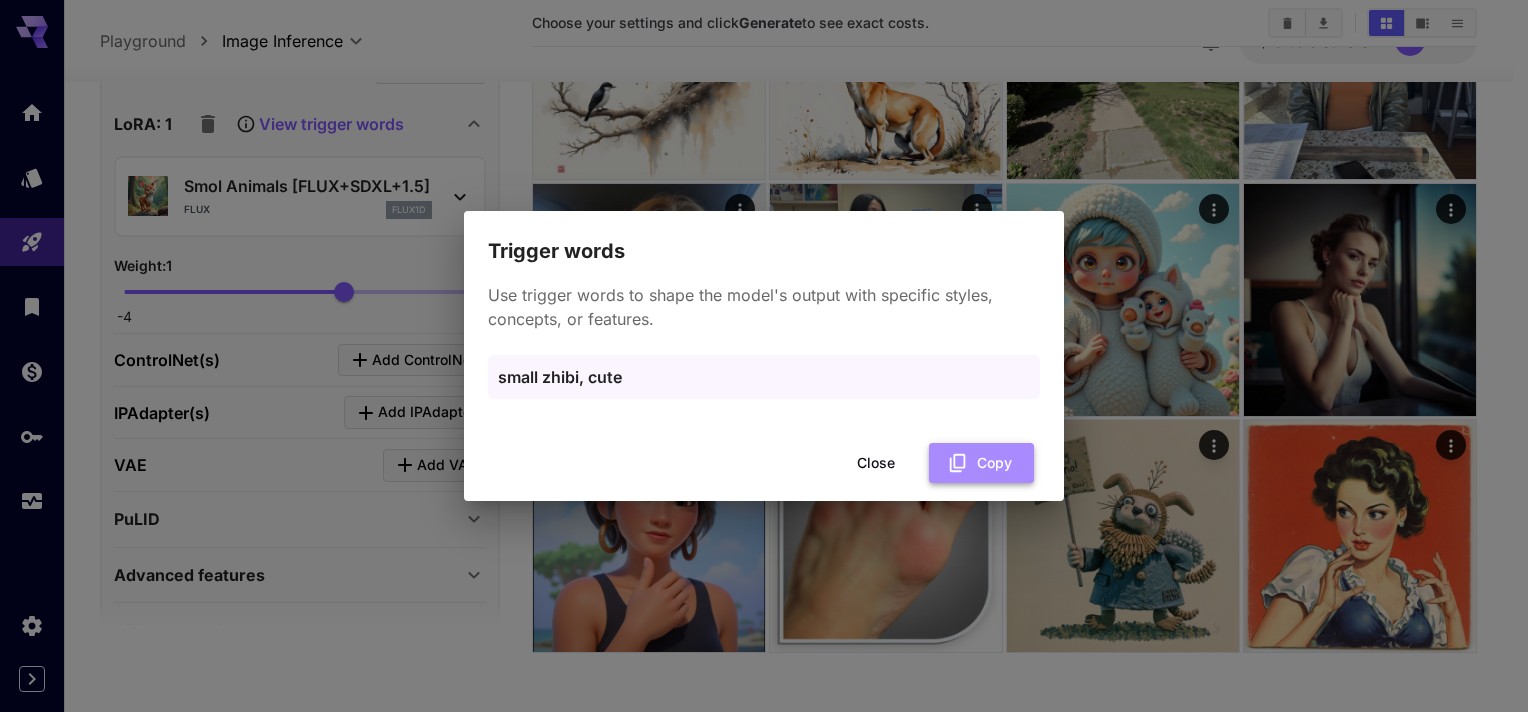 click on "Copy" at bounding box center [981, 463] 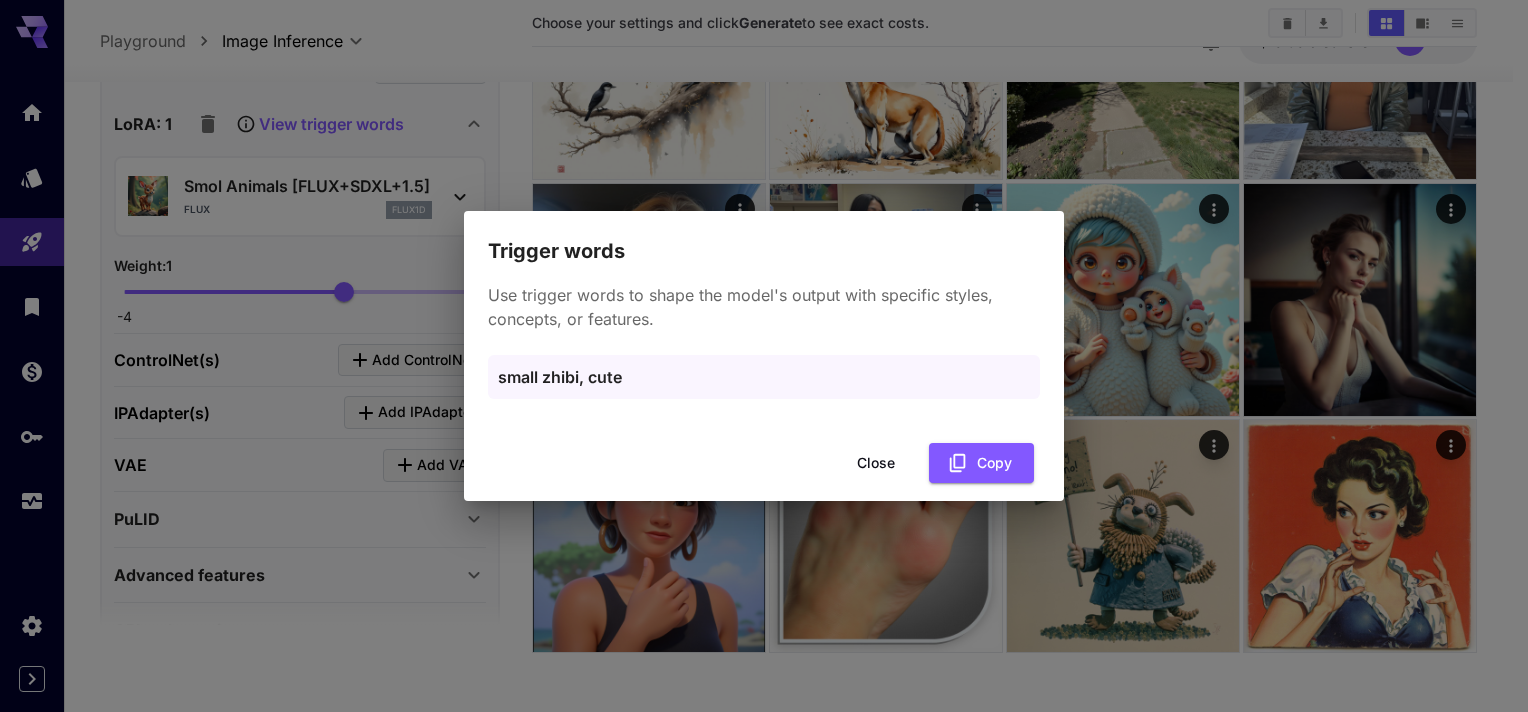 click on "Close" at bounding box center (876, 463) 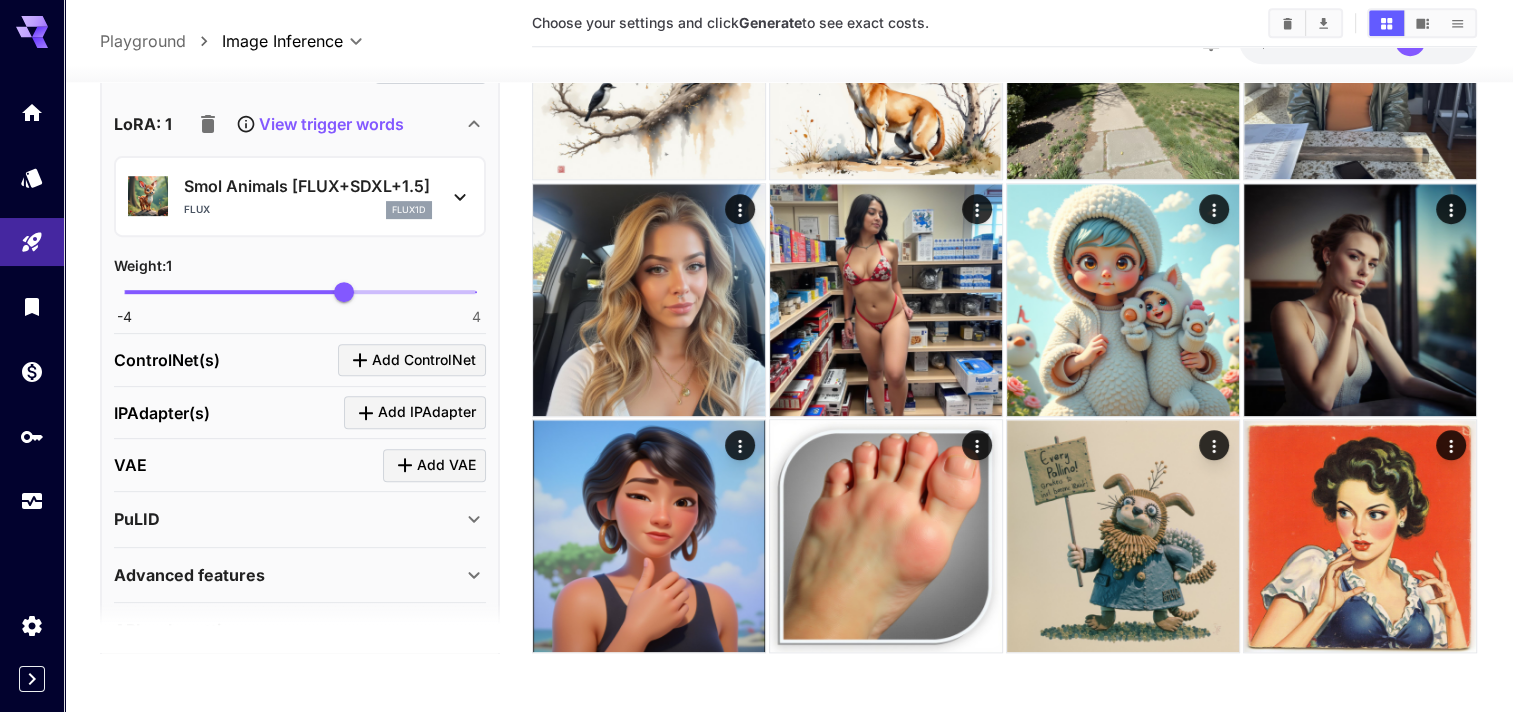 click on "View trigger words" at bounding box center [331, 124] 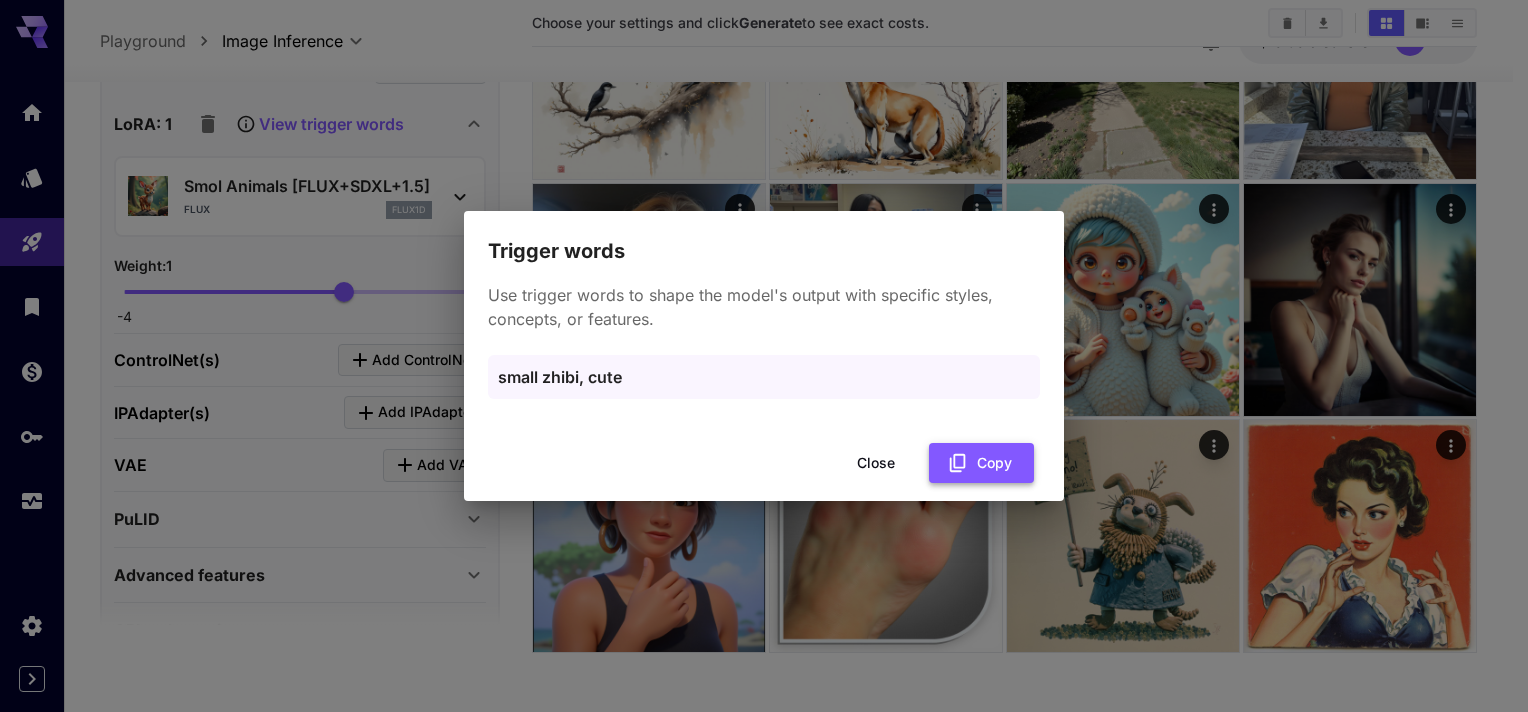 click on "Copy" at bounding box center [981, 463] 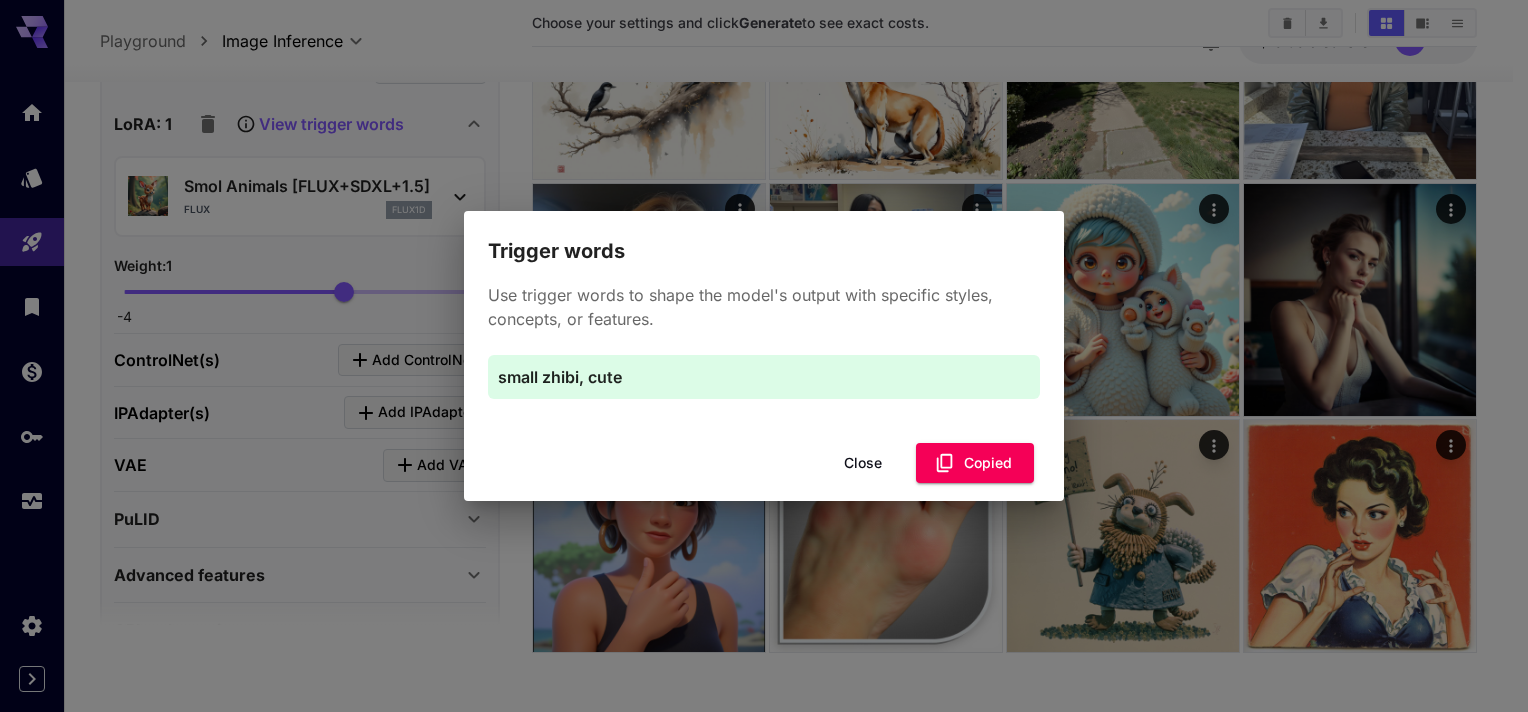 click on "Close" at bounding box center (863, 463) 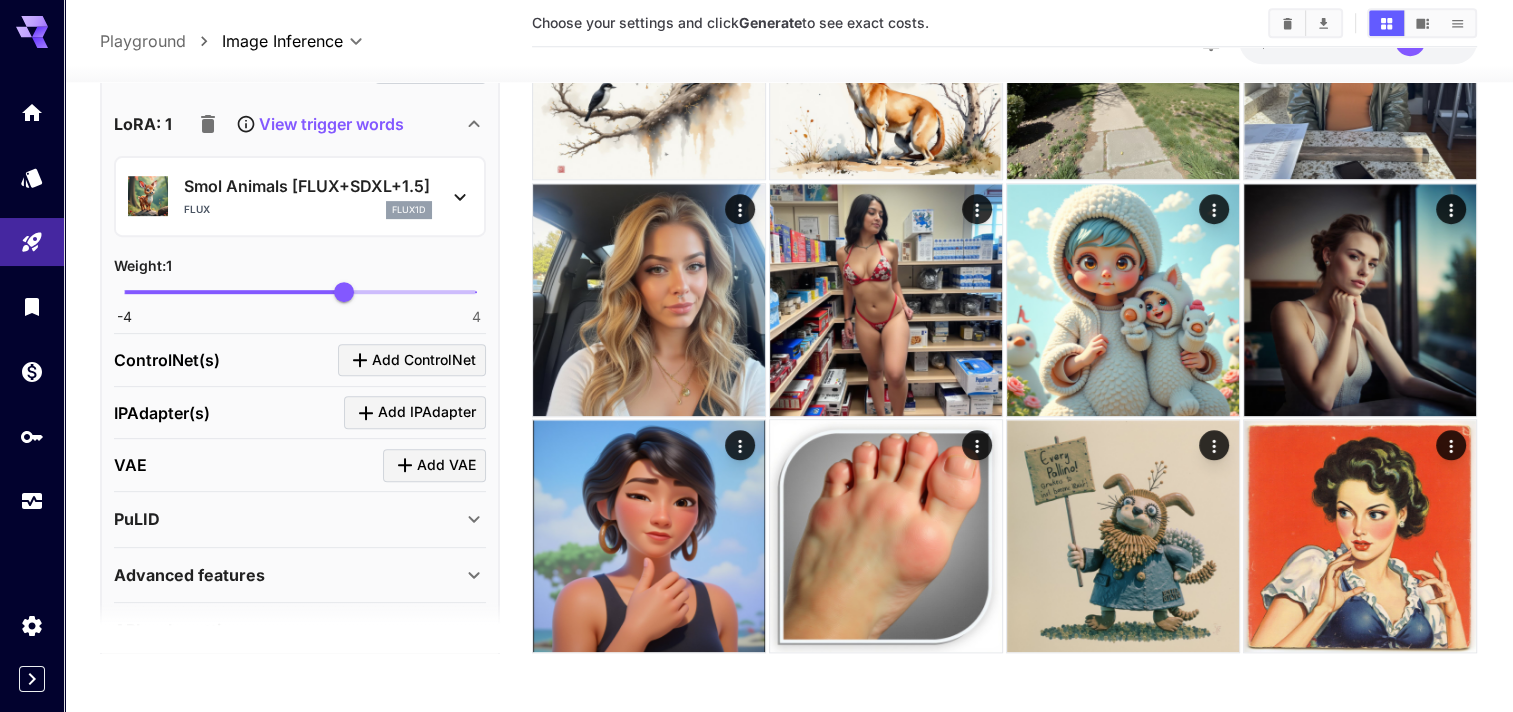 scroll, scrollTop: 100, scrollLeft: 0, axis: vertical 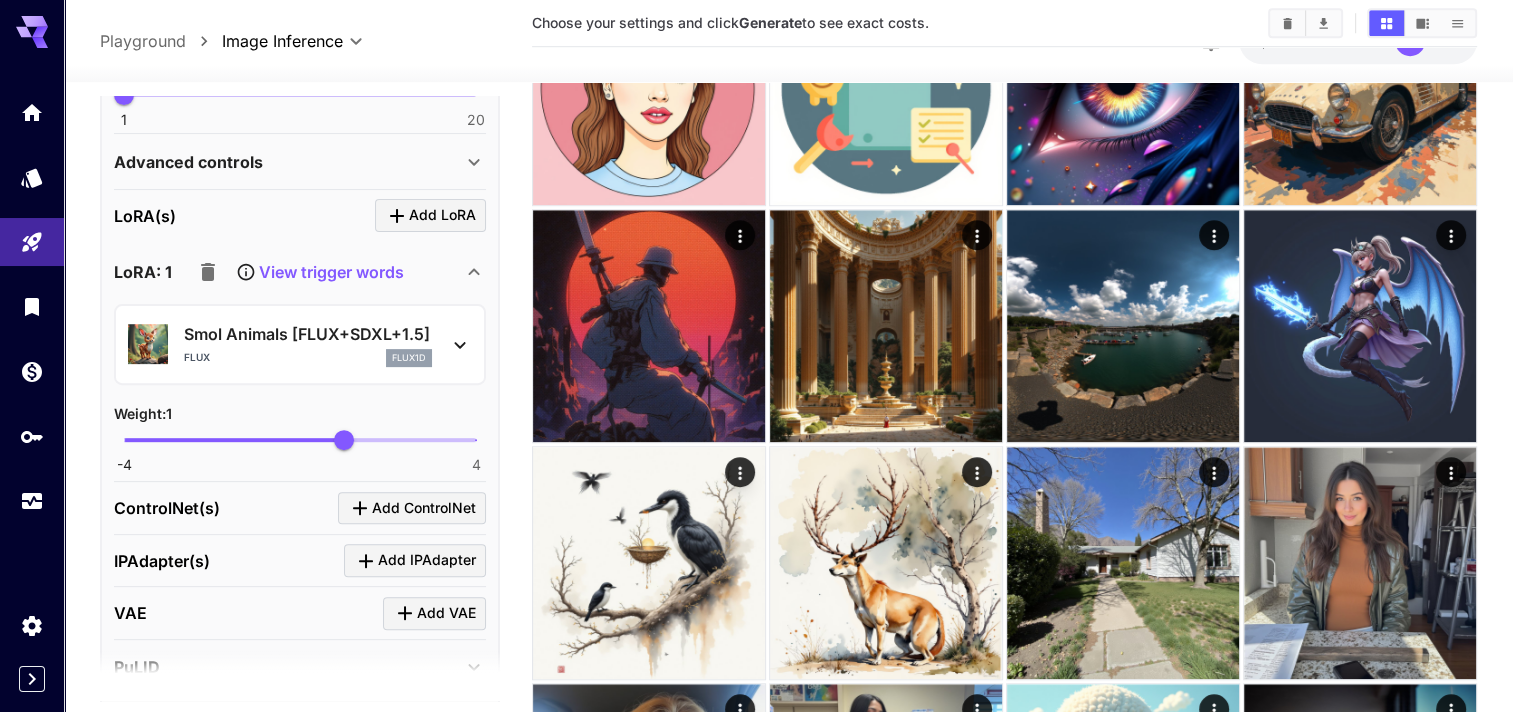 click on "View trigger words" at bounding box center (331, 272) 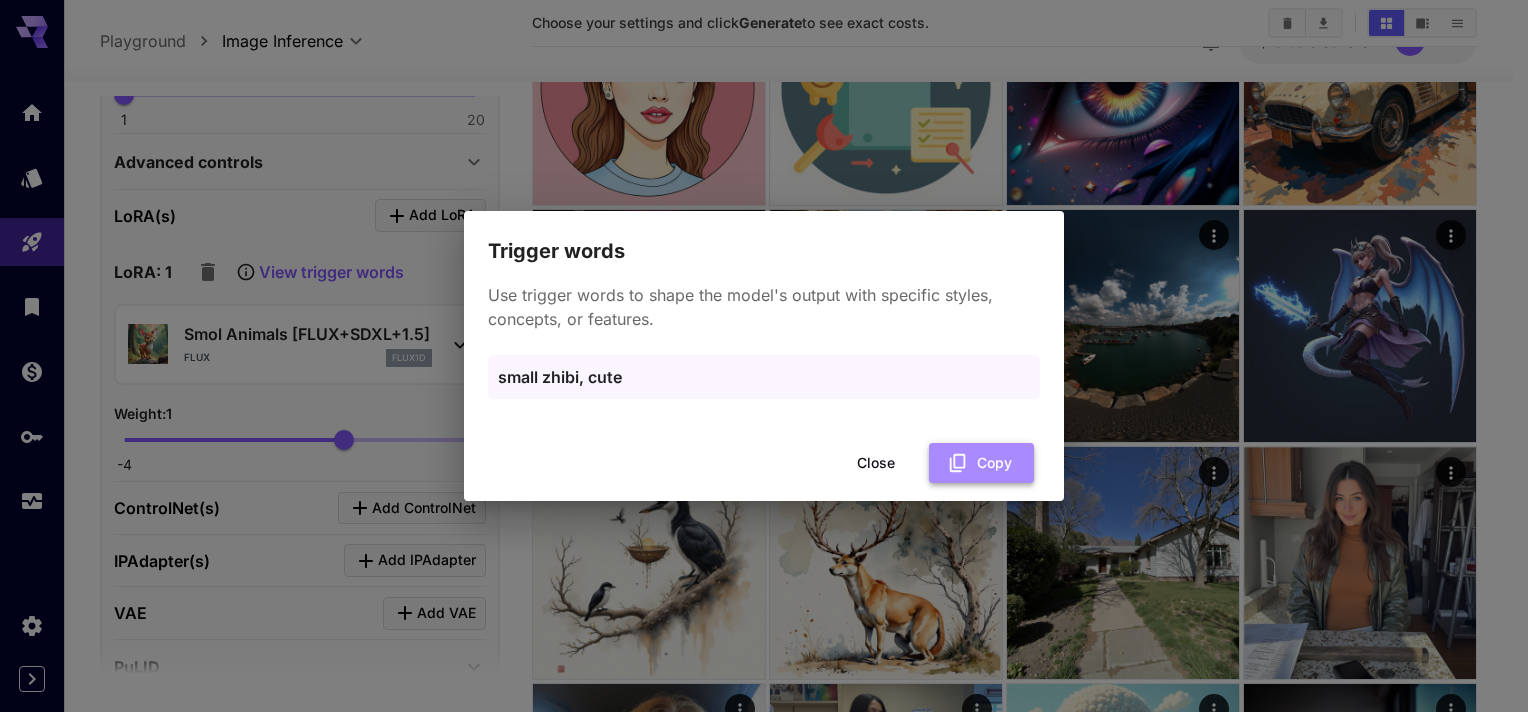 click on "Copy" at bounding box center (981, 463) 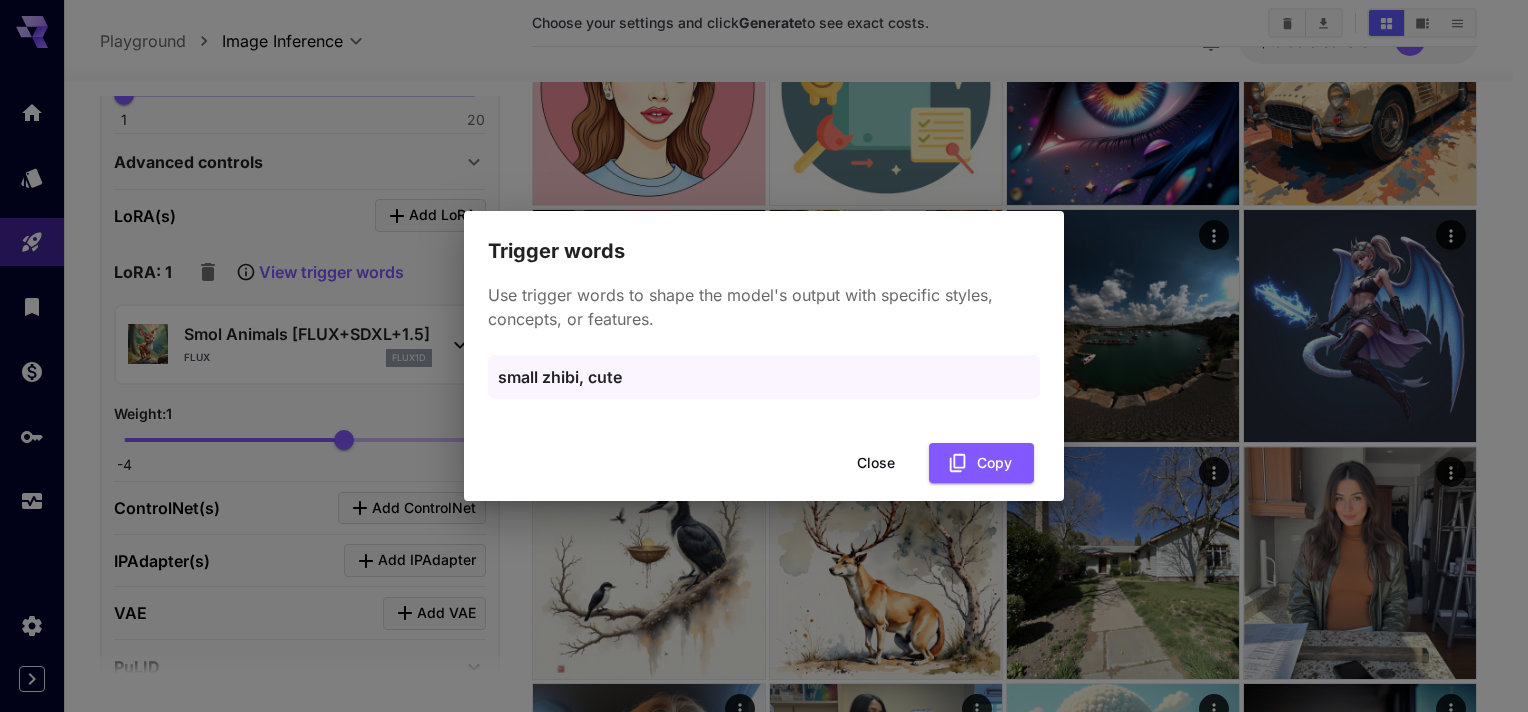 click on "Close" at bounding box center [876, 463] 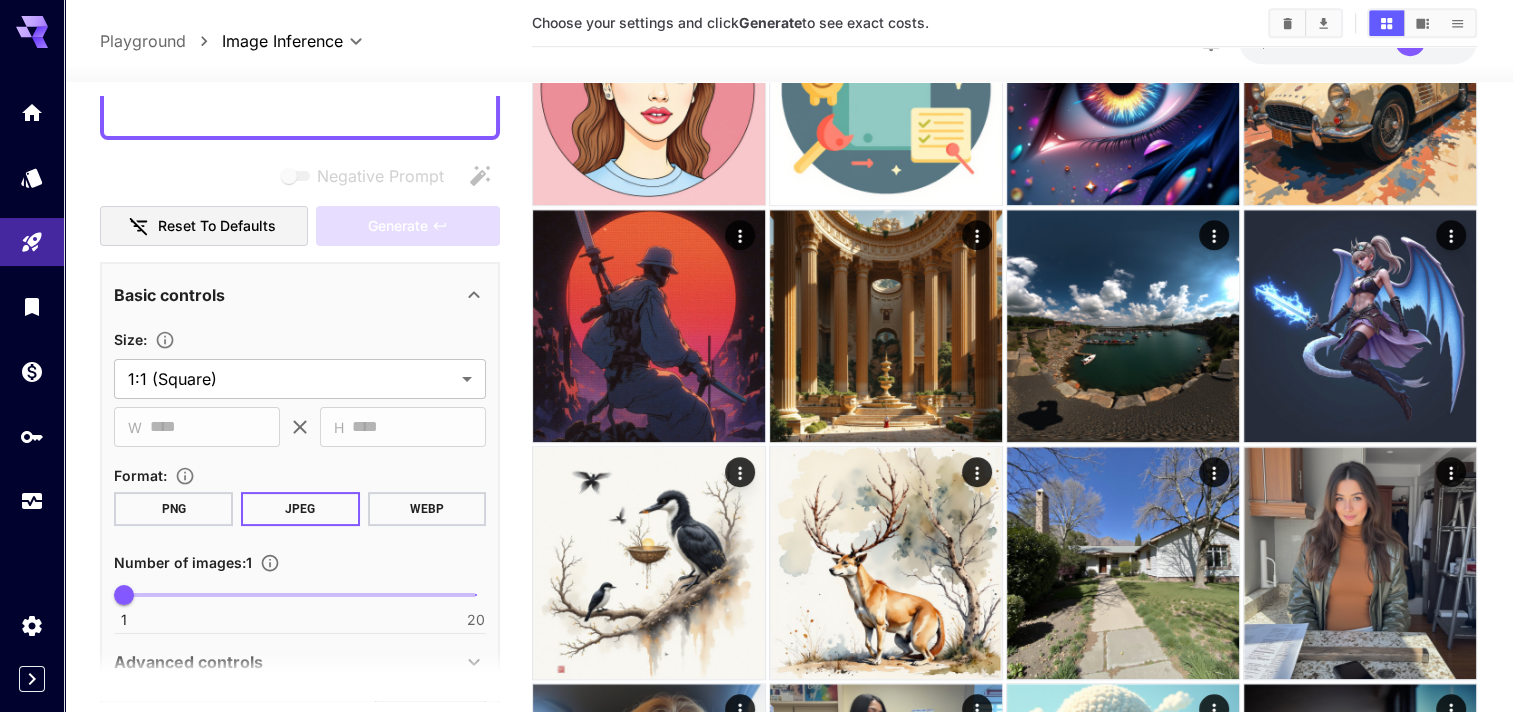 scroll, scrollTop: 100, scrollLeft: 0, axis: vertical 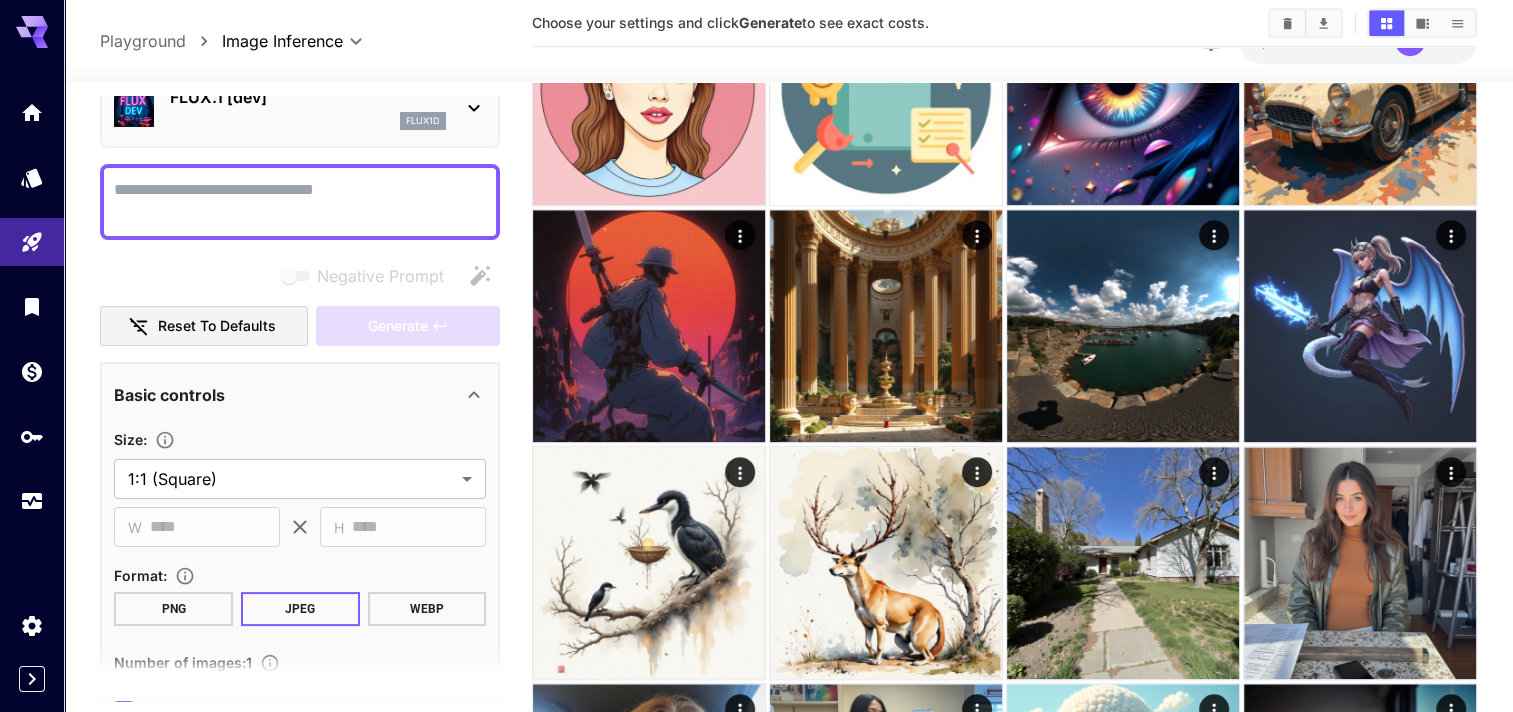 click on "Negative Prompt" at bounding box center [300, 202] 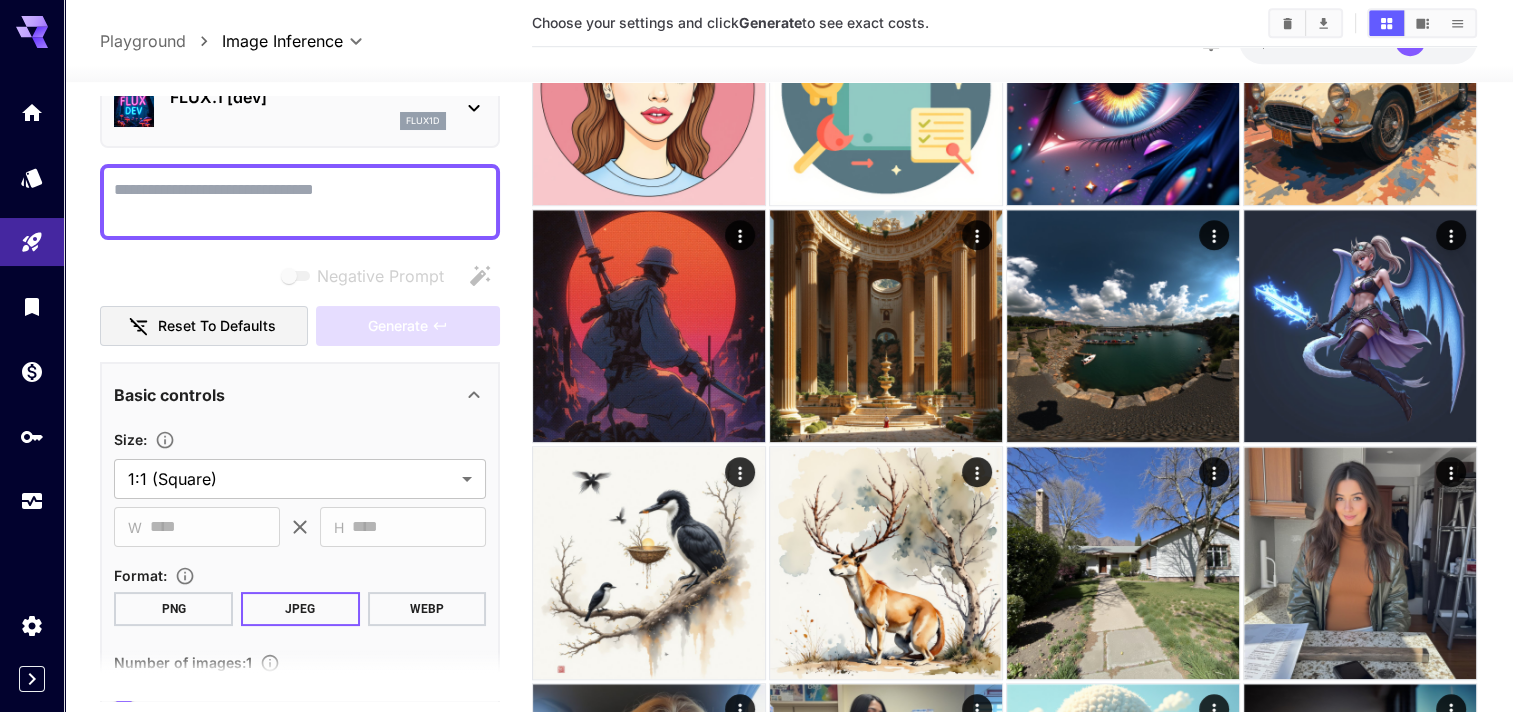 paste on "**********" 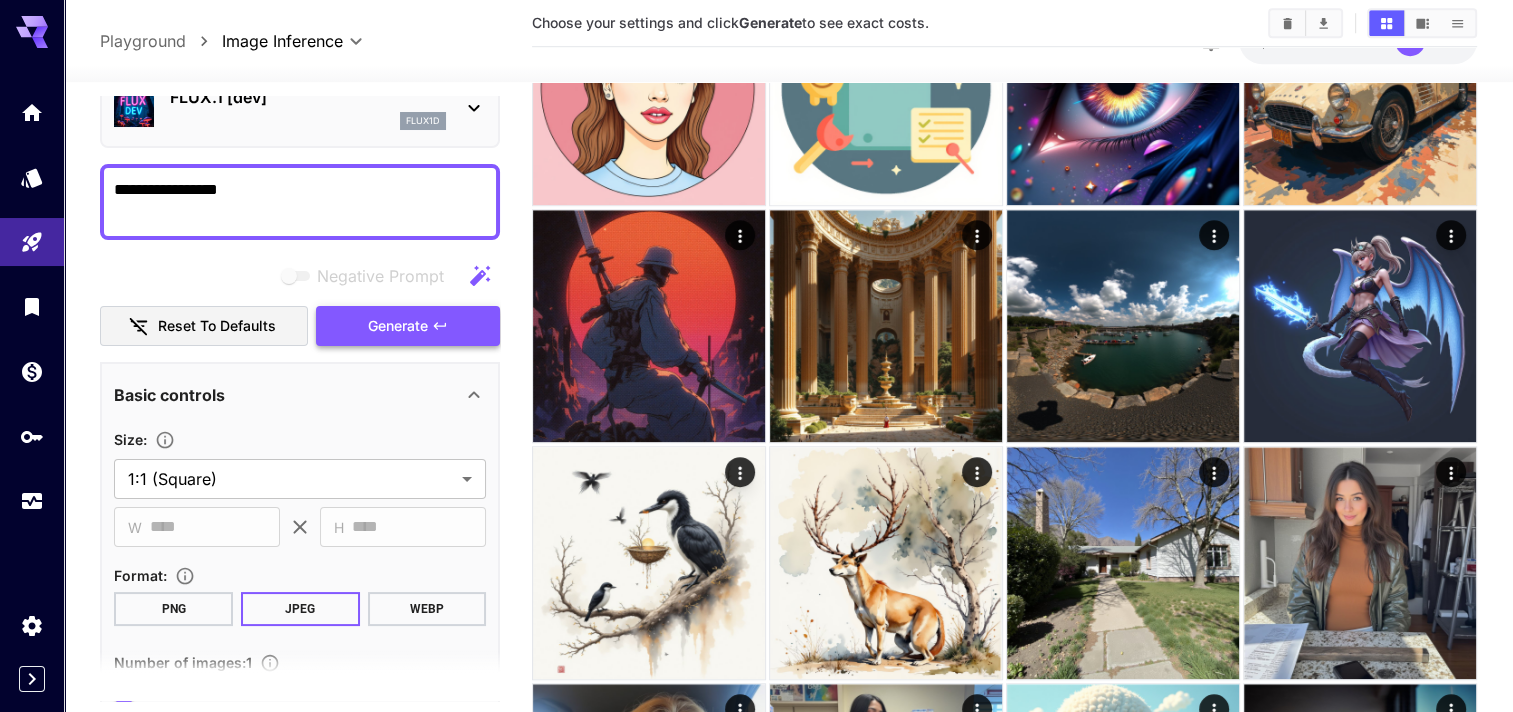 type on "**********" 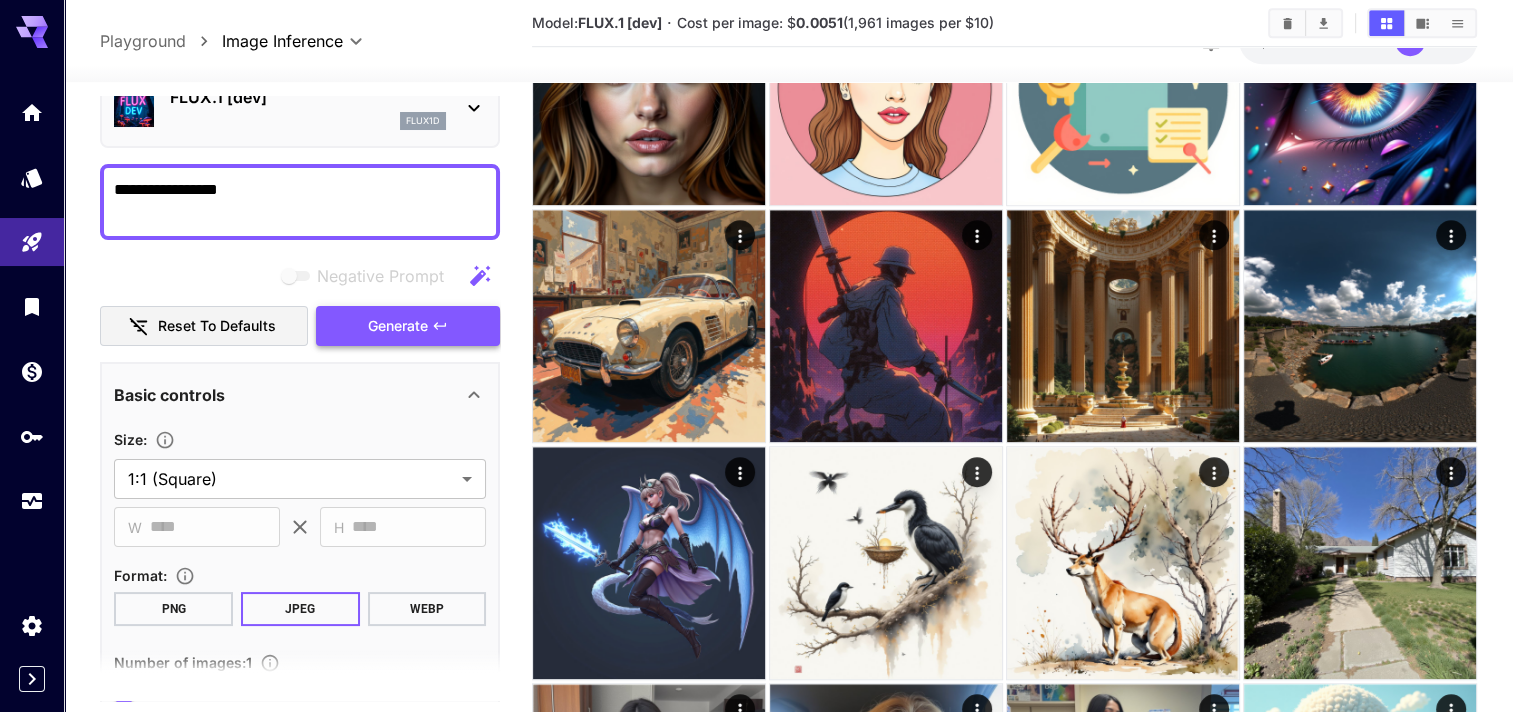 scroll, scrollTop: 0, scrollLeft: 0, axis: both 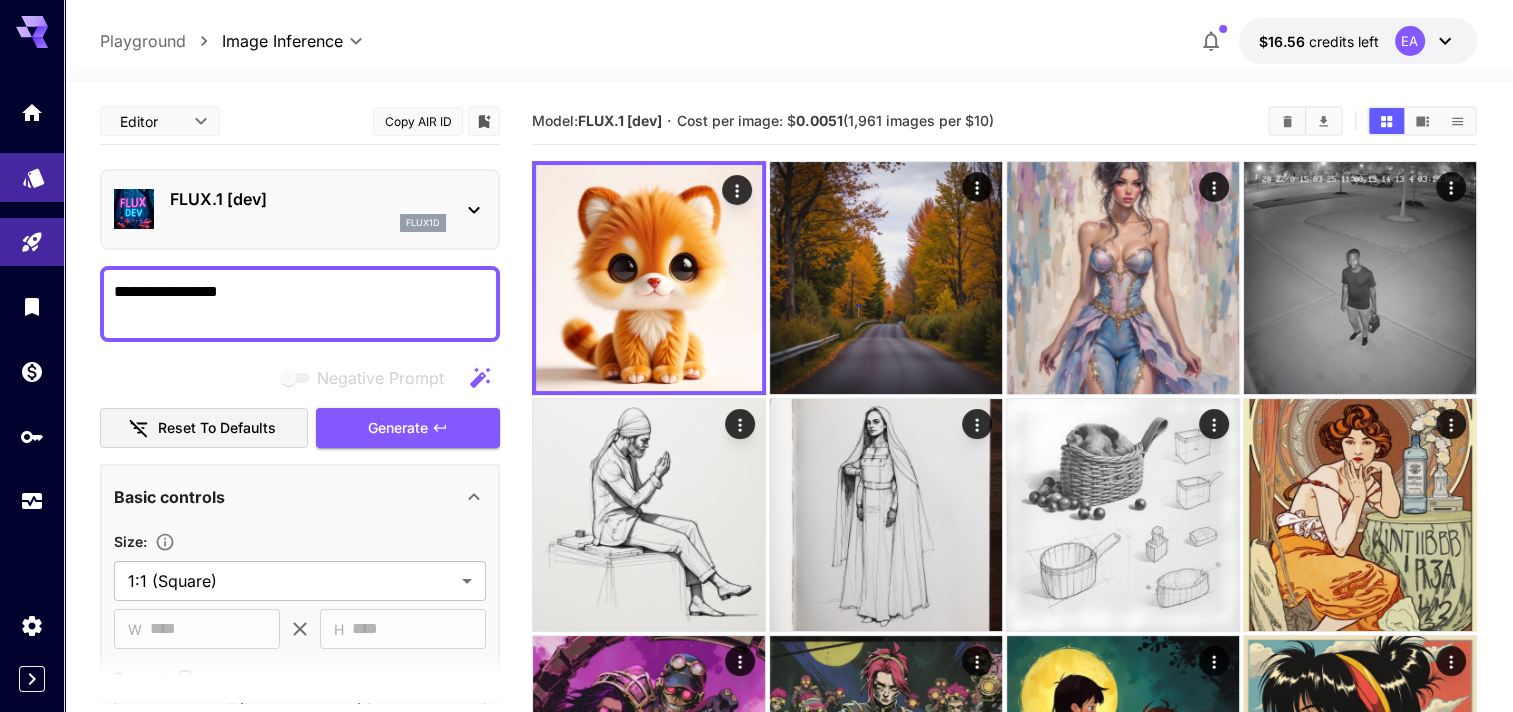 click at bounding box center [32, 177] 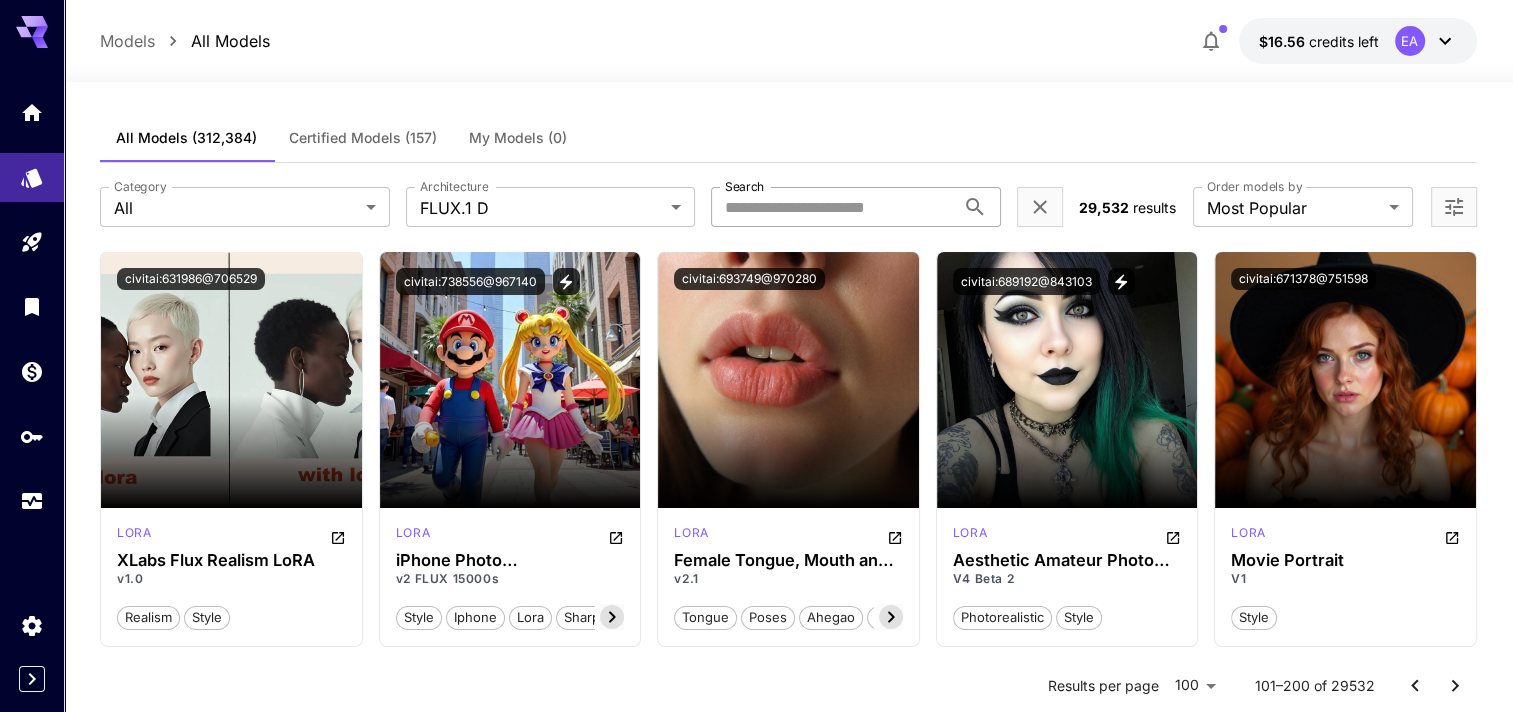 click on "Search" at bounding box center [832, 207] 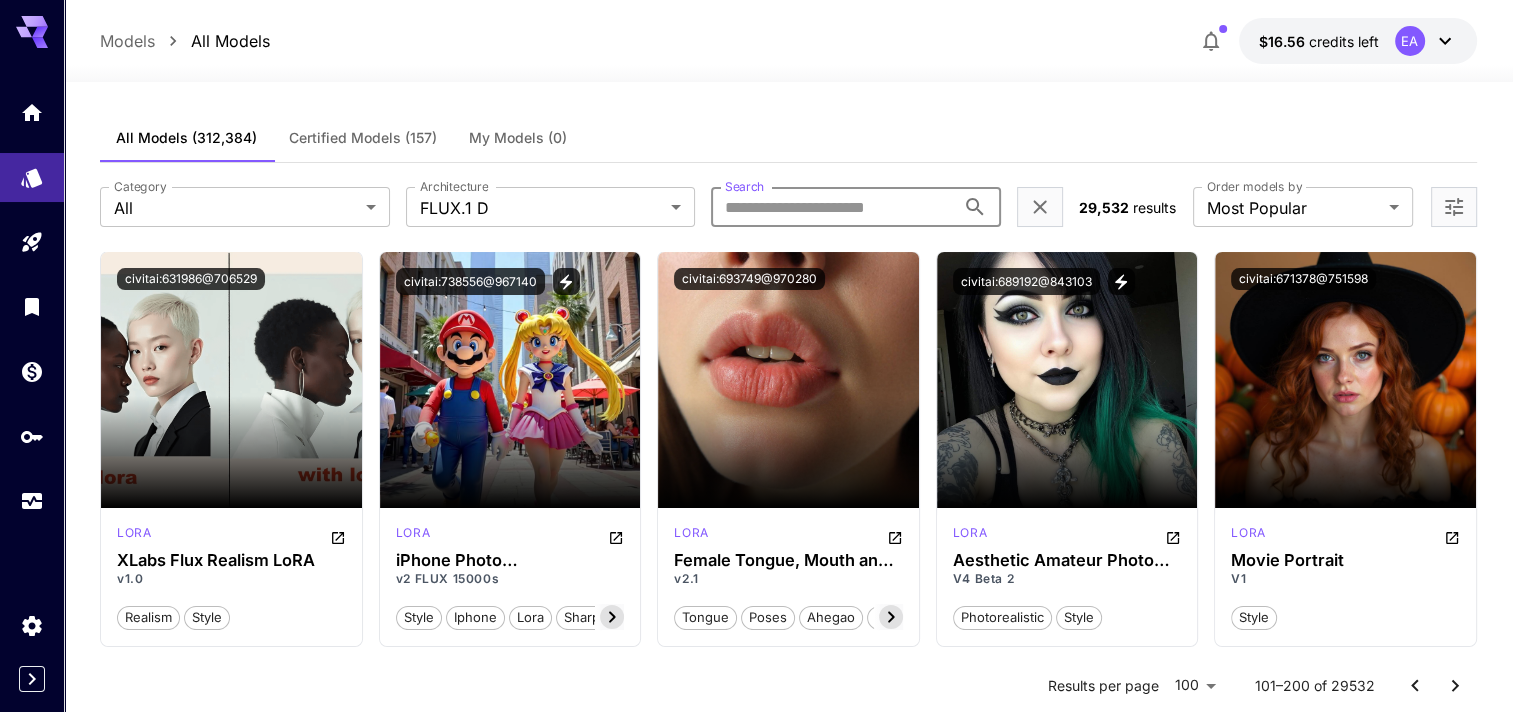 paste on "**********" 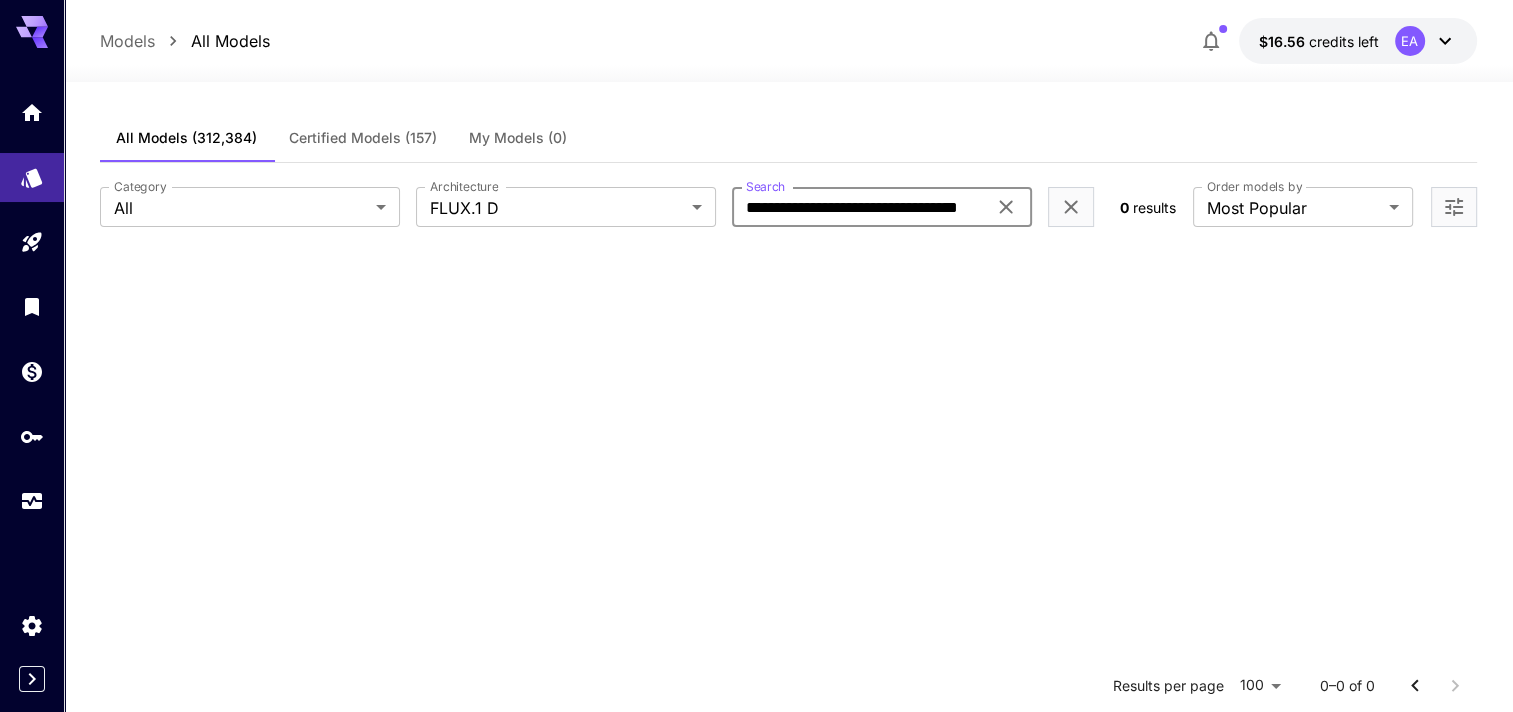 scroll, scrollTop: 0, scrollLeft: 0, axis: both 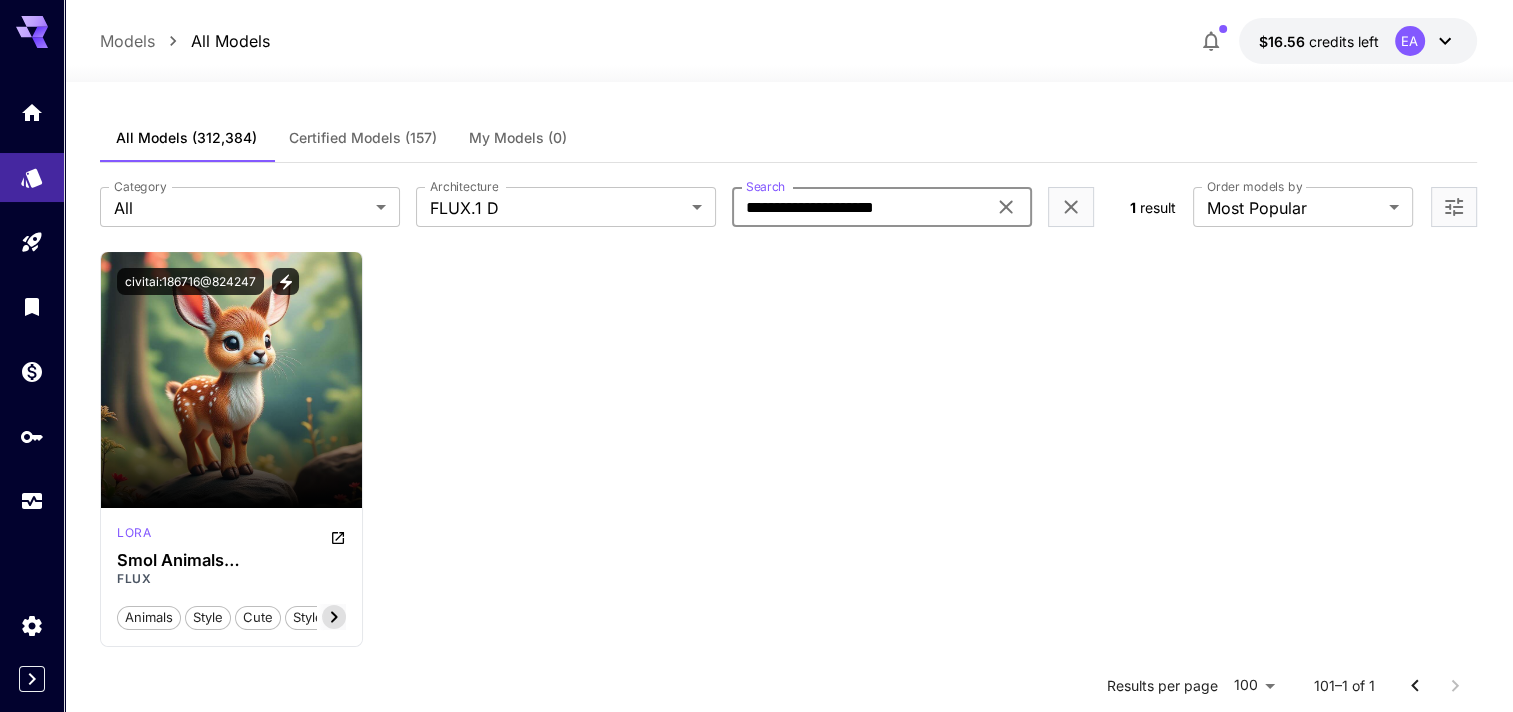 type on "**********" 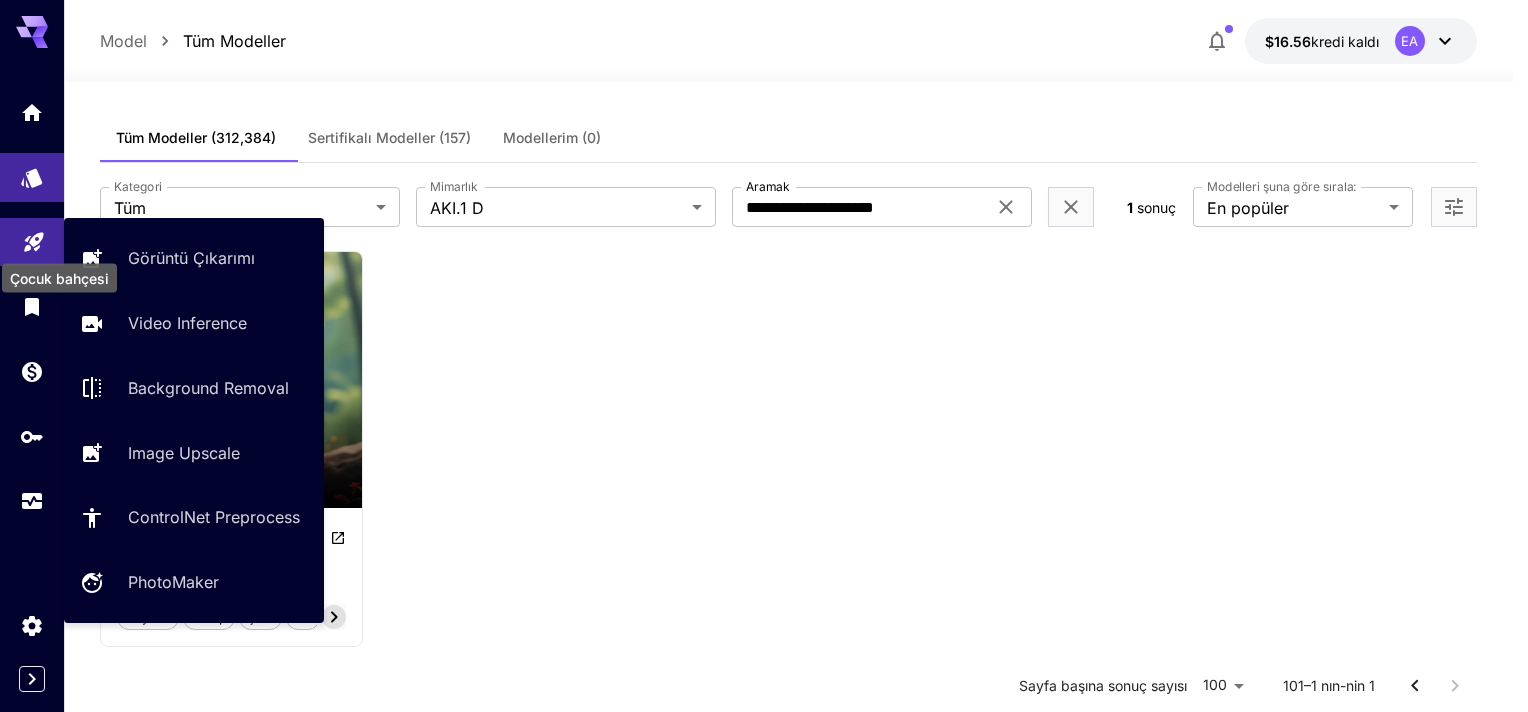 click 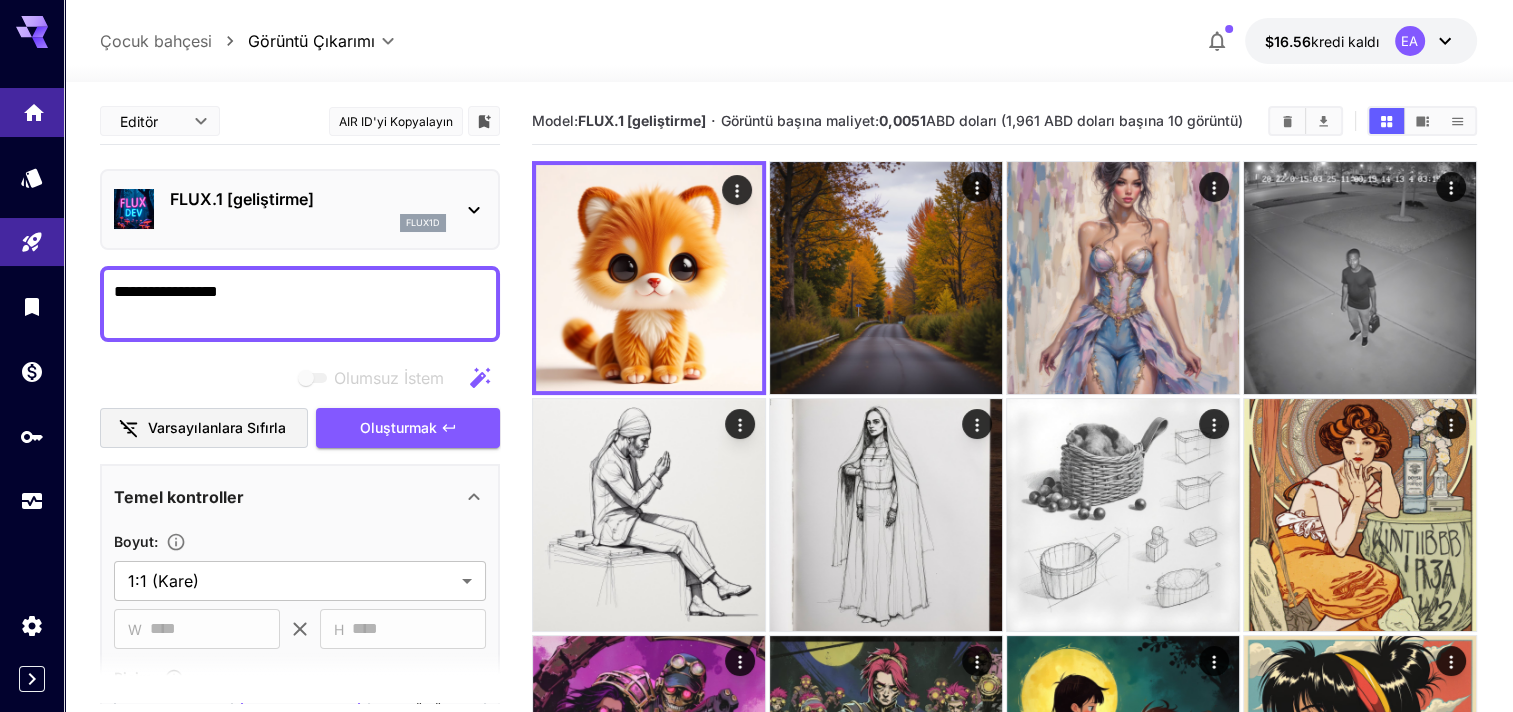 click at bounding box center [32, 112] 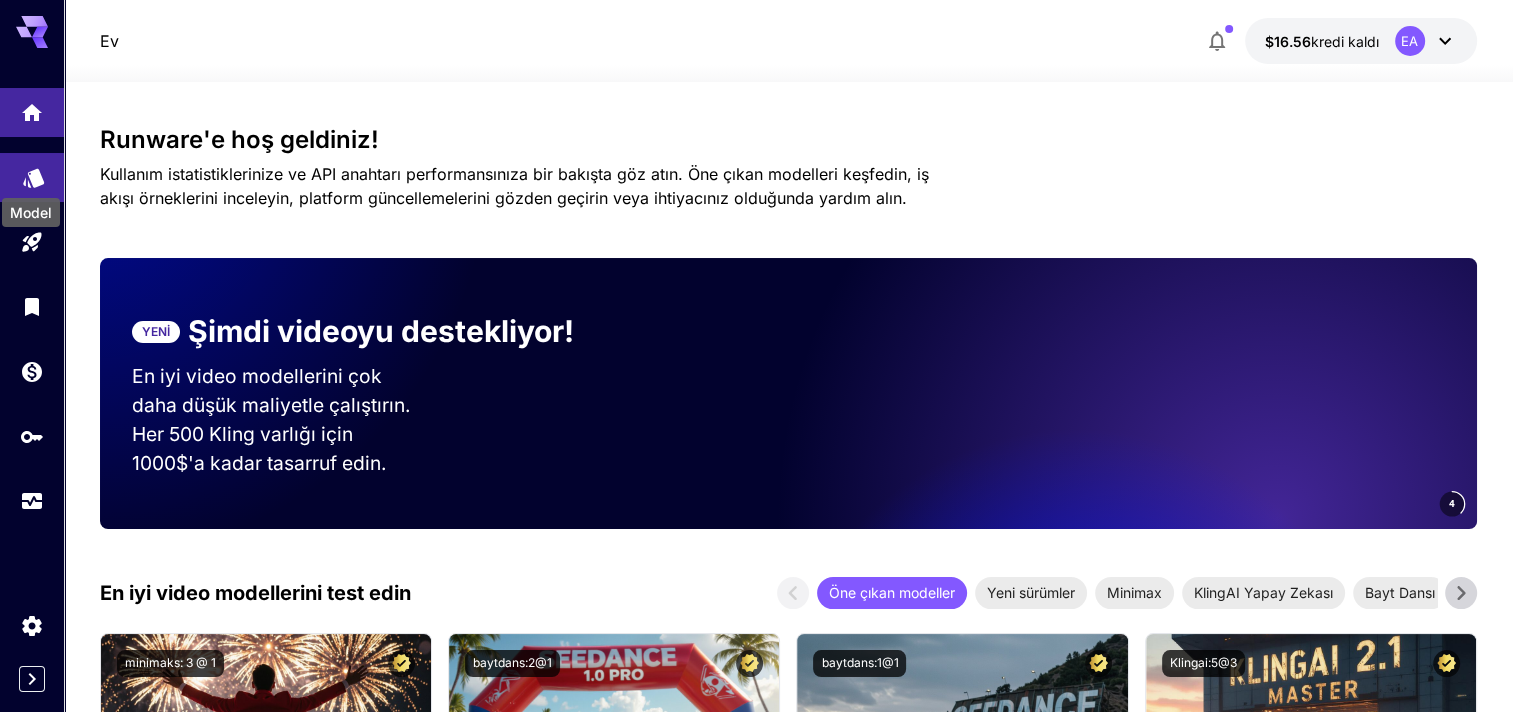 click 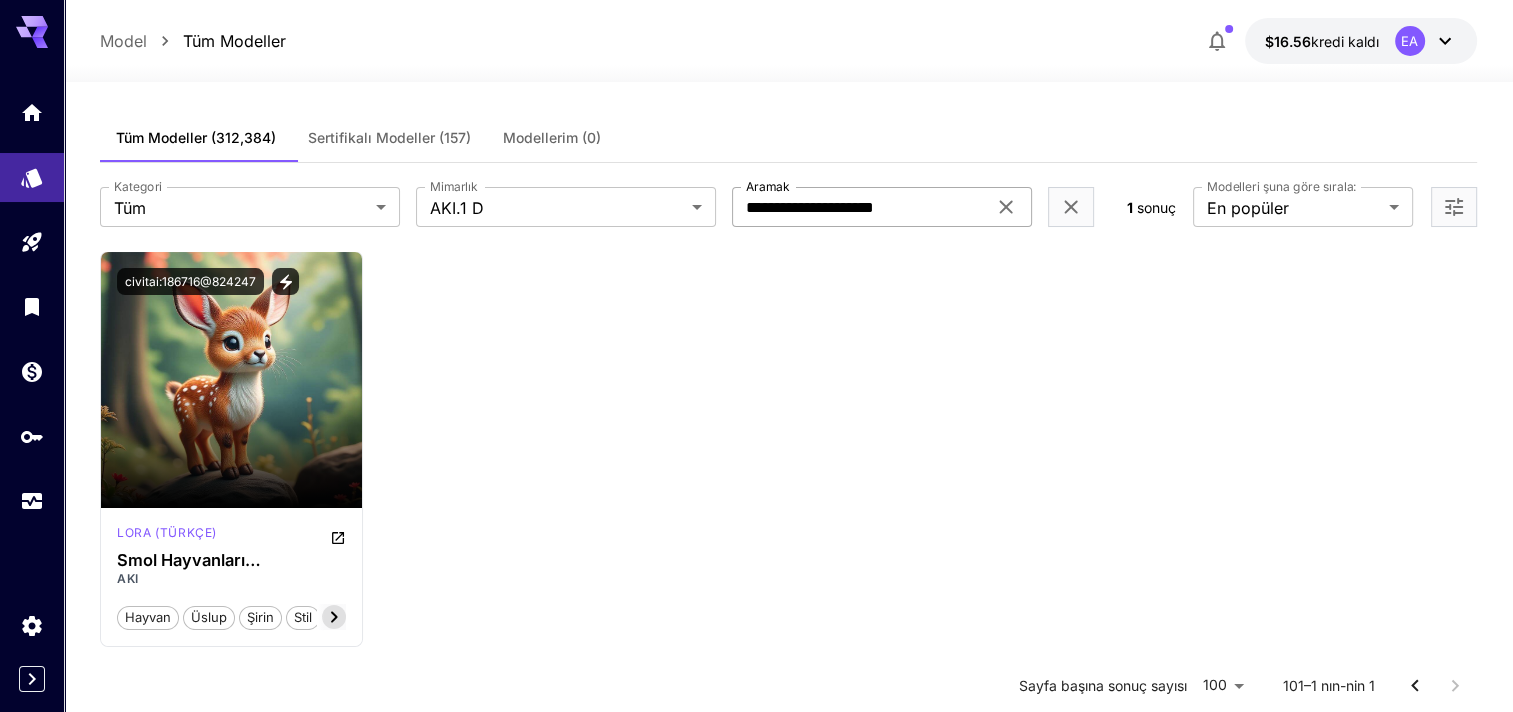 click 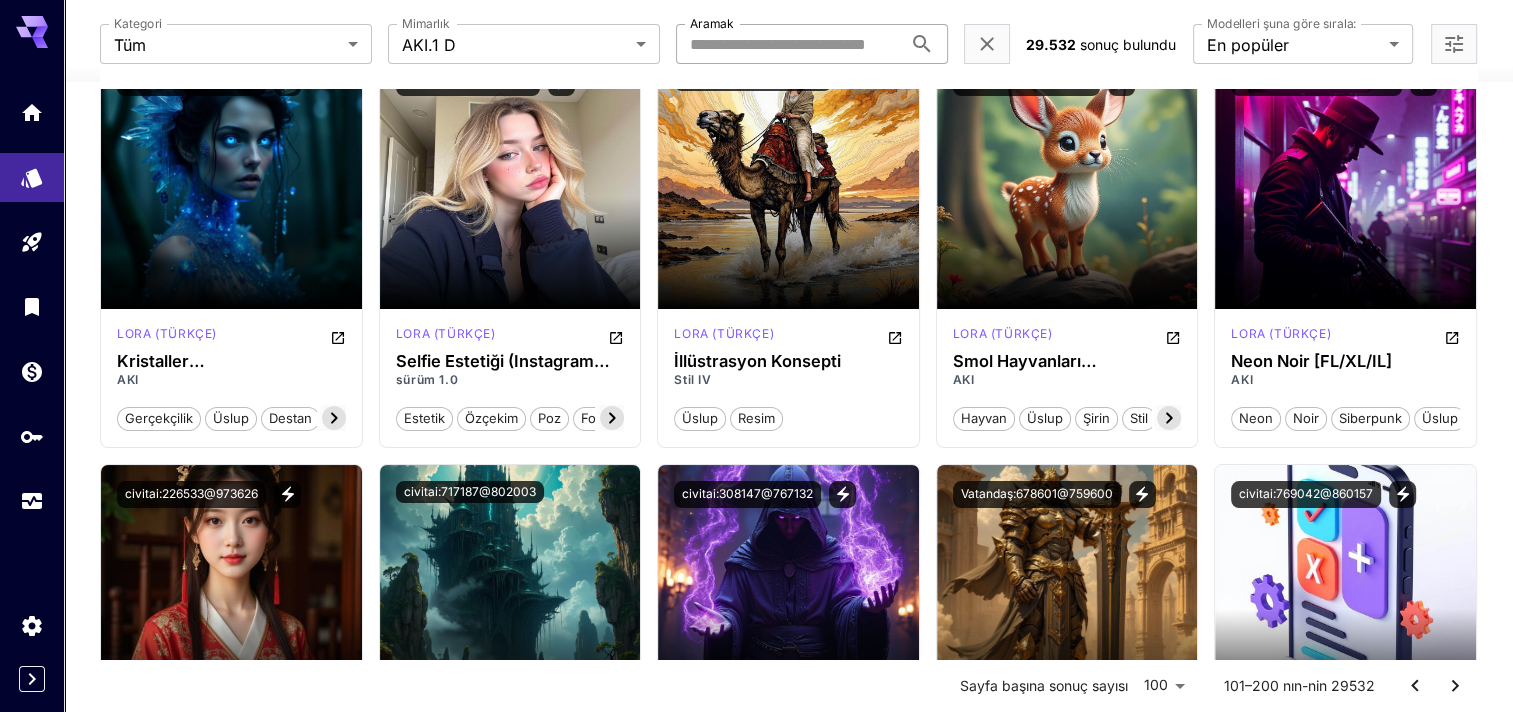 scroll, scrollTop: 7500, scrollLeft: 0, axis: vertical 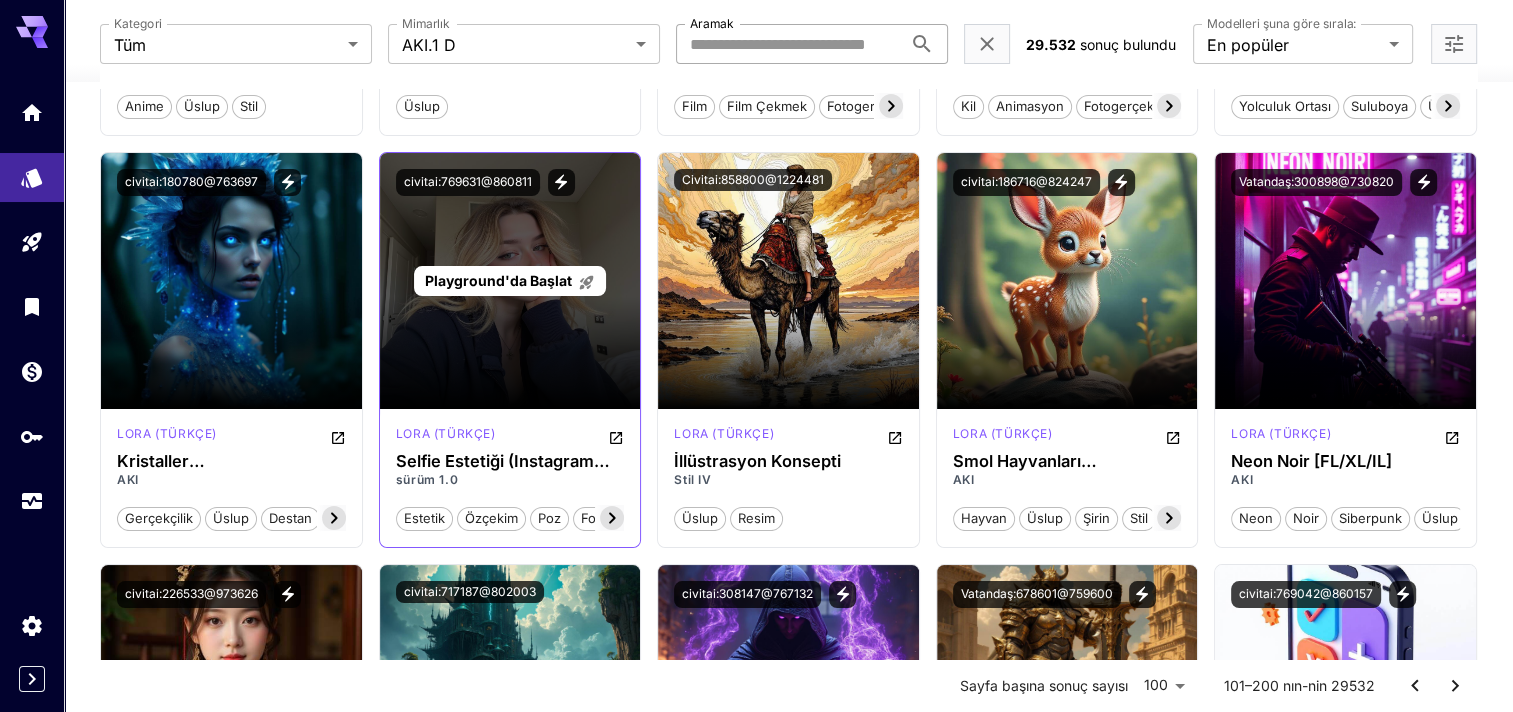click on "Playground'da Başlat" at bounding box center (498, 280) 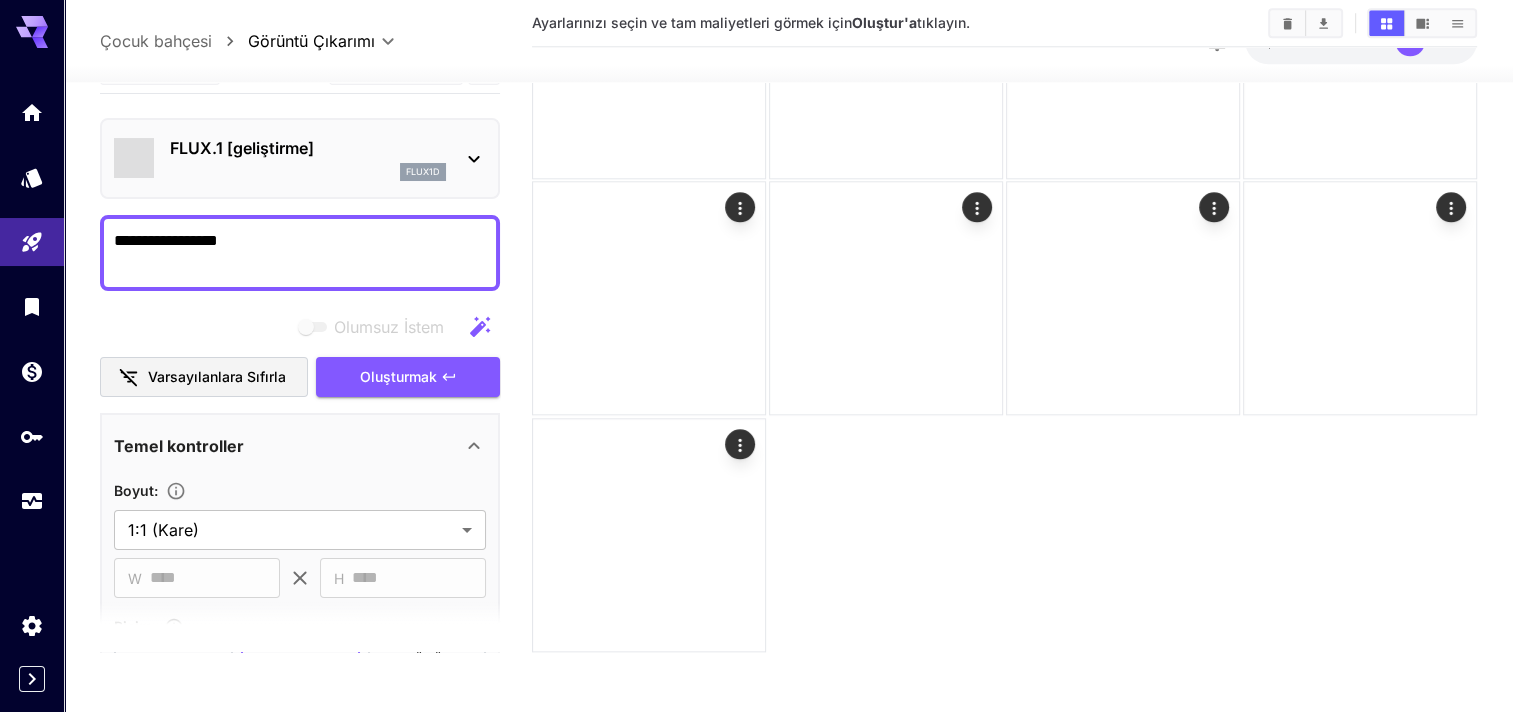 scroll, scrollTop: 2111, scrollLeft: 0, axis: vertical 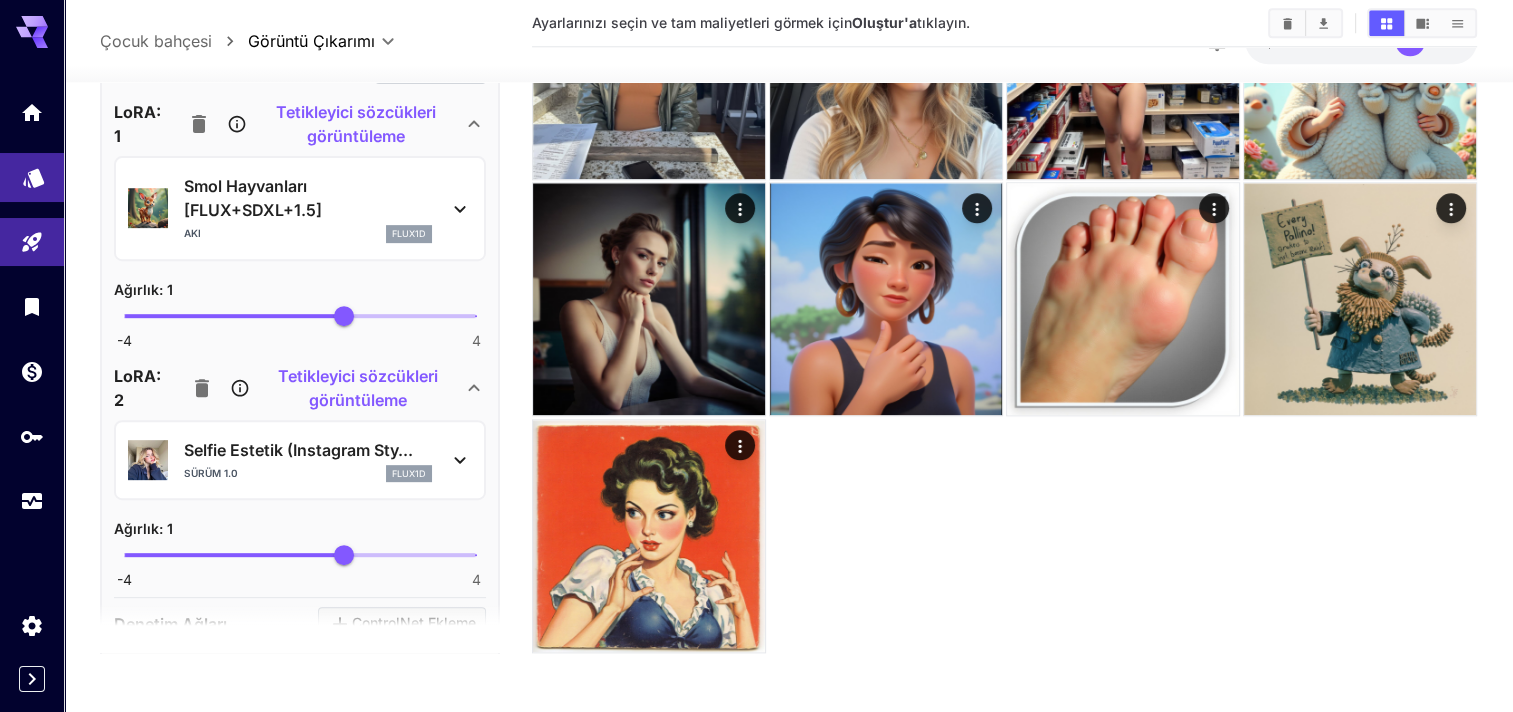 click at bounding box center [32, 177] 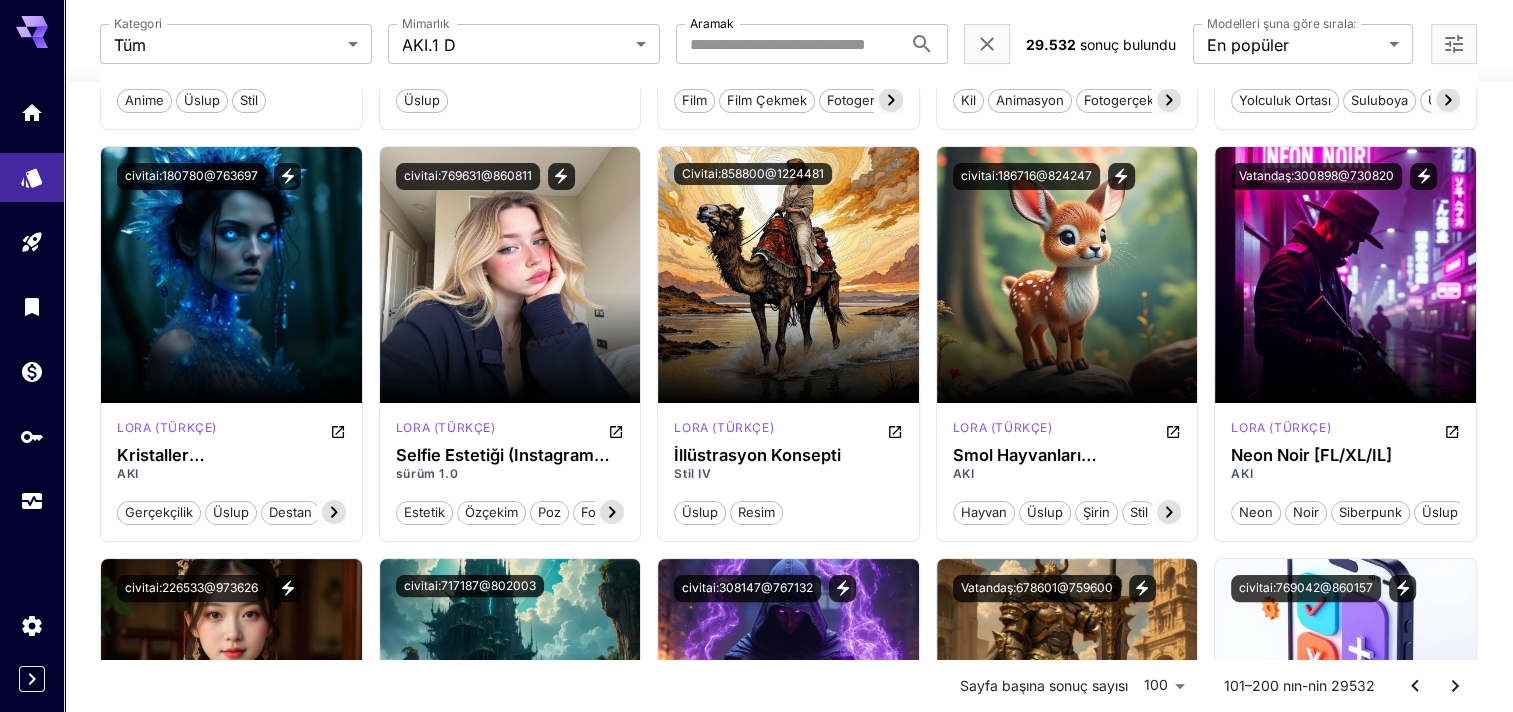 scroll, scrollTop: 7811, scrollLeft: 0, axis: vertical 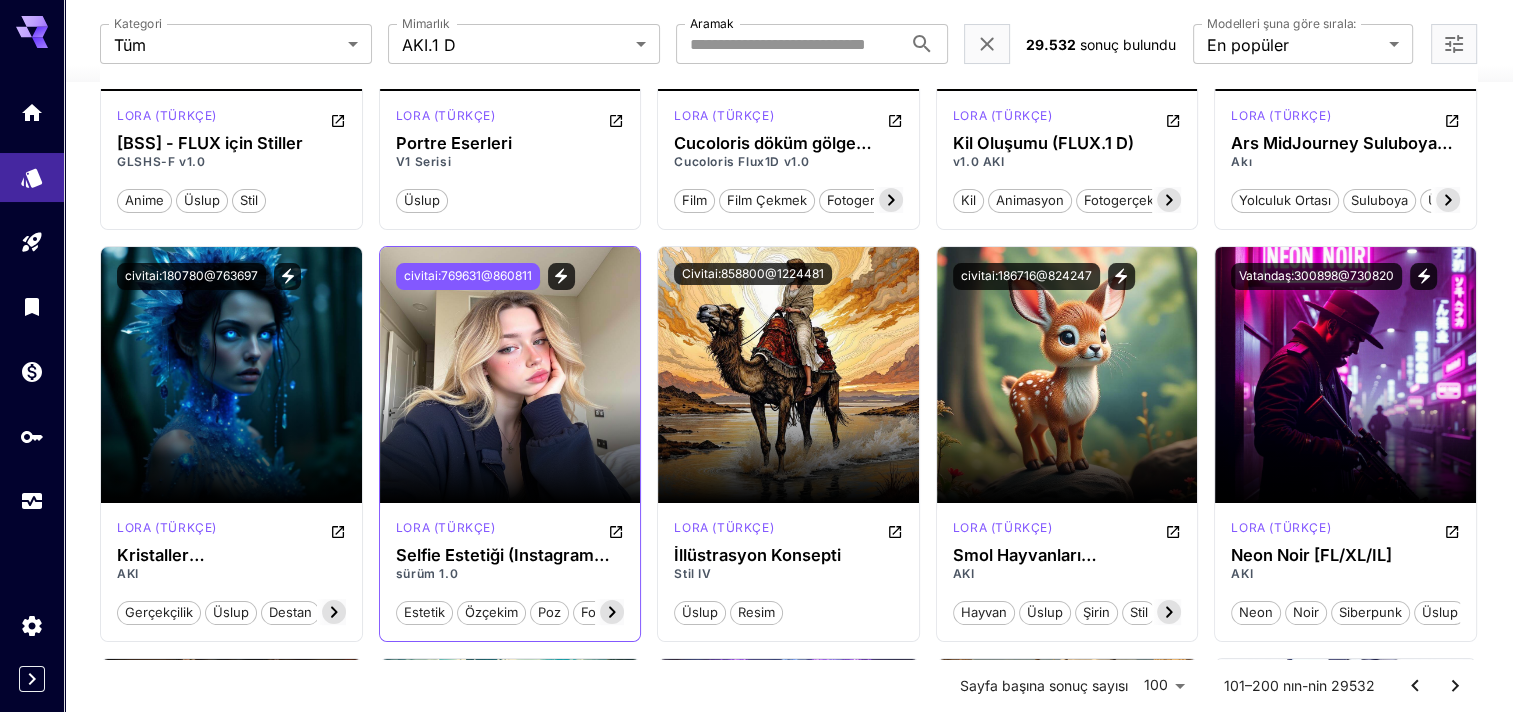 click on "civitai:769631@860811" at bounding box center (468, 276) 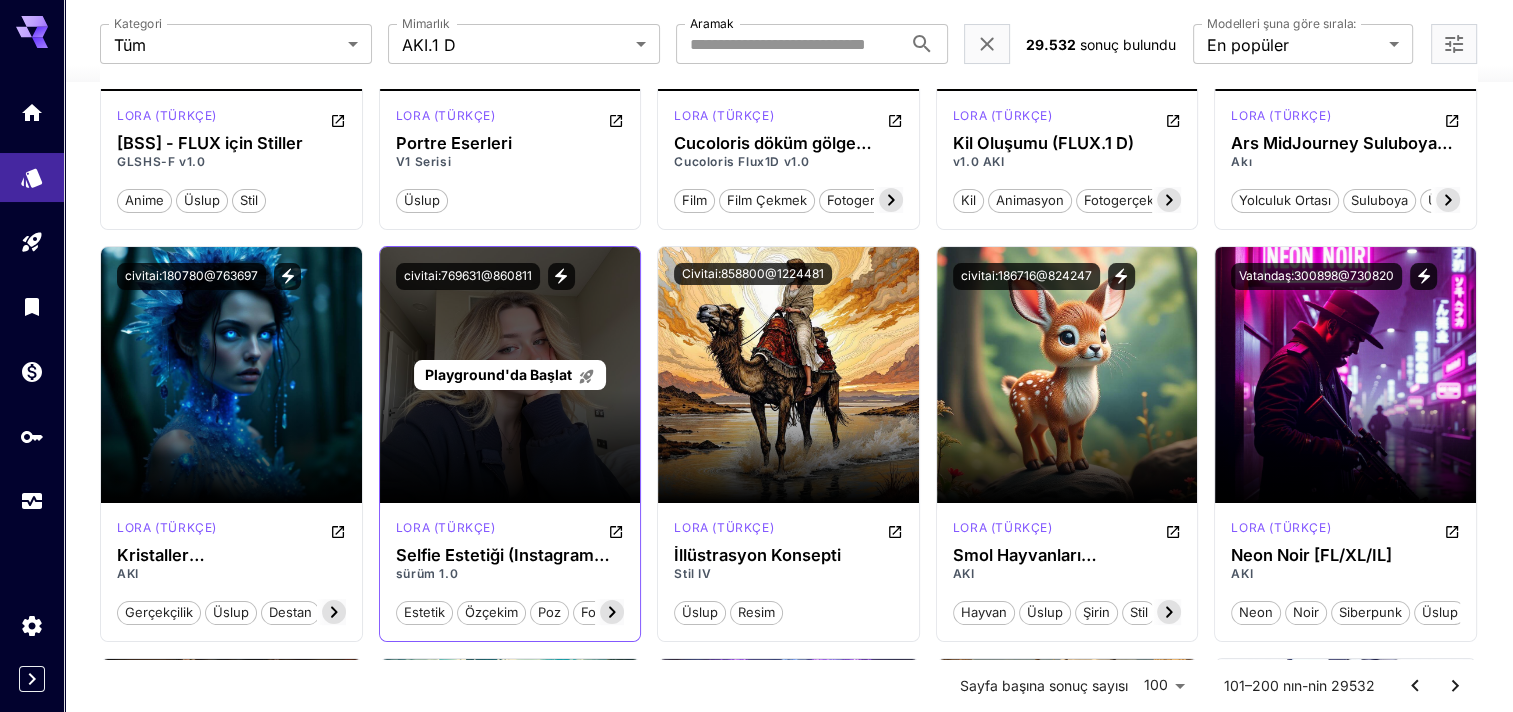 click on "Playground'da Başlat" at bounding box center [498, 374] 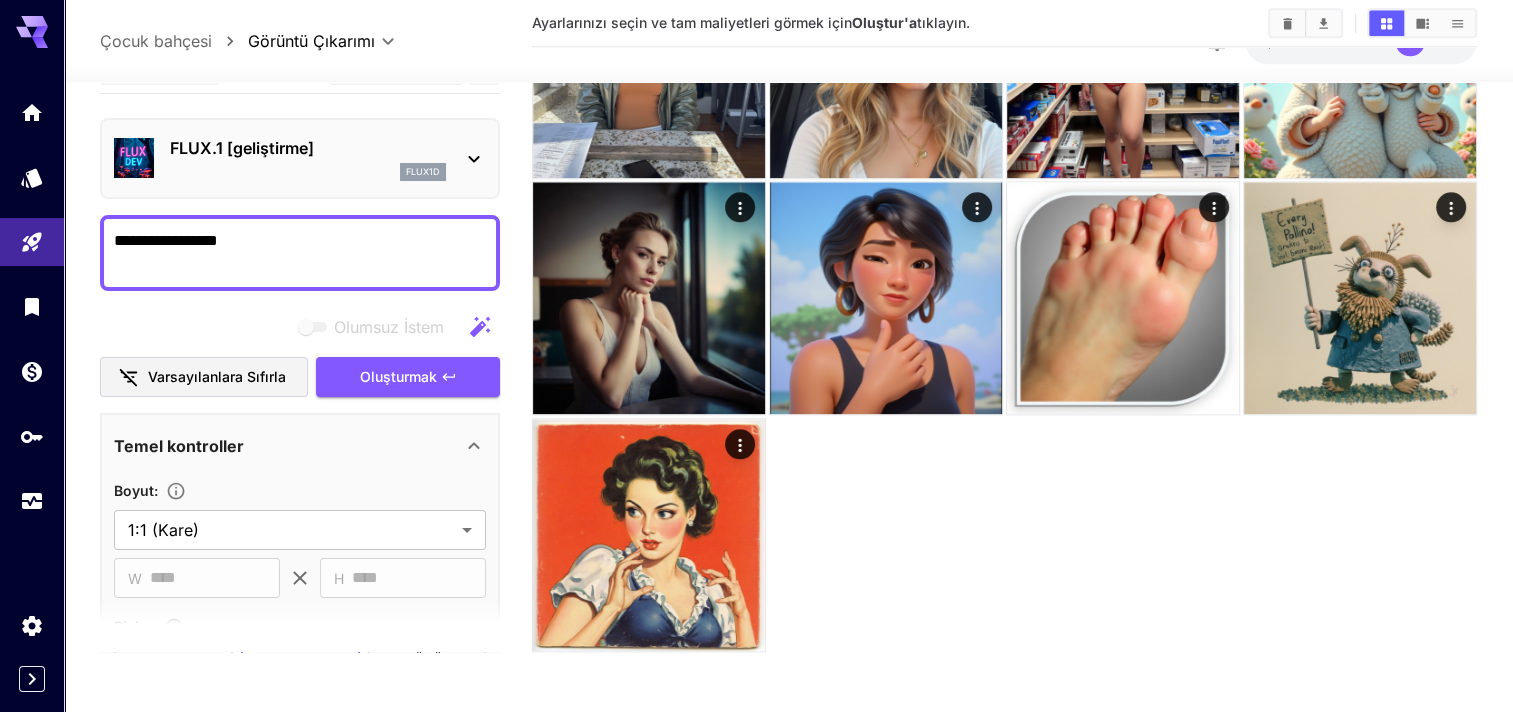 scroll, scrollTop: 2111, scrollLeft: 0, axis: vertical 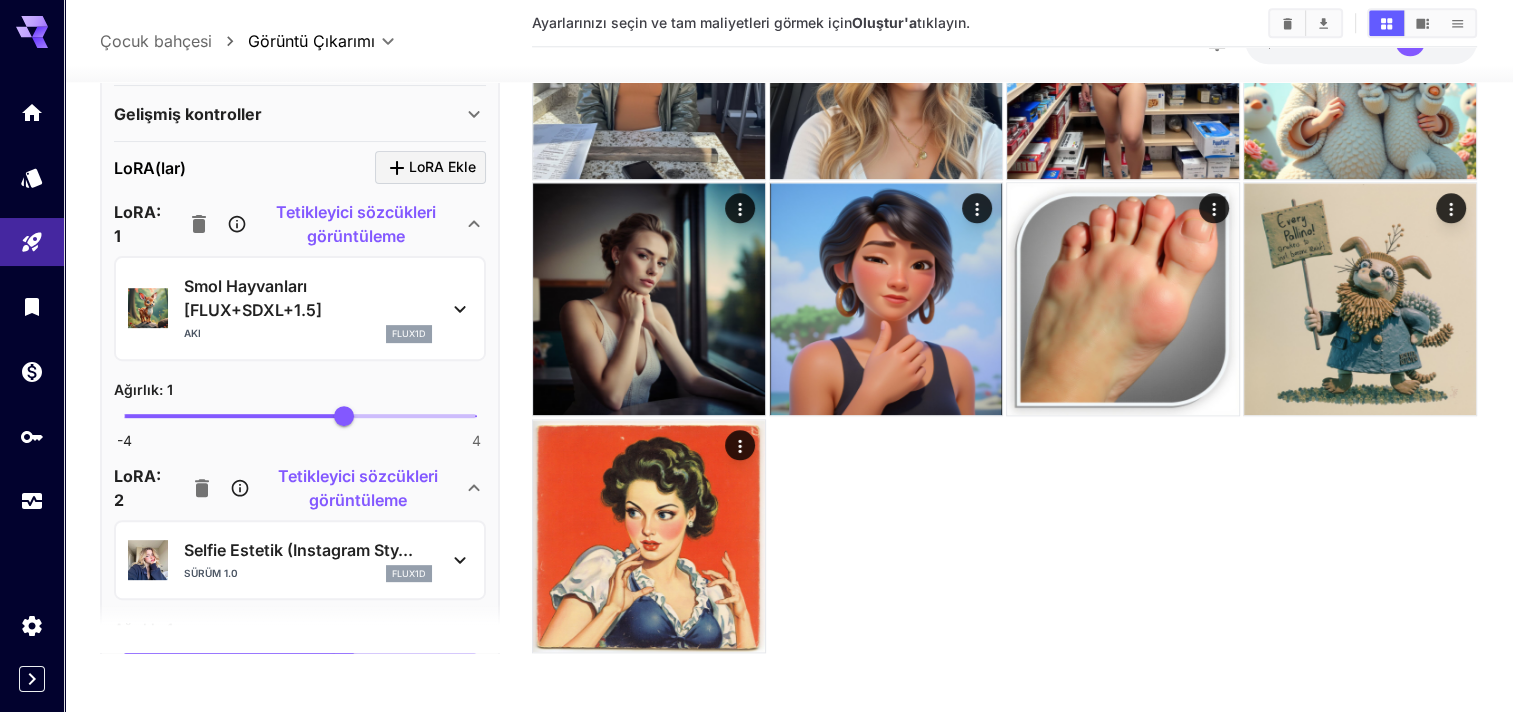 click 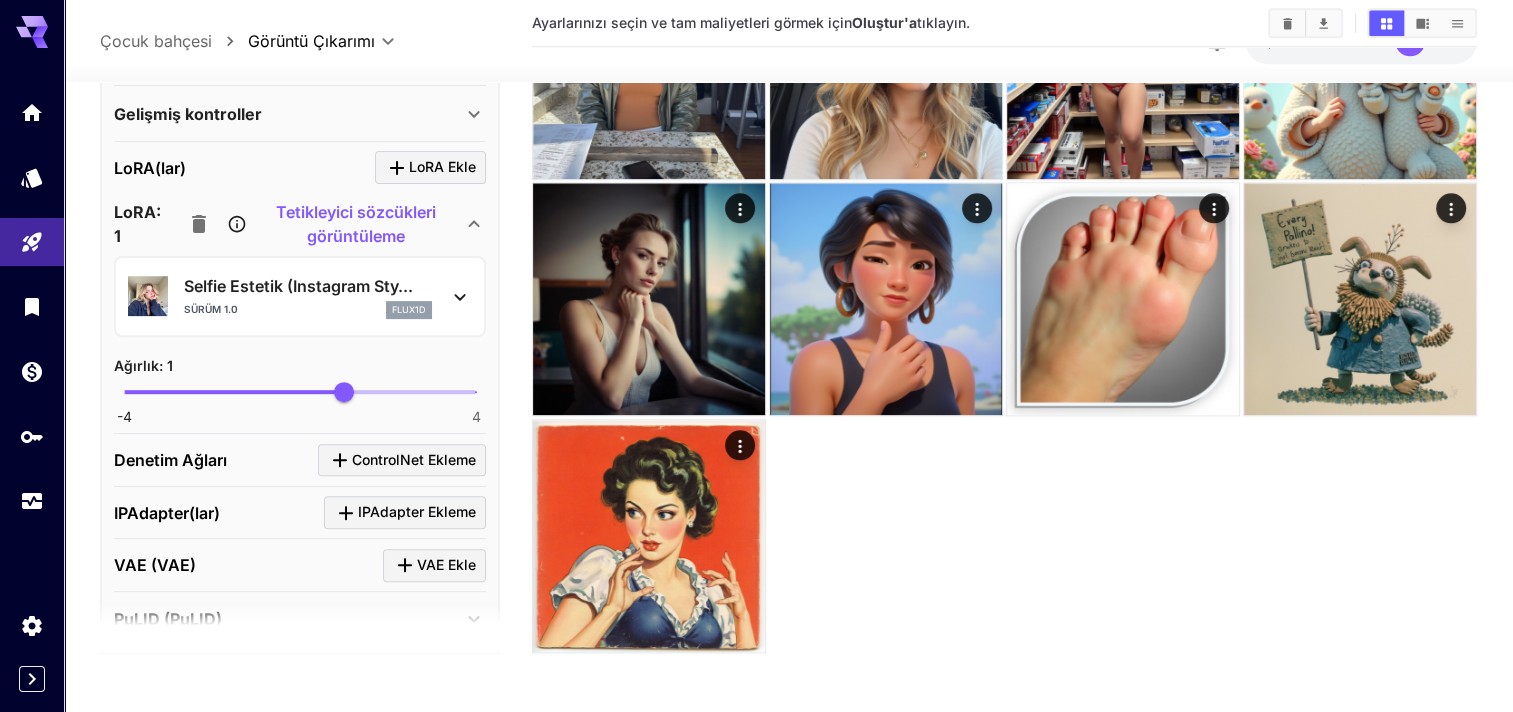 click on "Tetikleyici kelimeler görüntüleme" at bounding box center (357, 224) 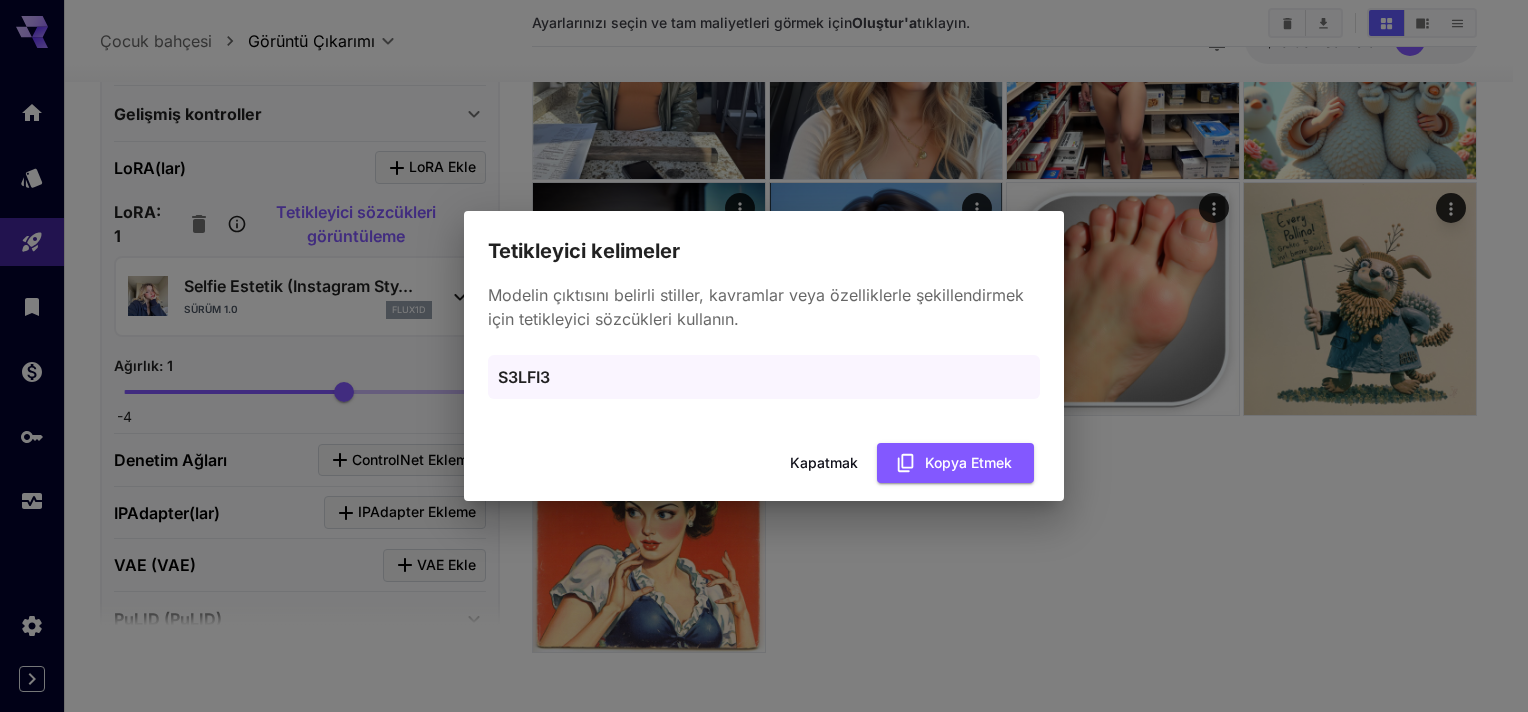 click on "Tetikleyici kelimeler Modelin çıktısını belirli stiller, kavramlar veya özelliklerle şekillendirmek için tetikleyici sözcükleri kullanın. S3LFI3 Kapatmak Kopya etmek" at bounding box center (764, 356) 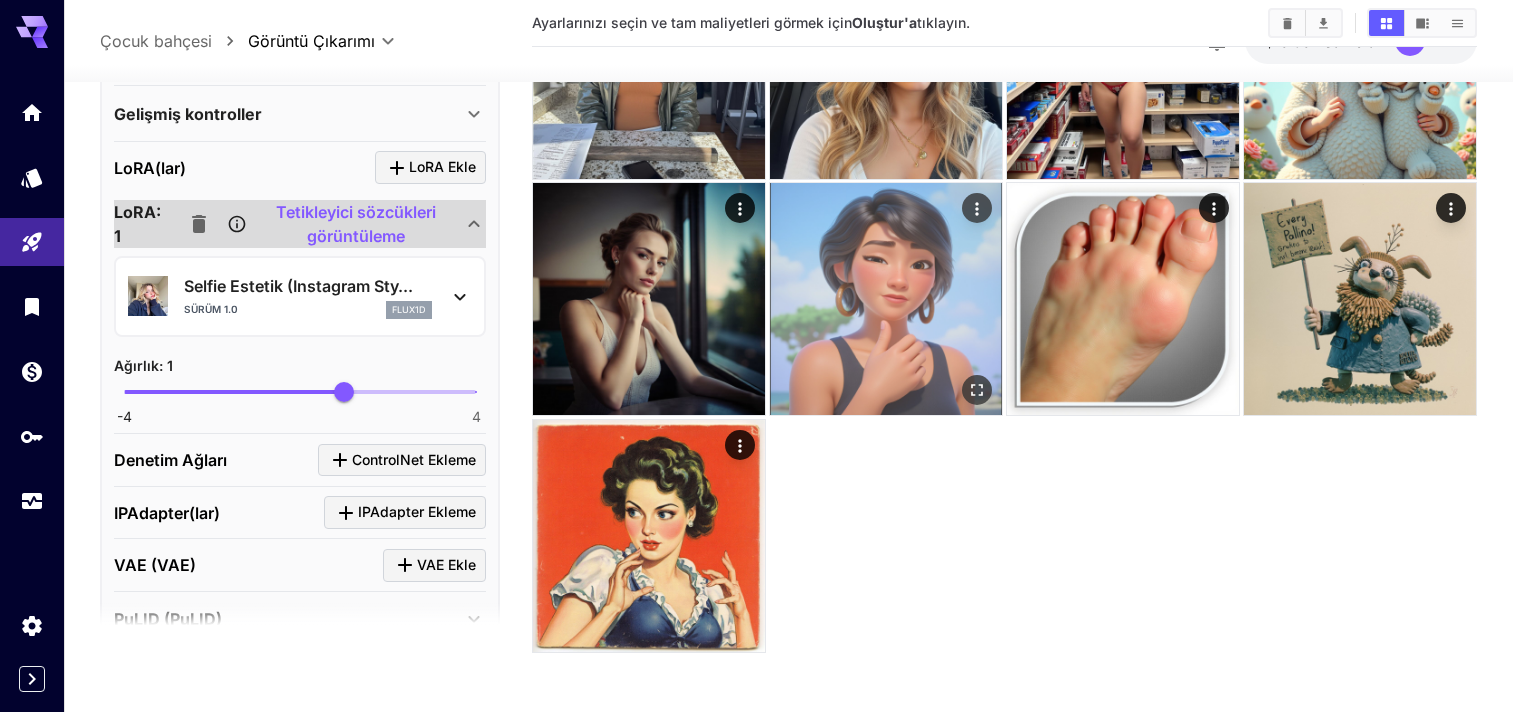 type 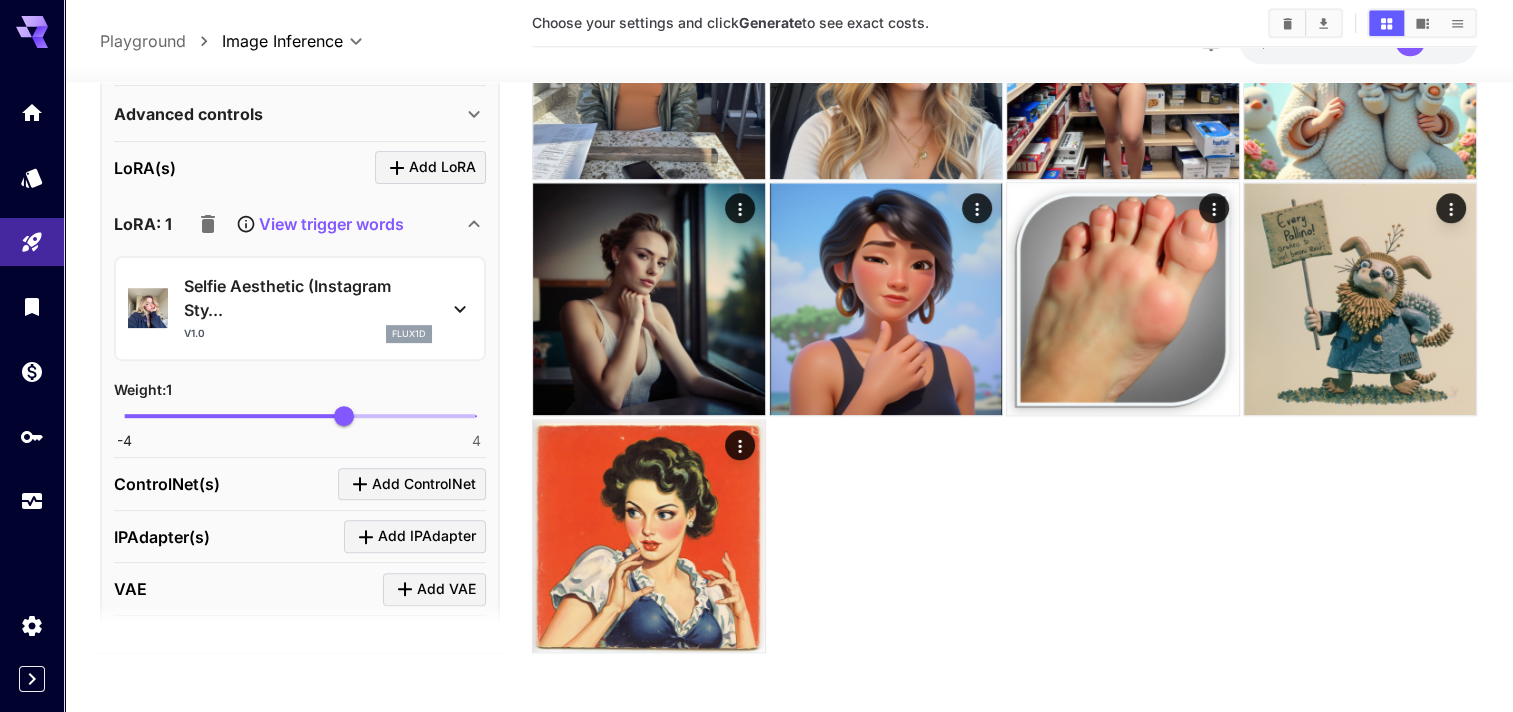 drag, startPoint x: 334, startPoint y: 198, endPoint x: 329, endPoint y: 213, distance: 15.811388 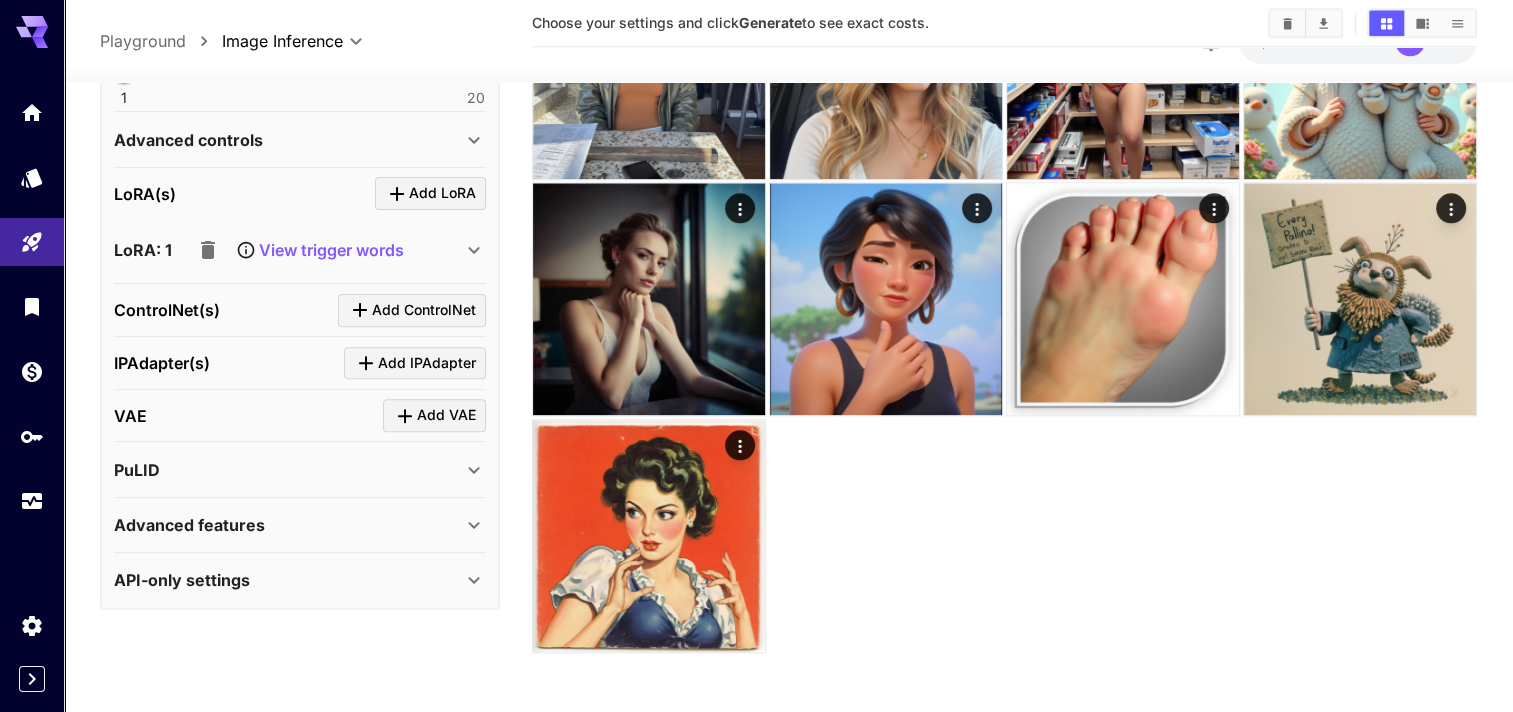 scroll, scrollTop: 673, scrollLeft: 0, axis: vertical 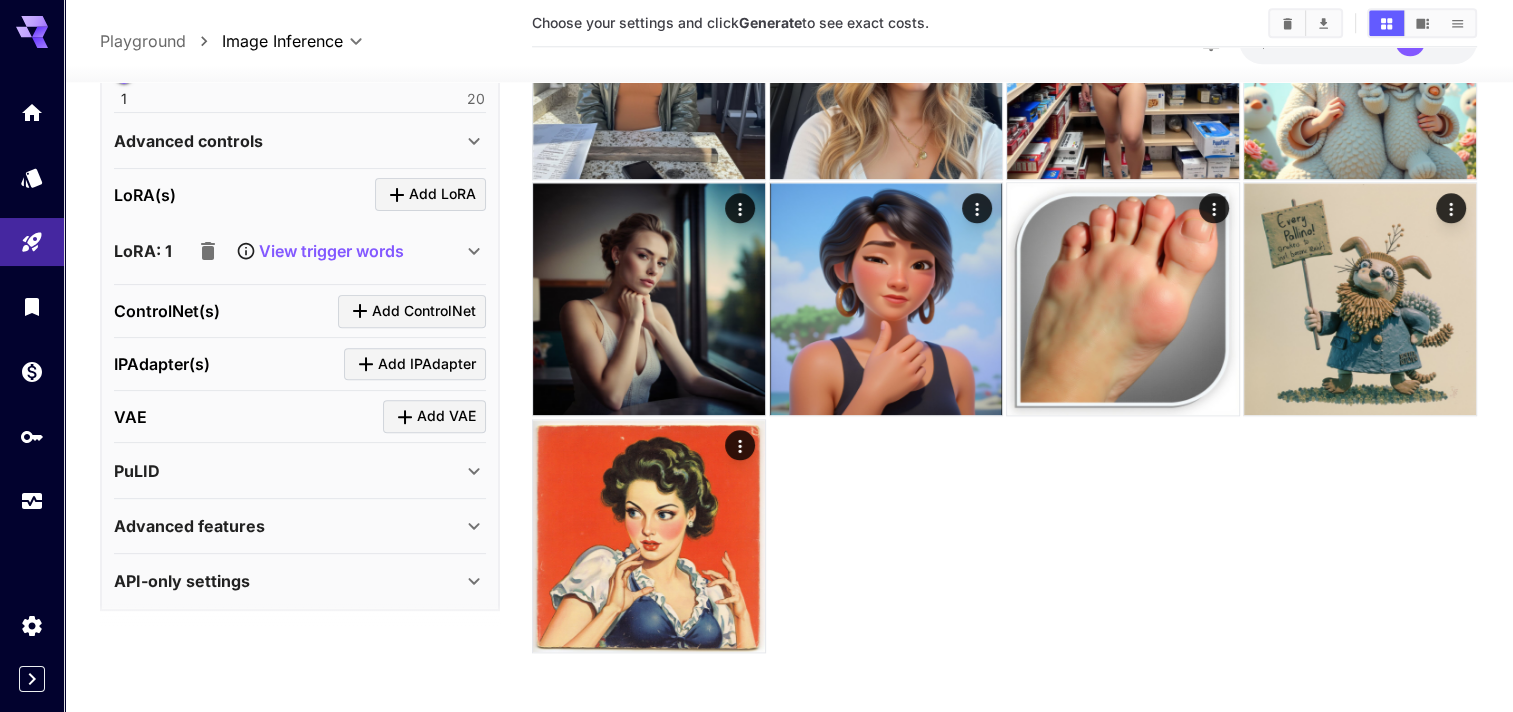 click on "LoRA(s) Add LoRA LoRA: 1 View trigger words Selfie Aesthetic (Instagram Sty... v1.0 flux1d Weight :  1 -4 4 1" at bounding box center [300, 226] 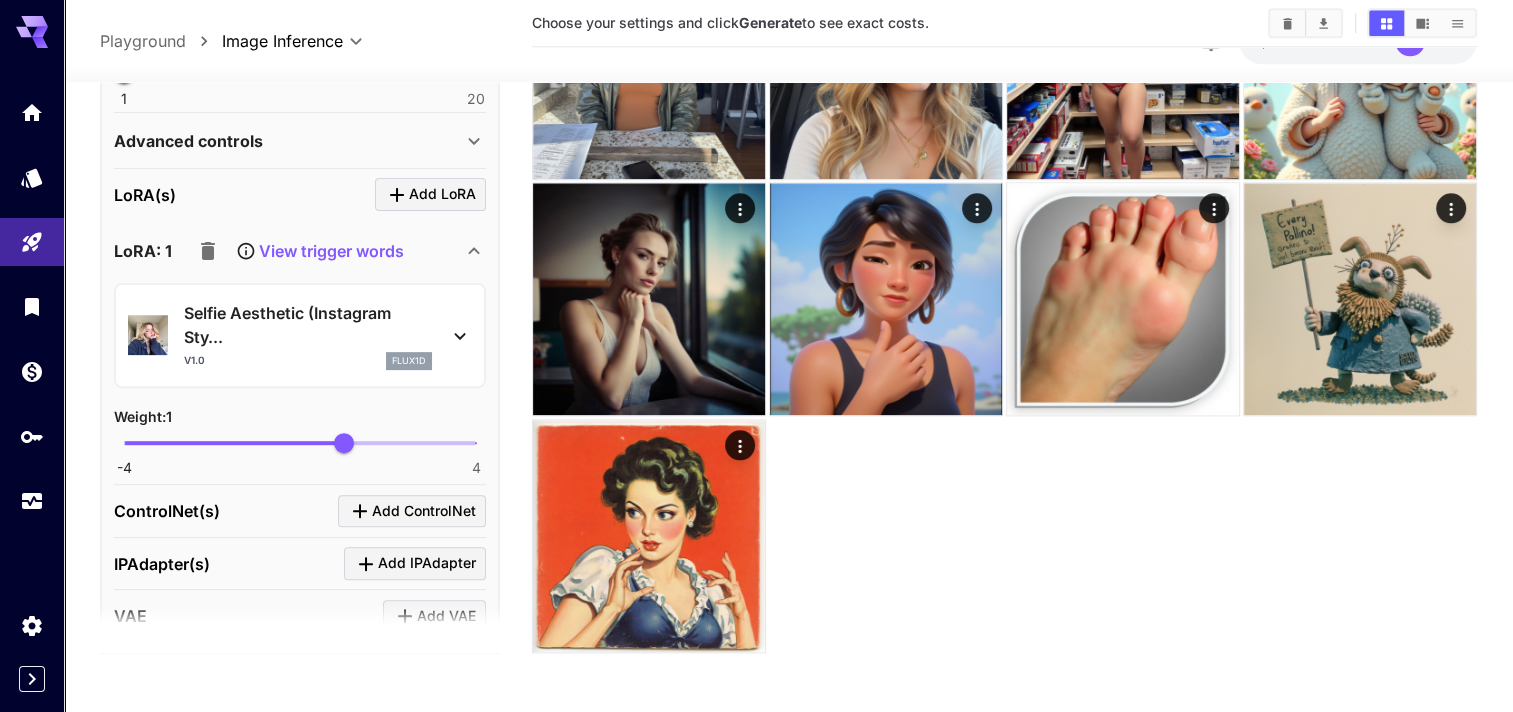 click on "View trigger words" at bounding box center [331, 251] 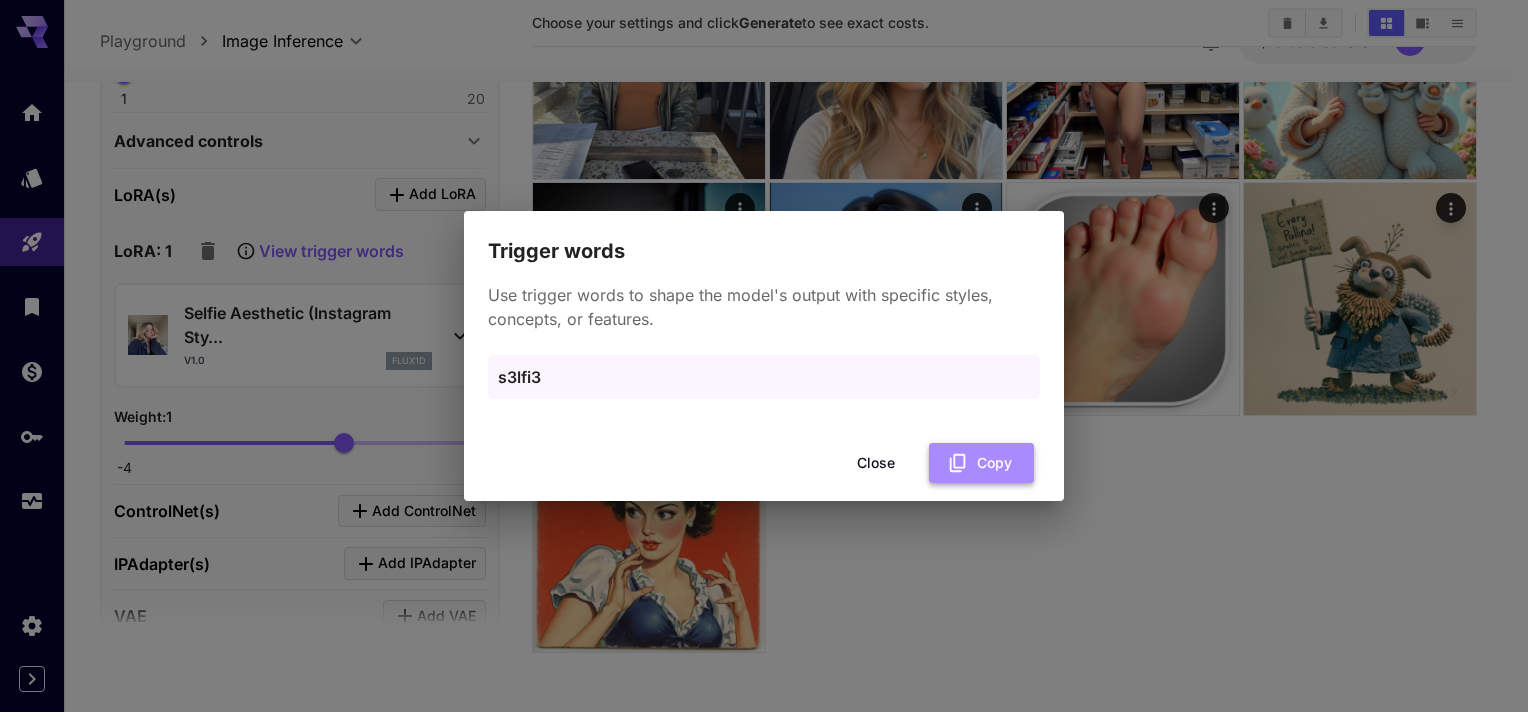 click on "Copy" at bounding box center [981, 463] 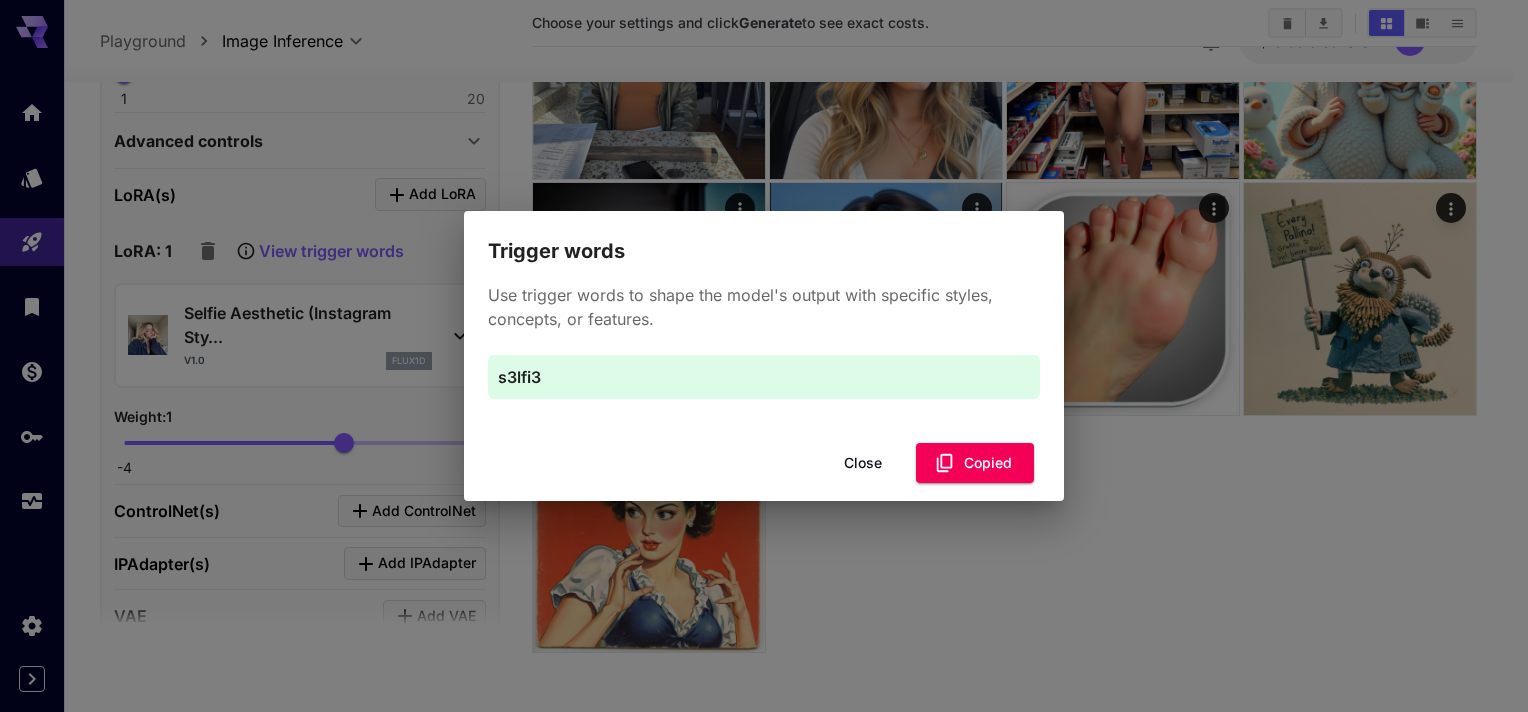 click on "Close" at bounding box center (863, 463) 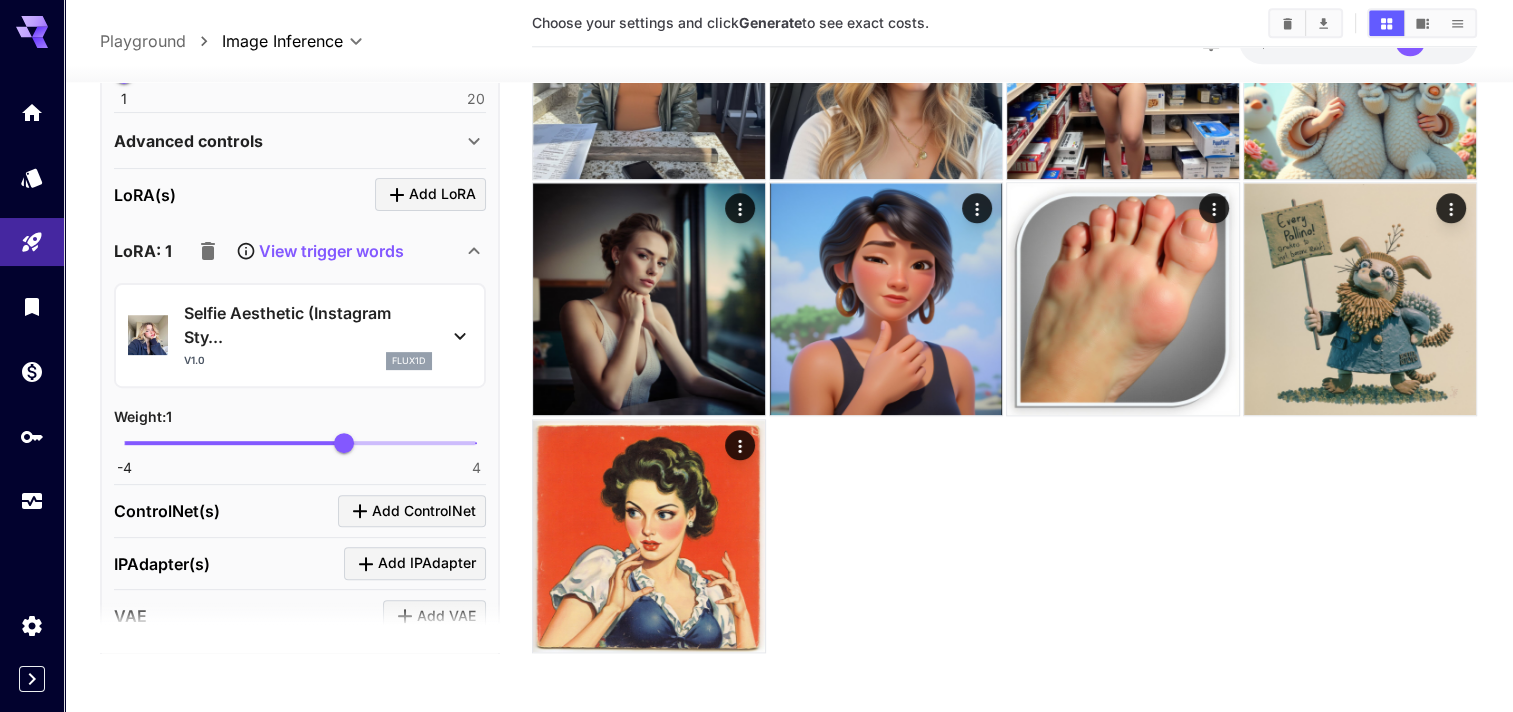 click on "View trigger words" at bounding box center [296, 251] 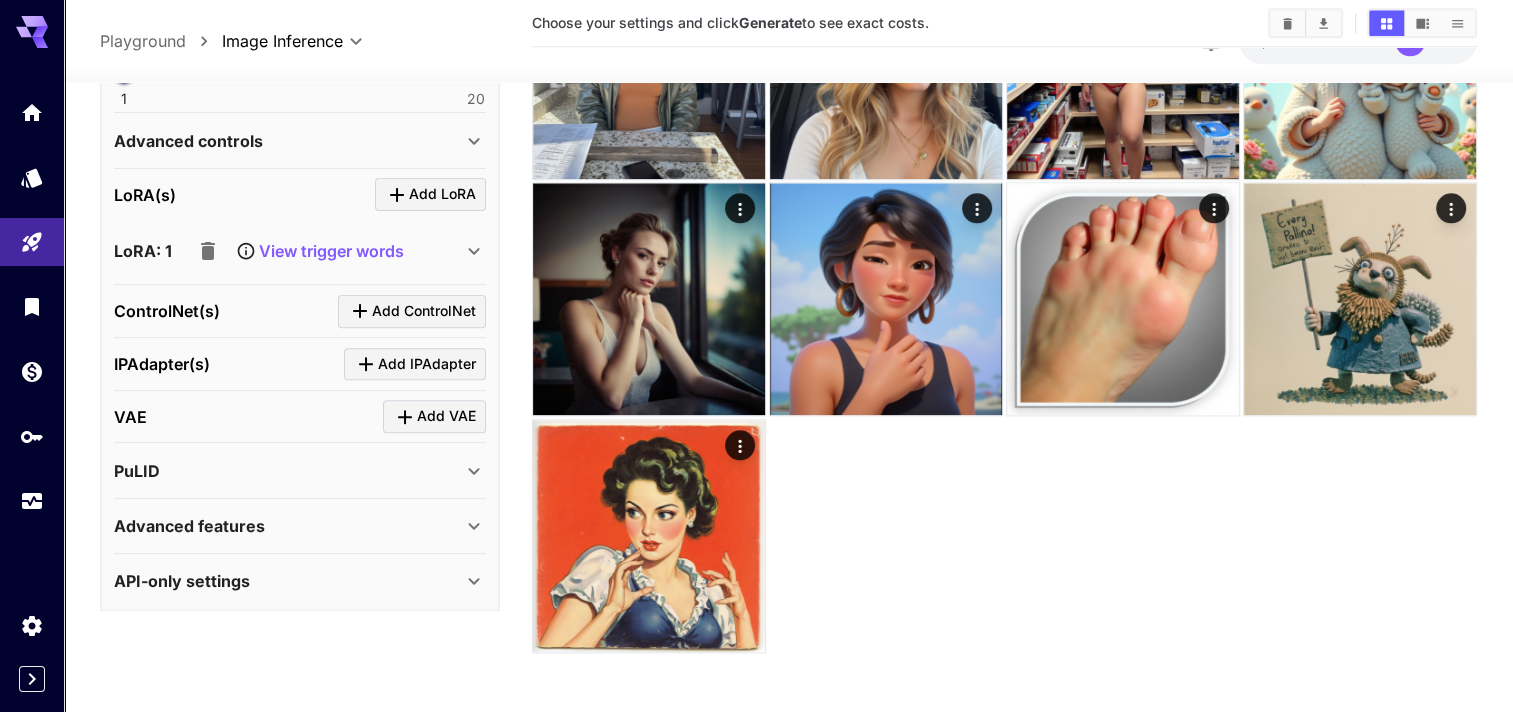 click on "View trigger words" at bounding box center [331, 251] 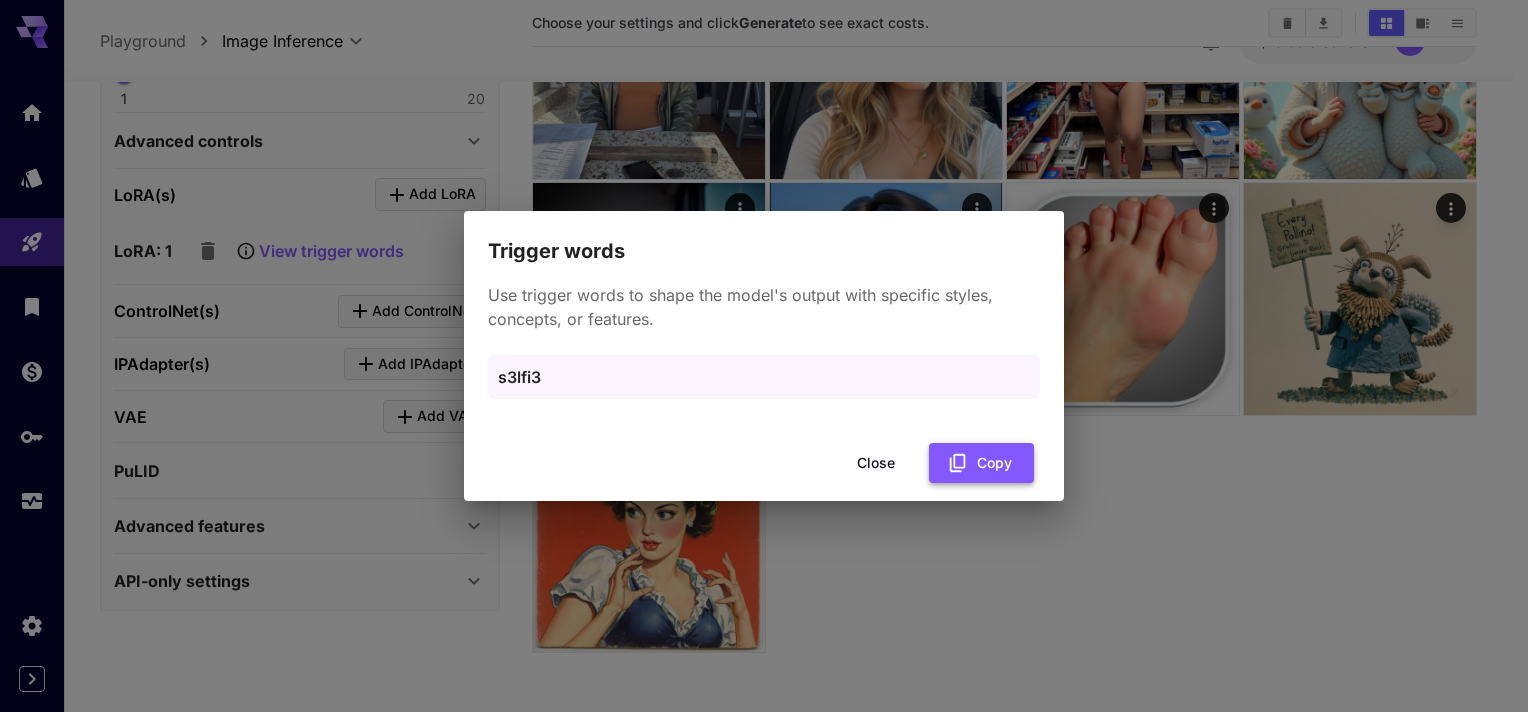 click on "Copy" at bounding box center (981, 463) 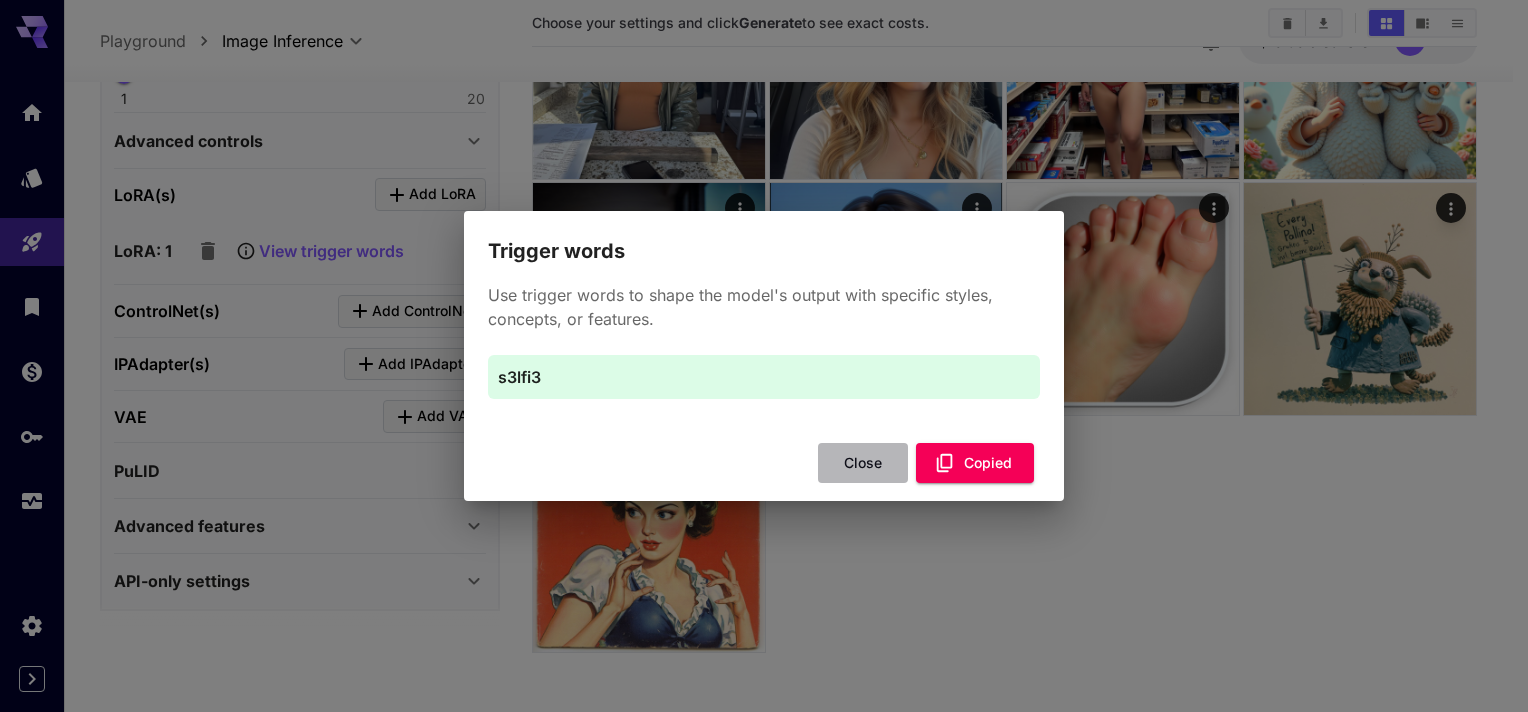 click on "Close" at bounding box center [863, 463] 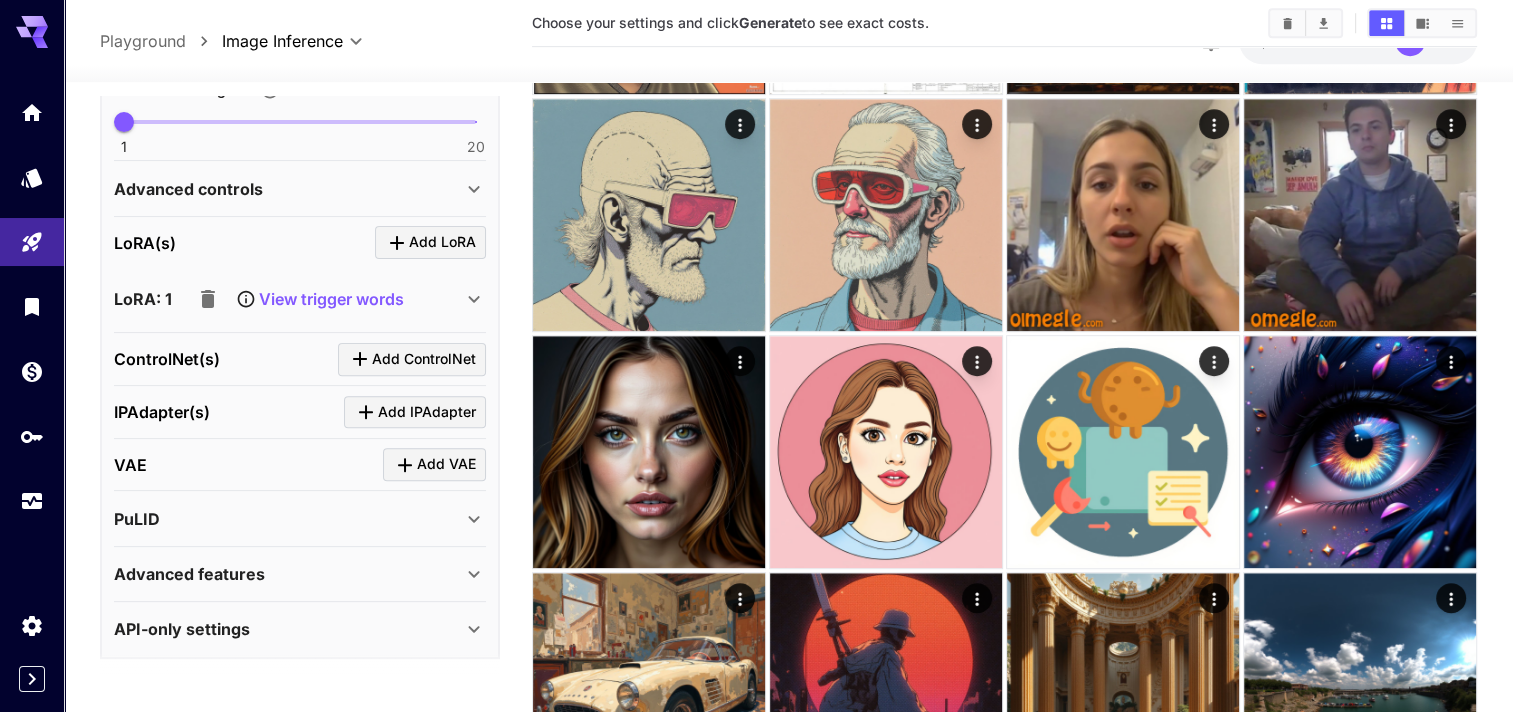 scroll, scrollTop: 911, scrollLeft: 0, axis: vertical 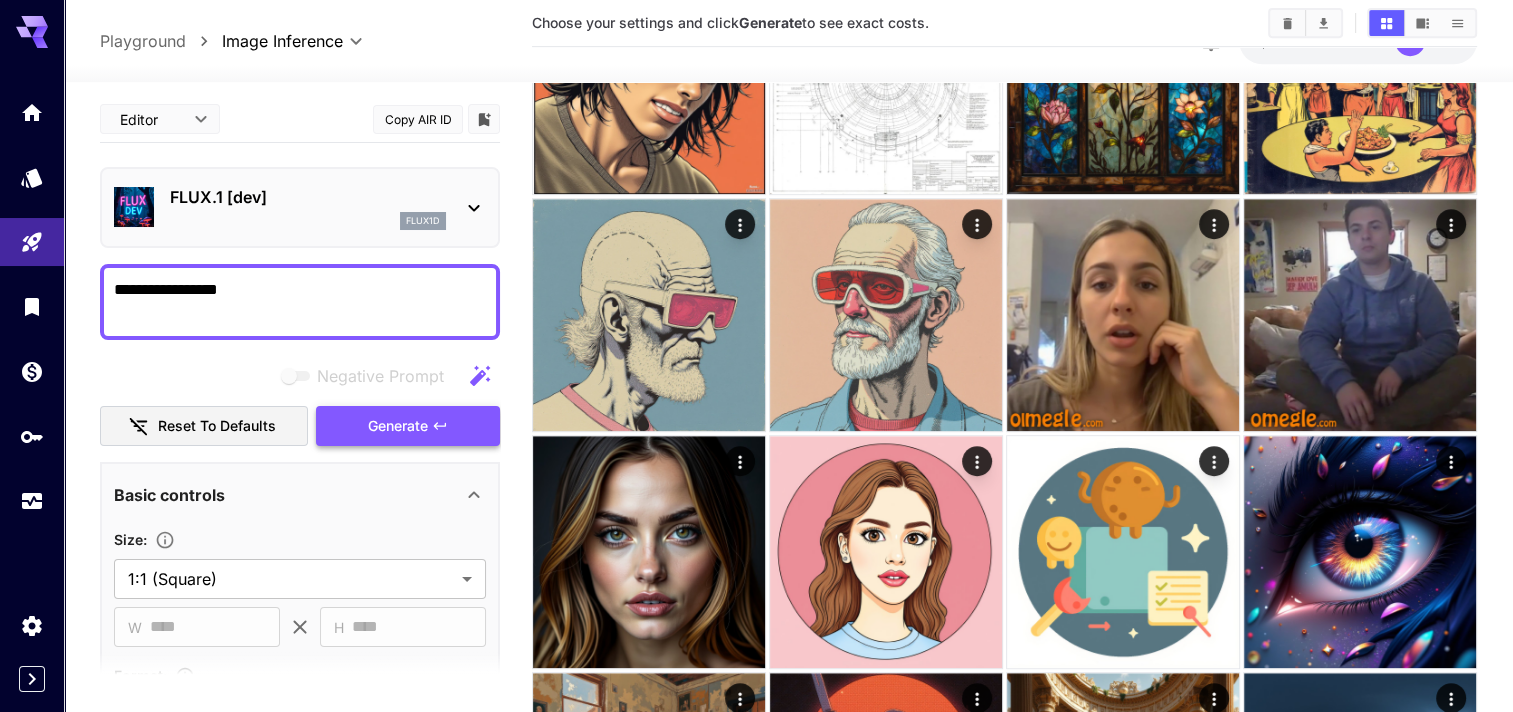 click on "Generate" at bounding box center (398, 426) 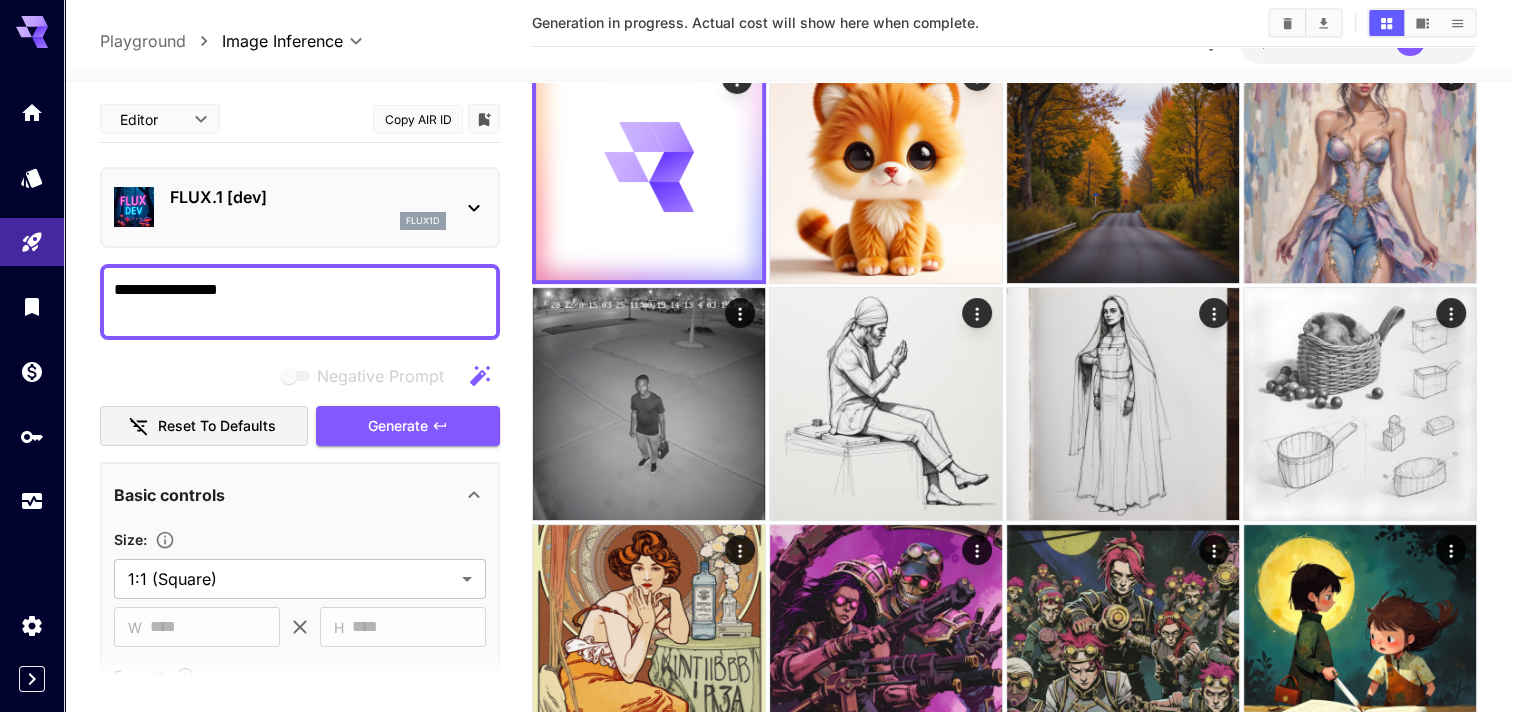 scroll, scrollTop: 0, scrollLeft: 0, axis: both 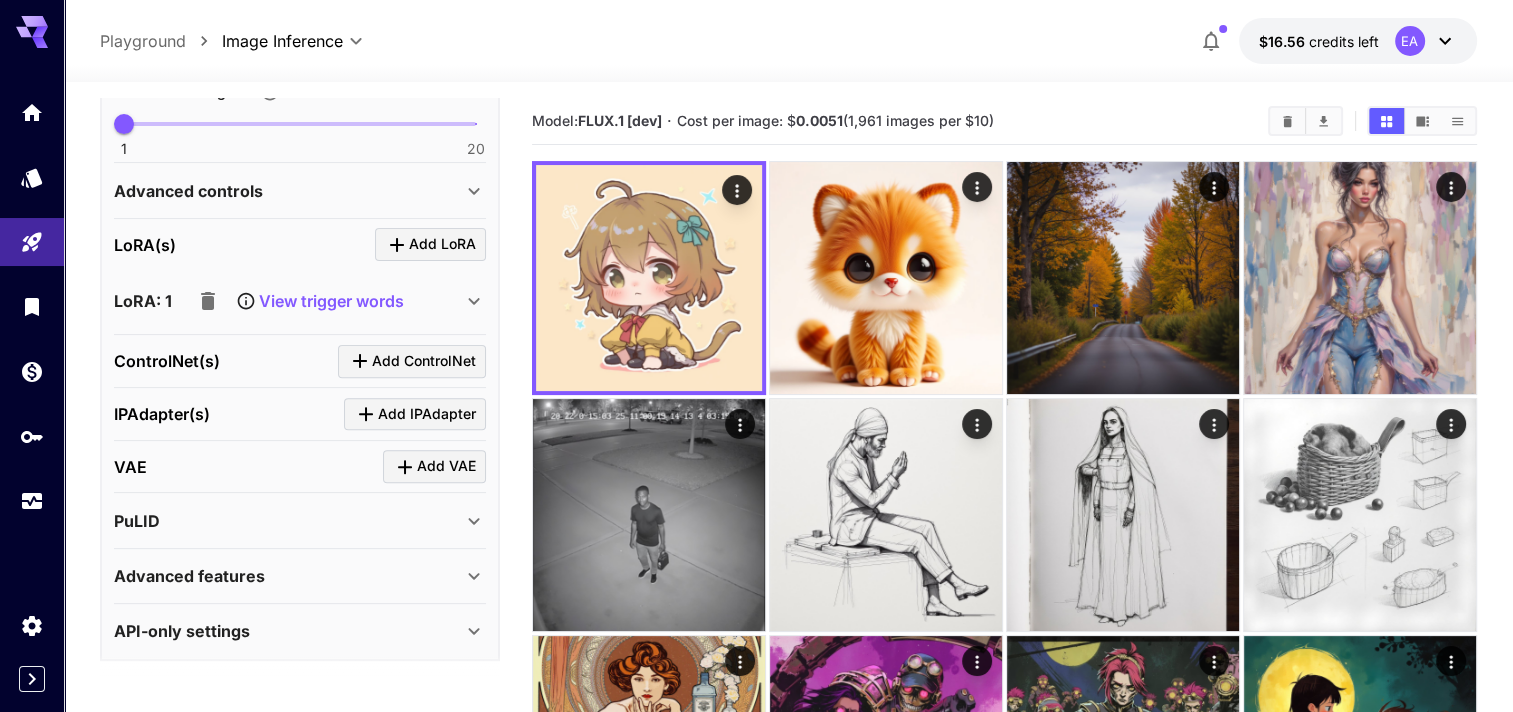click on "View trigger words" at bounding box center (296, 301) 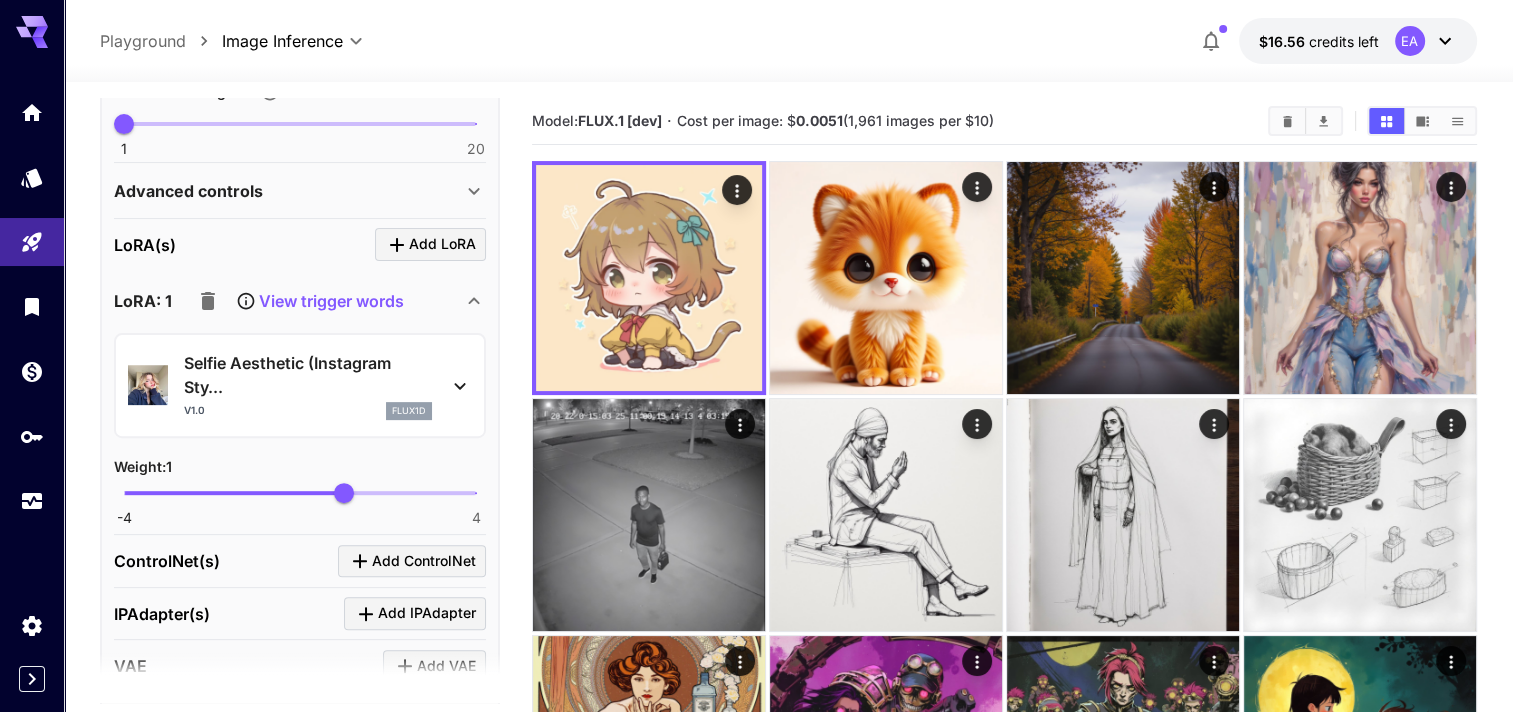click on "View trigger words" at bounding box center [331, 301] 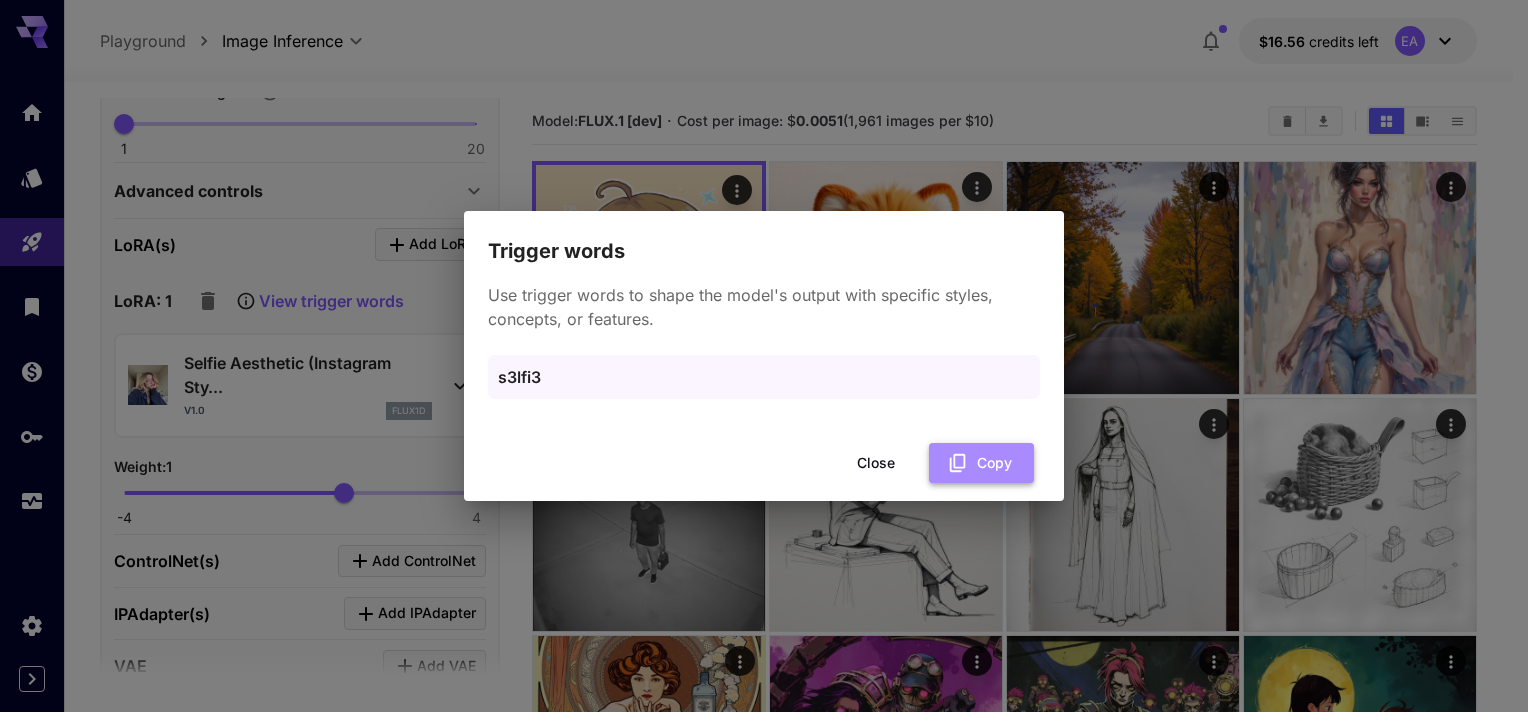 click on "Copy" at bounding box center [981, 463] 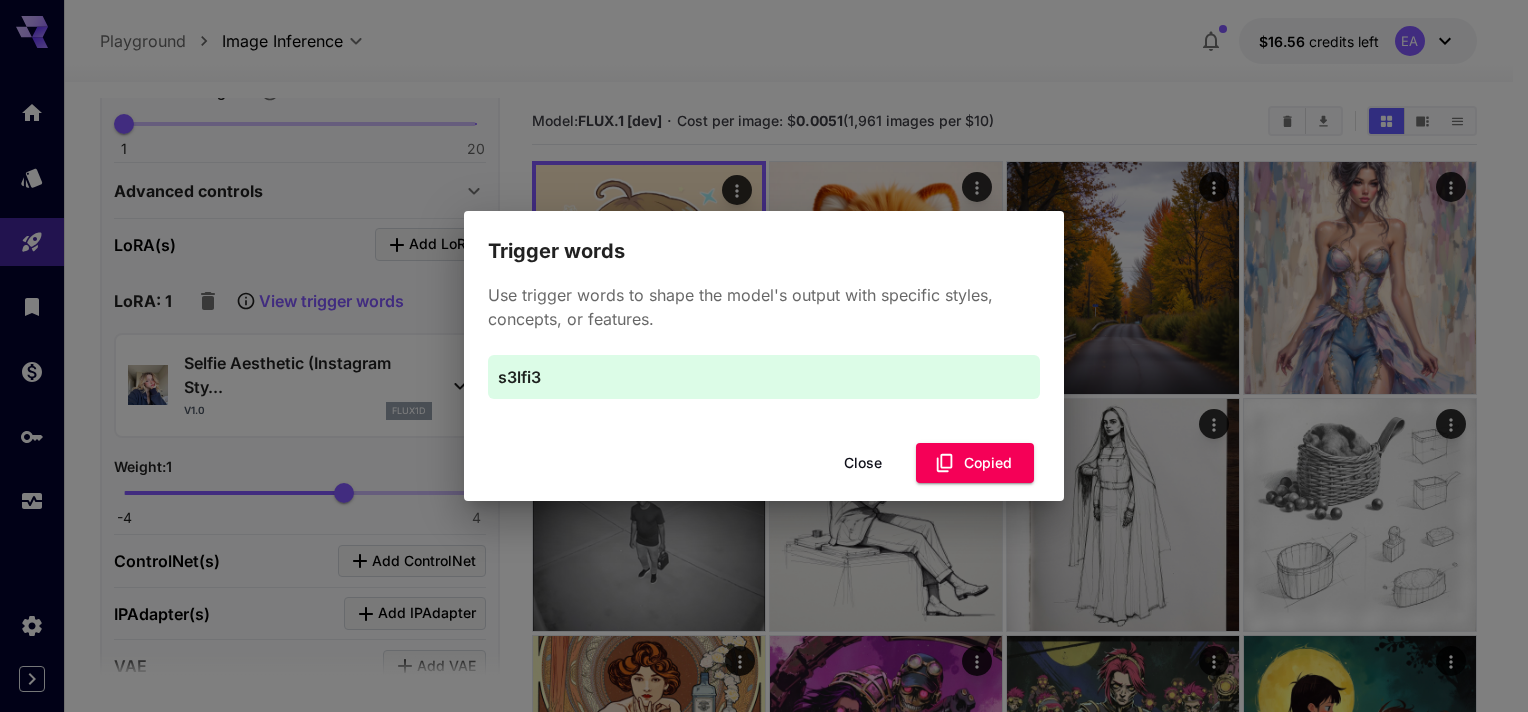 click on "Close" at bounding box center (863, 463) 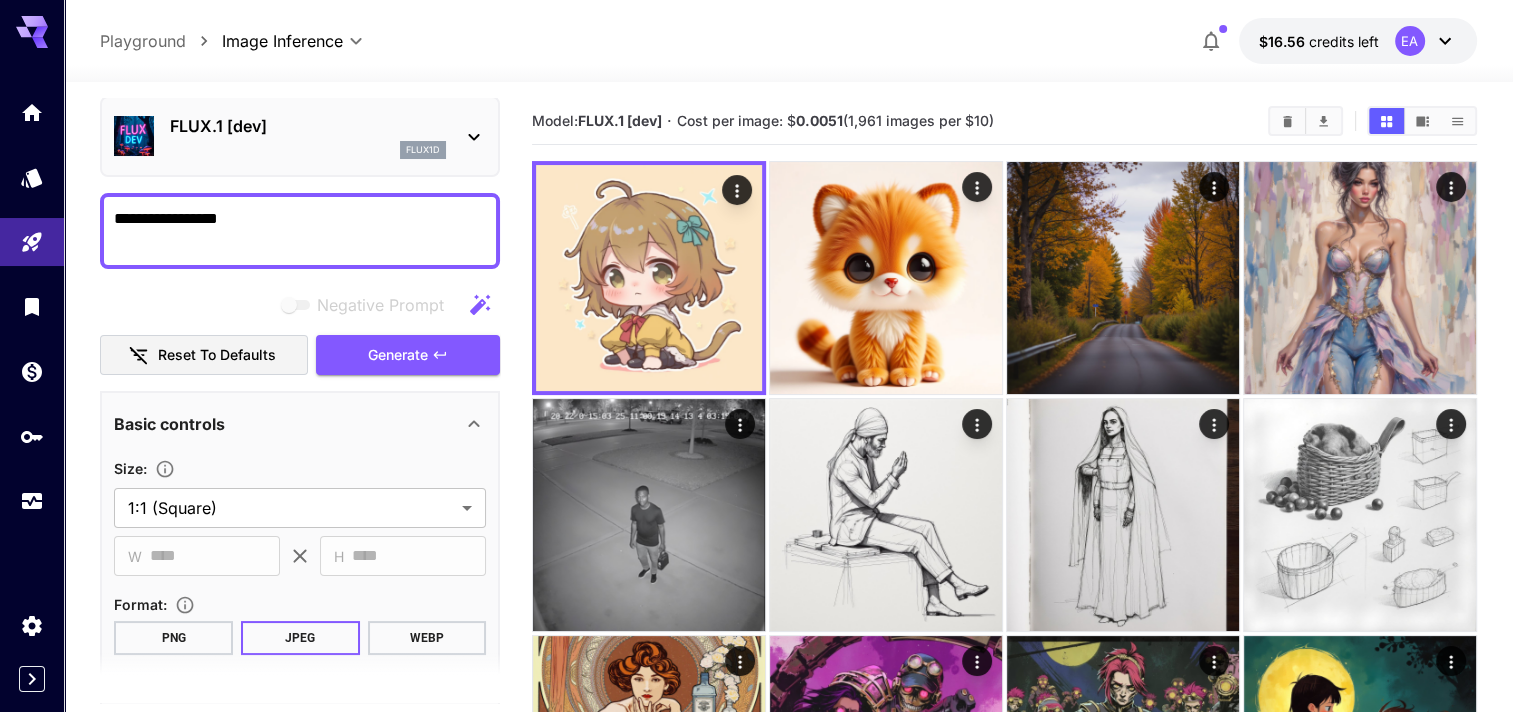 scroll, scrollTop: 0, scrollLeft: 0, axis: both 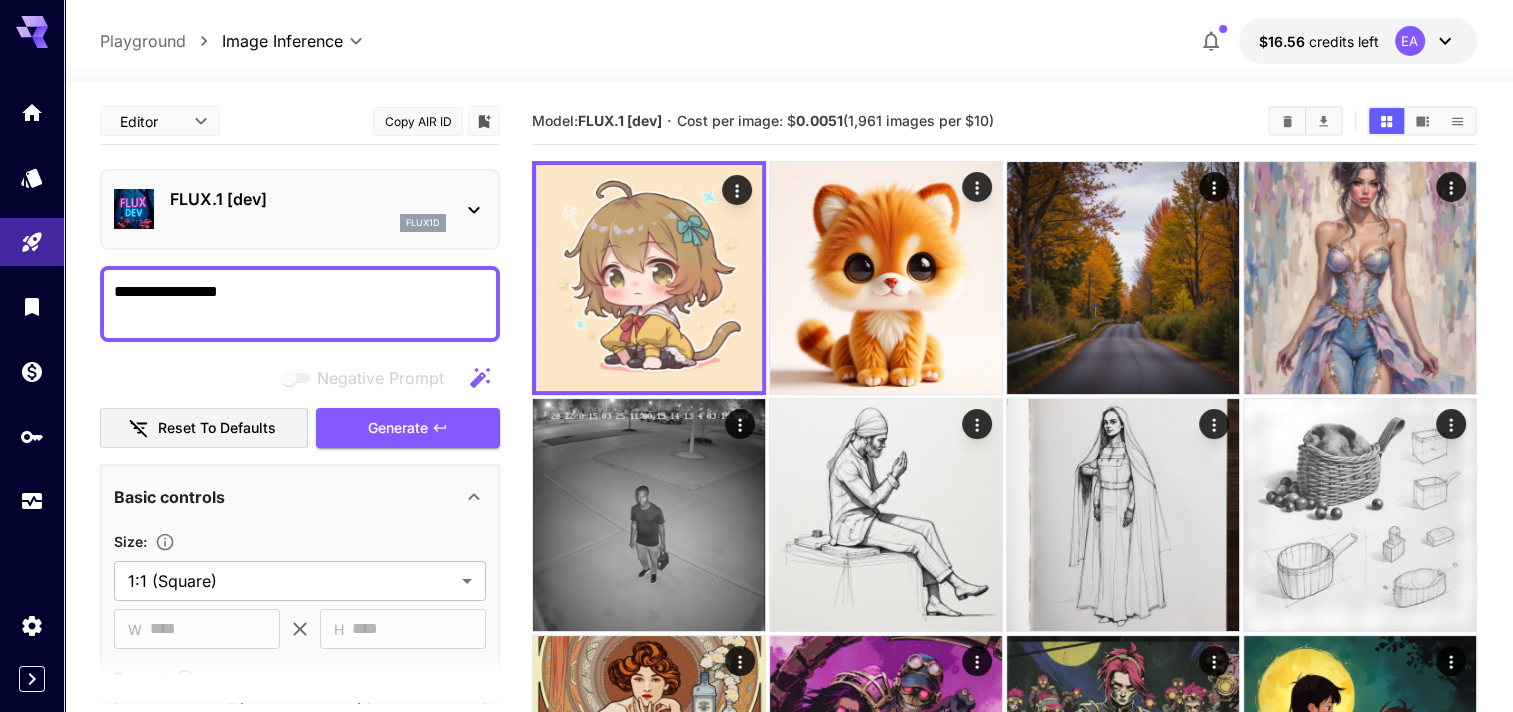 drag, startPoint x: 332, startPoint y: 309, endPoint x: -4, endPoint y: 275, distance: 337.71585 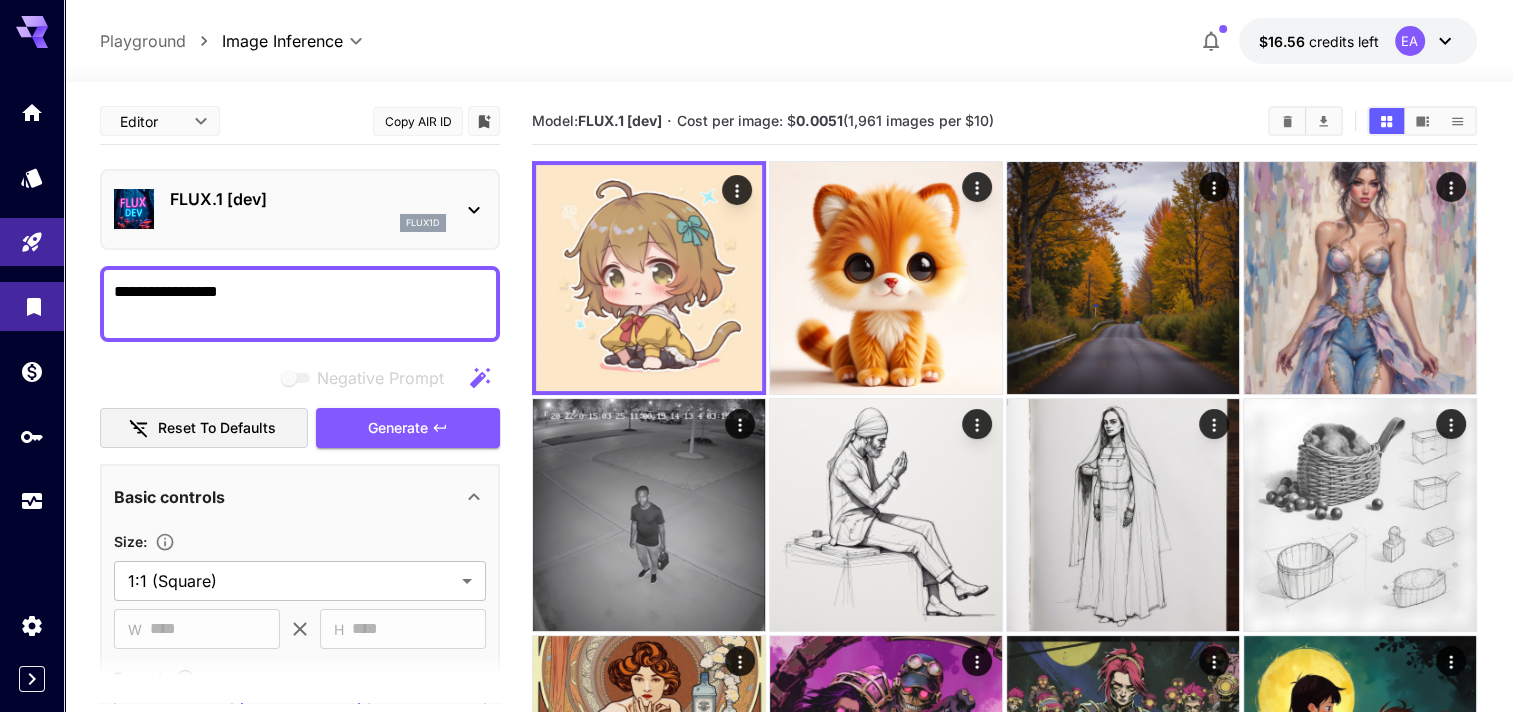 paste 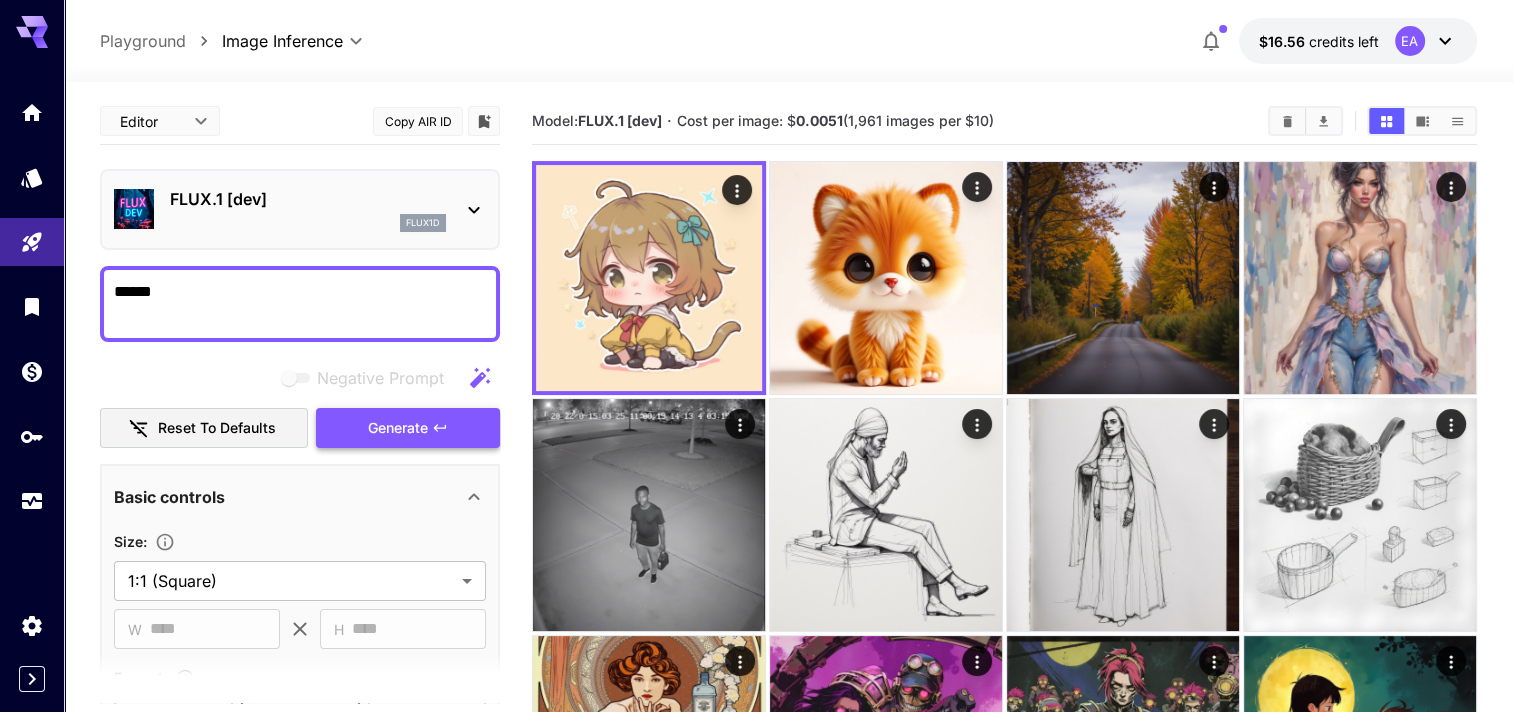 type on "******" 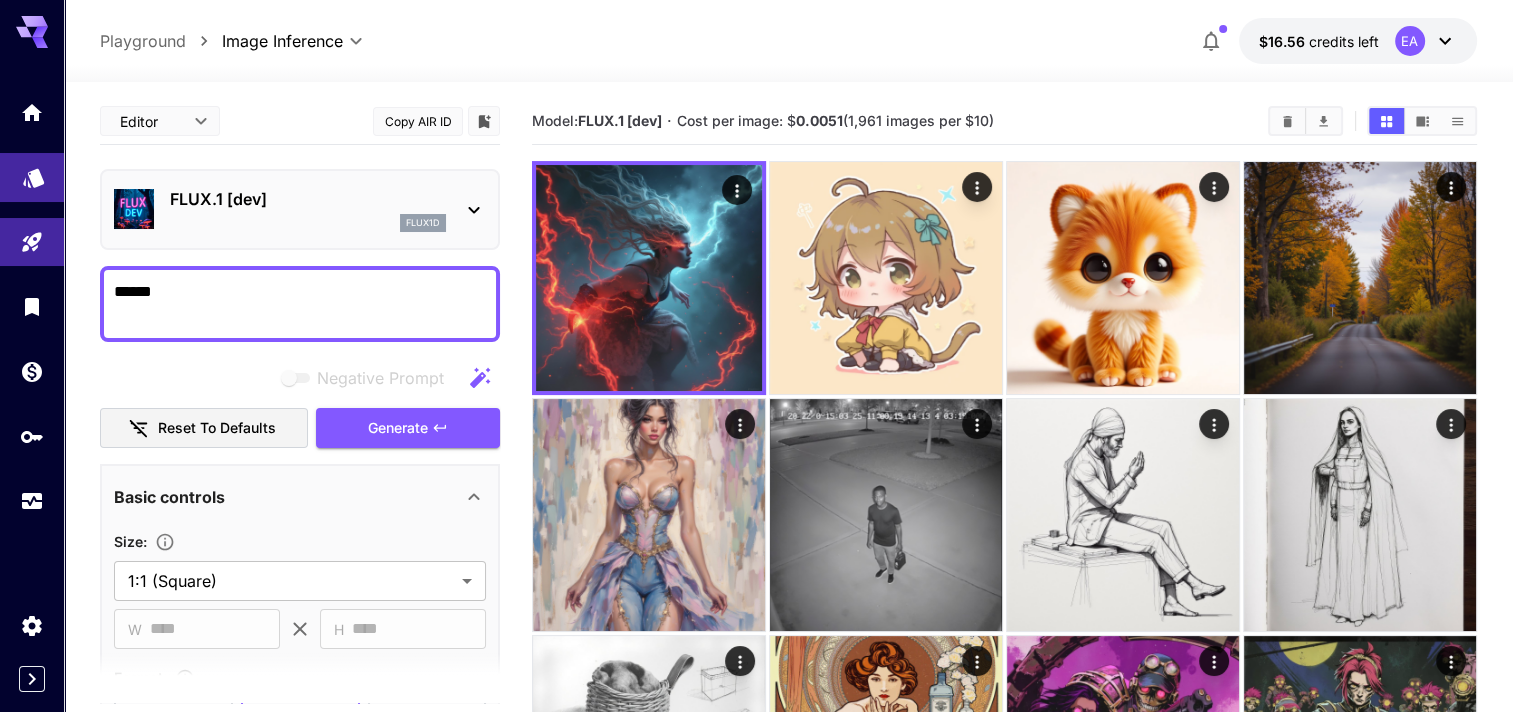 click at bounding box center [32, 177] 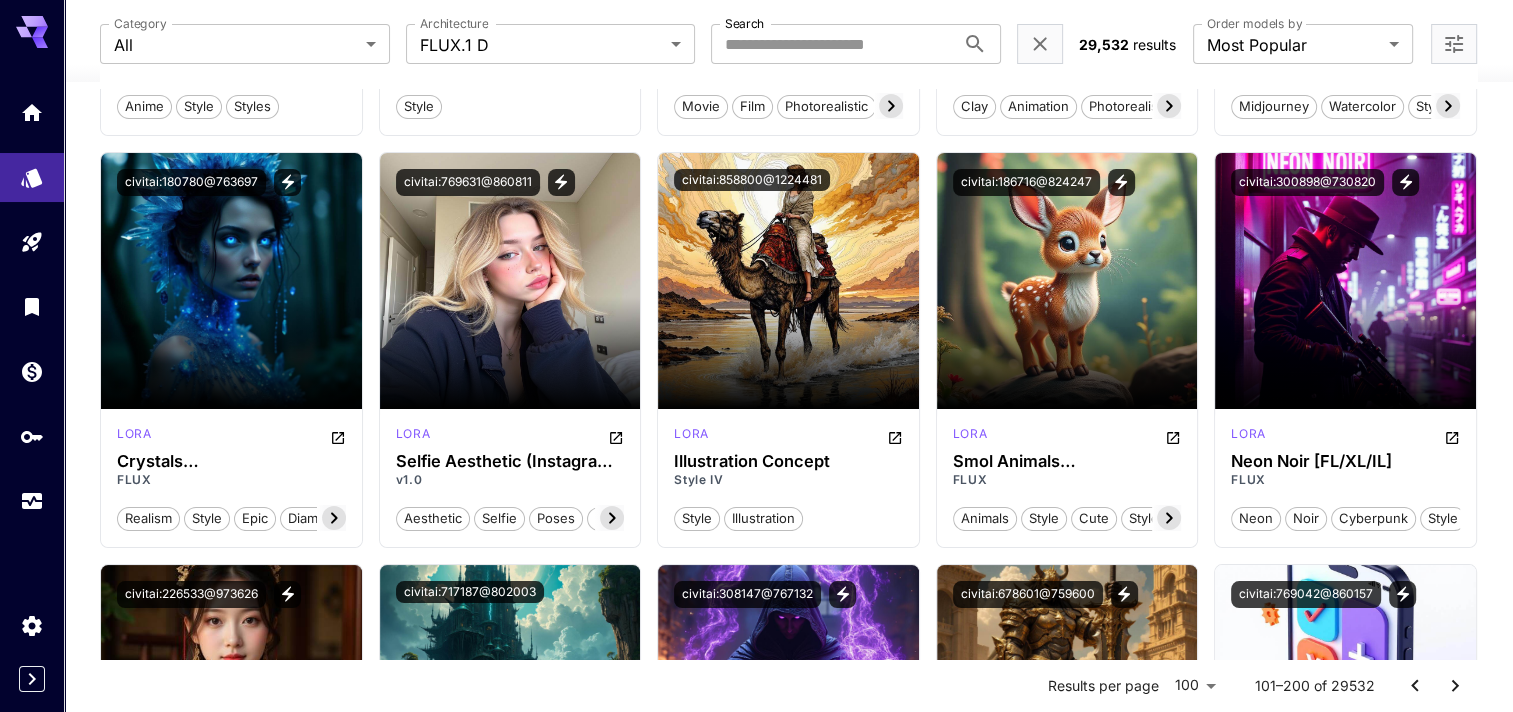 scroll, scrollTop: 7883, scrollLeft: 0, axis: vertical 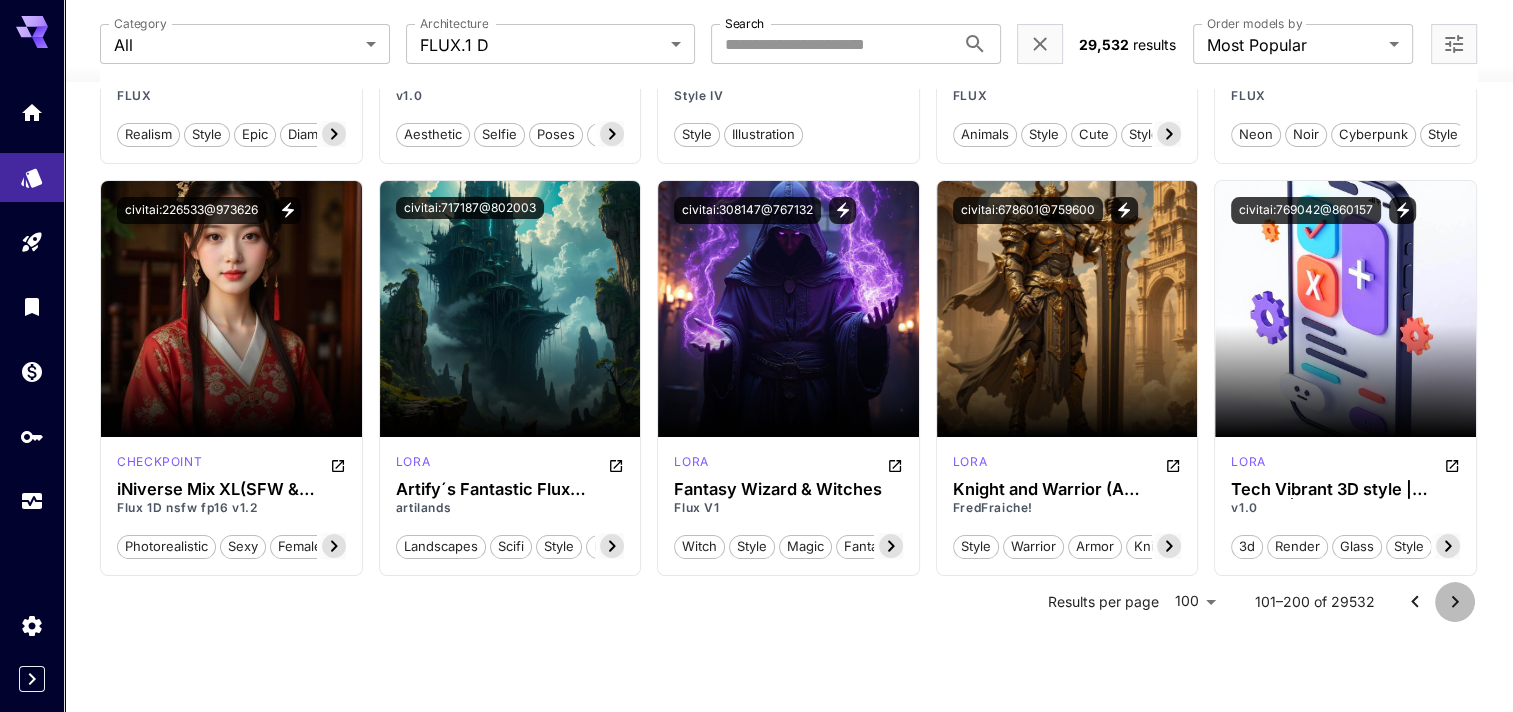 click 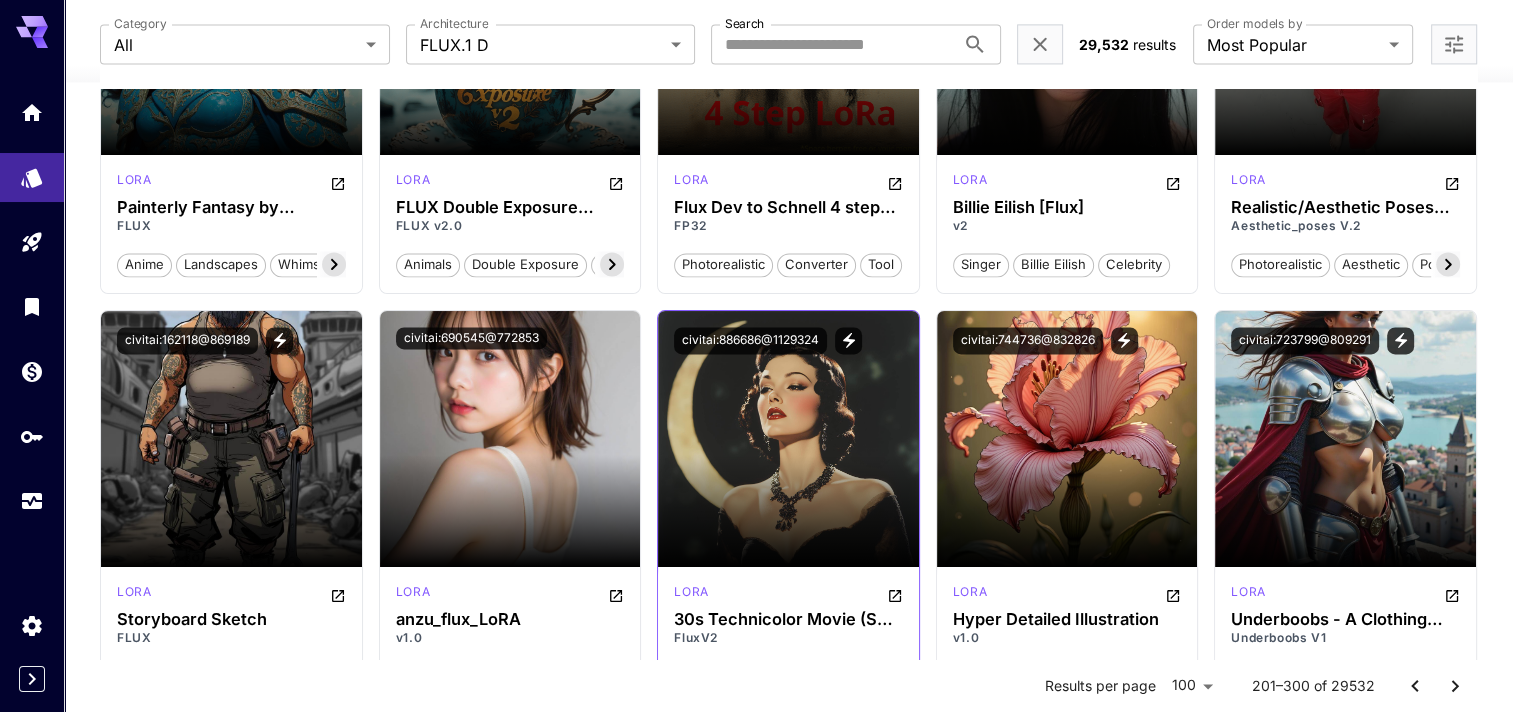 scroll, scrollTop: 10483, scrollLeft: 0, axis: vertical 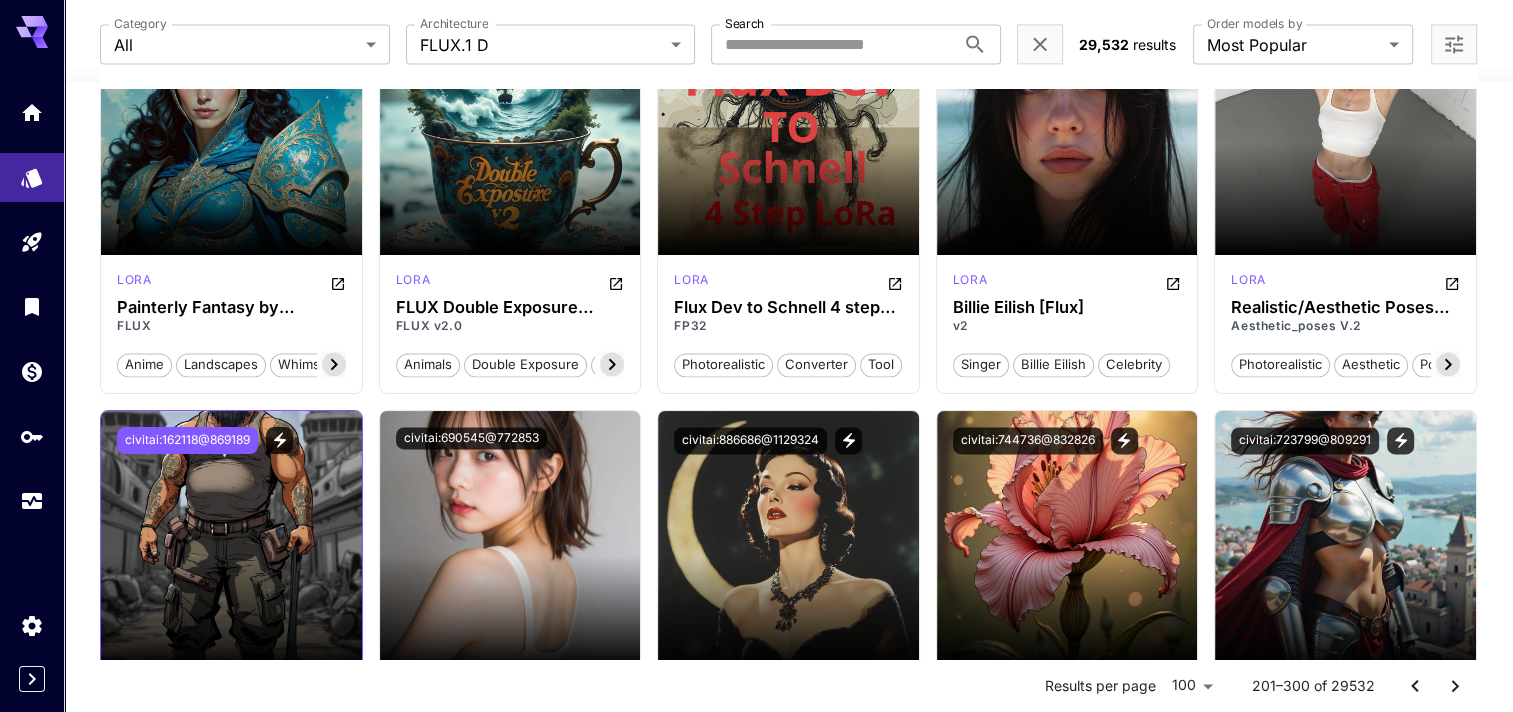 click on "civitai:162118@869189" at bounding box center (187, 440) 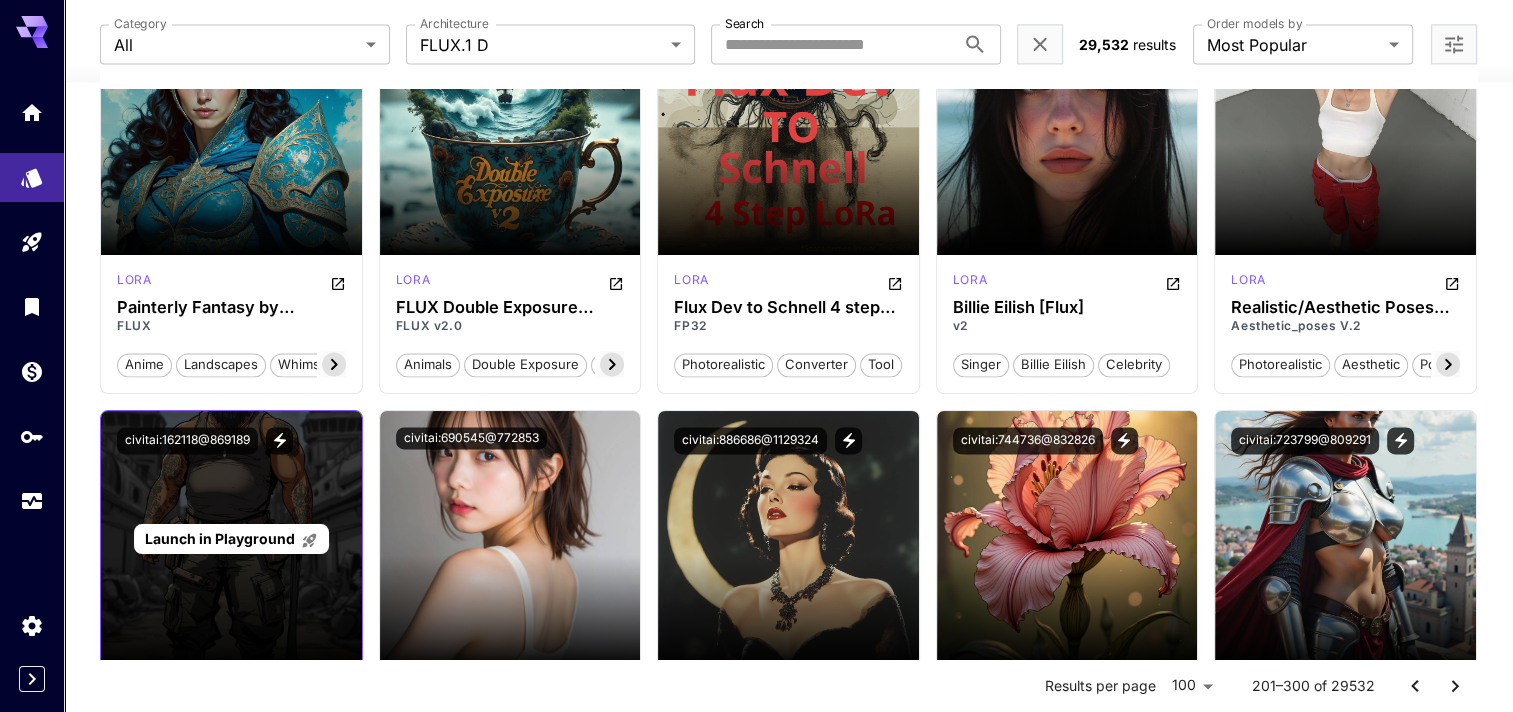 click on "Launch in Playground" at bounding box center (220, 538) 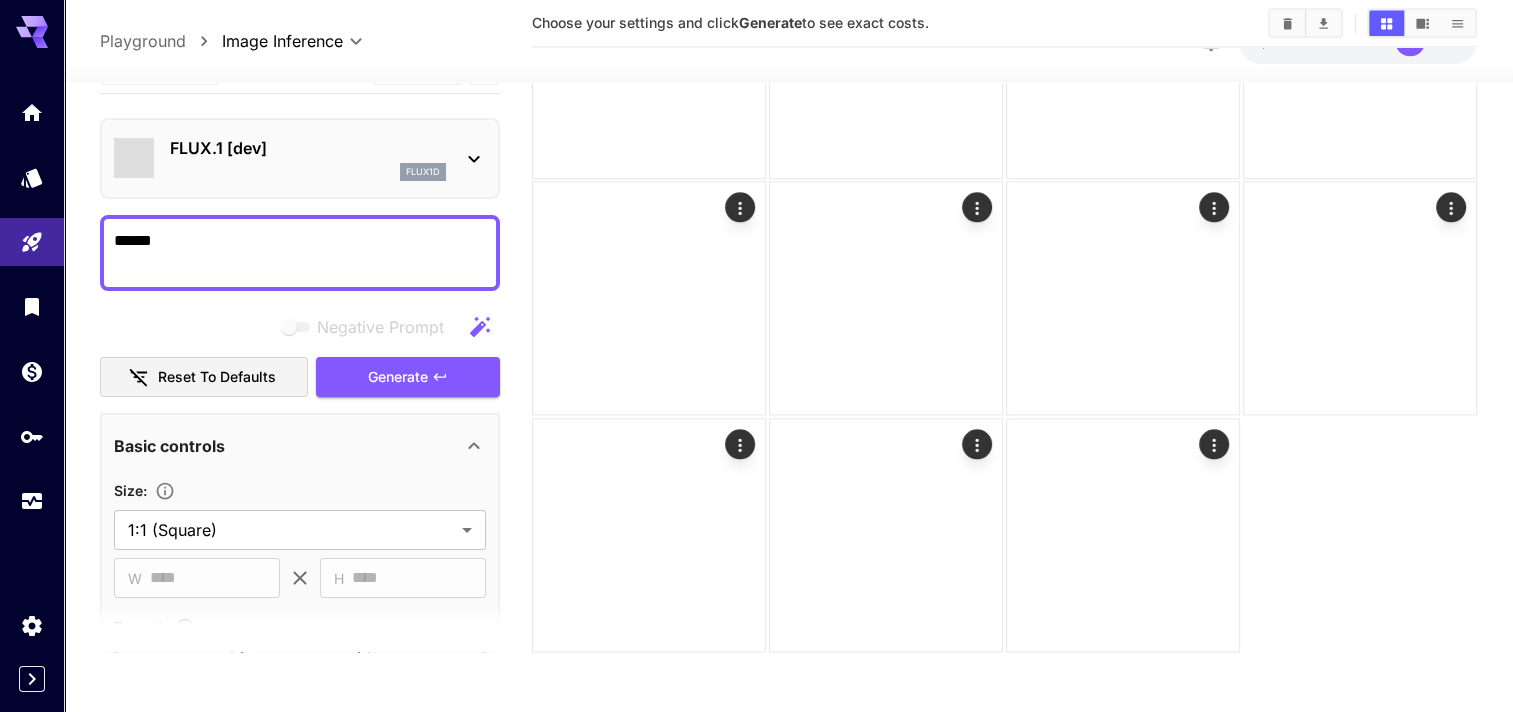 scroll, scrollTop: 2111, scrollLeft: 0, axis: vertical 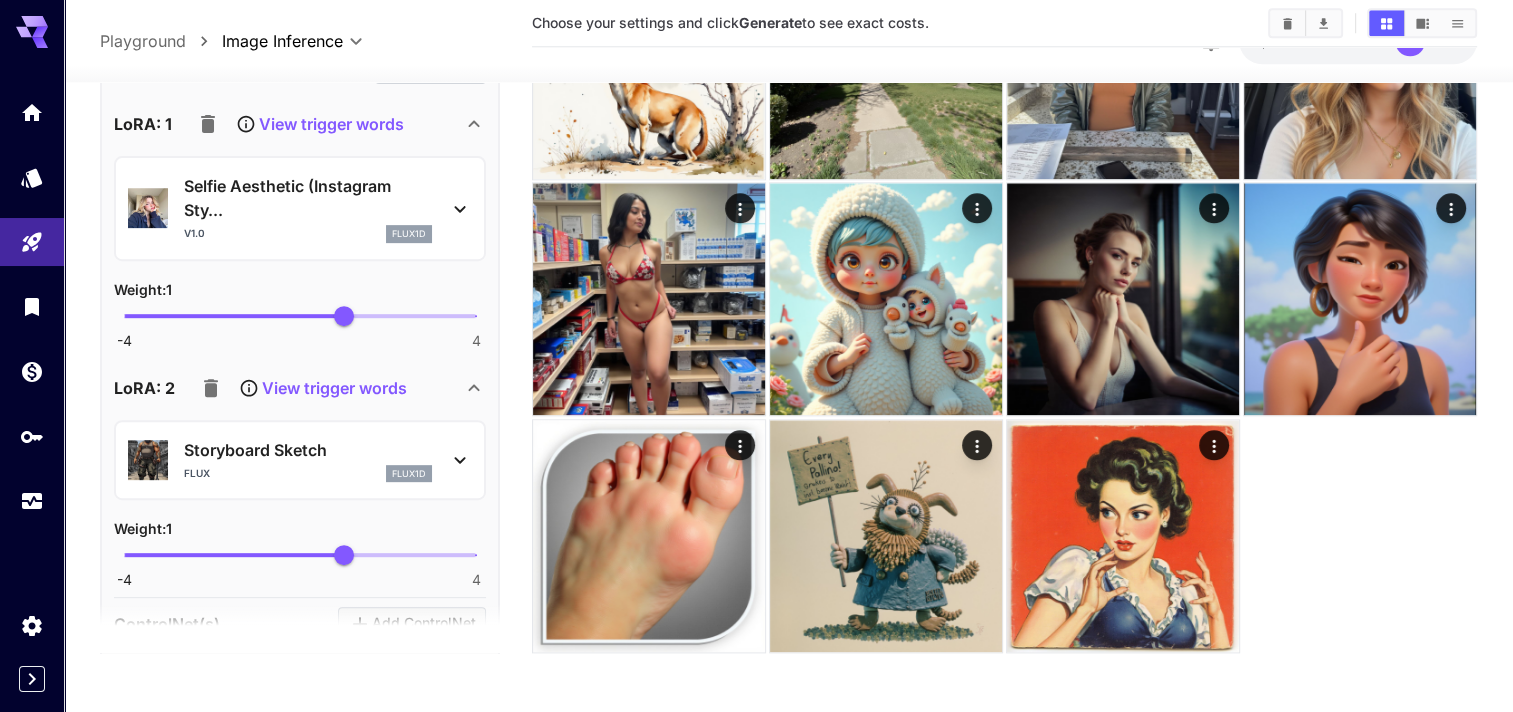 click at bounding box center [208, 124] 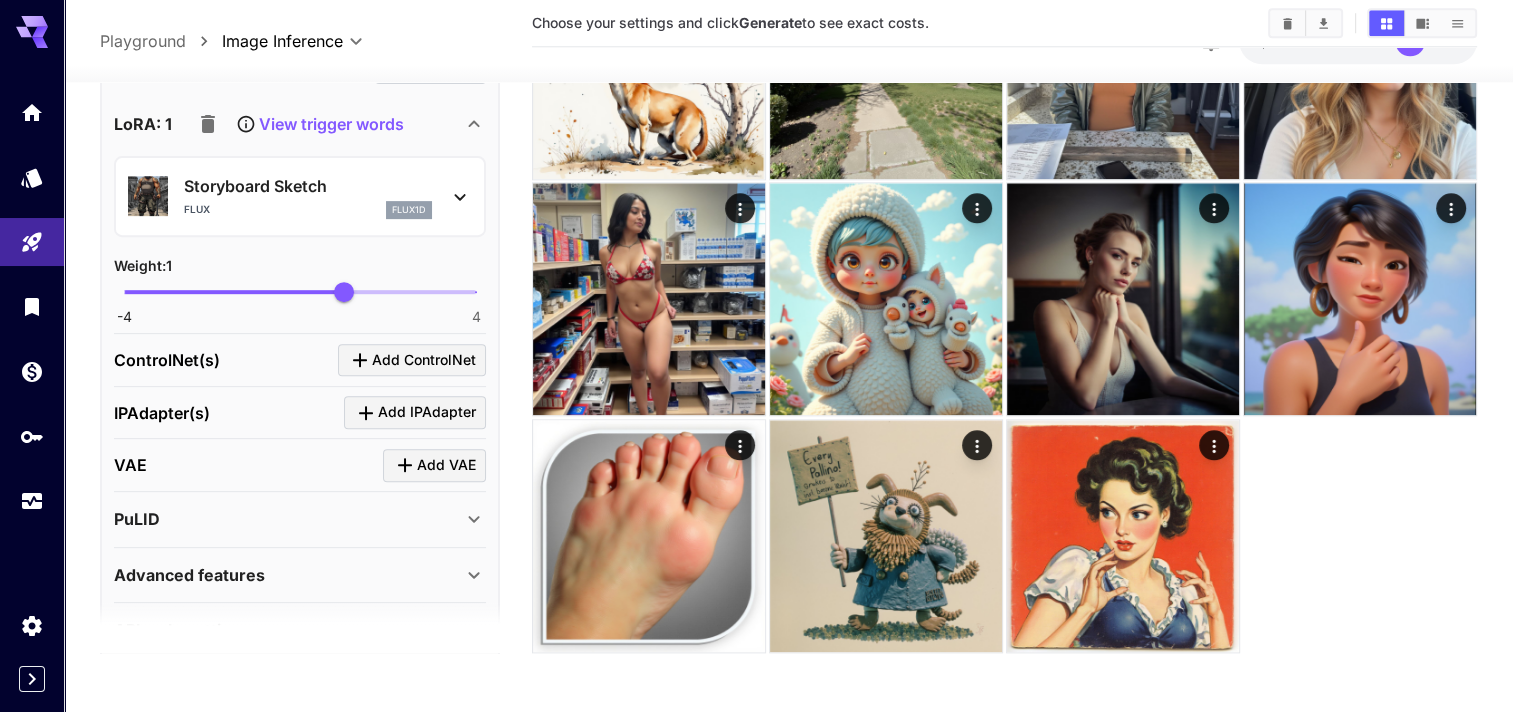 click on "View trigger words" at bounding box center (331, 124) 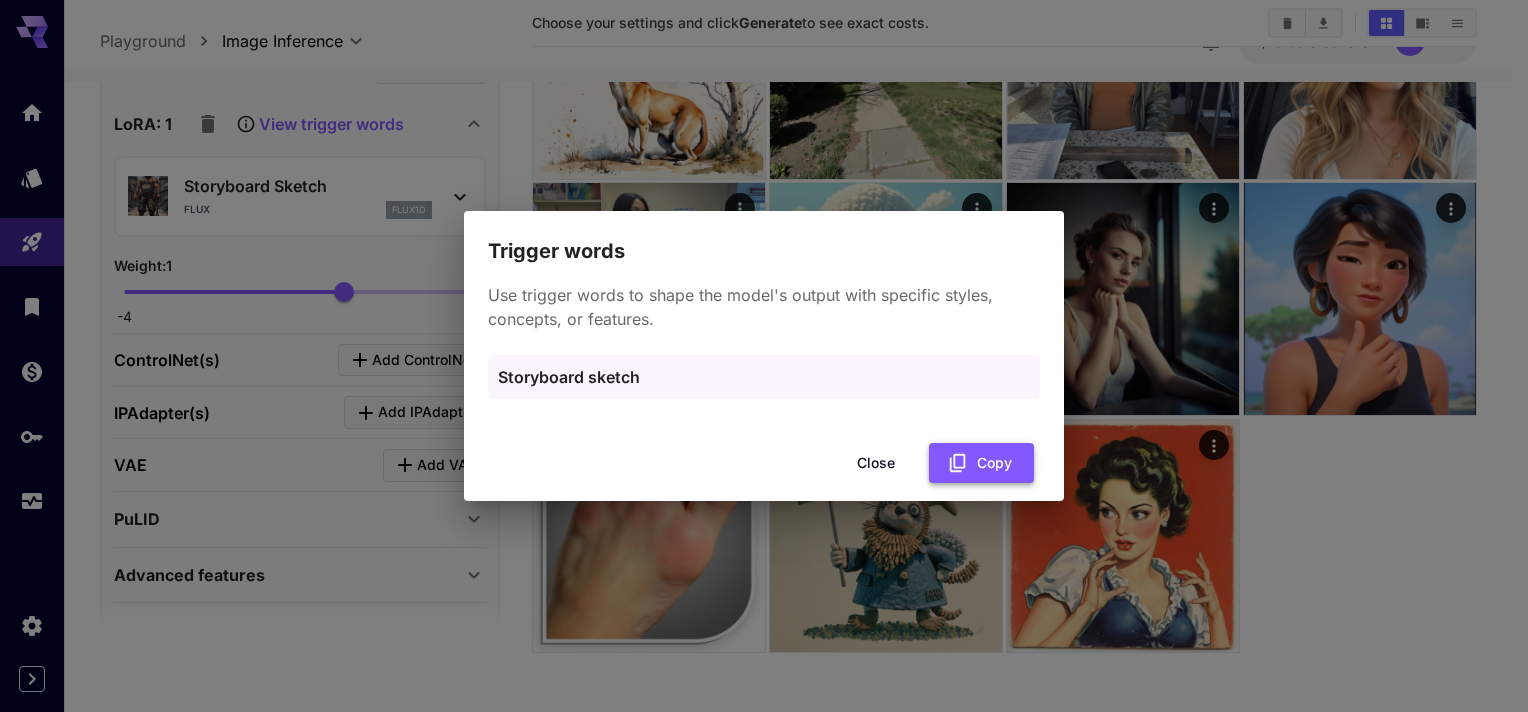 click on "Copy" at bounding box center [981, 463] 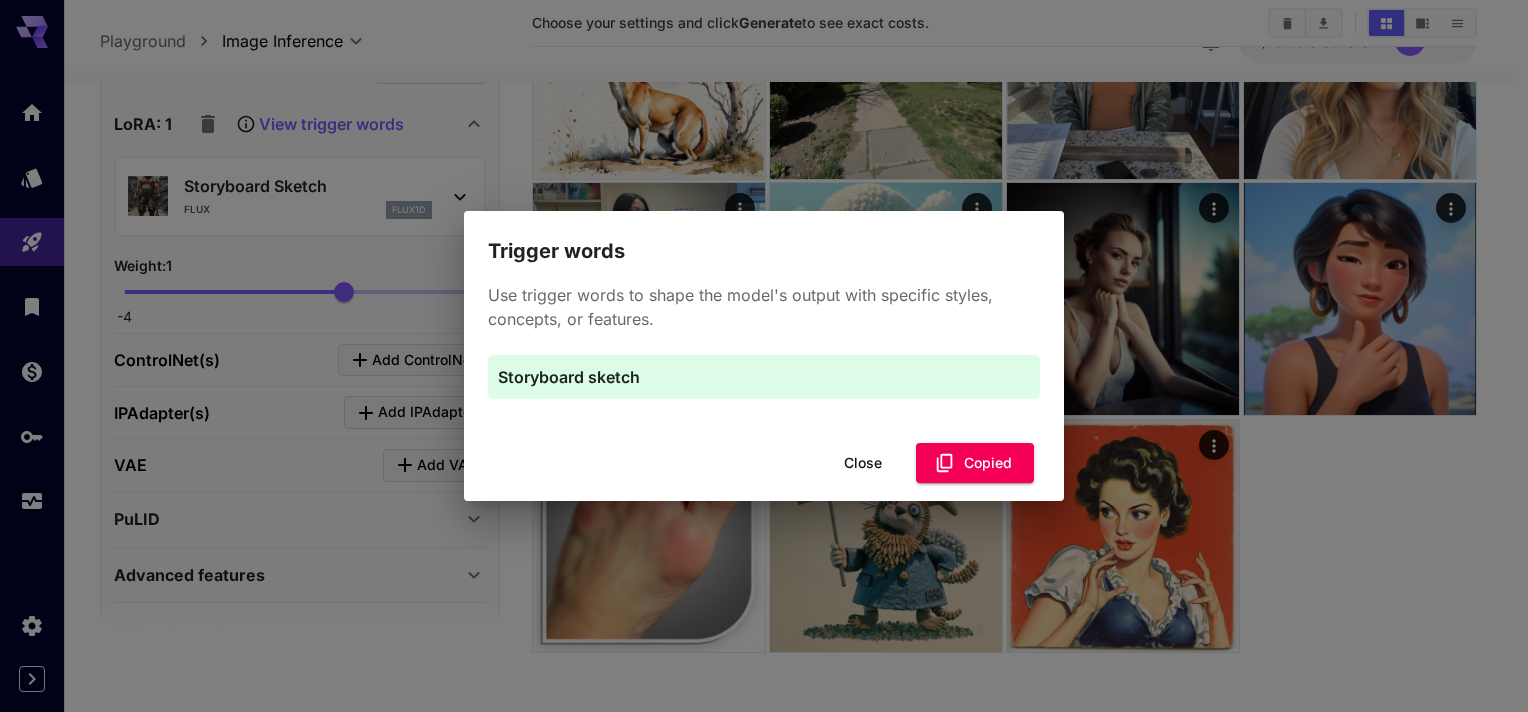 click on "Close" at bounding box center [863, 463] 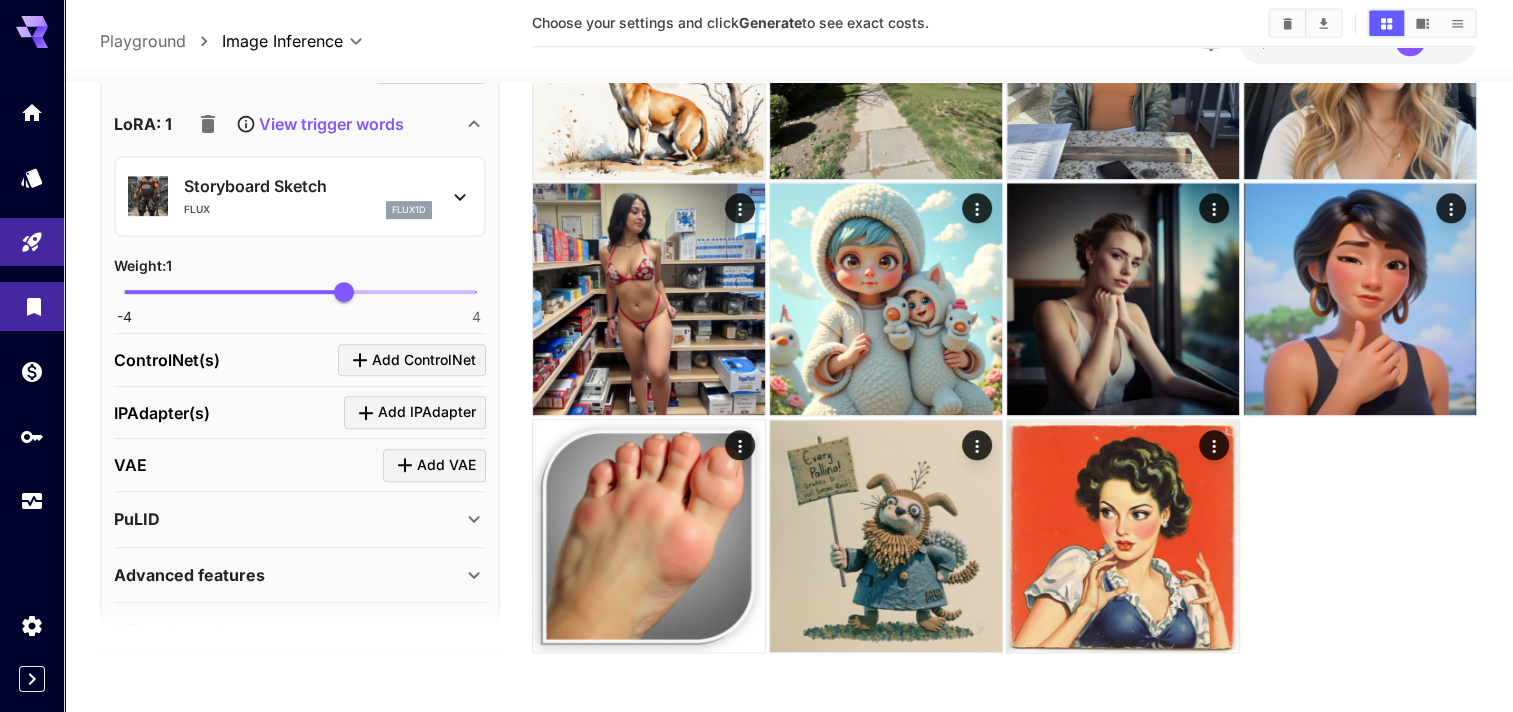 scroll, scrollTop: 700, scrollLeft: 0, axis: vertical 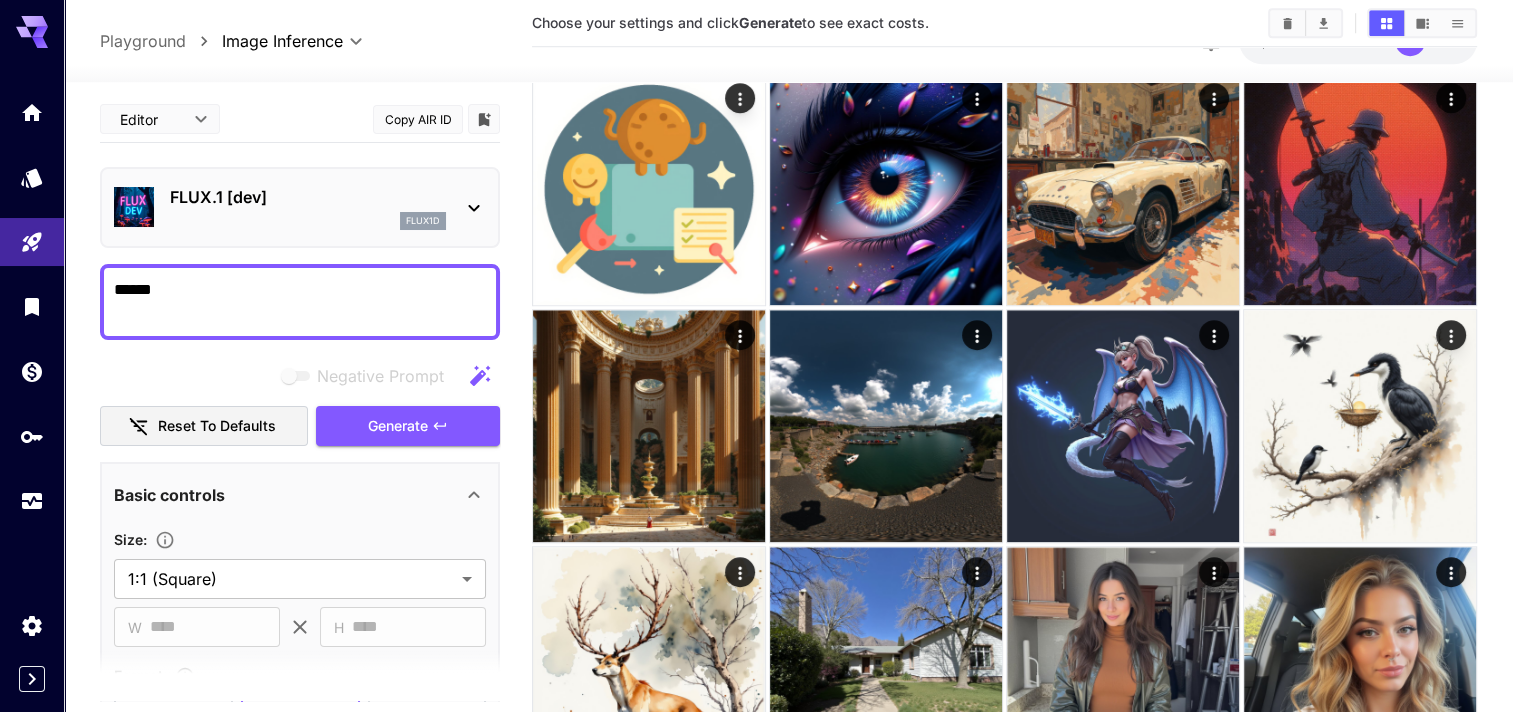 click on "******" at bounding box center [300, 302] 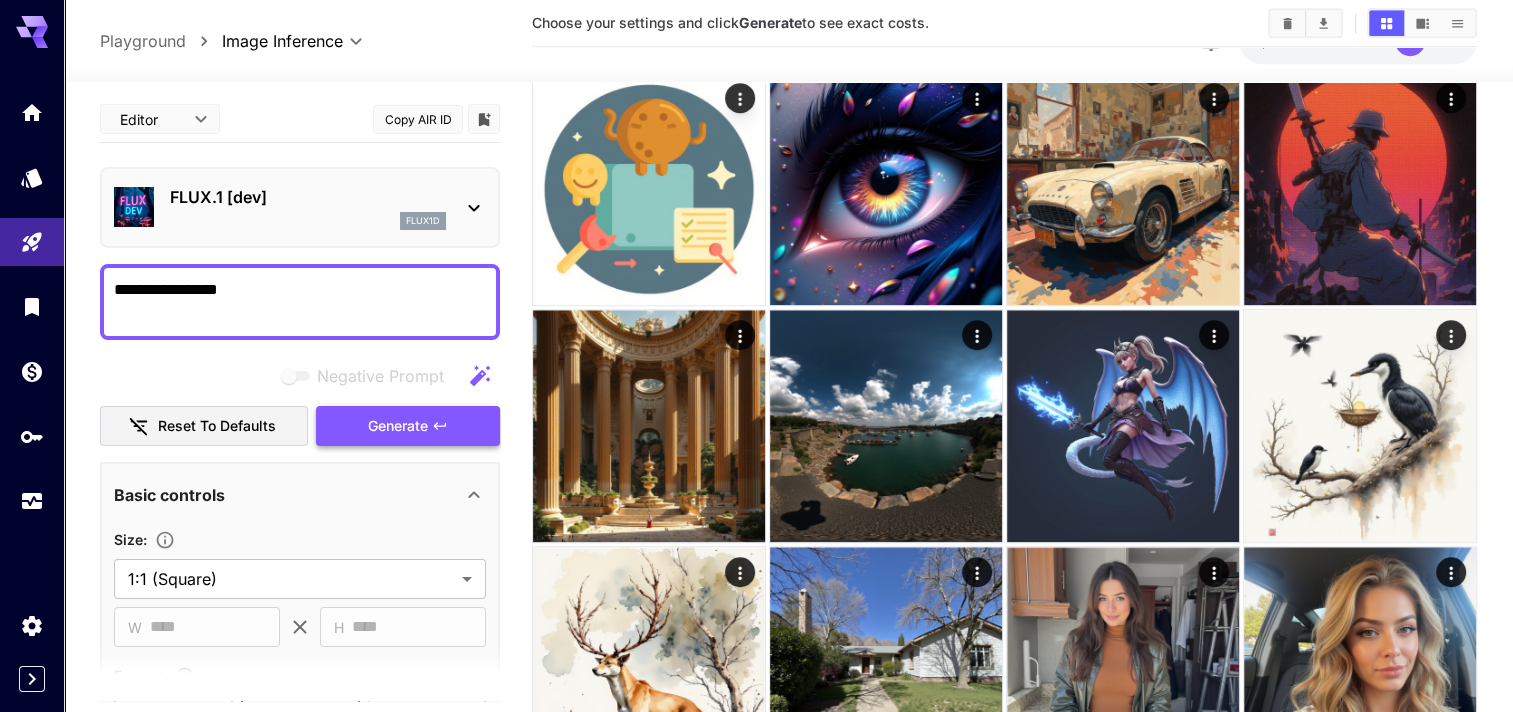 type on "**********" 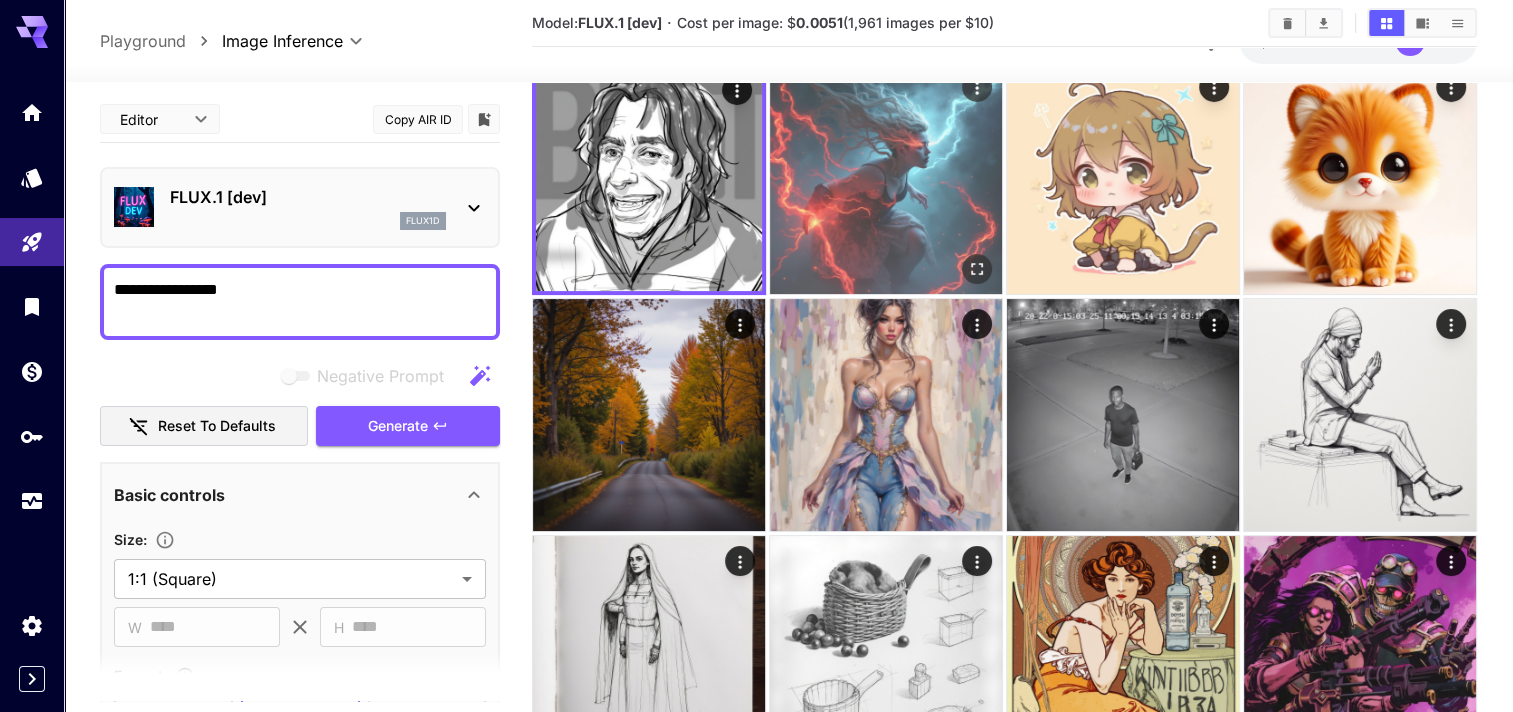 scroll, scrollTop: 0, scrollLeft: 0, axis: both 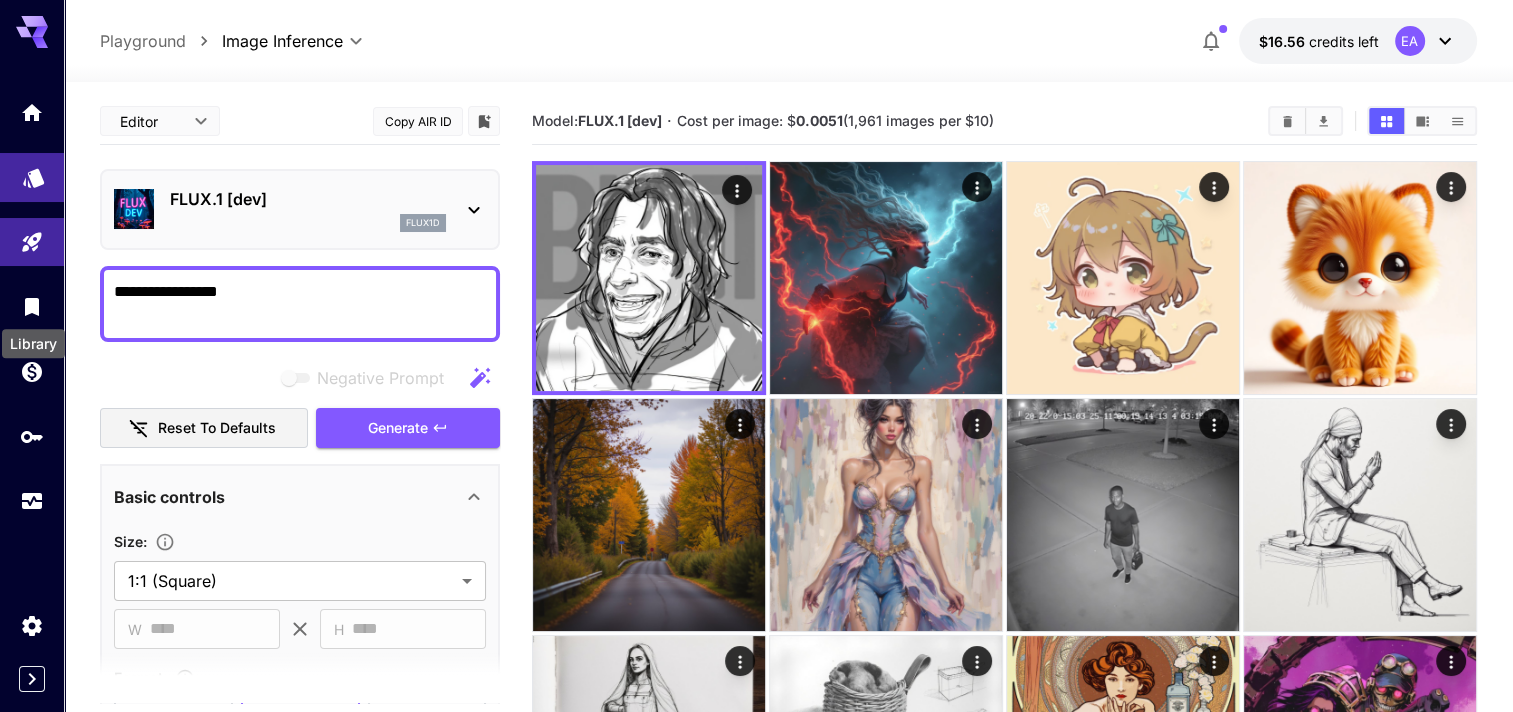 drag, startPoint x: 37, startPoint y: 301, endPoint x: 30, endPoint y: 196, distance: 105.23308 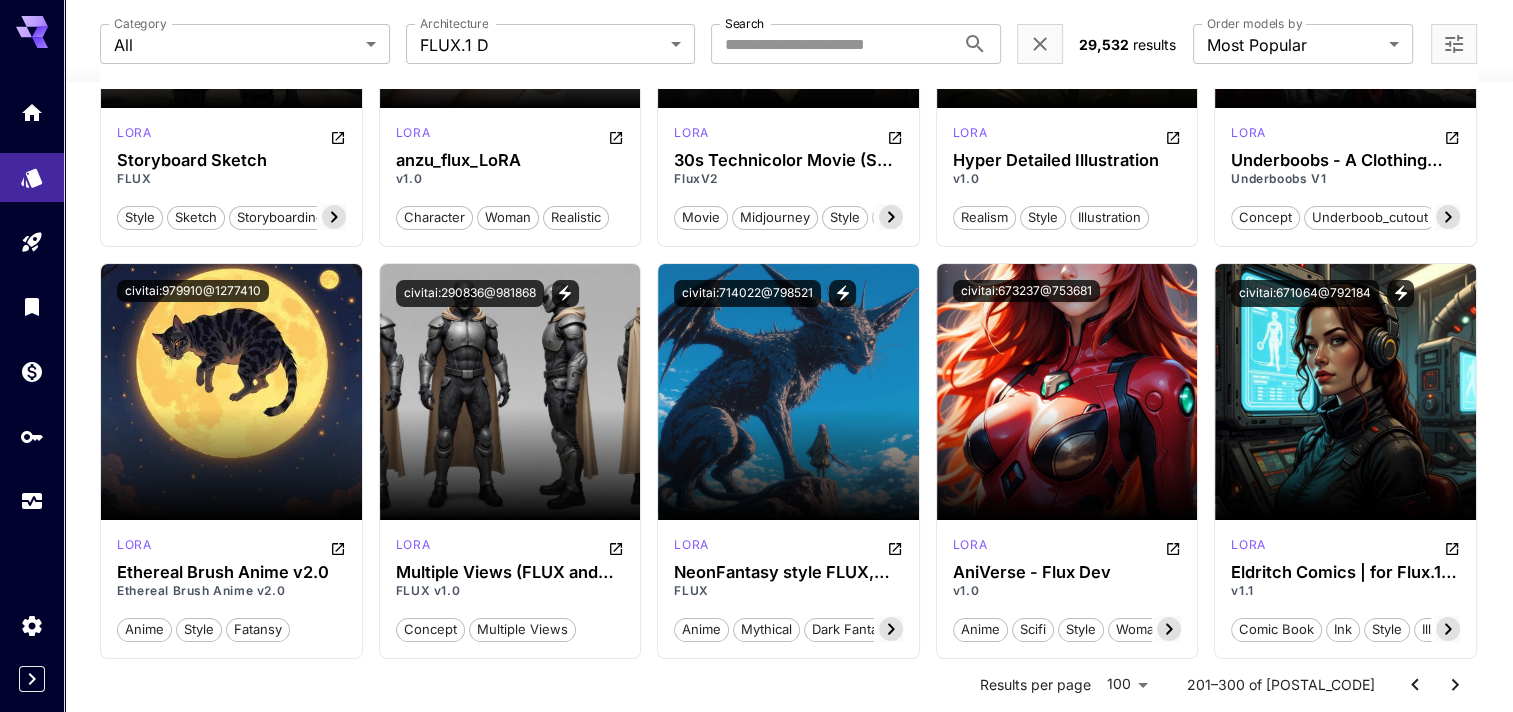 scroll, scrollTop: 7883, scrollLeft: 0, axis: vertical 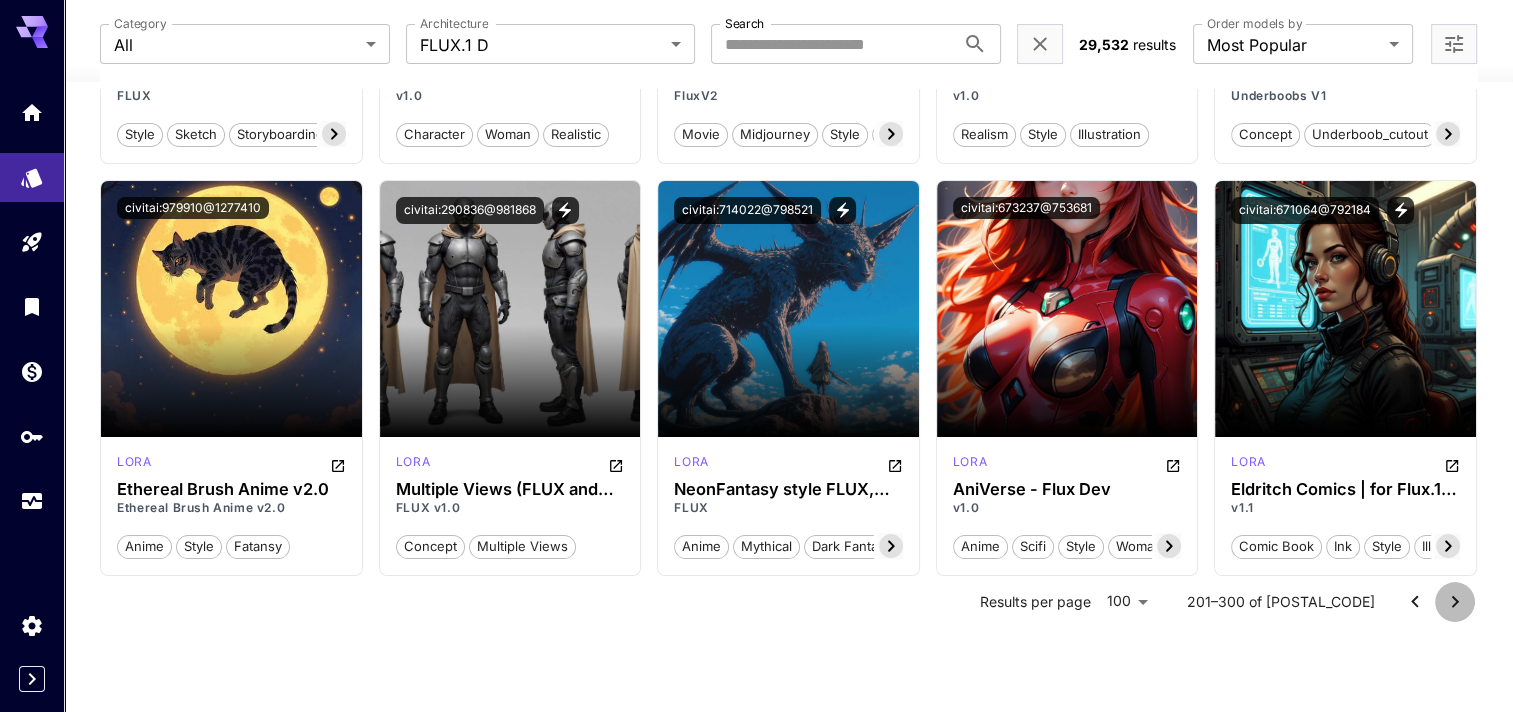 click 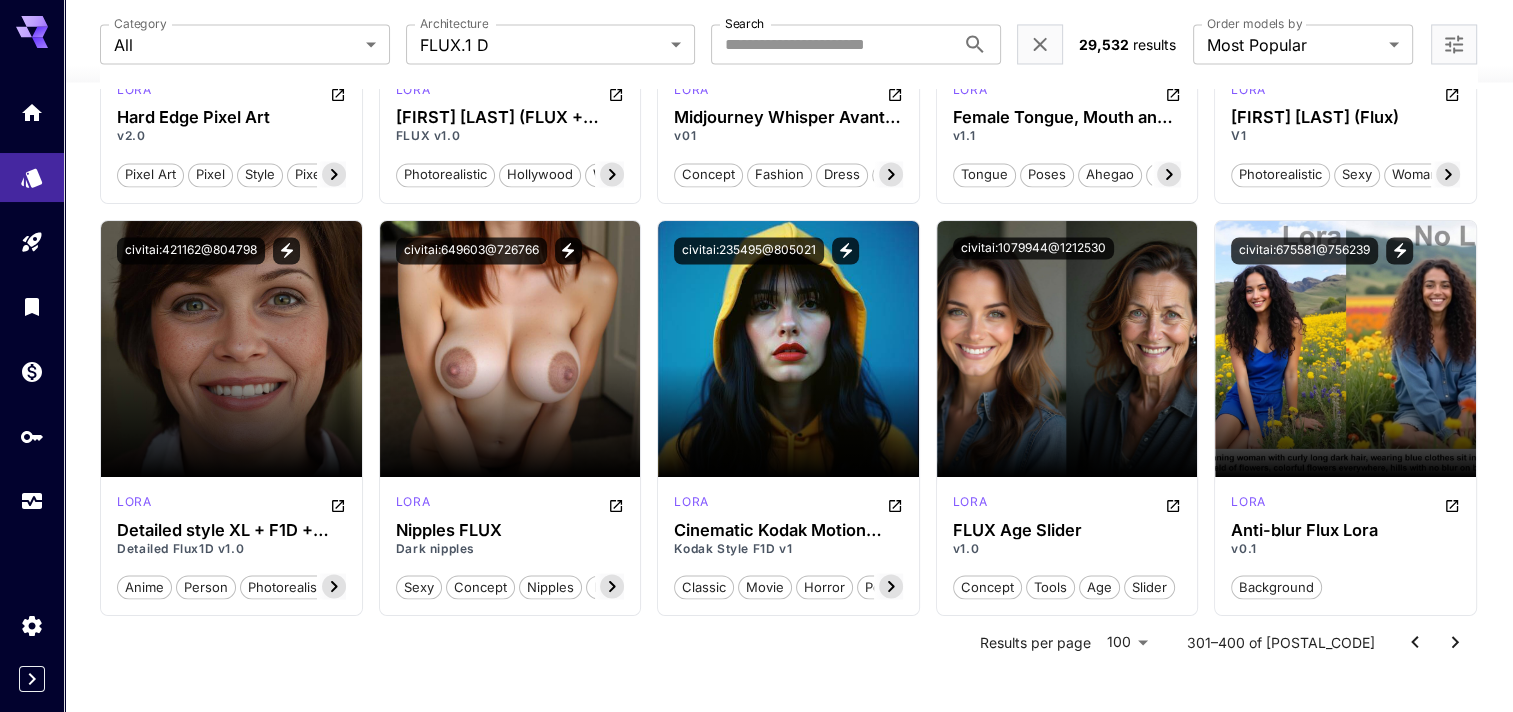 scroll, scrollTop: 11123, scrollLeft: 0, axis: vertical 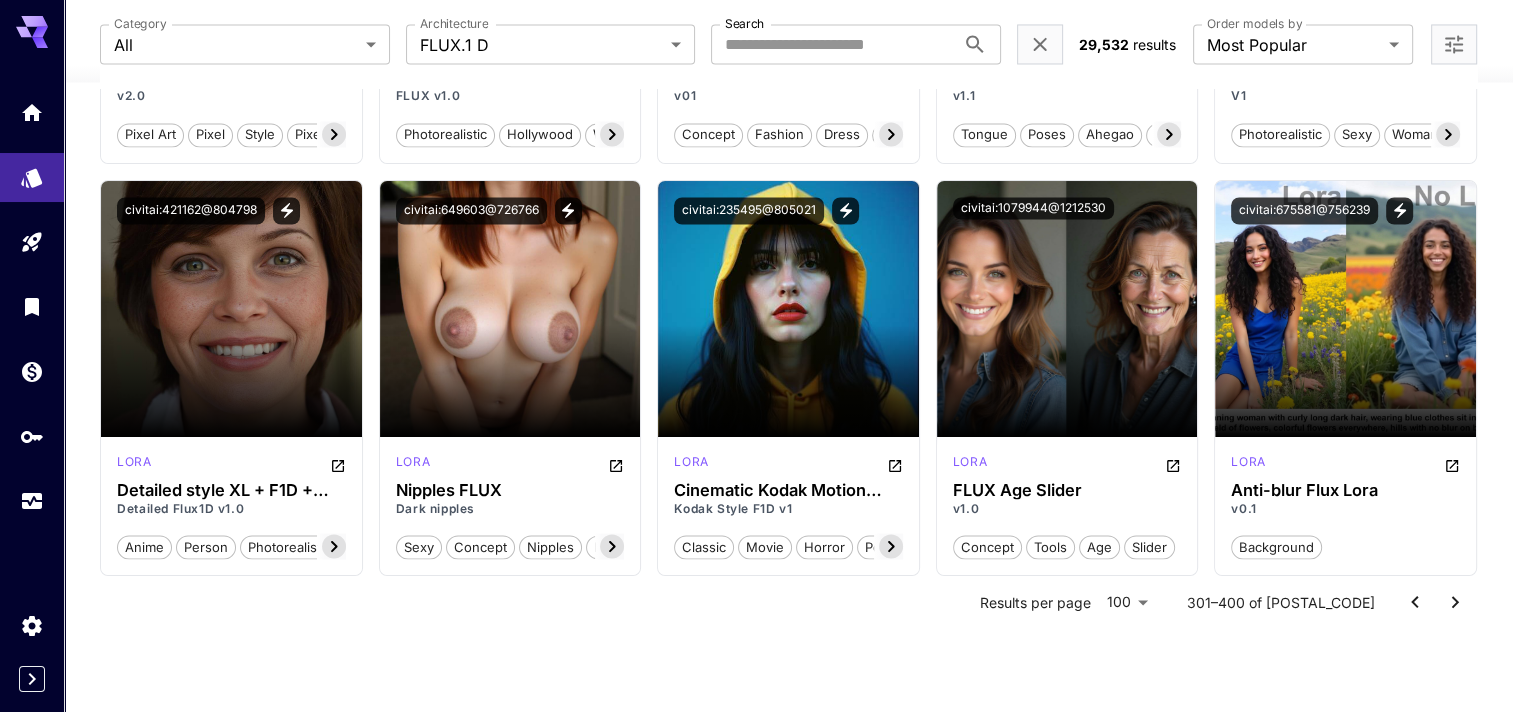 click 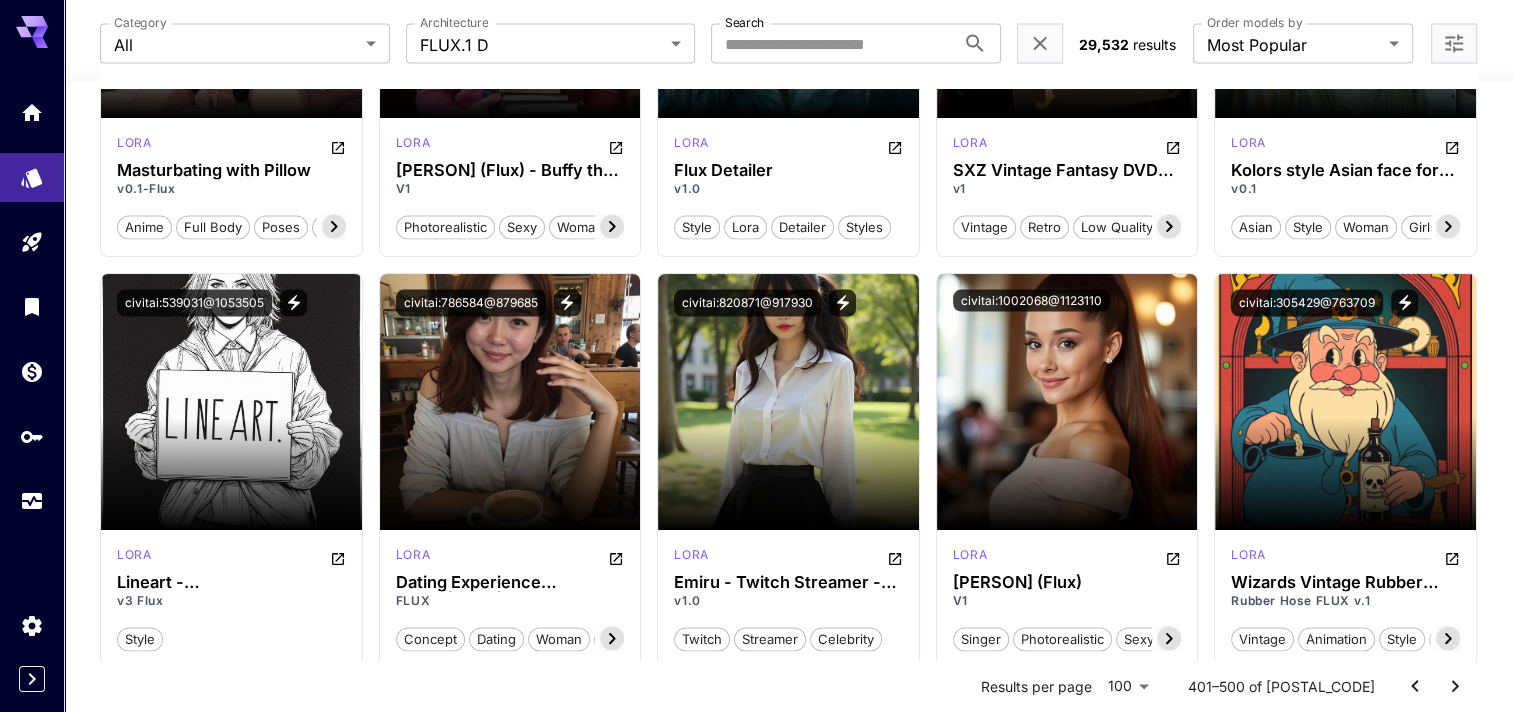 scroll, scrollTop: 11523, scrollLeft: 0, axis: vertical 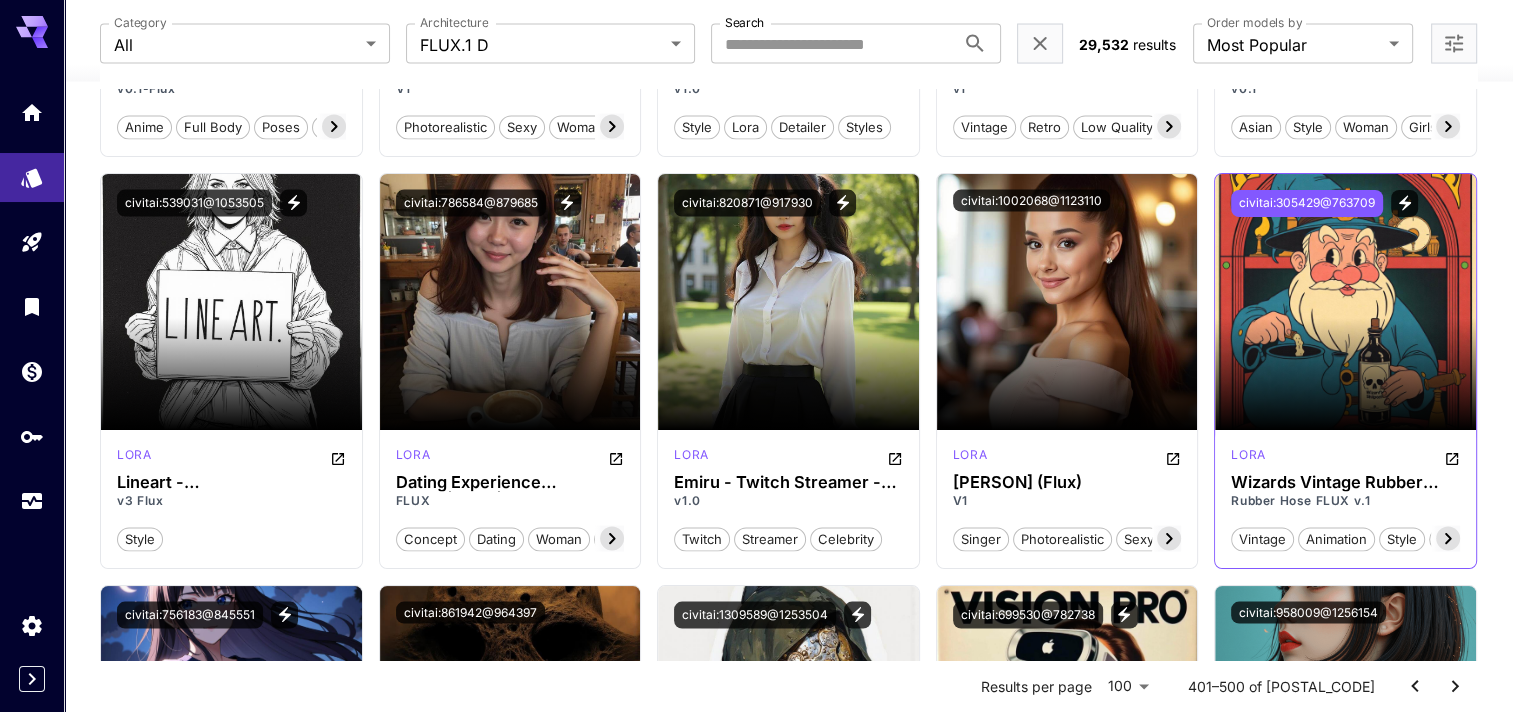 click on "civitai:305429@763709" at bounding box center [1307, 203] 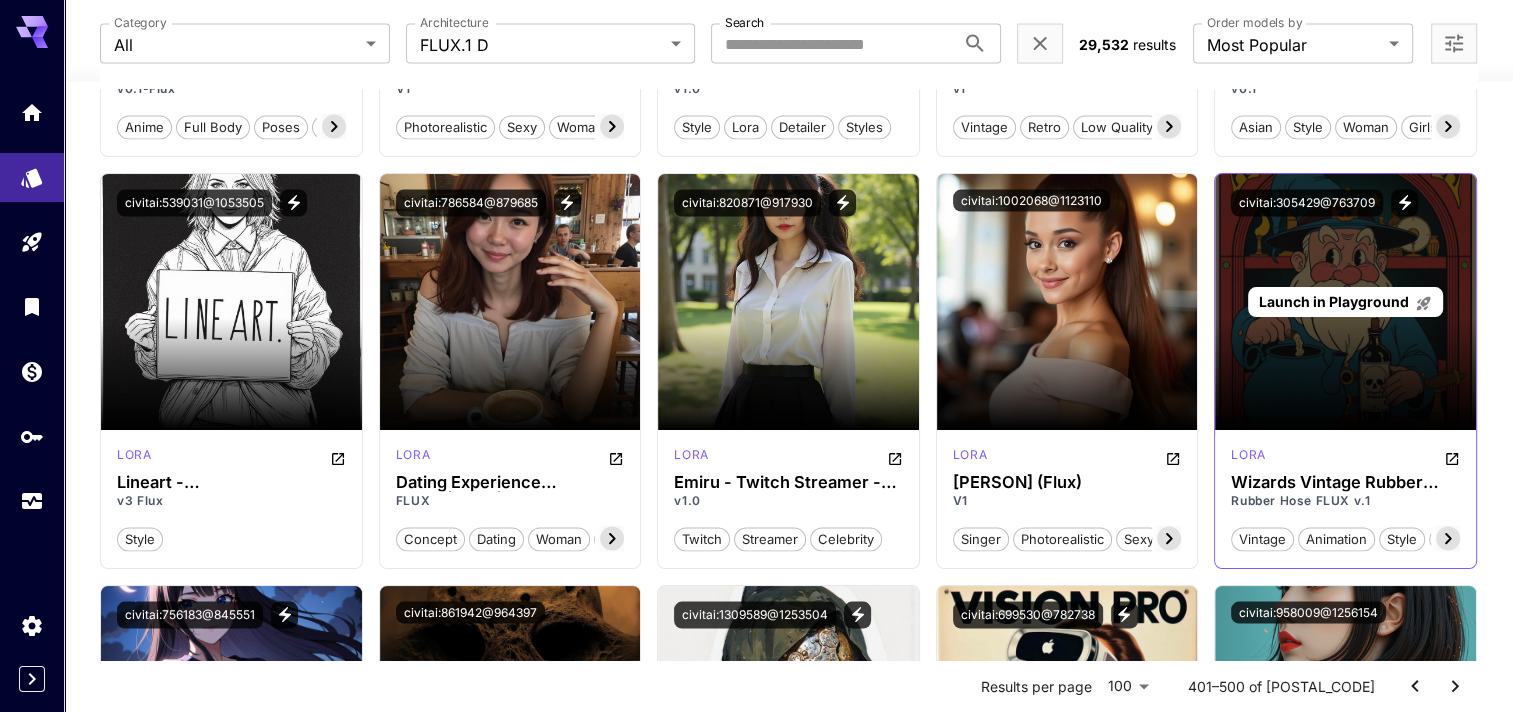 click on "Launch in Playground" at bounding box center (1345, 302) 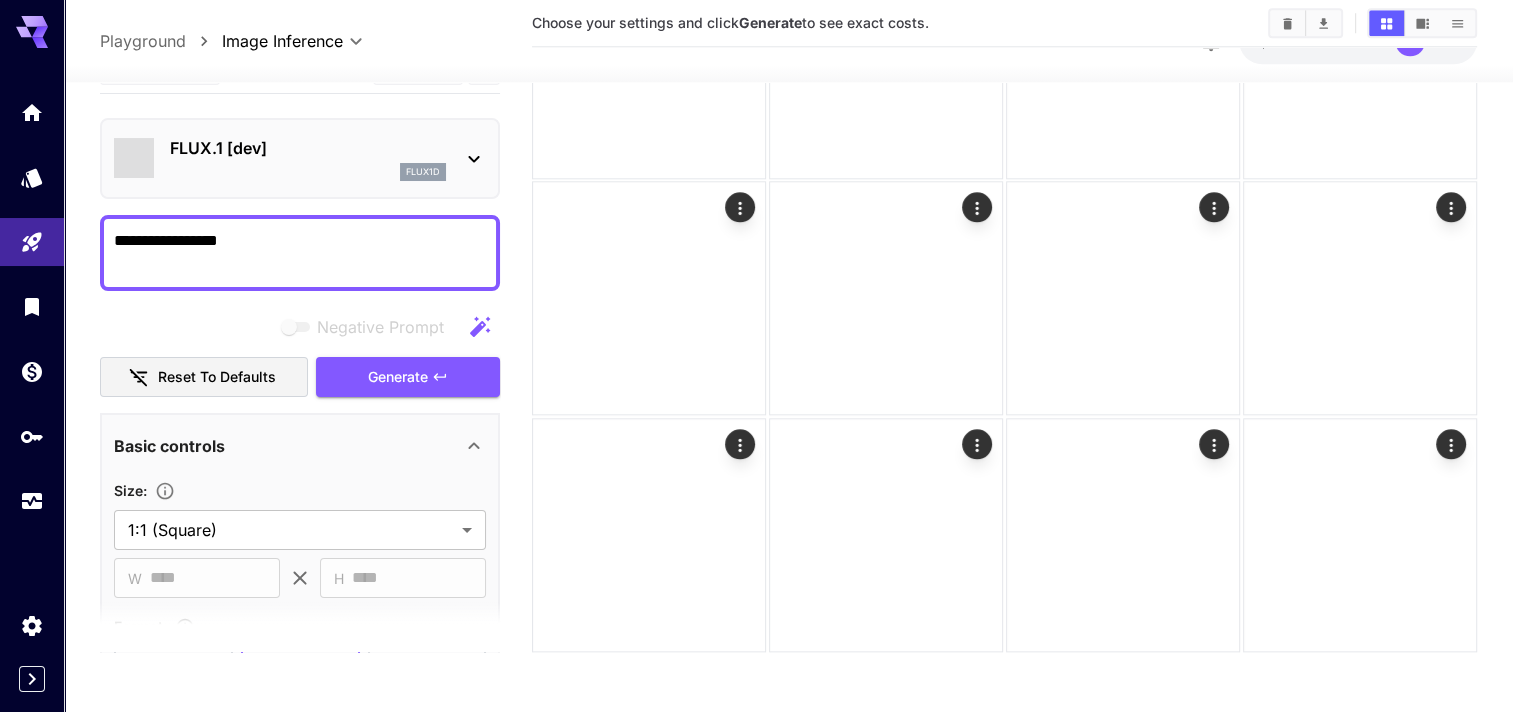 scroll, scrollTop: 2111, scrollLeft: 0, axis: vertical 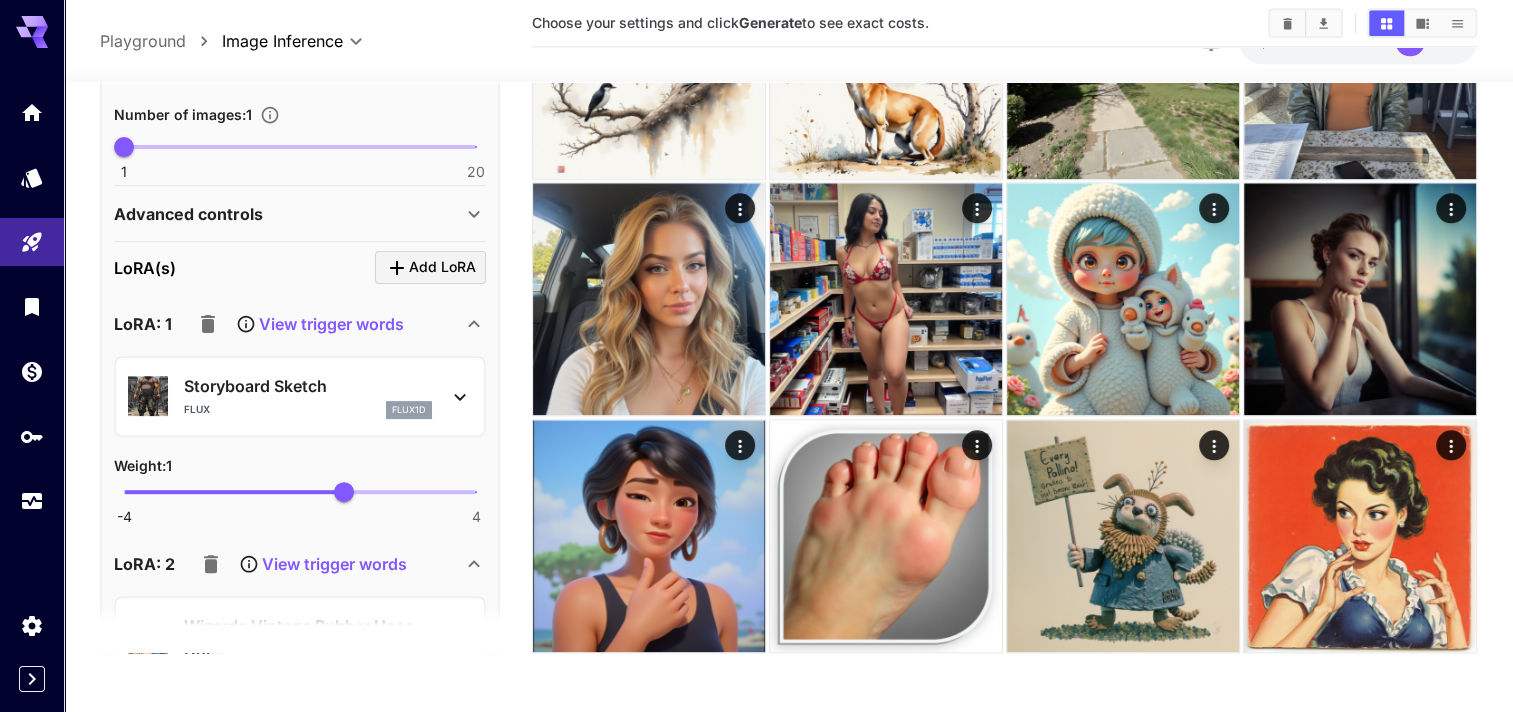 click on "LoRA: 1 View trigger words" at bounding box center (300, 324) 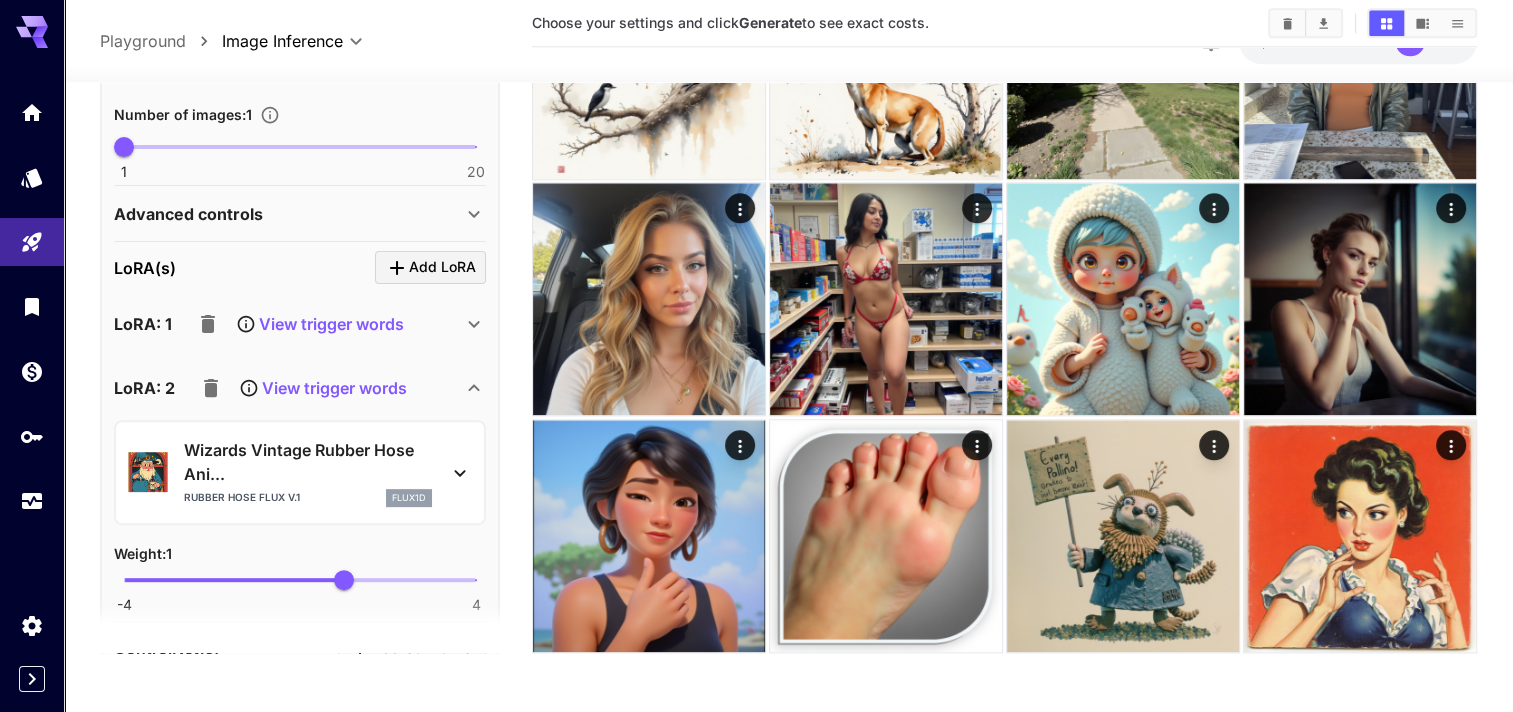 click on "View trigger words" at bounding box center [331, 324] 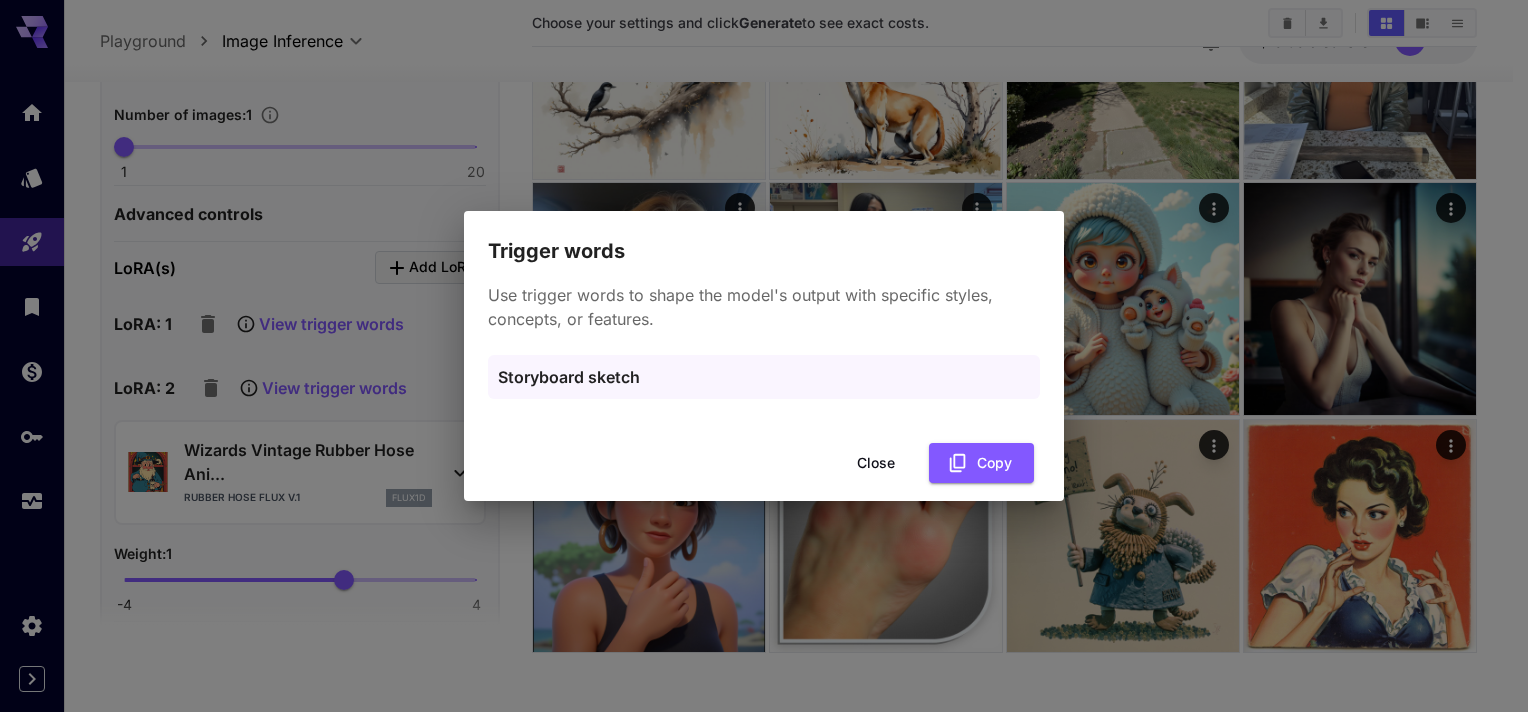 click on "Trigger words Use trigger words to shape the model's output with specific styles, concepts, or features. Storyboard sketch Close Copy" at bounding box center [764, 356] 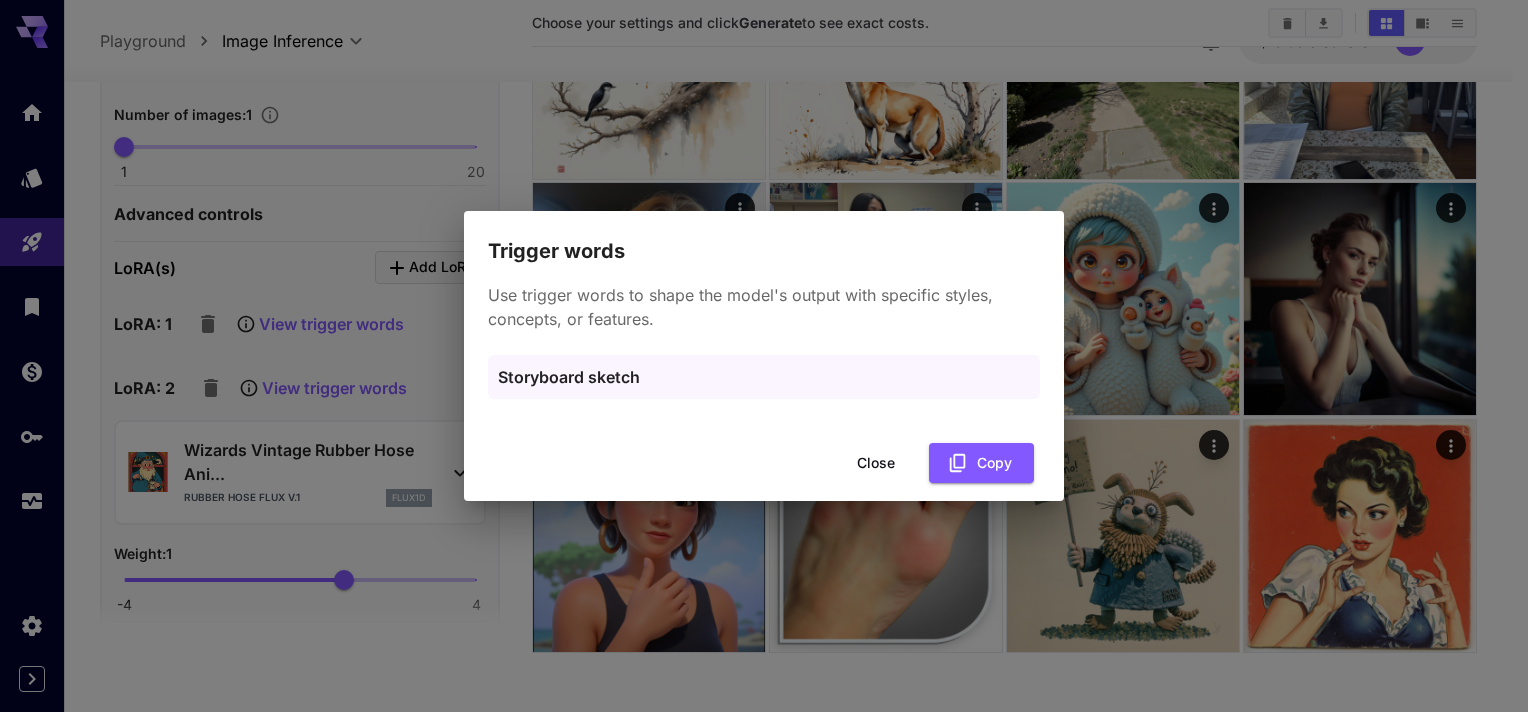 click on "Trigger words Use trigger words to shape the model's output with specific styles, concepts, or features. Storyboard sketch Close Copy" at bounding box center [764, 356] 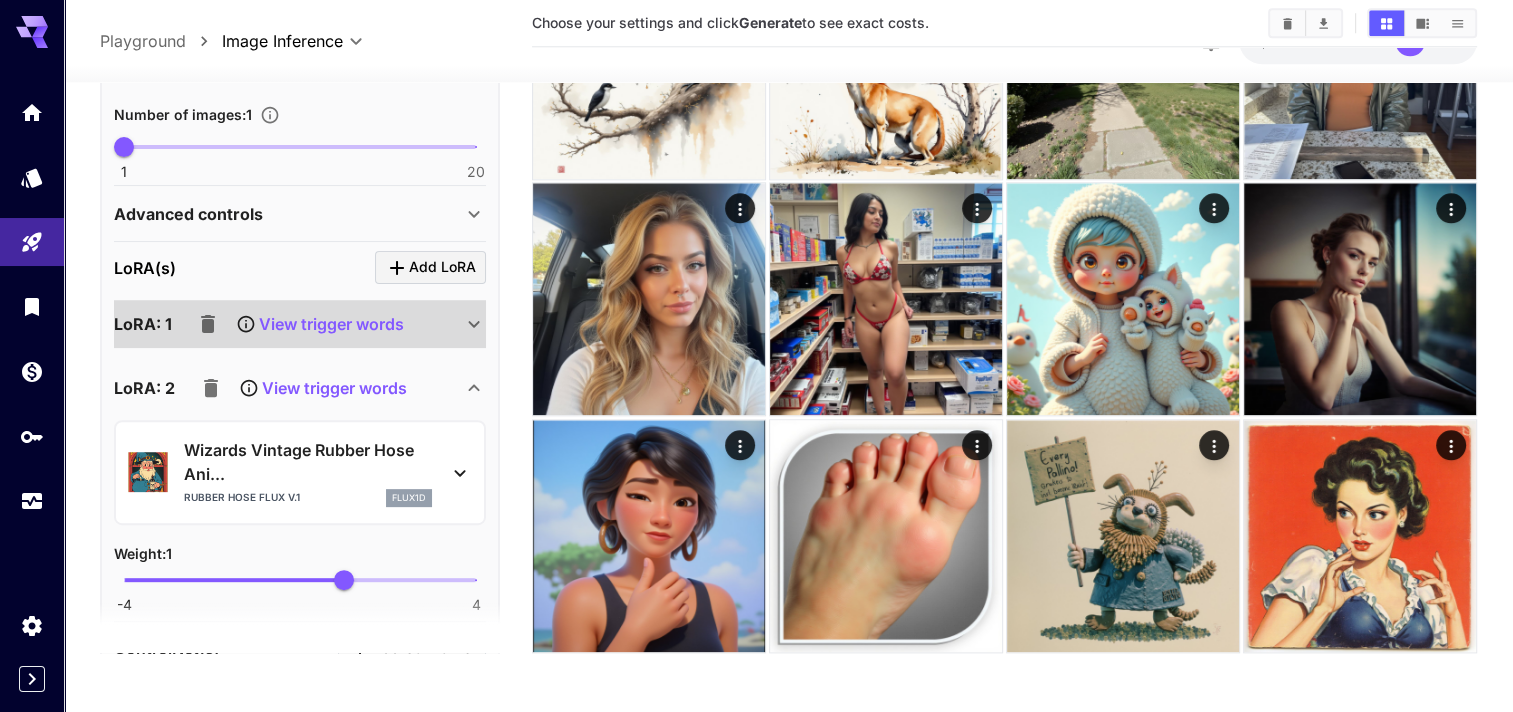 type 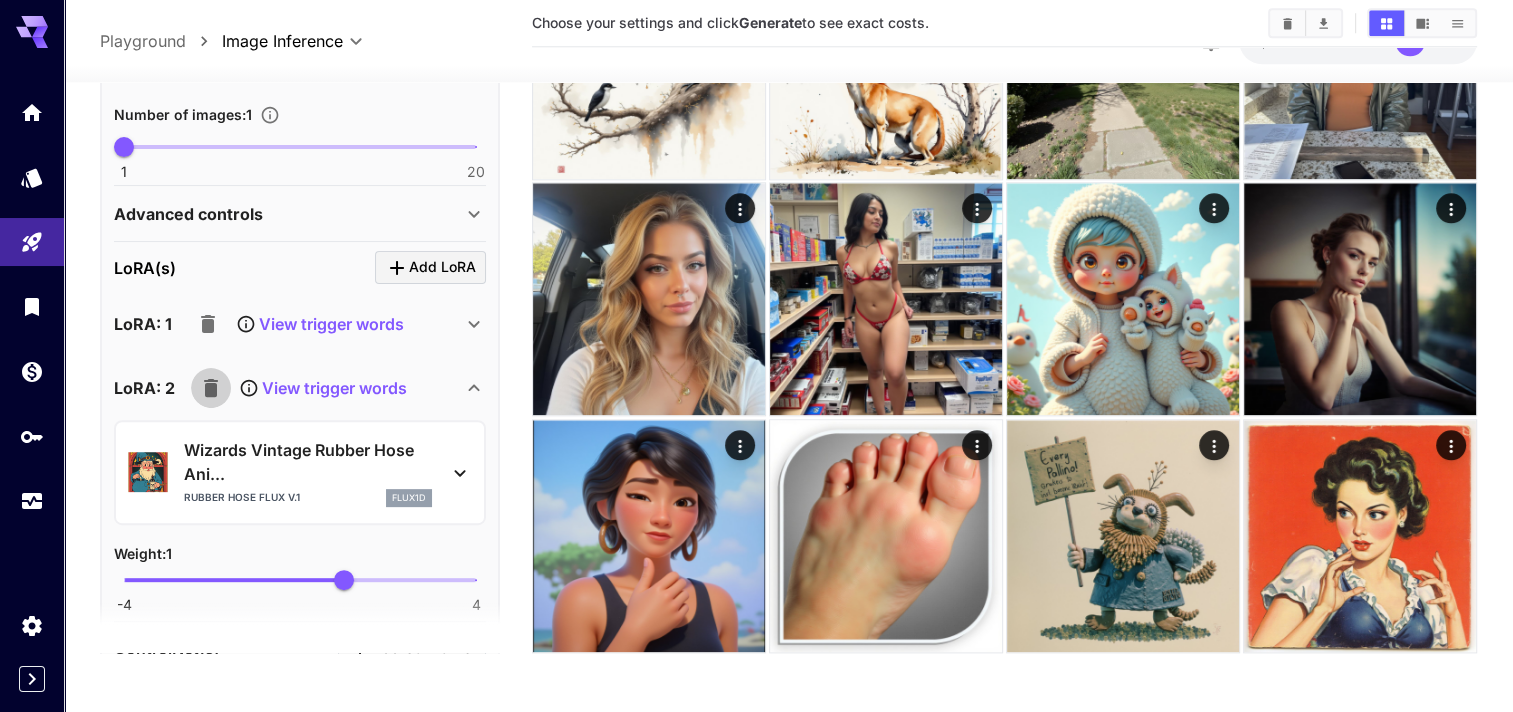 click 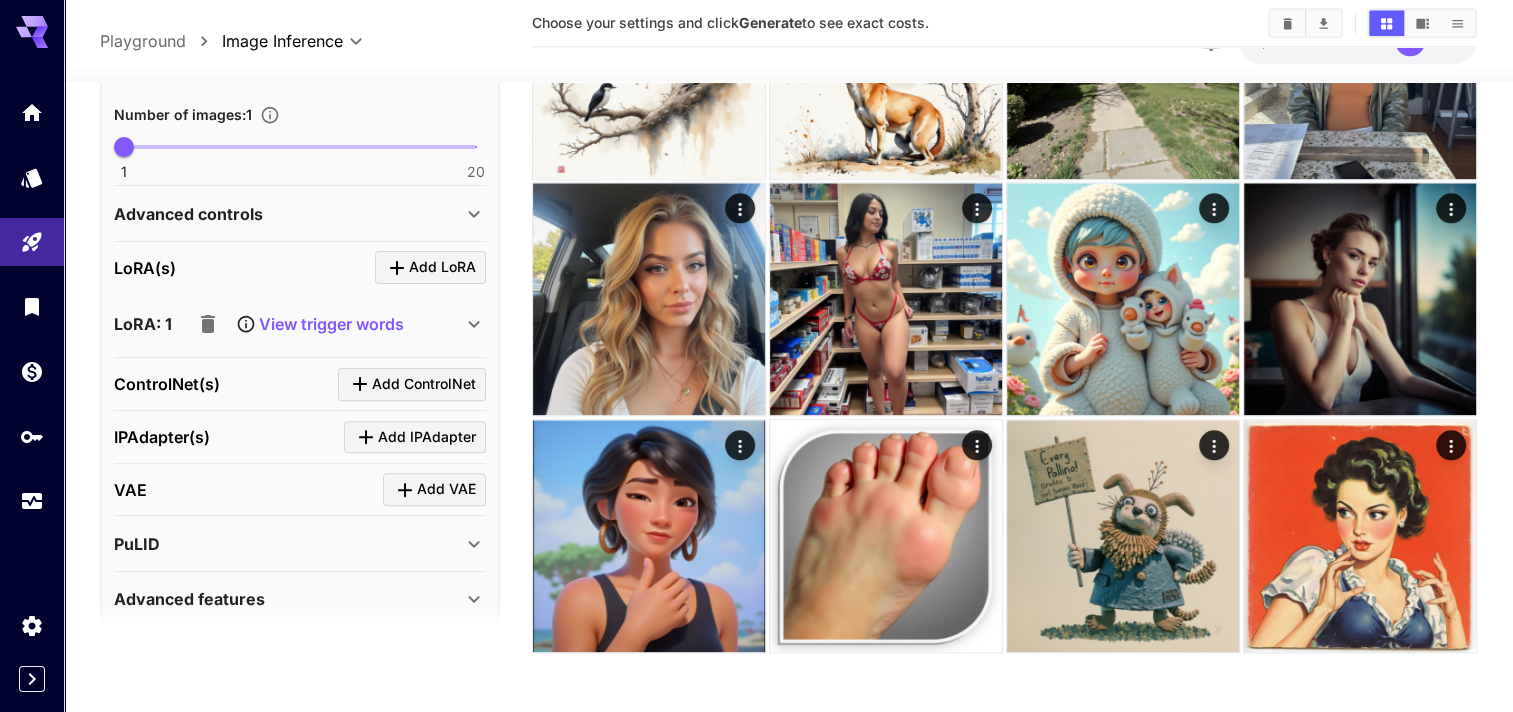 click on "View trigger words" at bounding box center [331, 324] 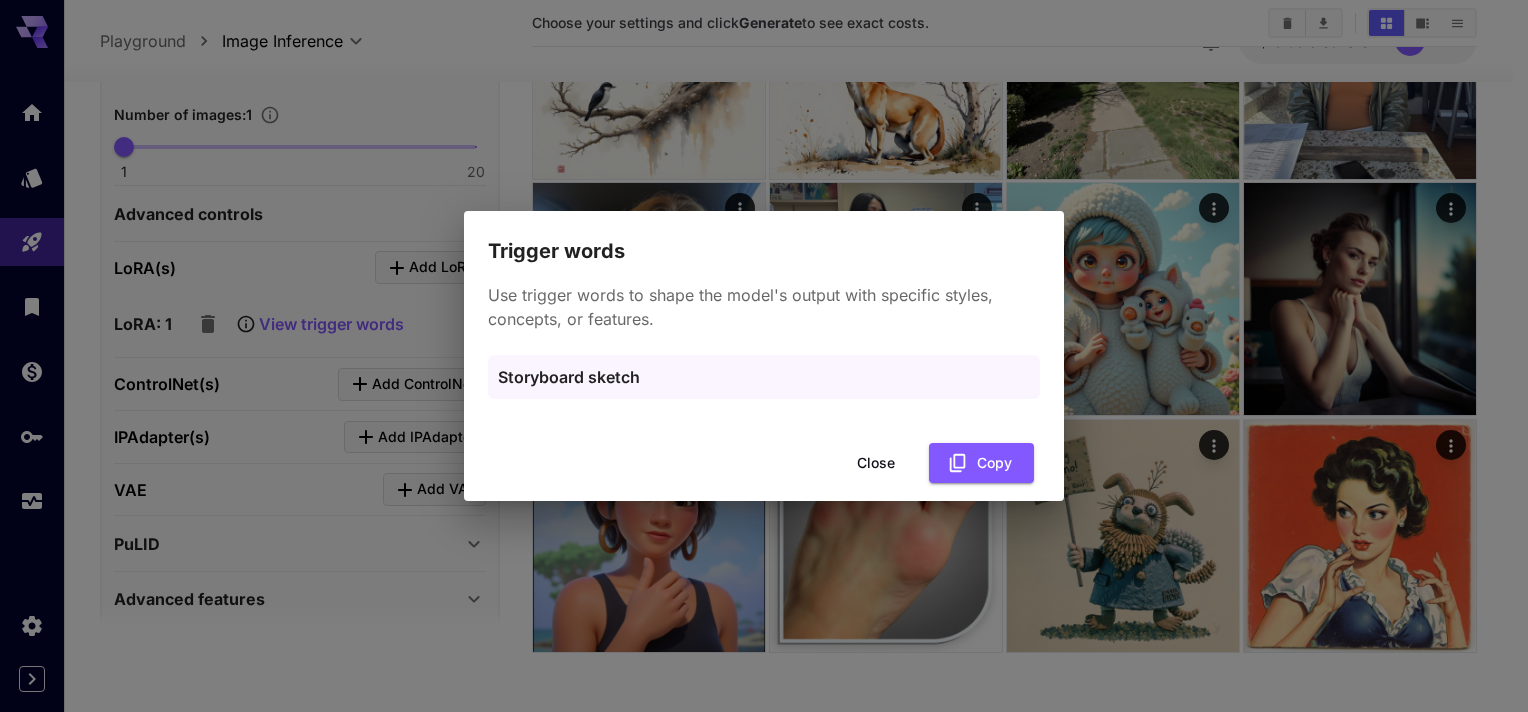 click on "Trigger words Use trigger words to shape the model's output with specific styles, concepts, or features. Storyboard sketch Close Copy" at bounding box center [764, 356] 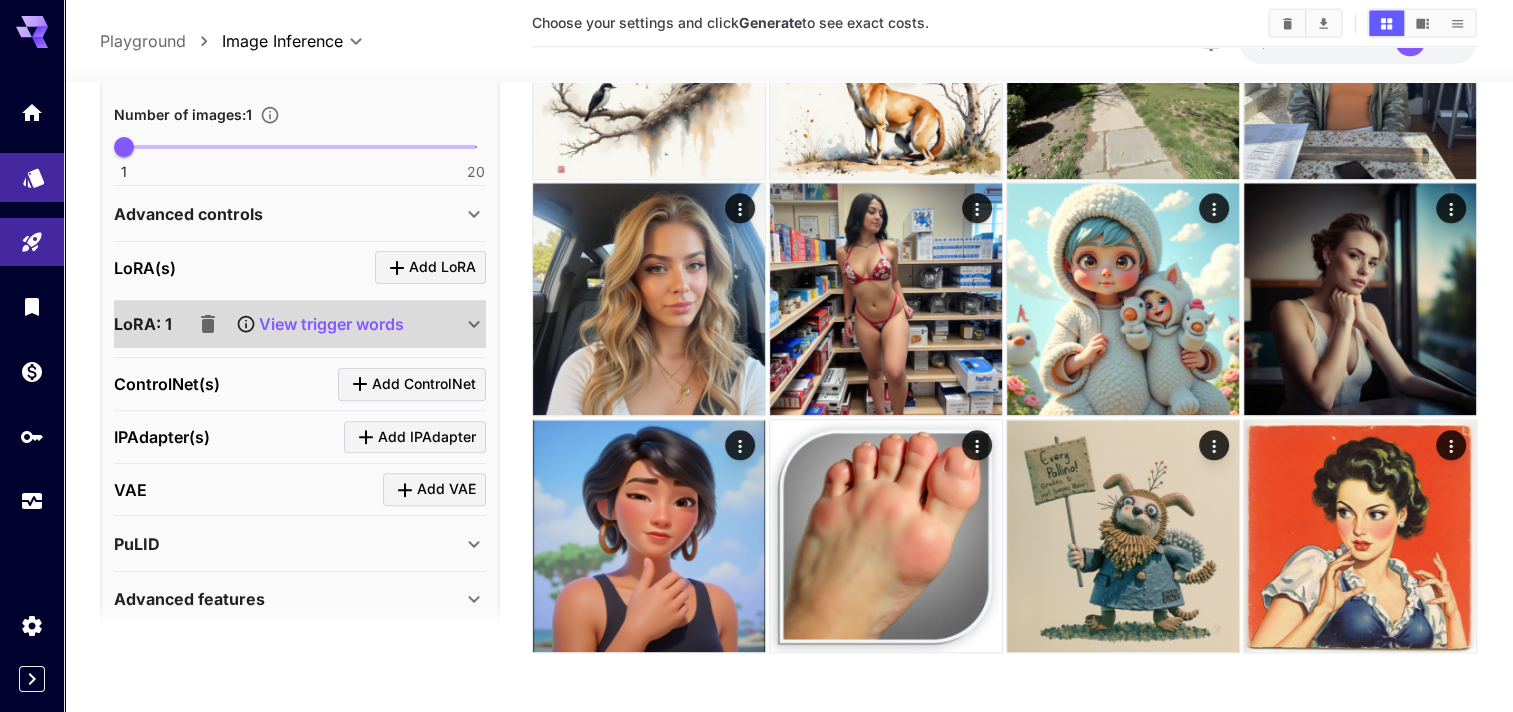 click at bounding box center (32, 177) 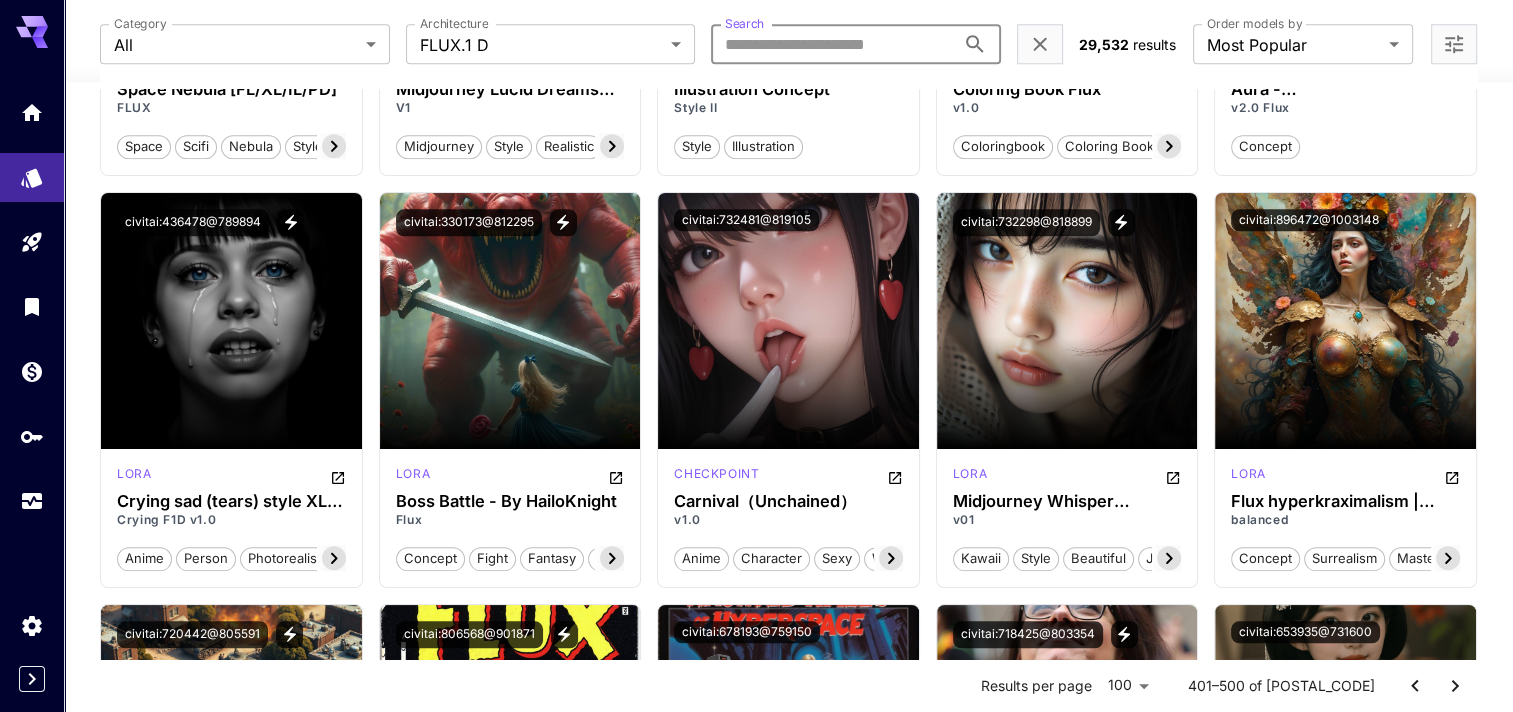 click on "Search" at bounding box center [832, 44] 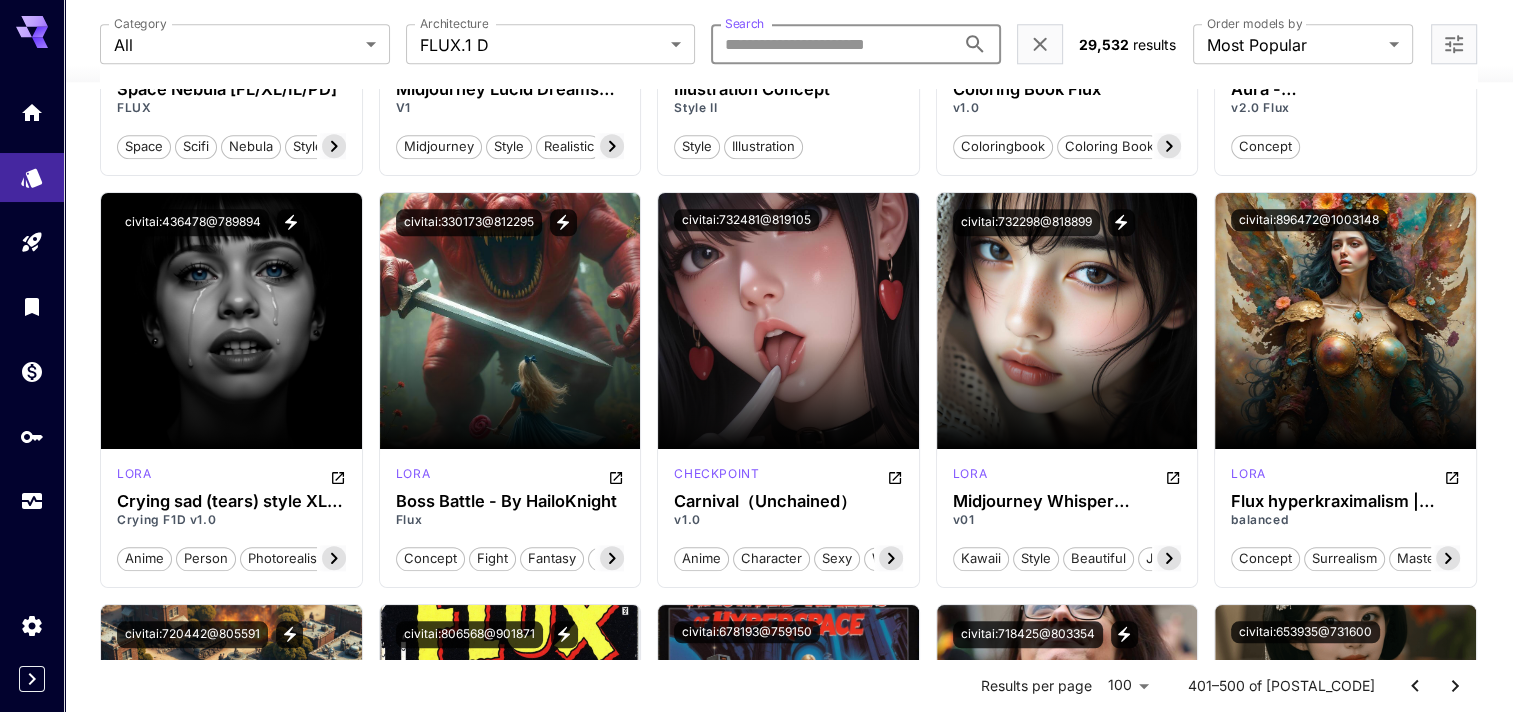 paste on "**********" 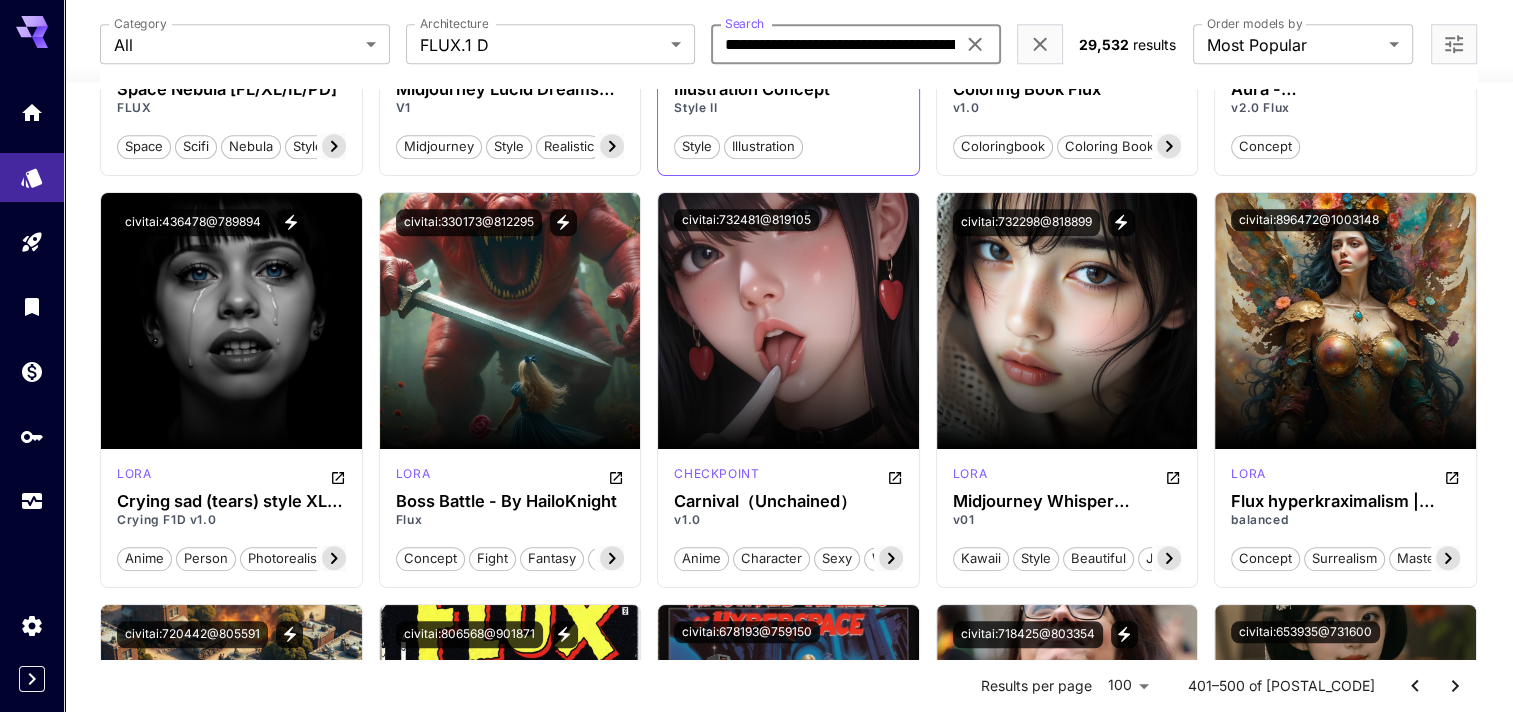 scroll, scrollTop: 0, scrollLeft: 78, axis: horizontal 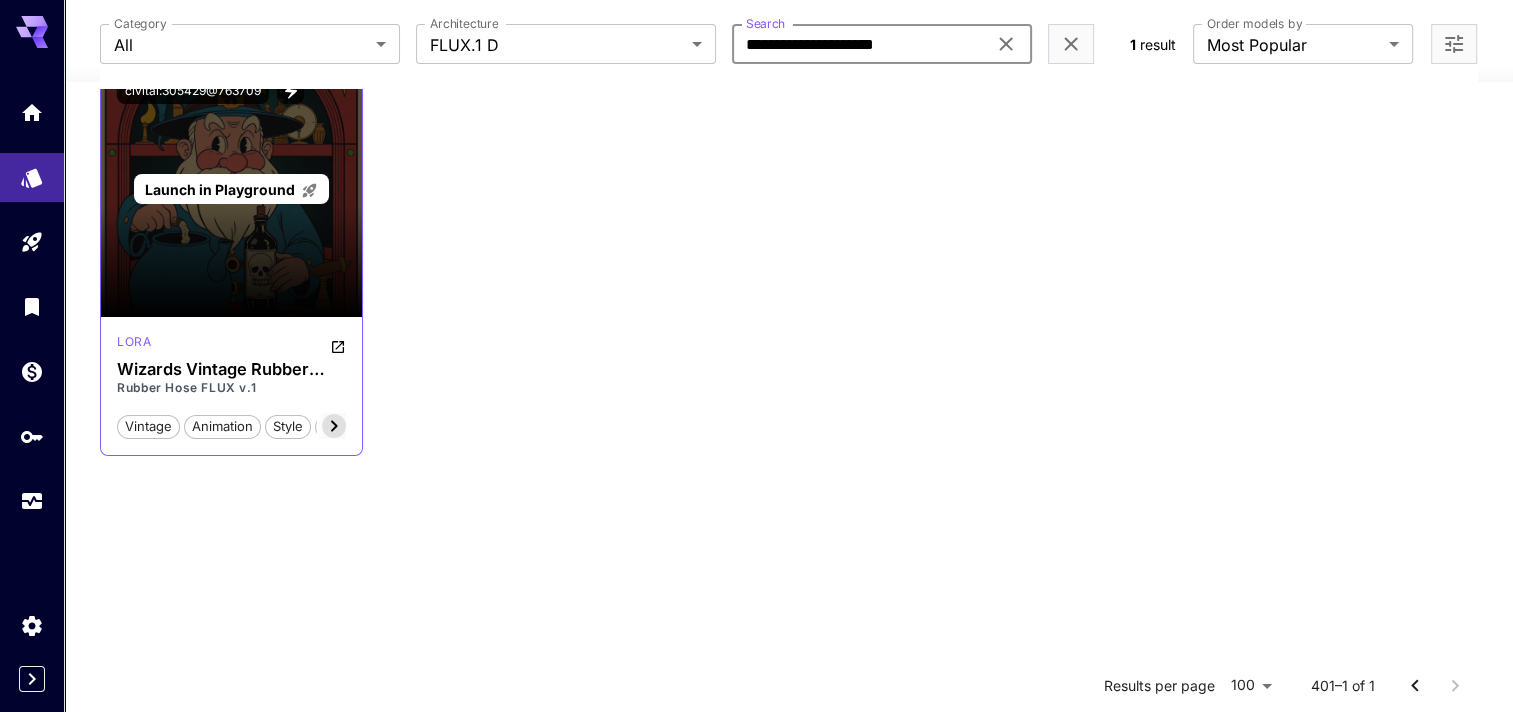 type on "**********" 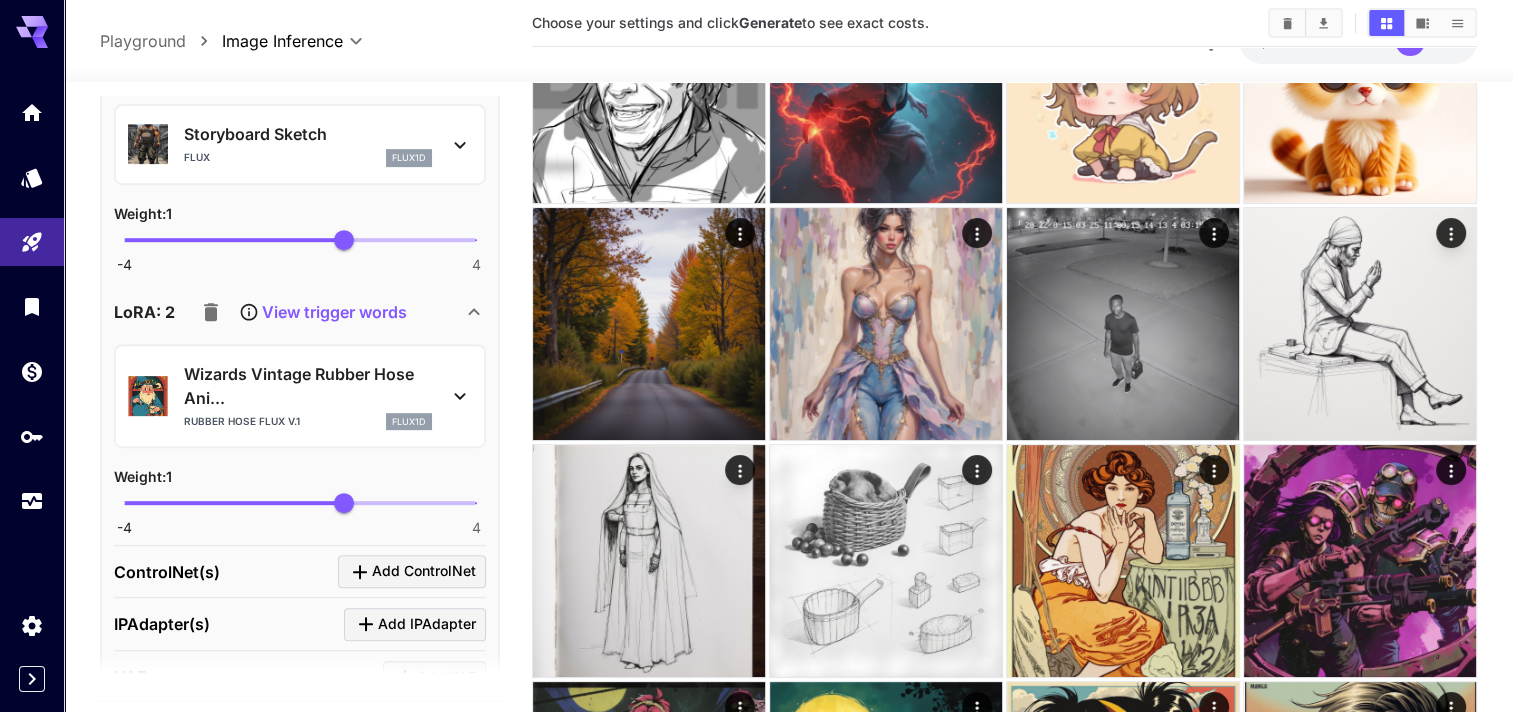 scroll, scrollTop: 800, scrollLeft: 0, axis: vertical 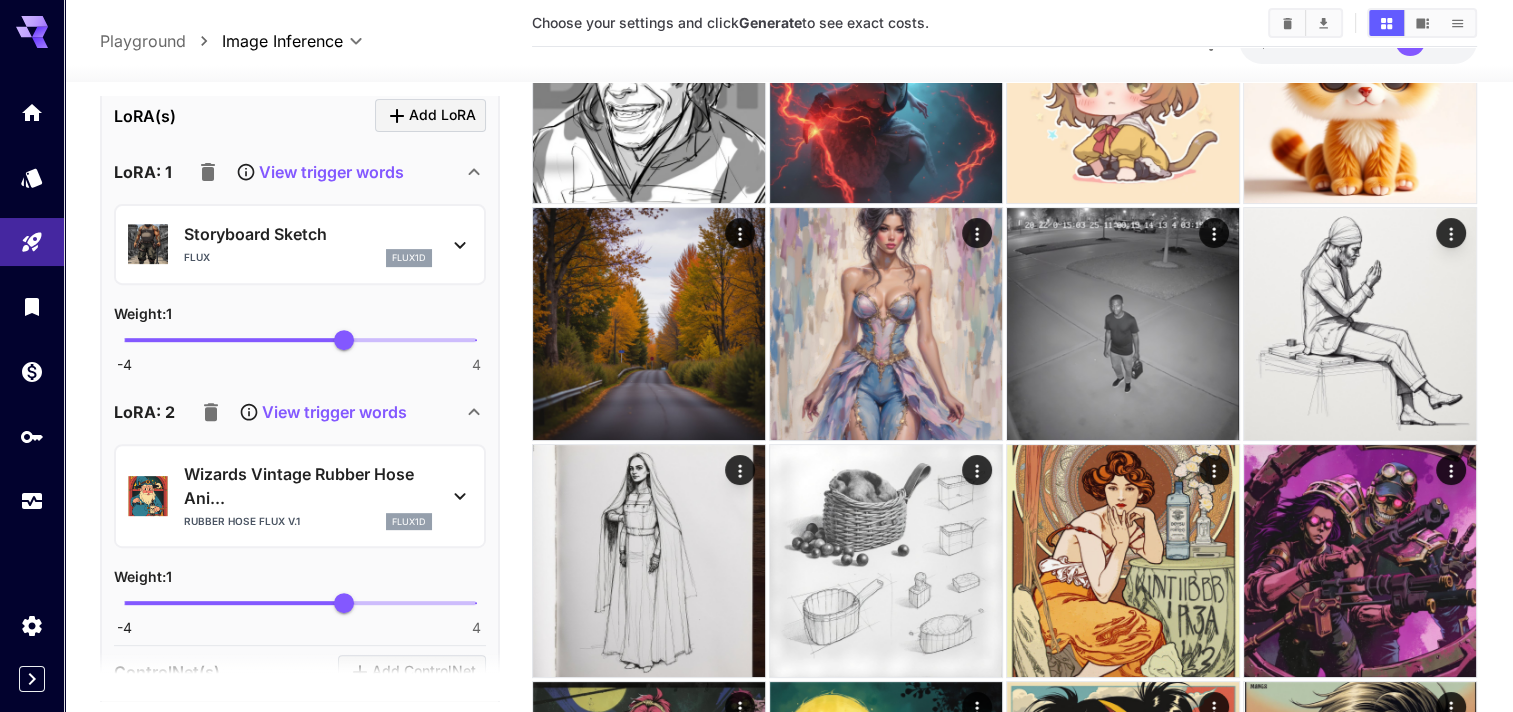 click 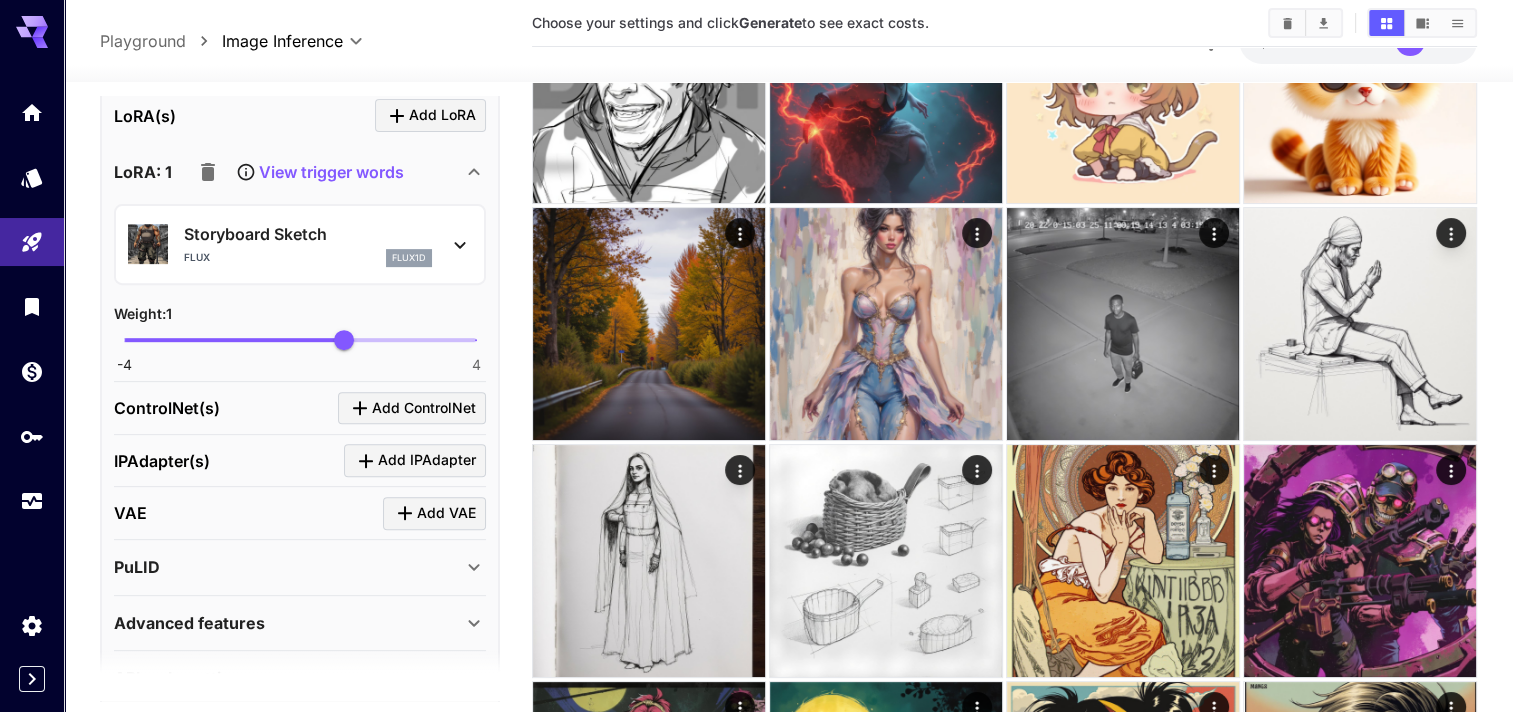 scroll, scrollTop: 700, scrollLeft: 0, axis: vertical 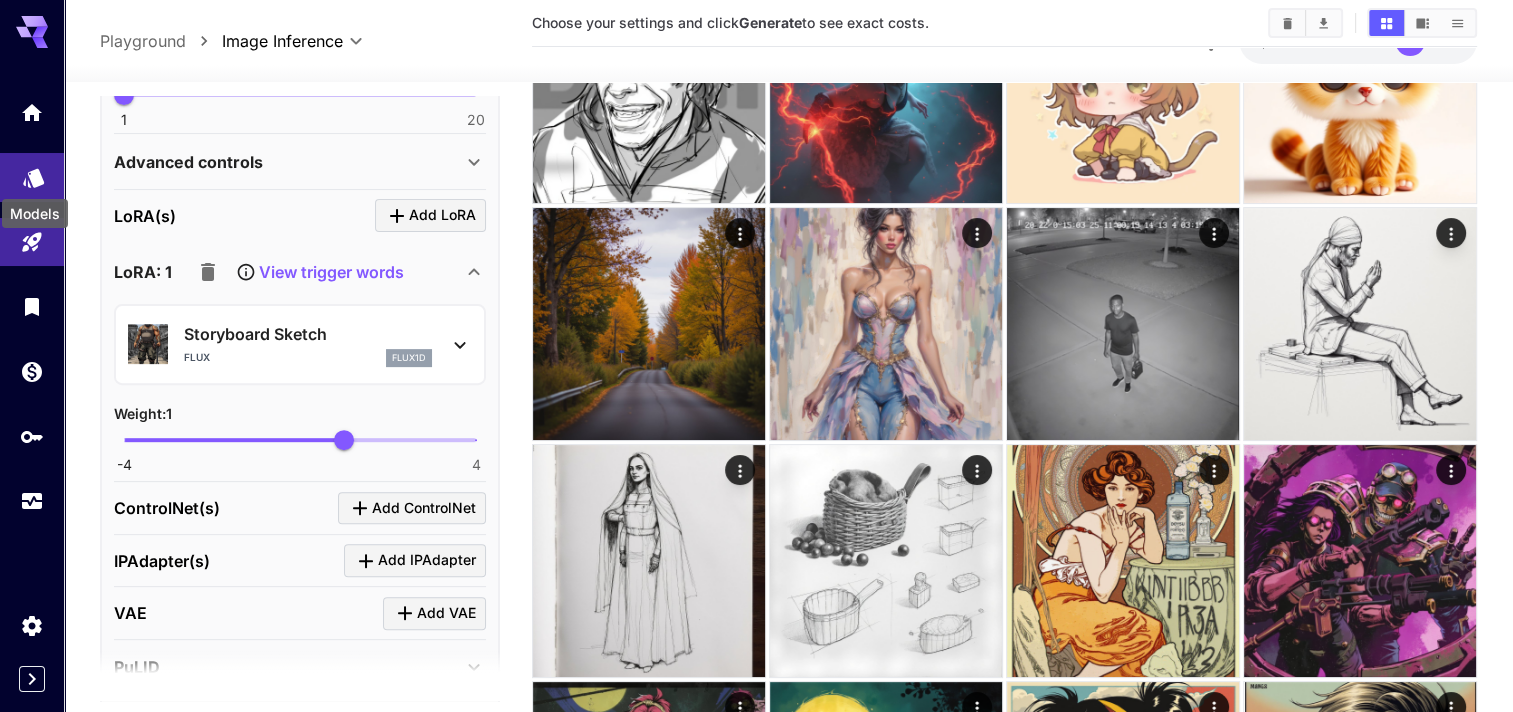 click 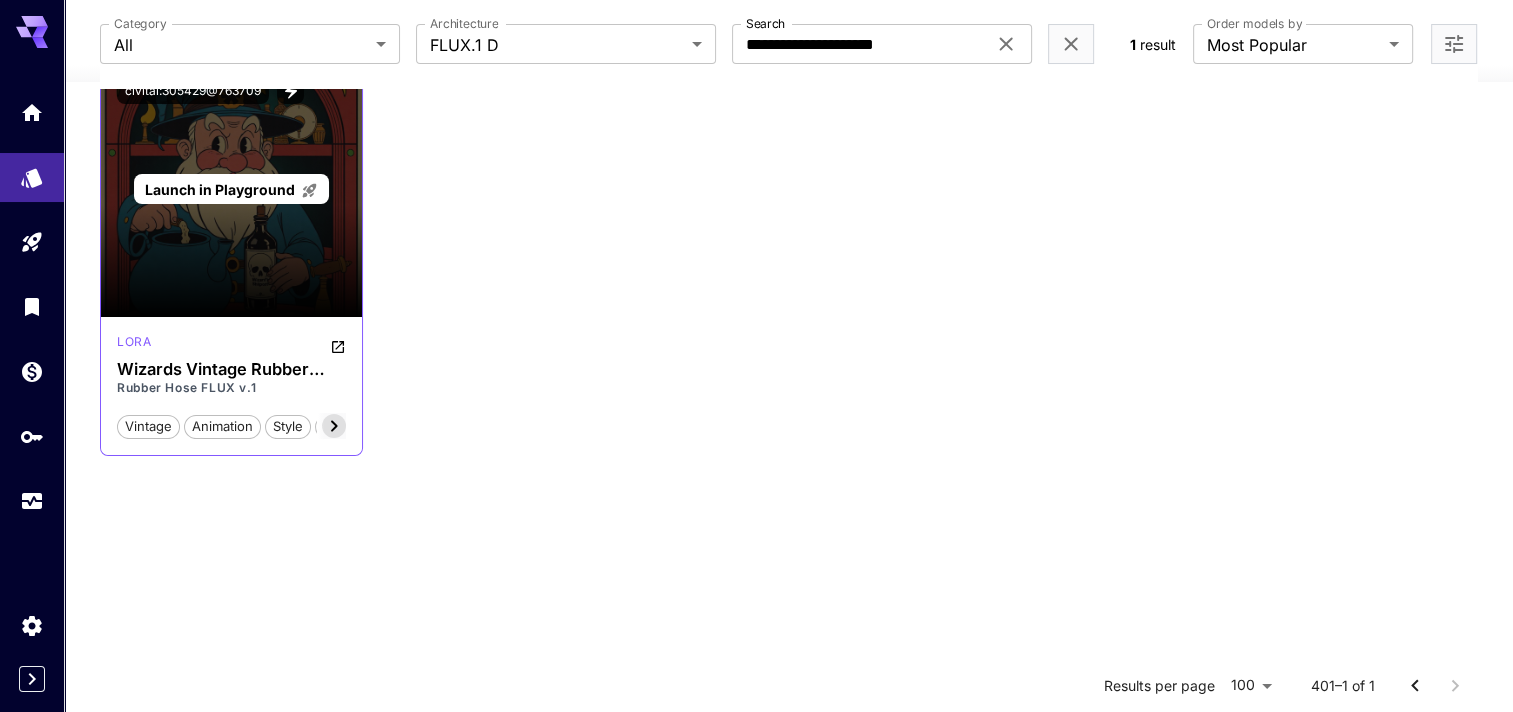 click on "Launch in Playground" at bounding box center [231, 189] 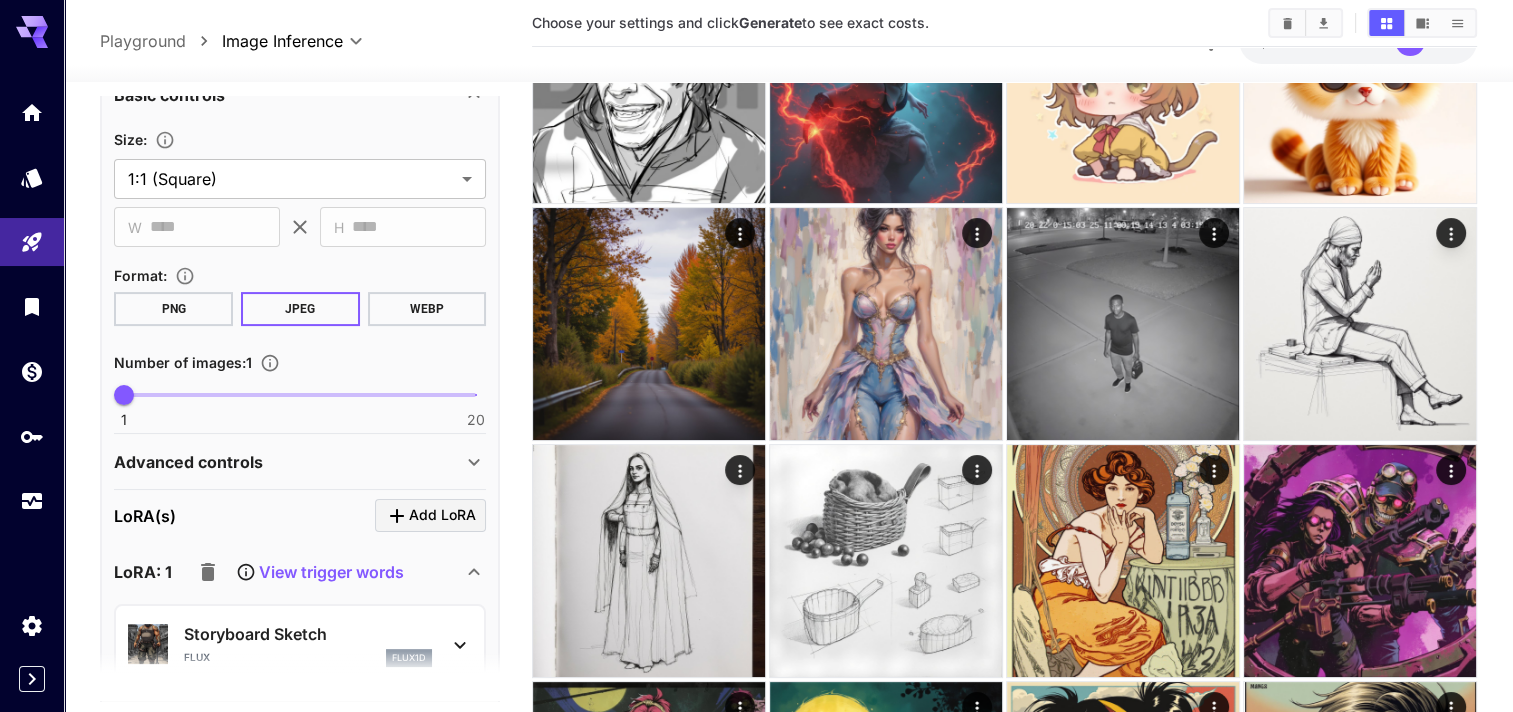 scroll, scrollTop: 0, scrollLeft: 0, axis: both 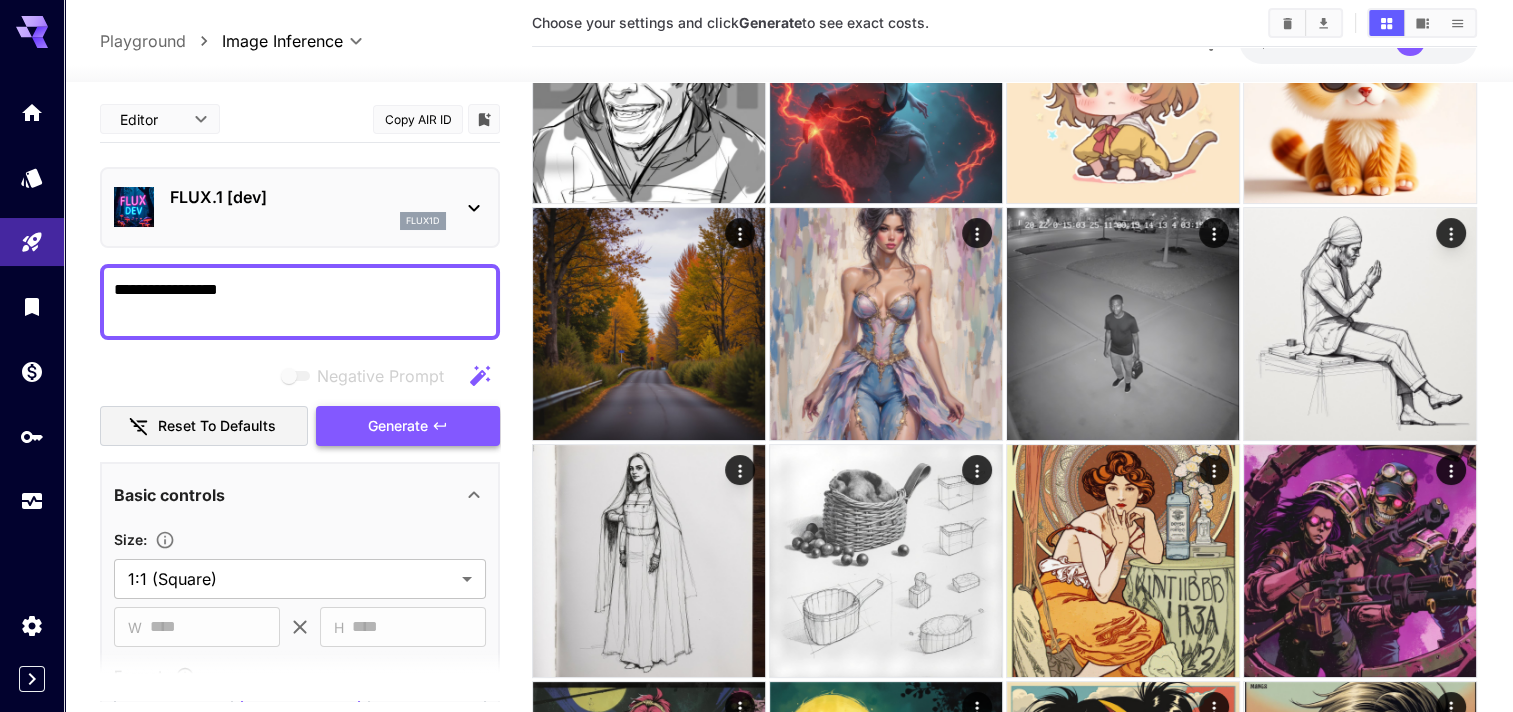 click on "Generate" at bounding box center (398, 426) 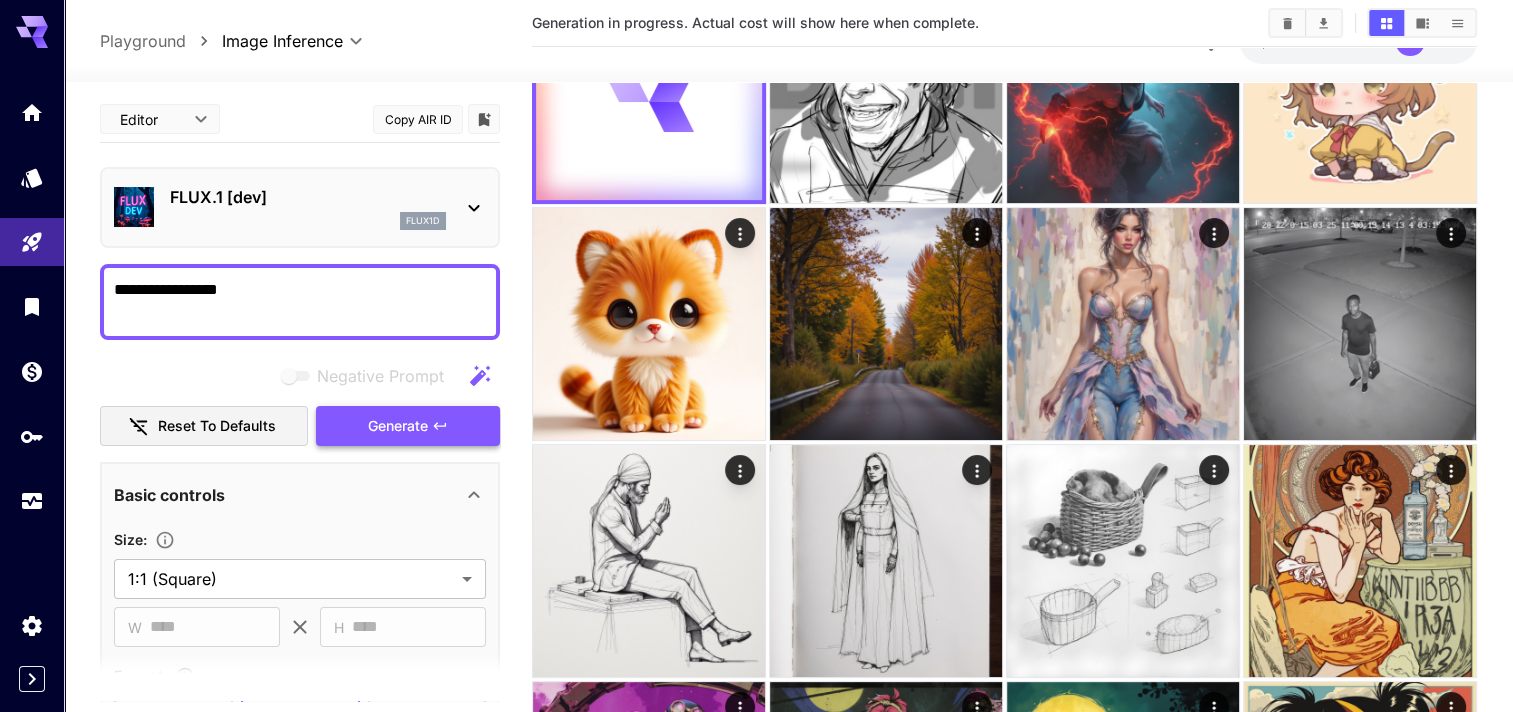 scroll, scrollTop: 500, scrollLeft: 0, axis: vertical 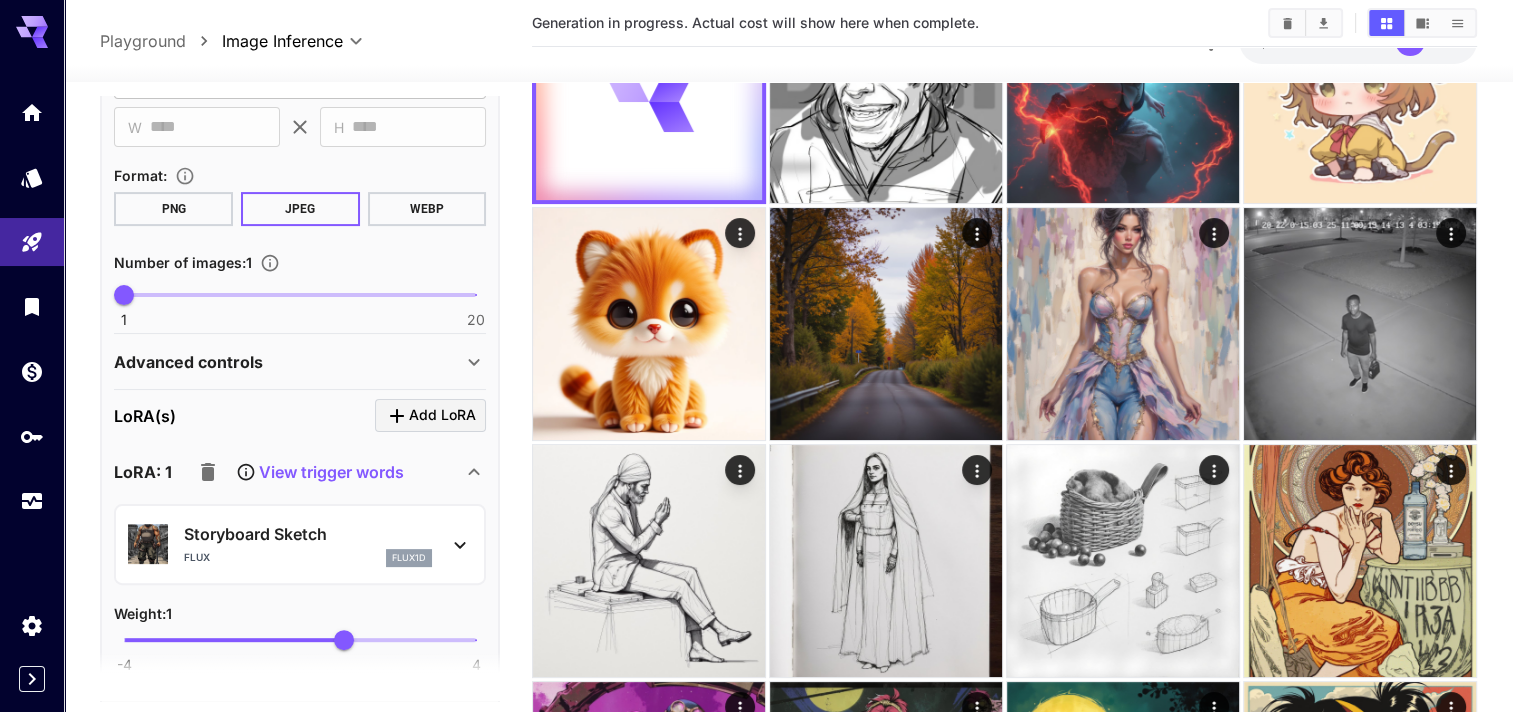 click on "View trigger words" at bounding box center (331, 472) 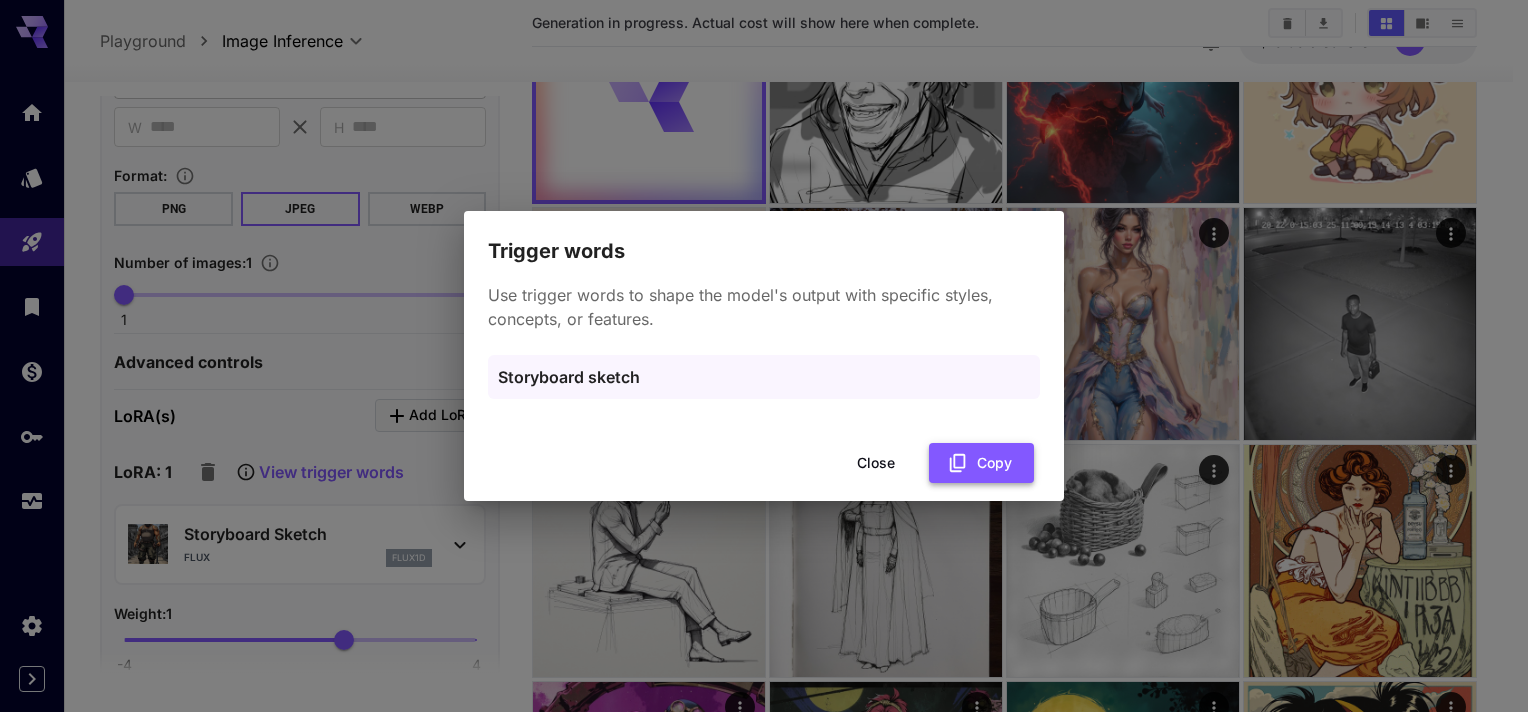 click on "Copy" at bounding box center (981, 463) 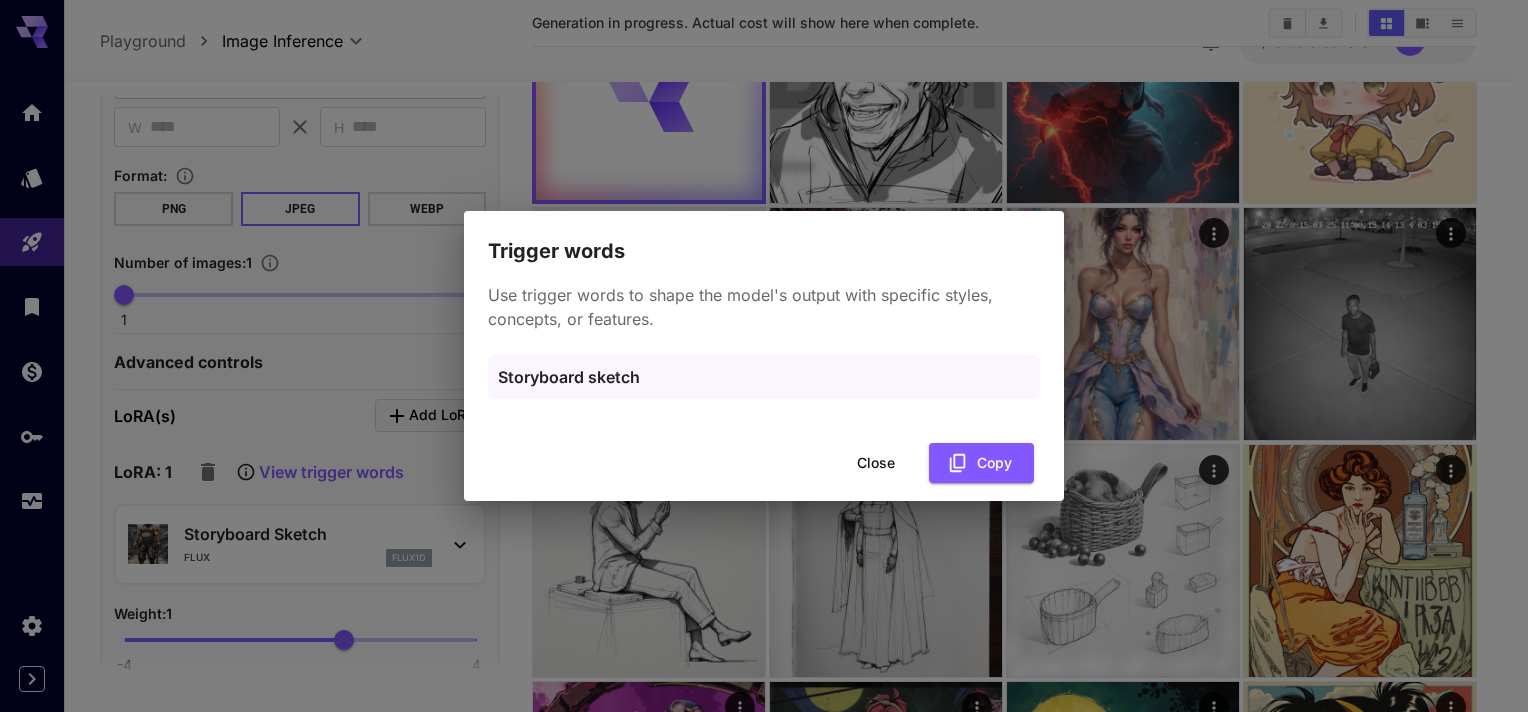 click on "Close" at bounding box center (876, 463) 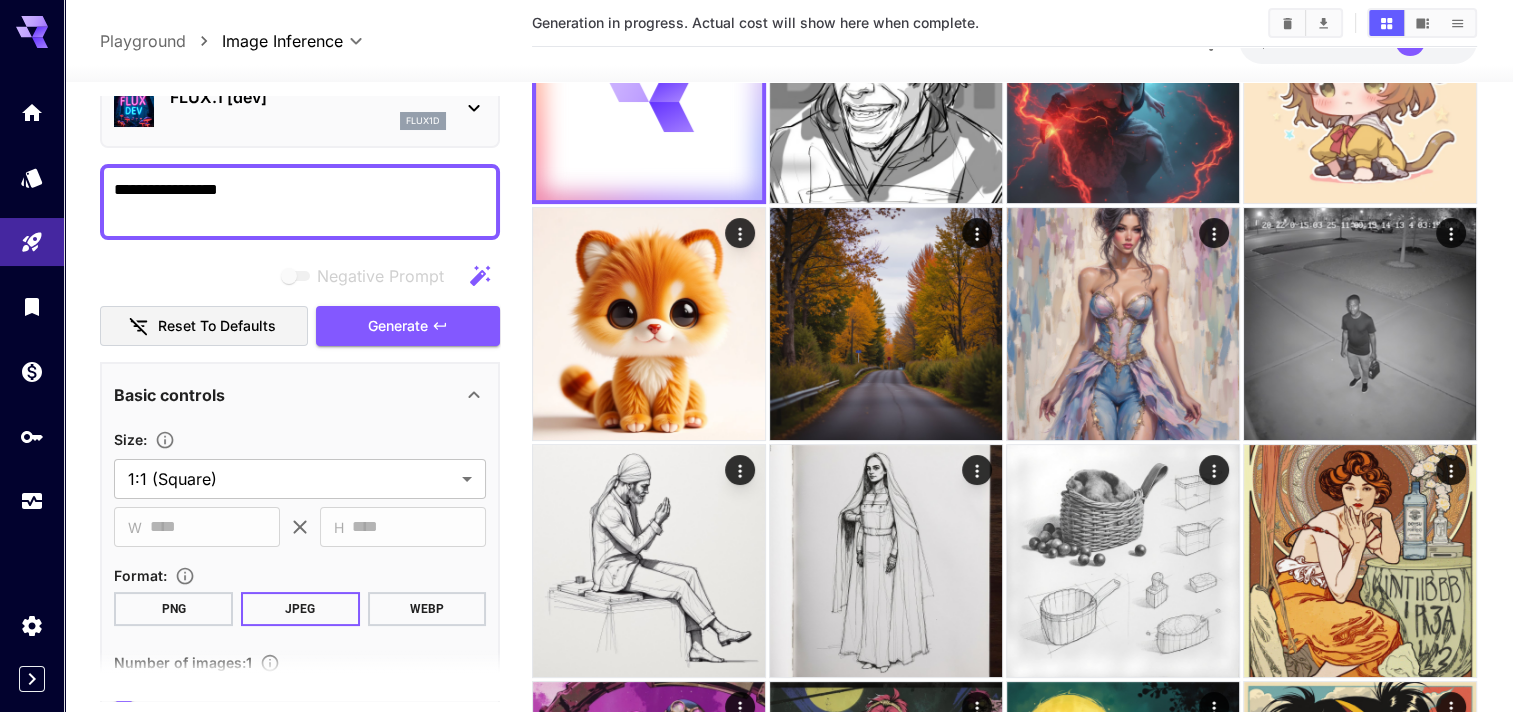 scroll, scrollTop: 0, scrollLeft: 0, axis: both 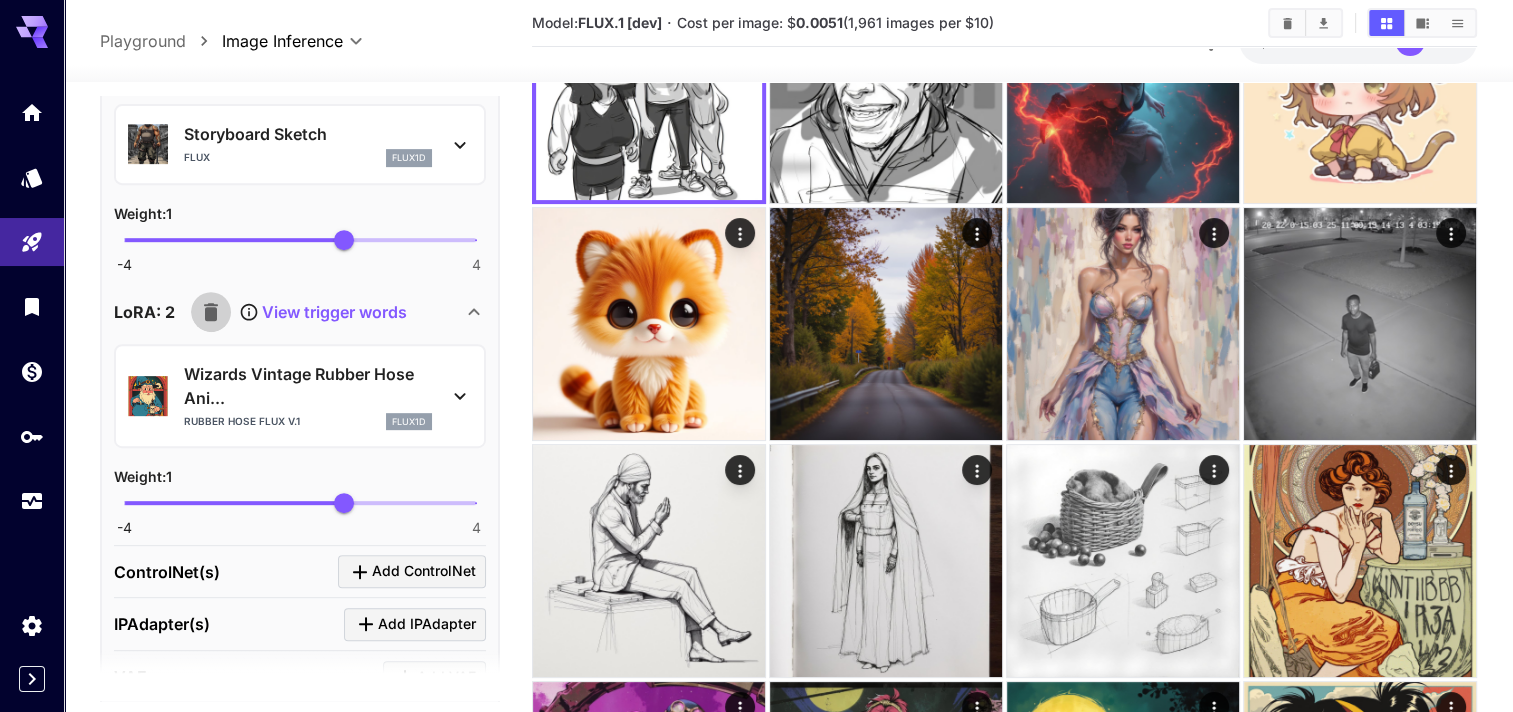 click 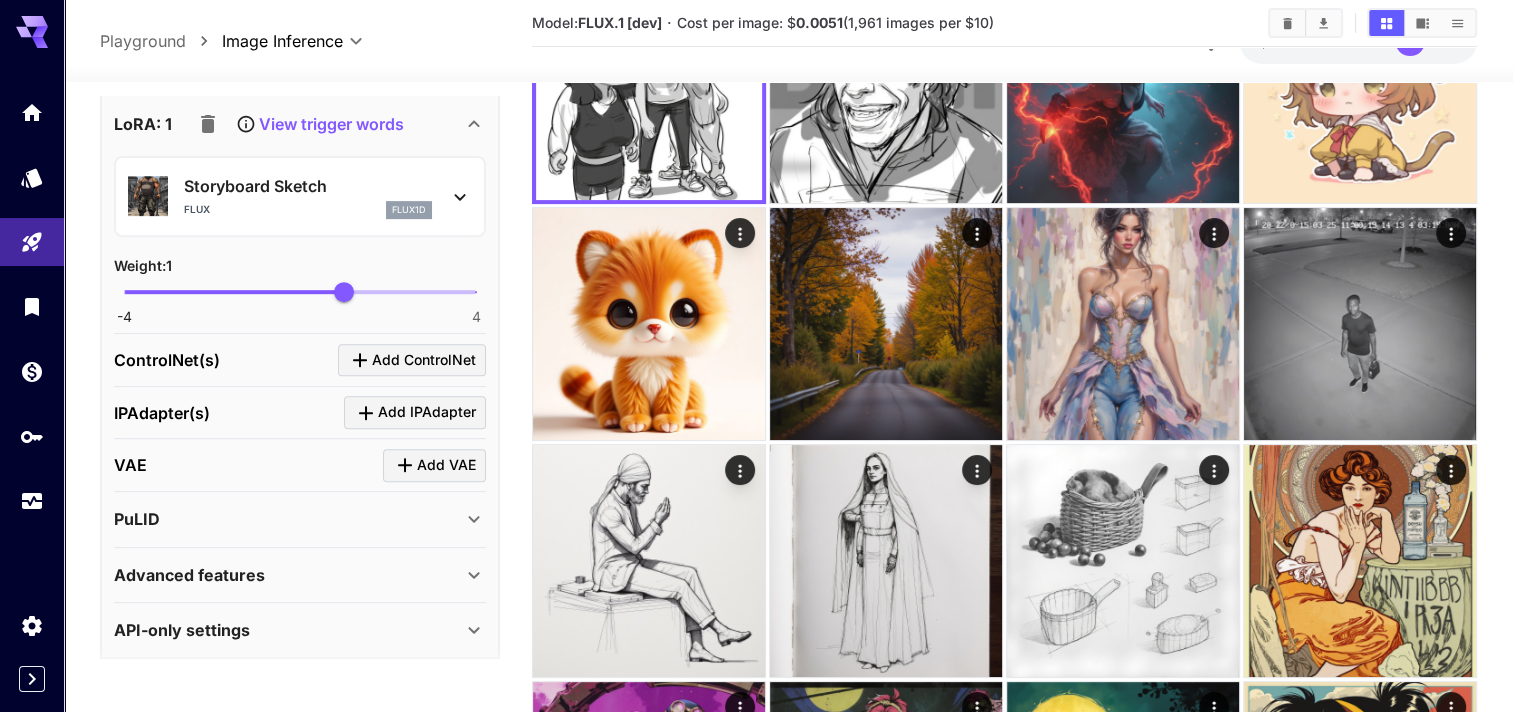 click on "View trigger words" at bounding box center [331, 124] 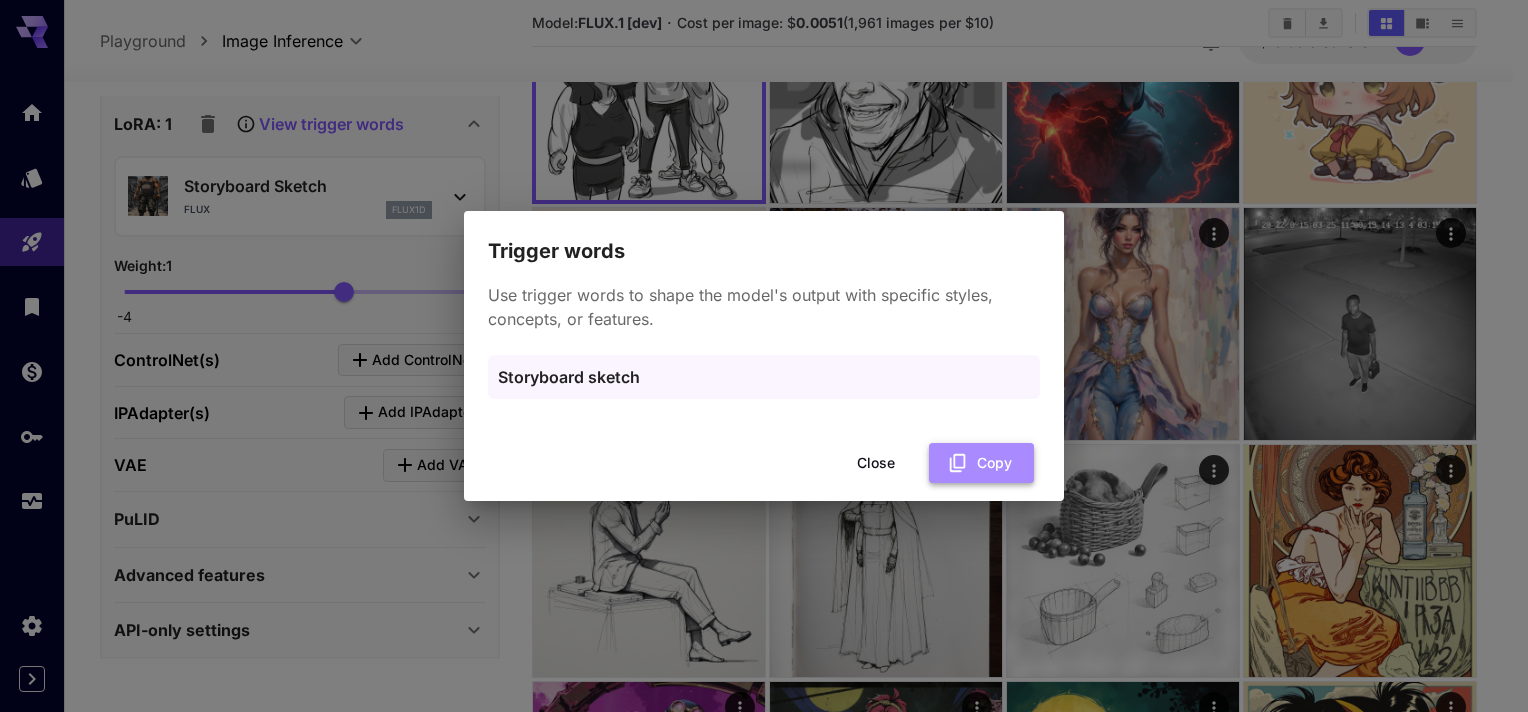 click on "Copy" at bounding box center [981, 463] 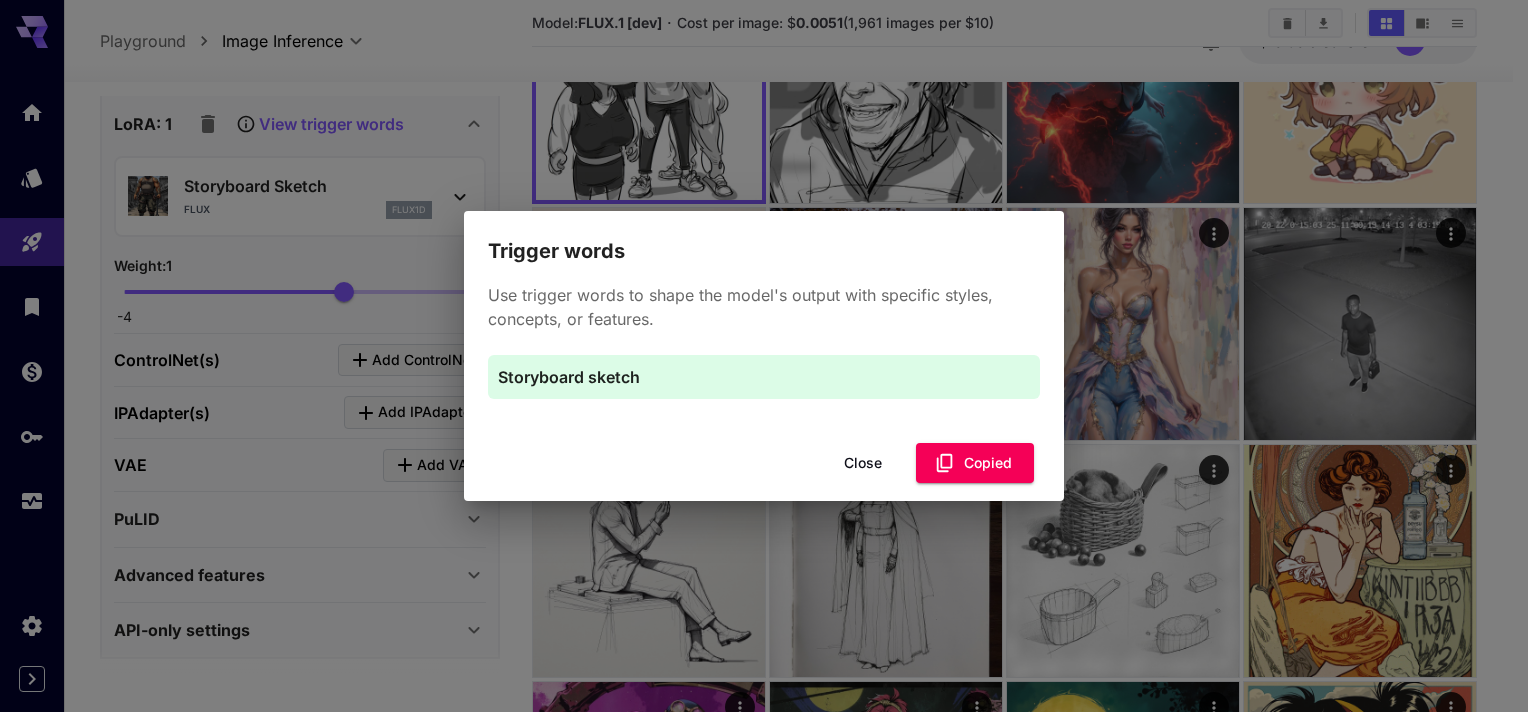 click on "Close Copied" at bounding box center (764, 463) 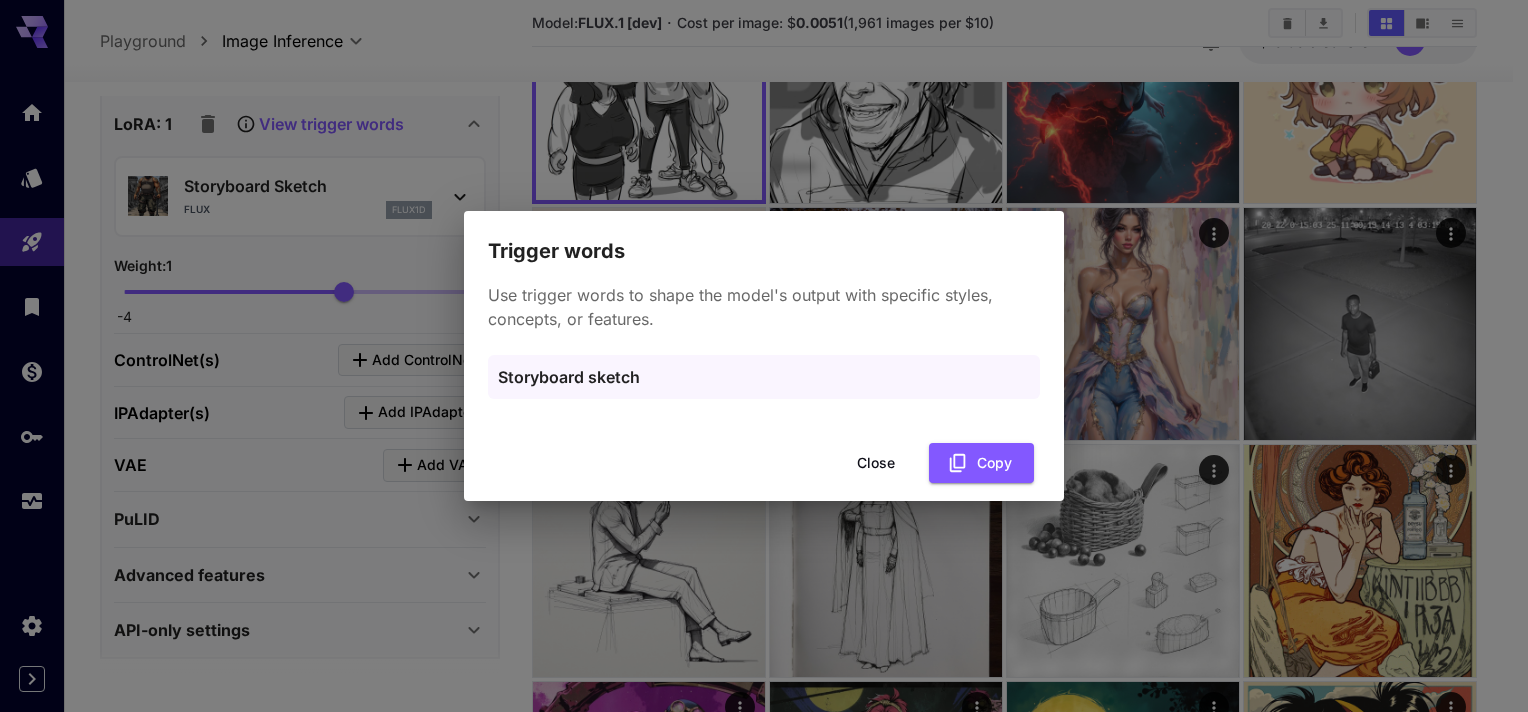 click on "Close Copy" at bounding box center (764, 463) 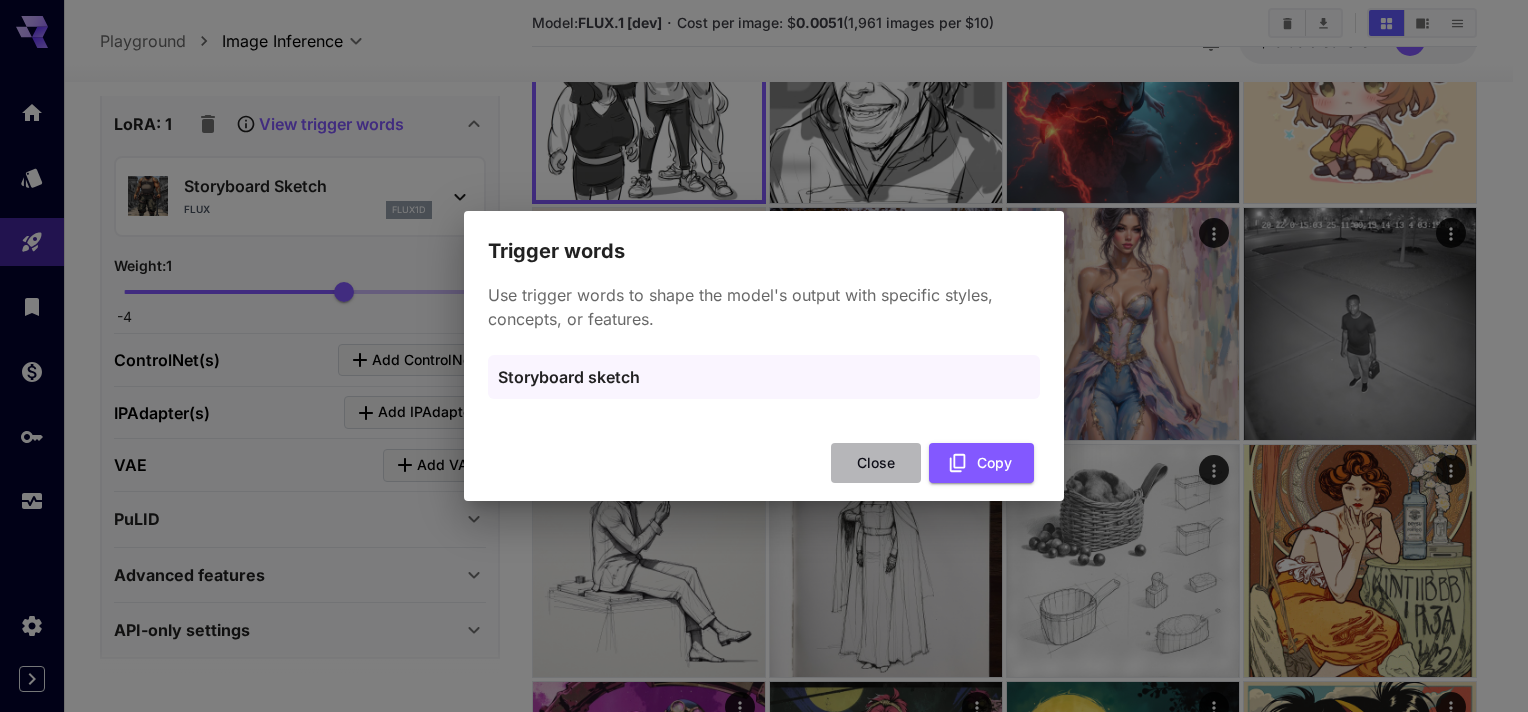 click on "Close" at bounding box center [876, 463] 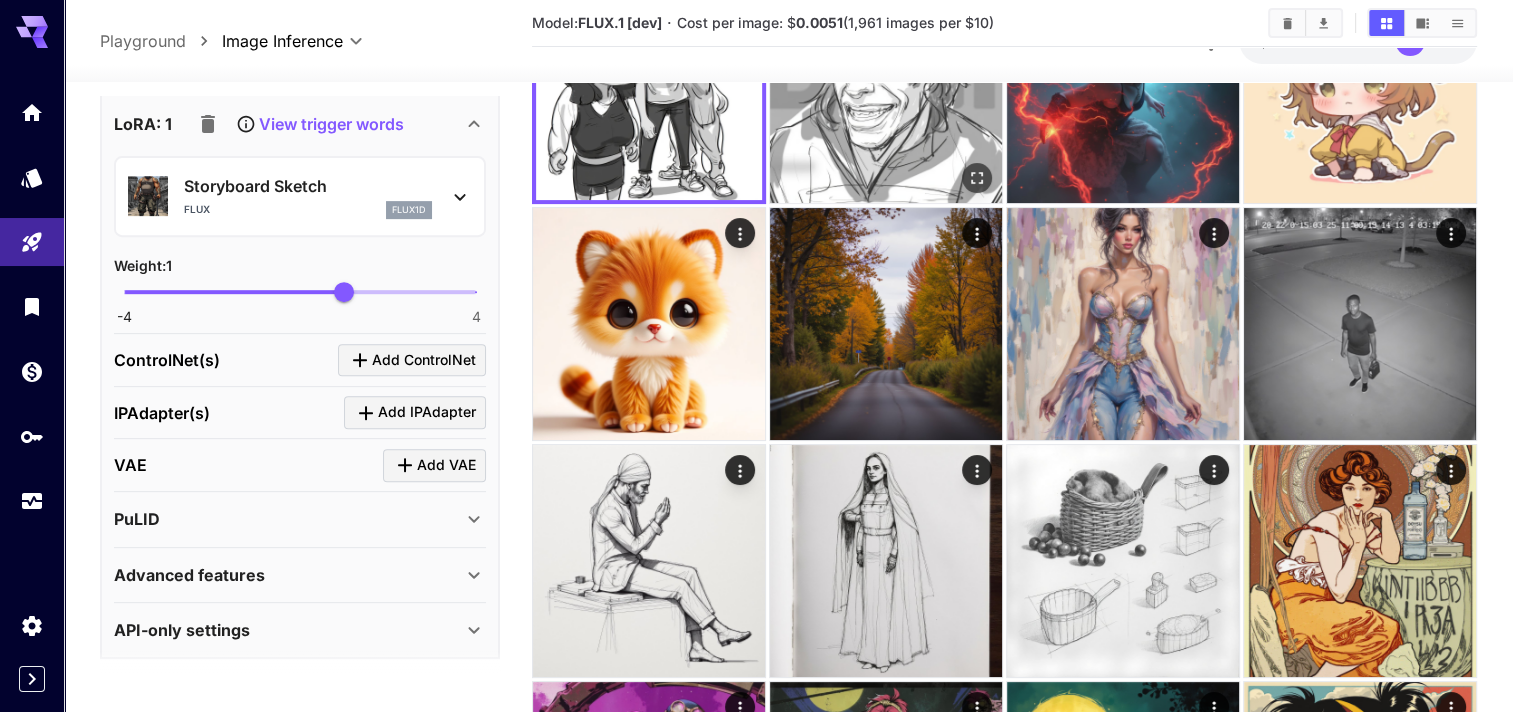 scroll, scrollTop: 0, scrollLeft: 0, axis: both 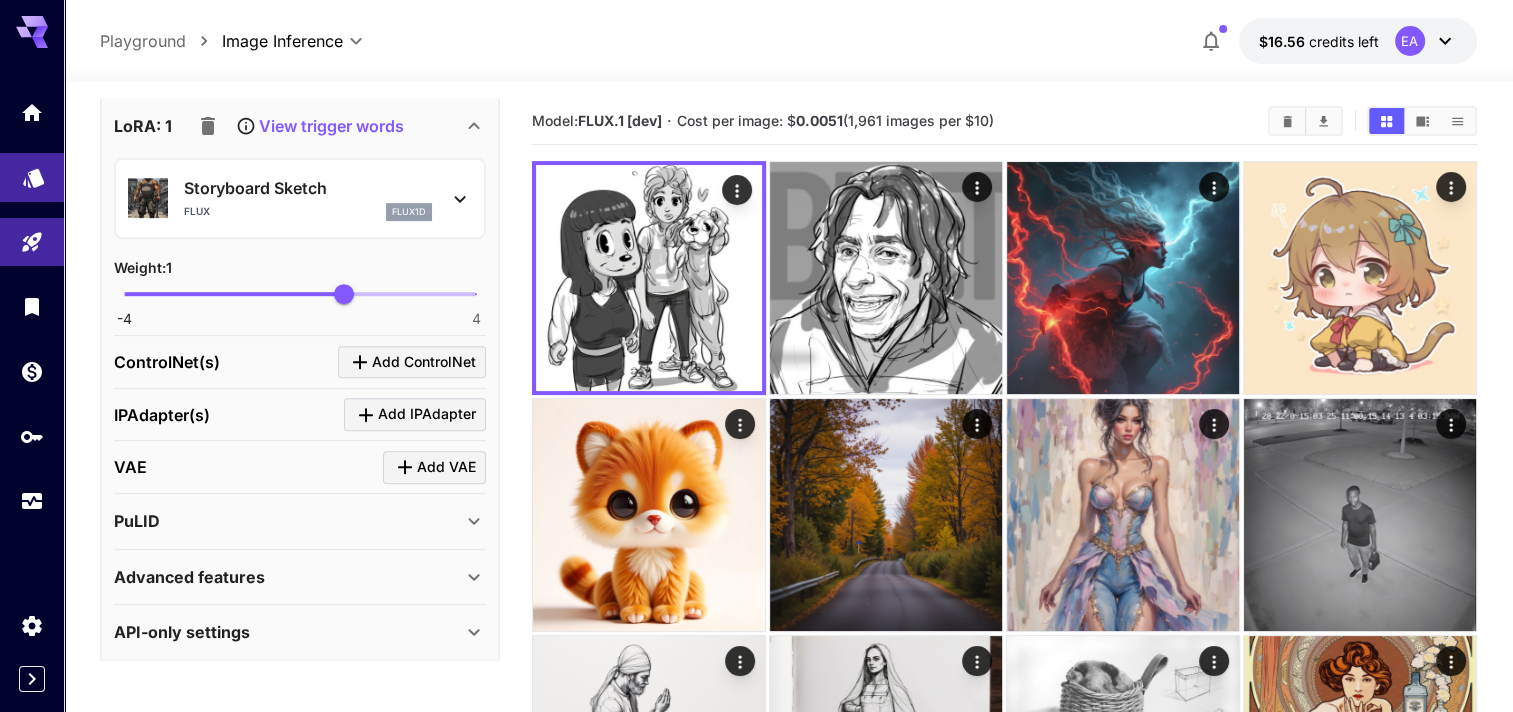 click at bounding box center [32, 177] 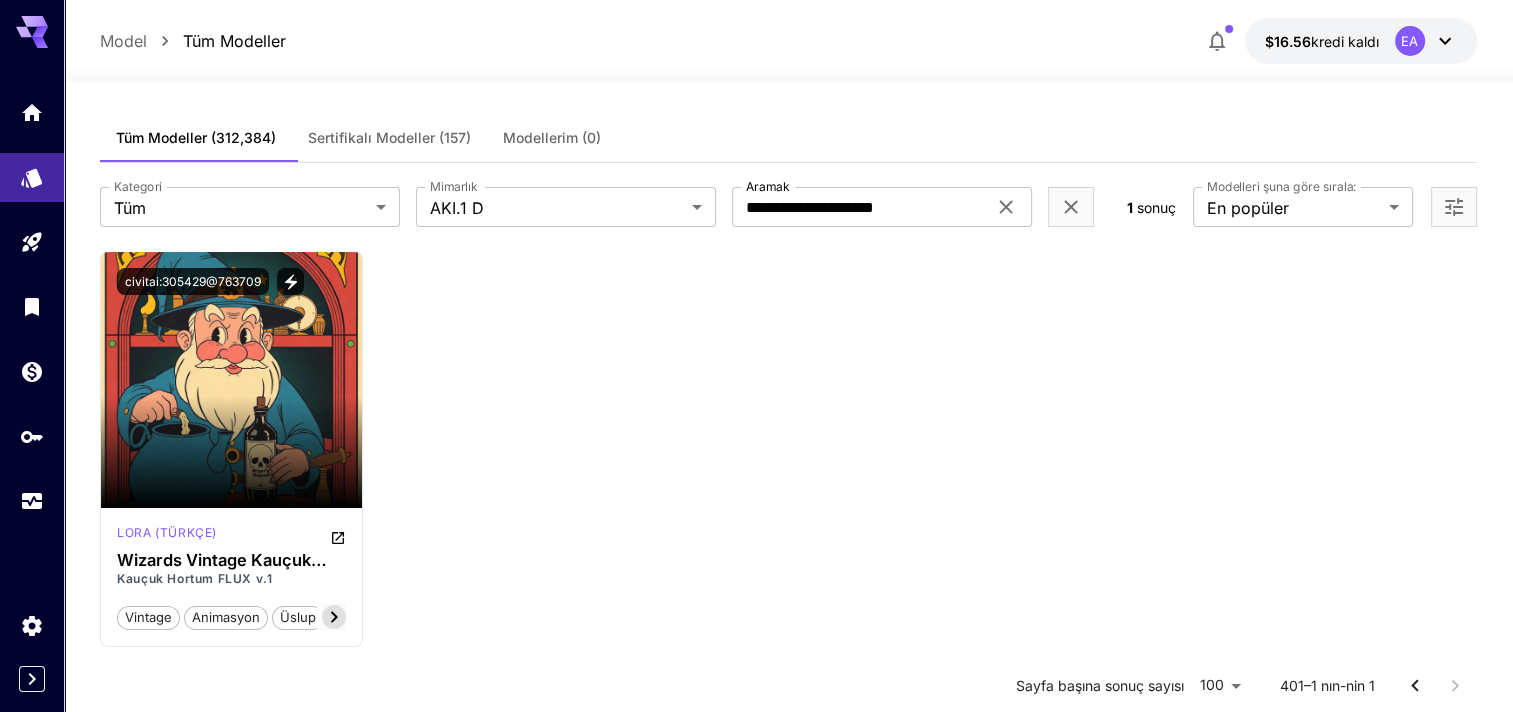 drag, startPoint x: 336, startPoint y: 340, endPoint x: 955, endPoint y: 364, distance: 619.4651 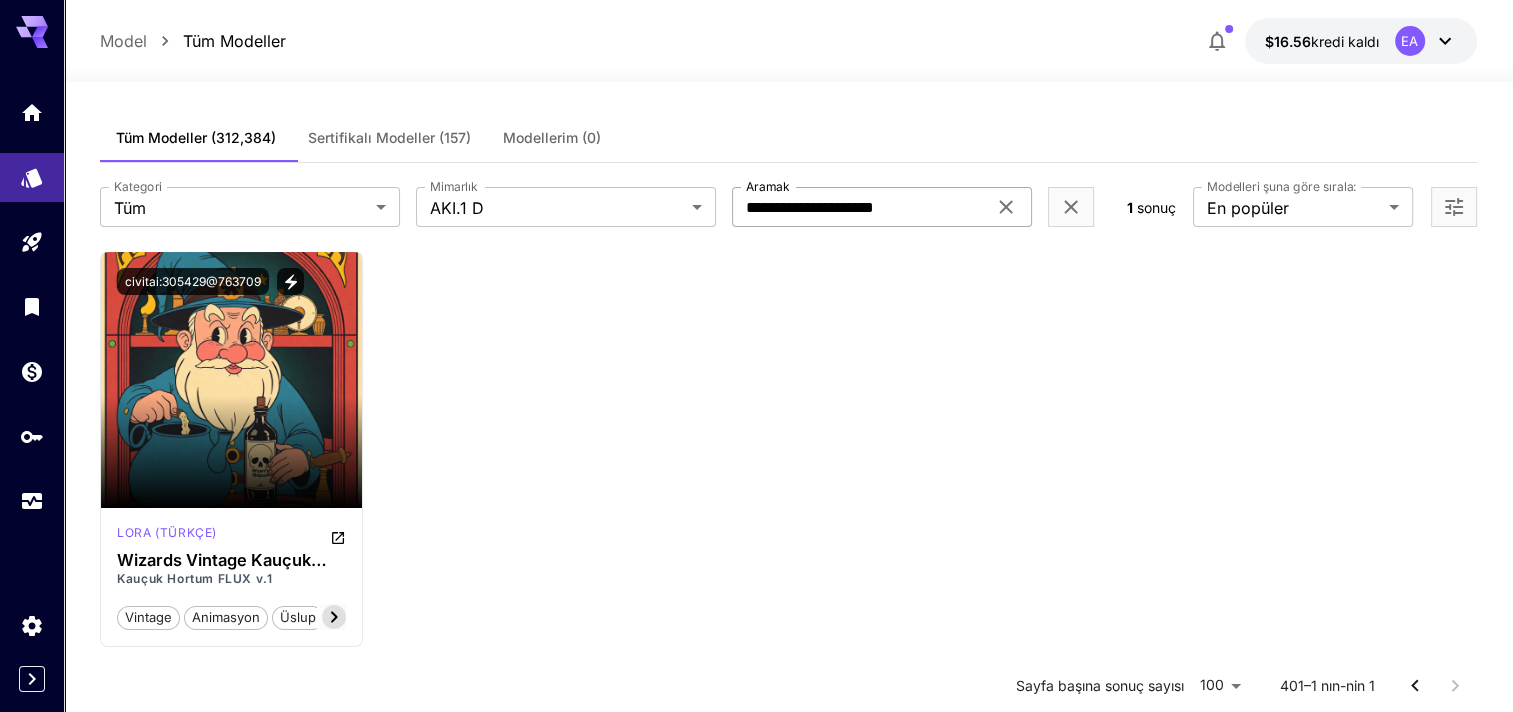 click 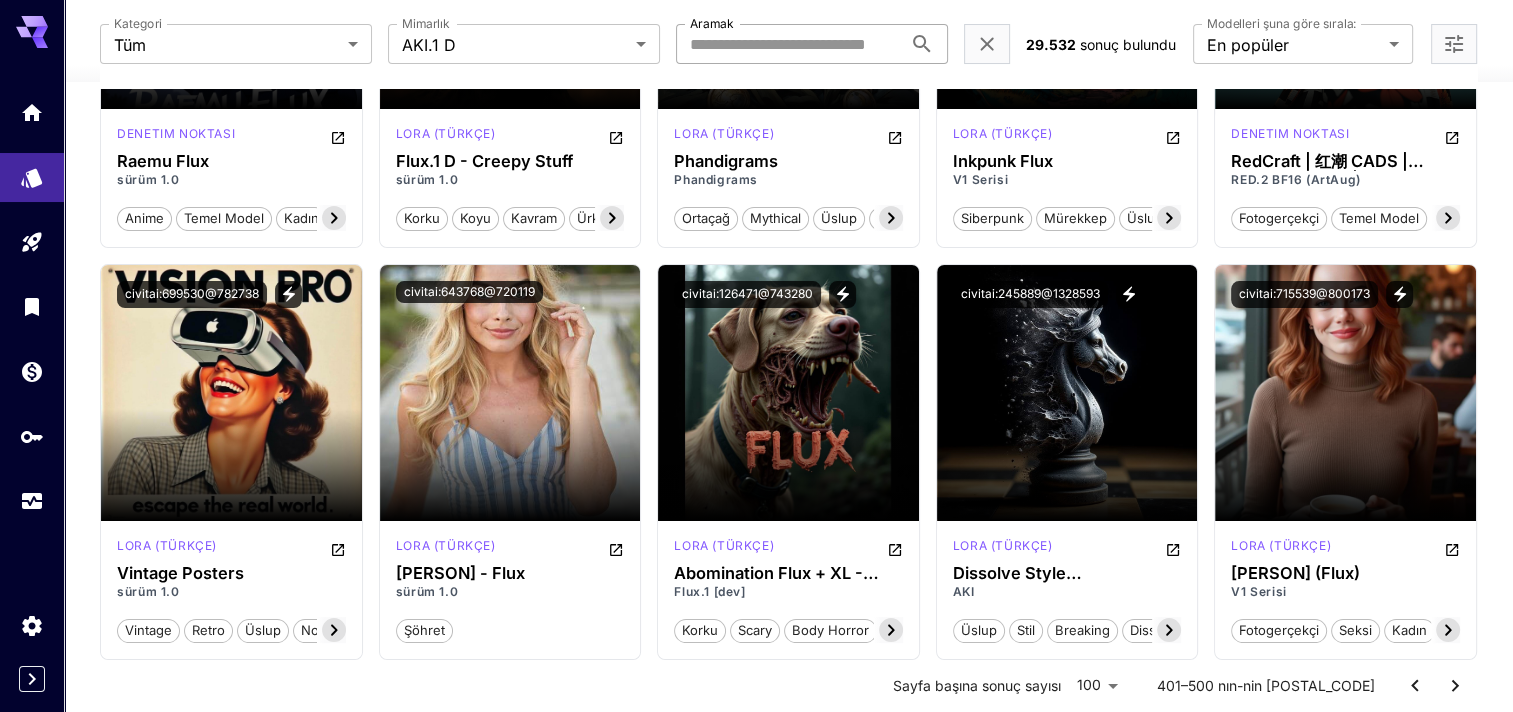 scroll, scrollTop: 7883, scrollLeft: 0, axis: vertical 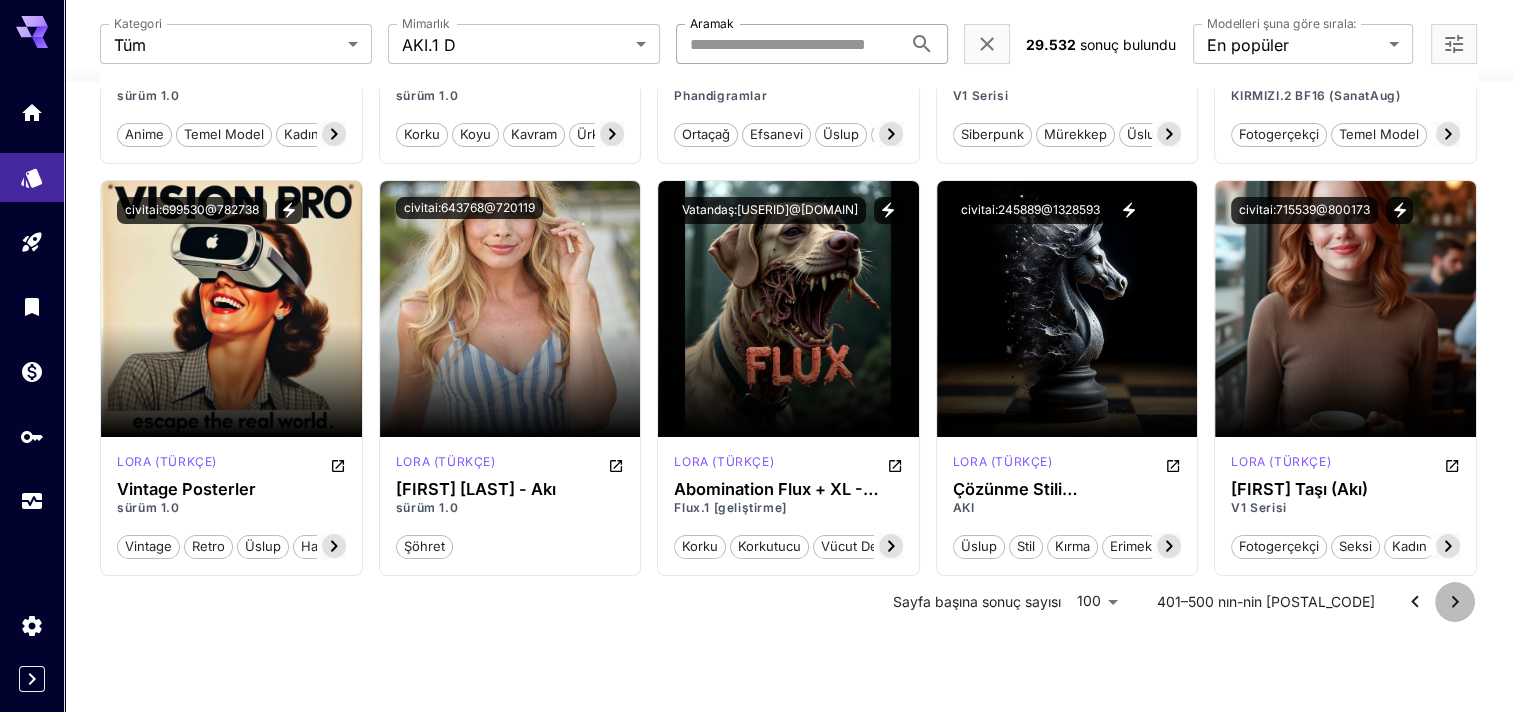 click 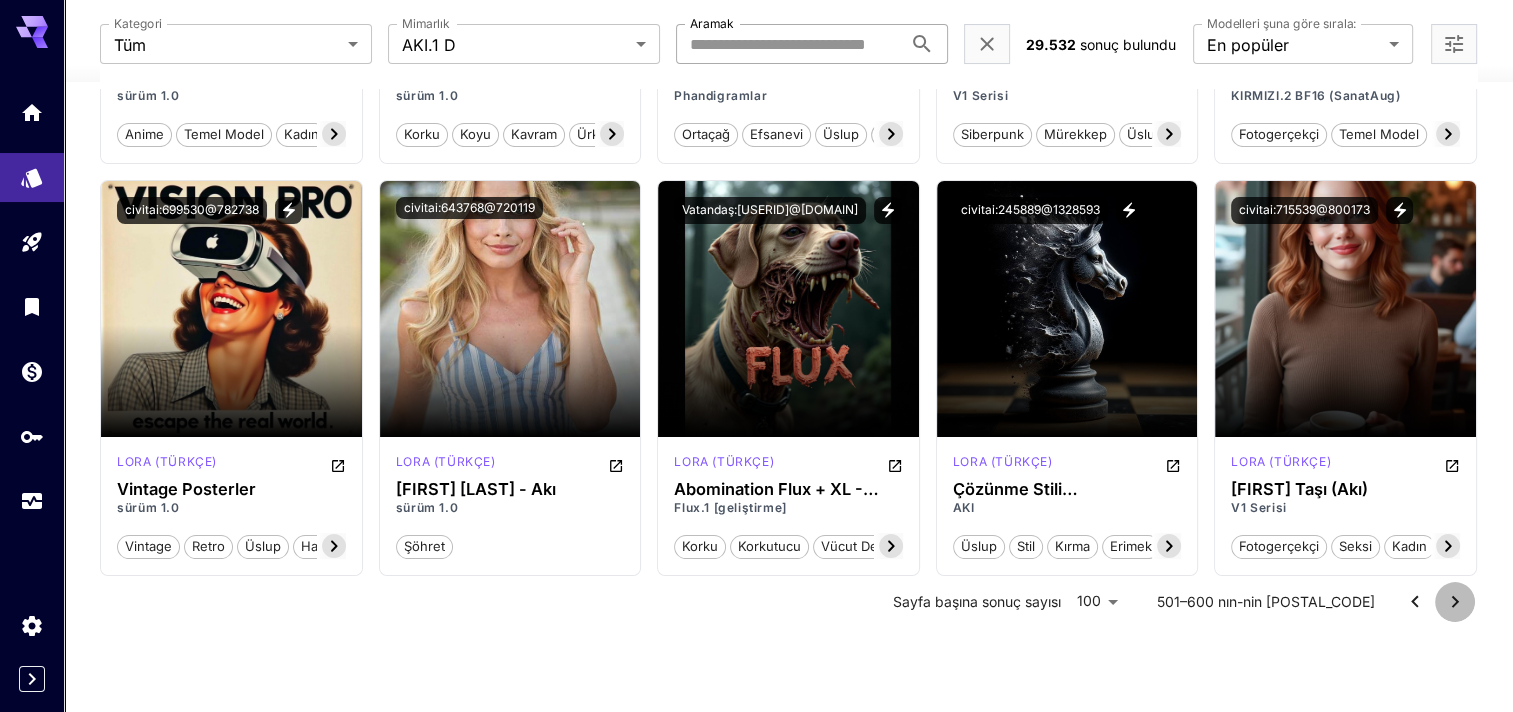 click 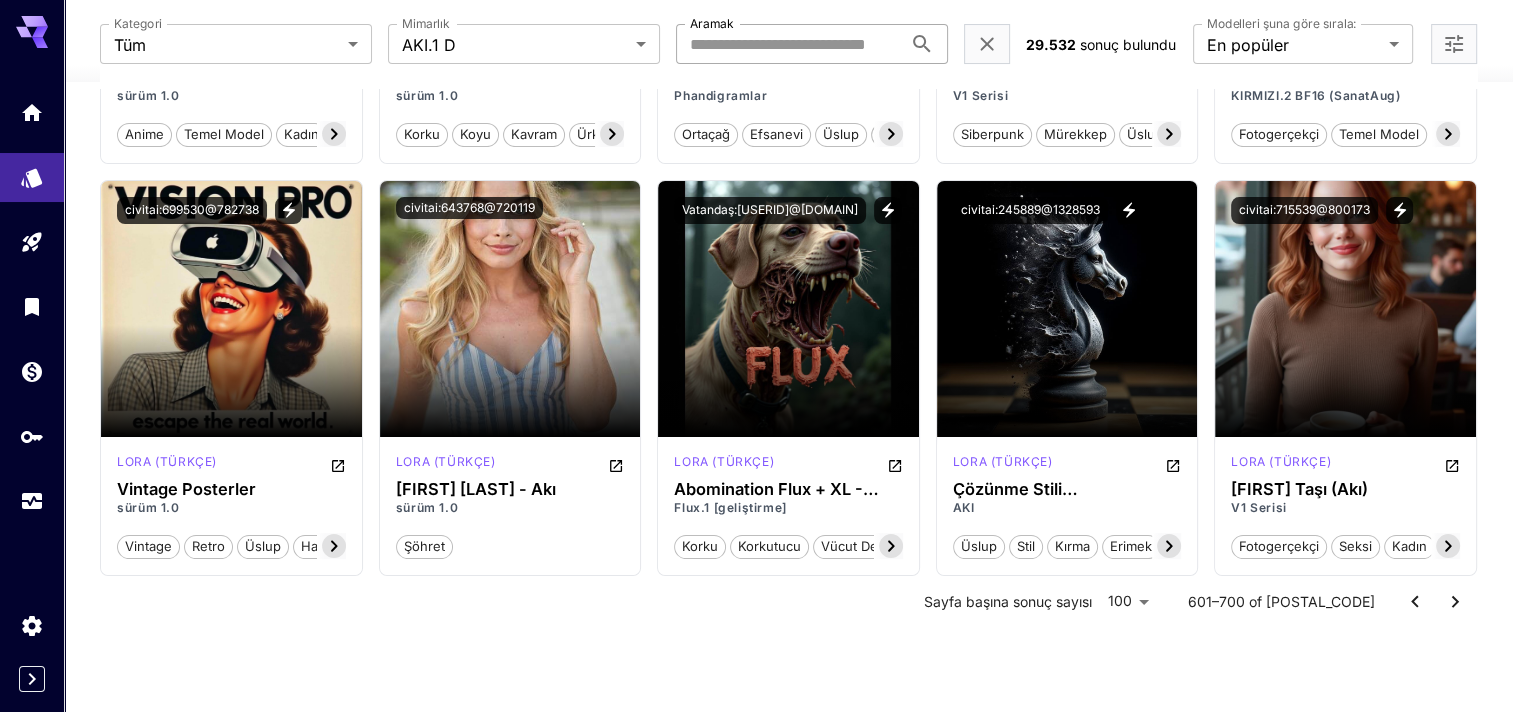click 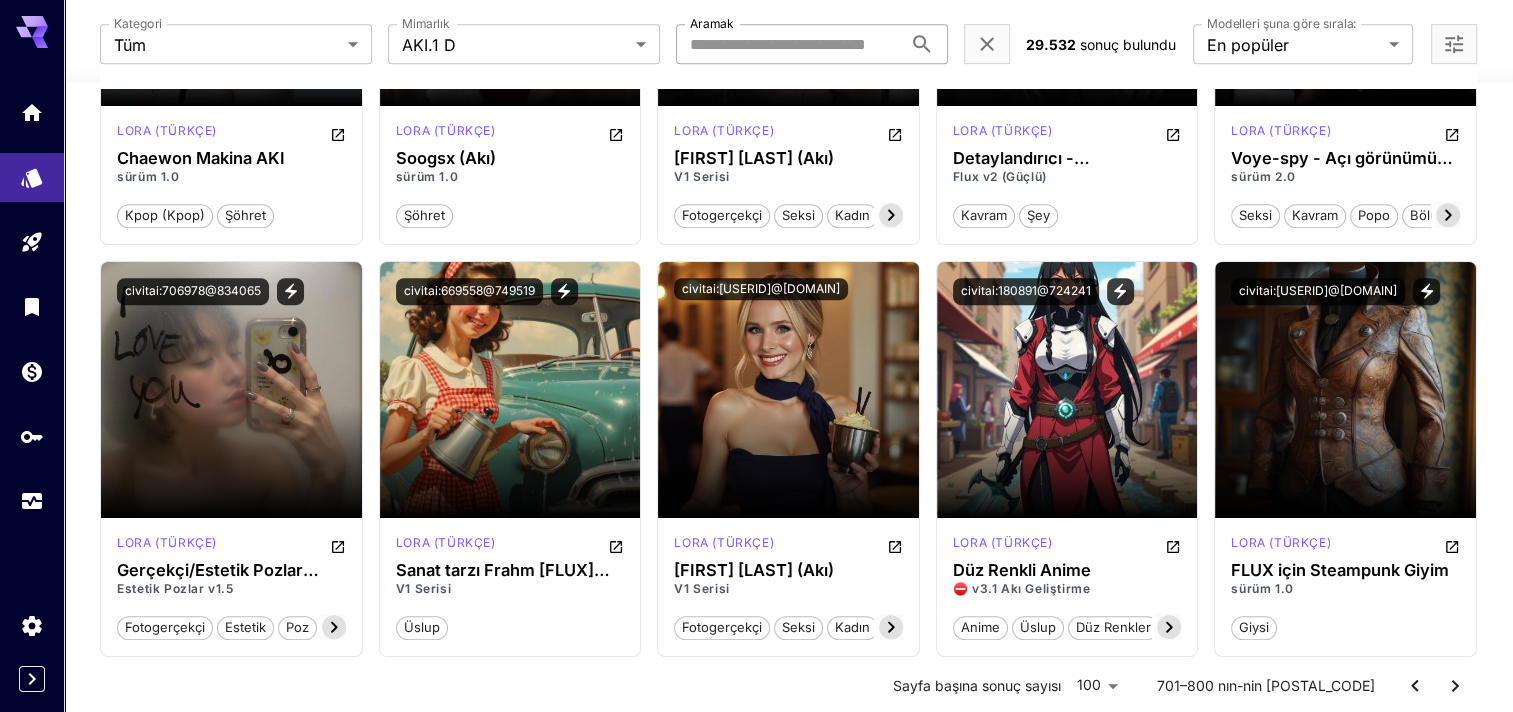 scroll, scrollTop: 8683, scrollLeft: 0, axis: vertical 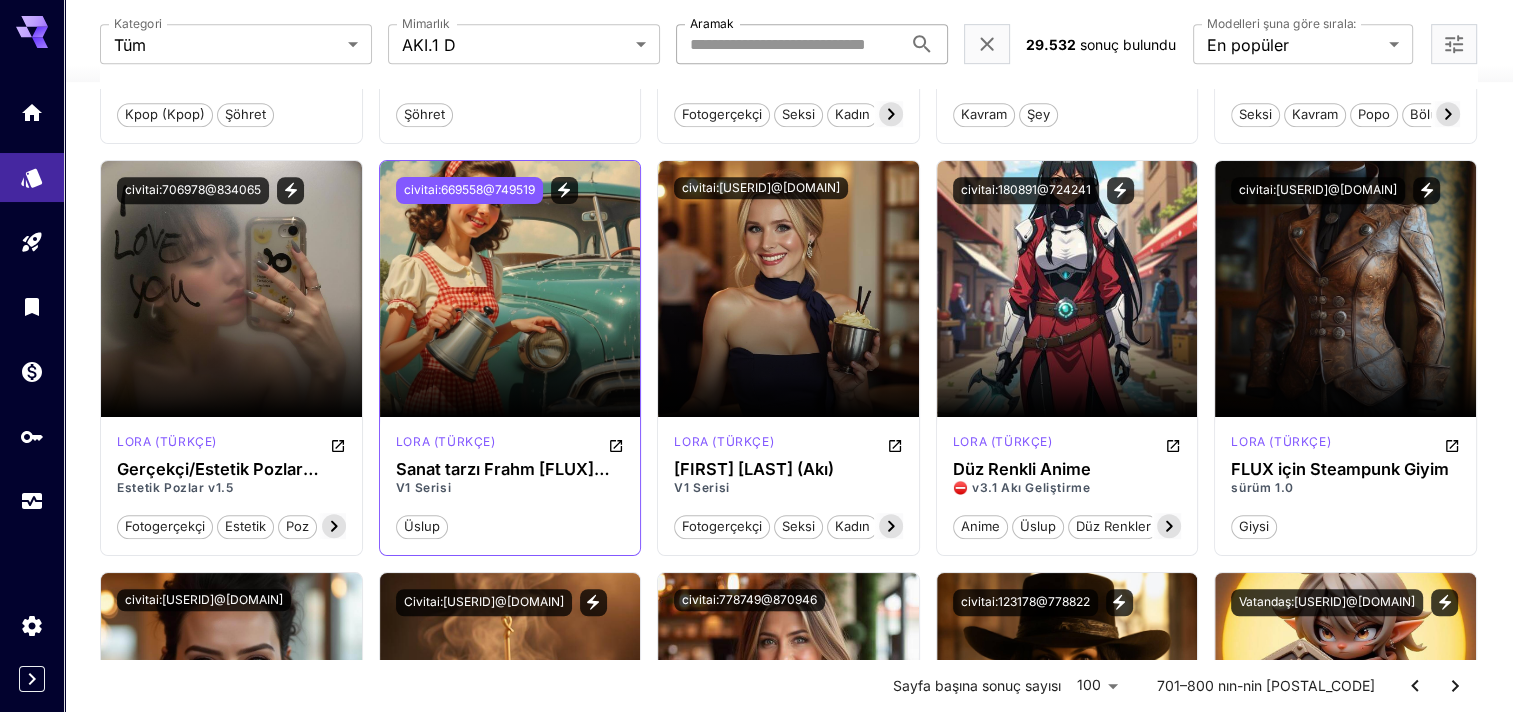 click on "civitai:669558@749519" at bounding box center (469, 190) 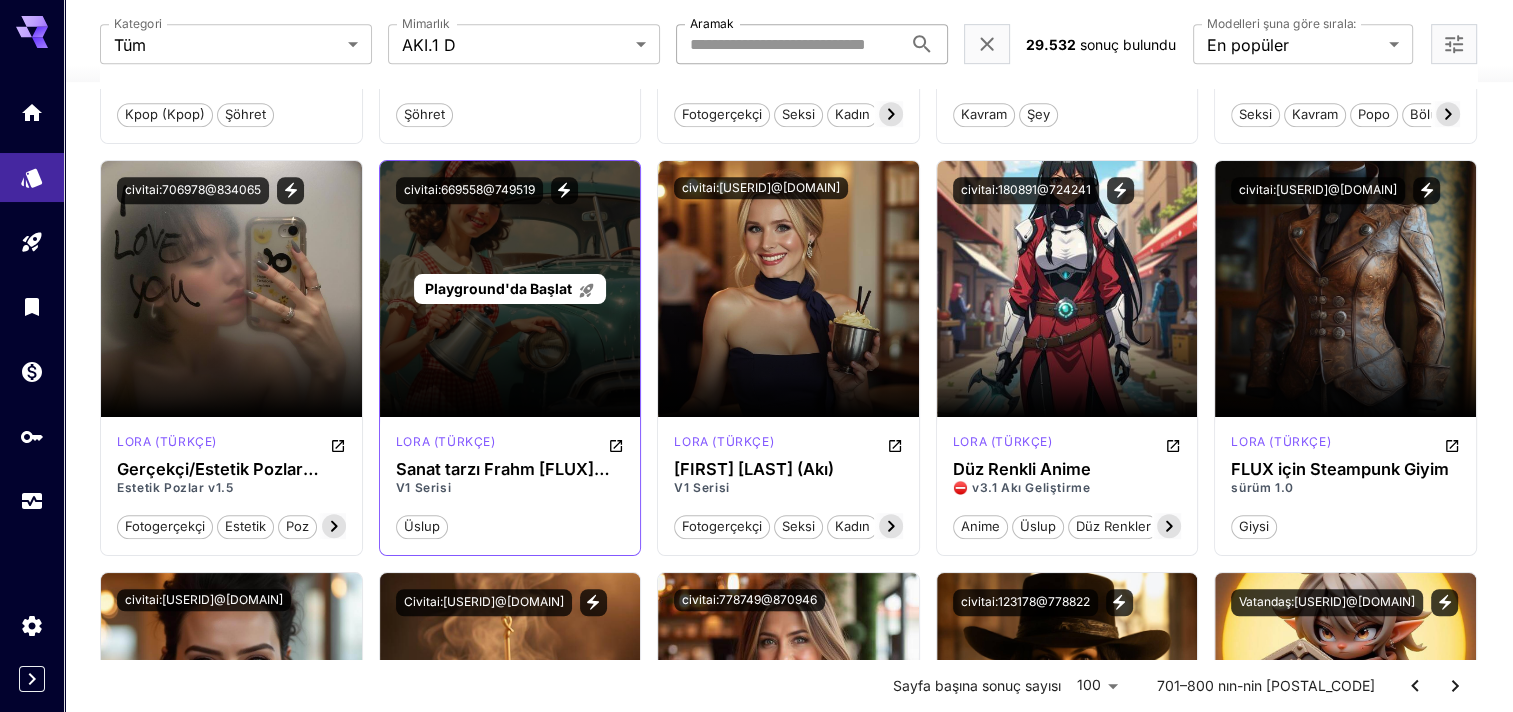 click on "Playground'da Başlat" at bounding box center [498, 288] 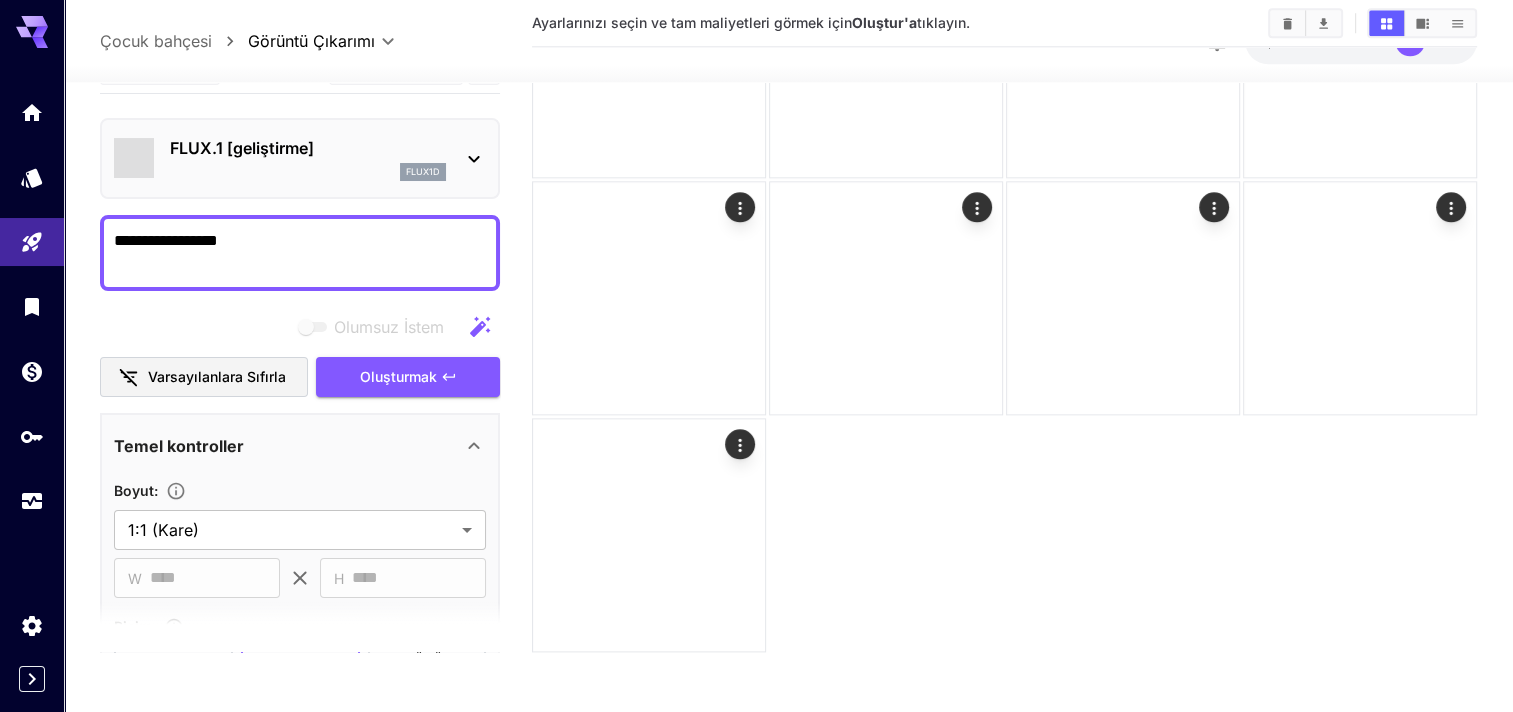 scroll, scrollTop: 2348, scrollLeft: 0, axis: vertical 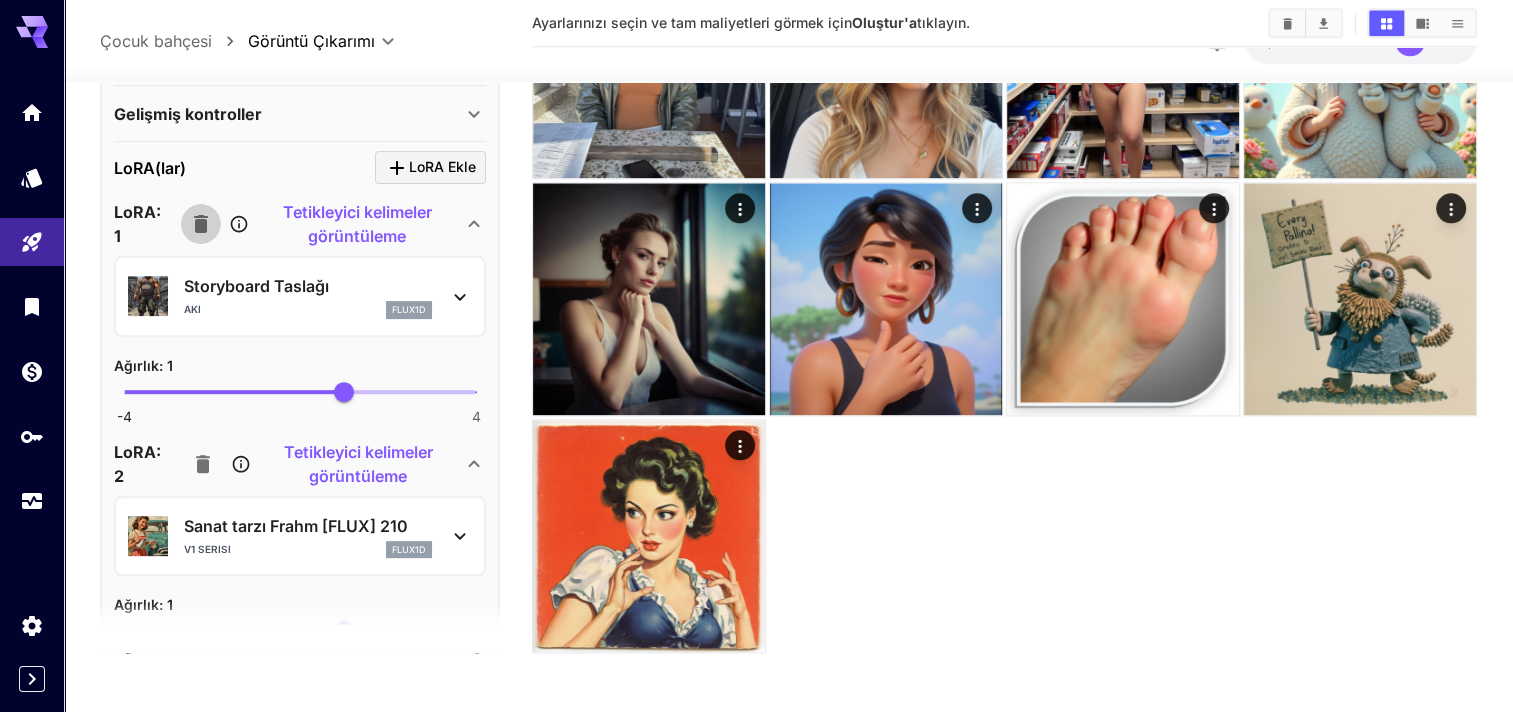 click 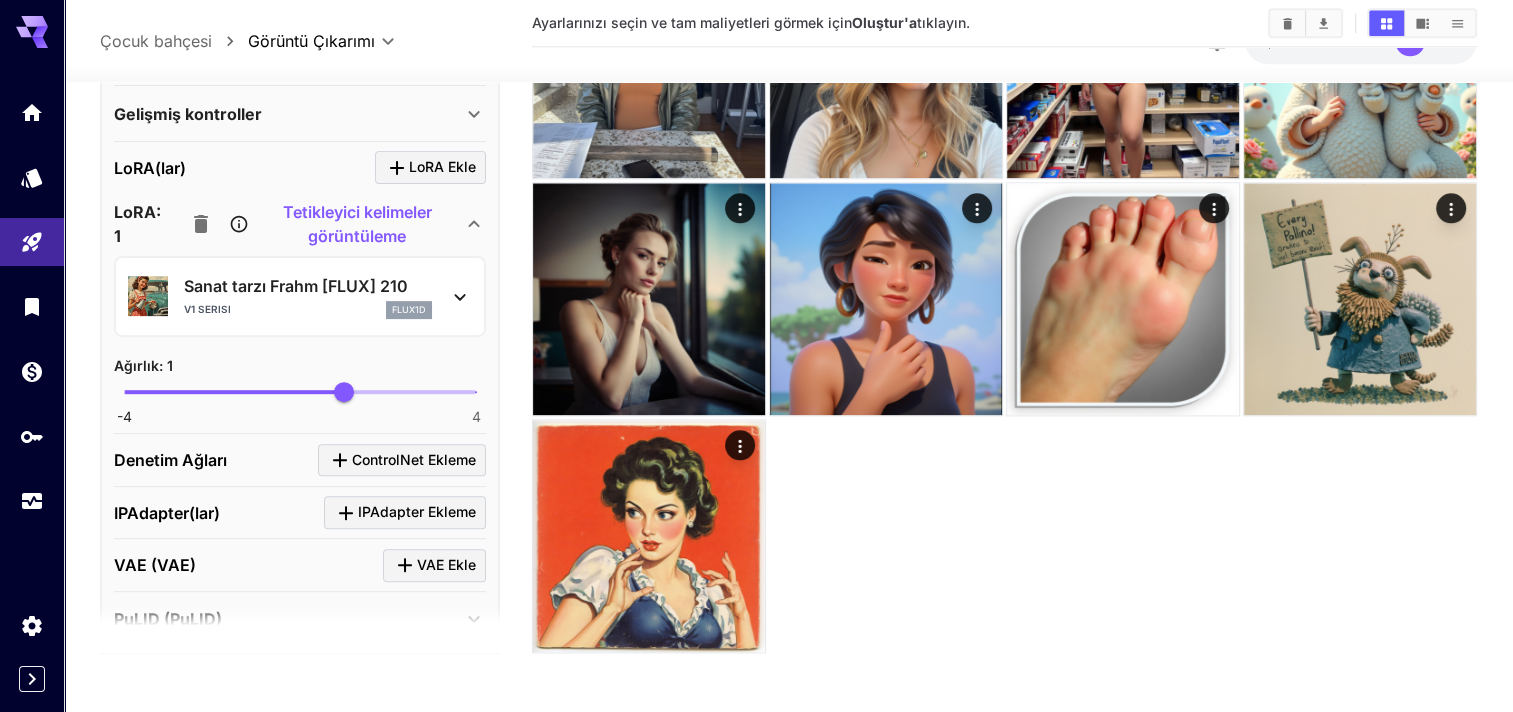 click on "Tetikleyici kelimeler görüntüleme" at bounding box center [357, 224] 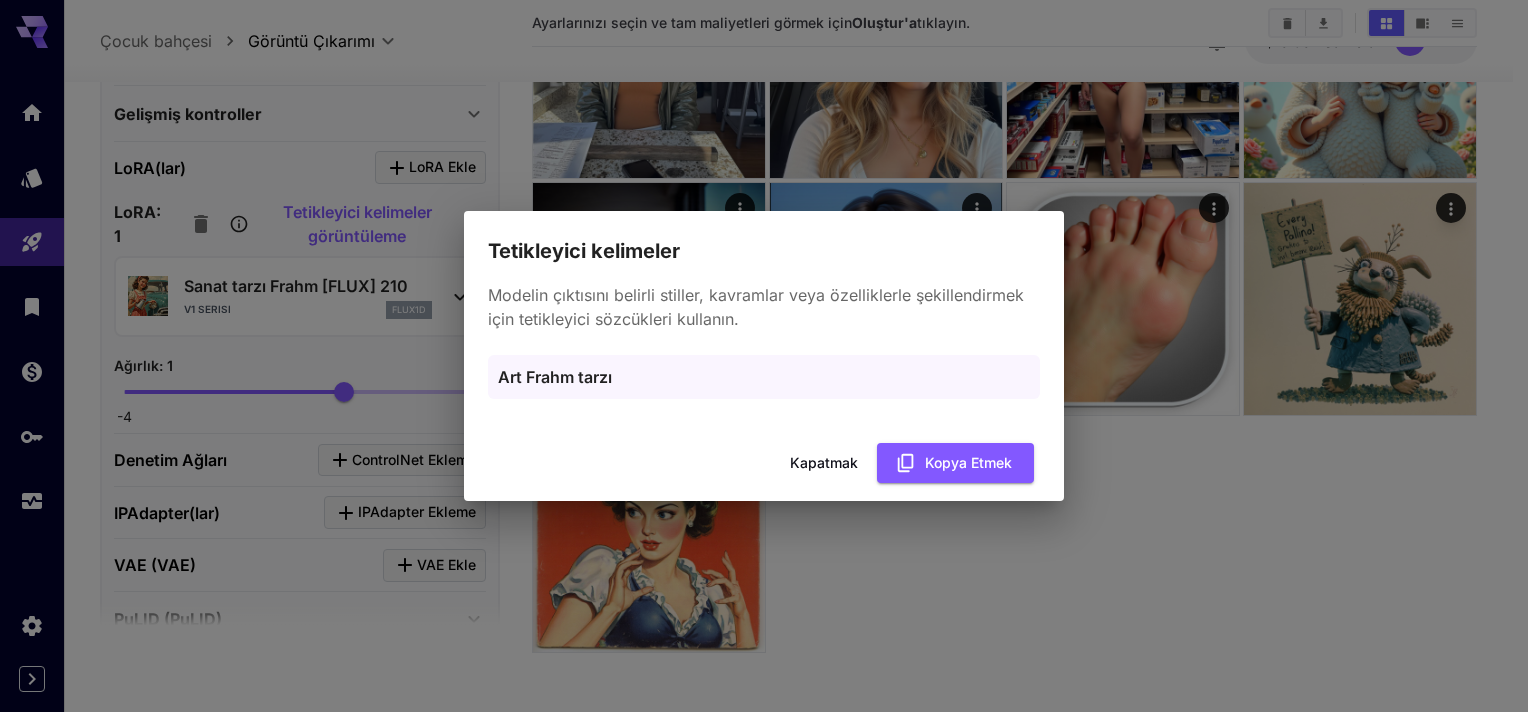 click on "Tetikleyici kelimeler Modelin çıktısını belirli stiller, kavramlar veya özelliklerle şekillendirmek için tetikleyici sözcükleri kullanın. Art Frahm tarzı Kapatmak Kopya etmek" at bounding box center (764, 356) 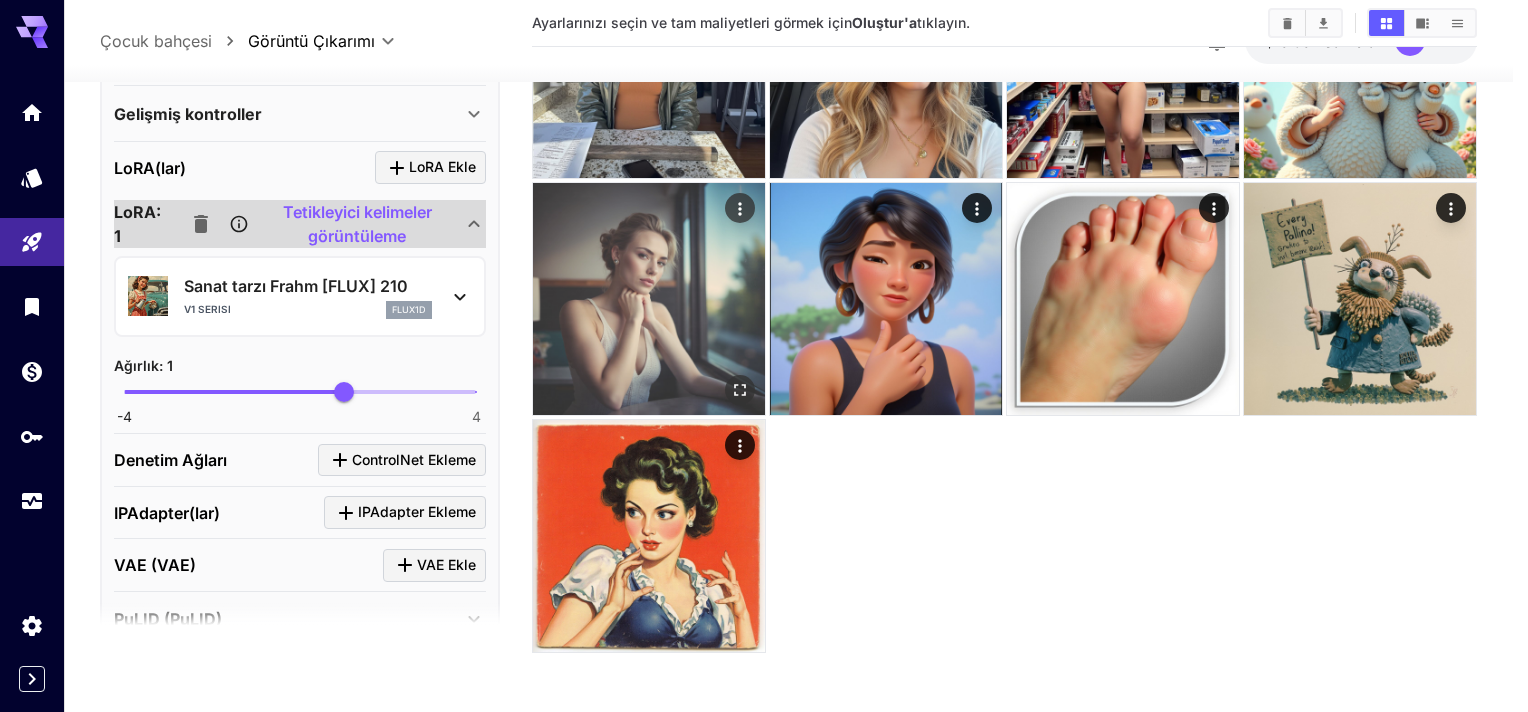 type 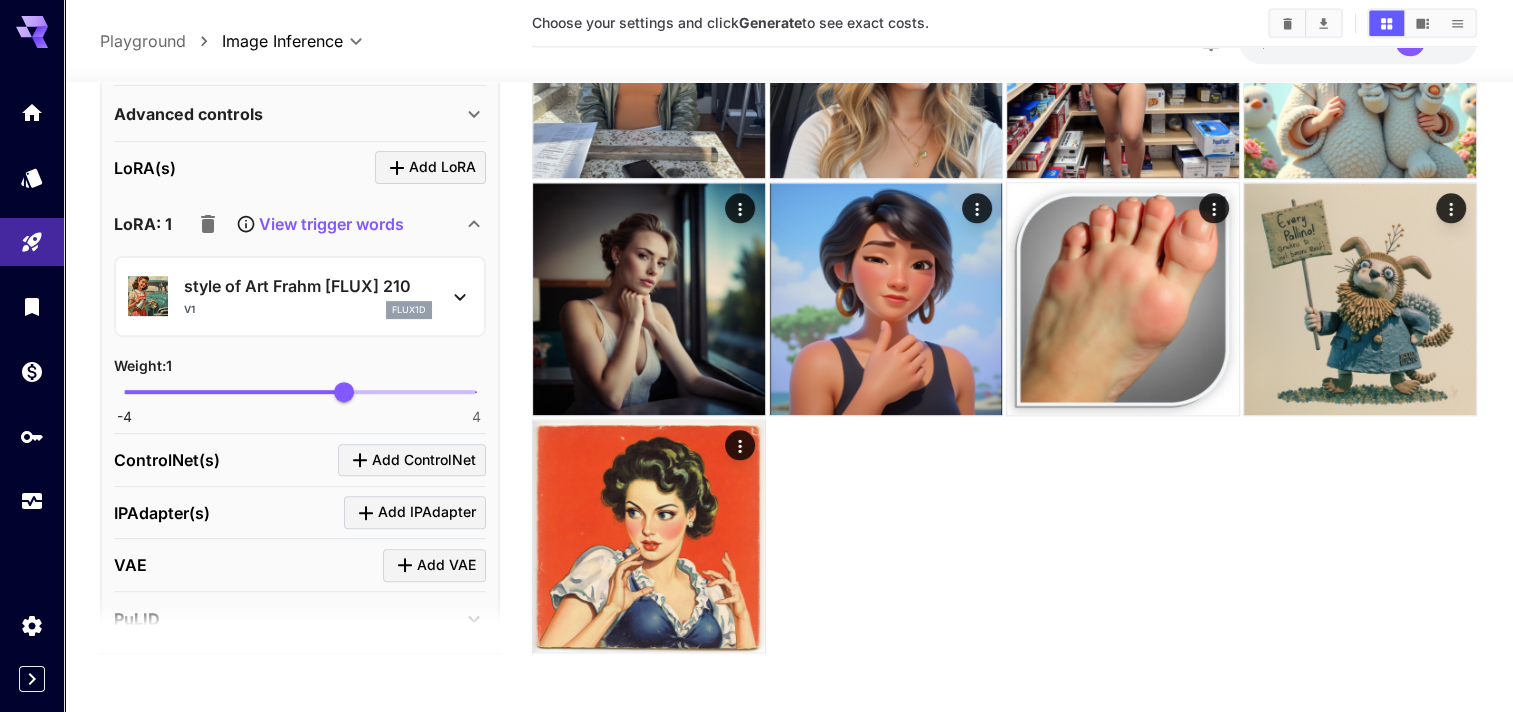 click on "View trigger words" at bounding box center [331, 224] 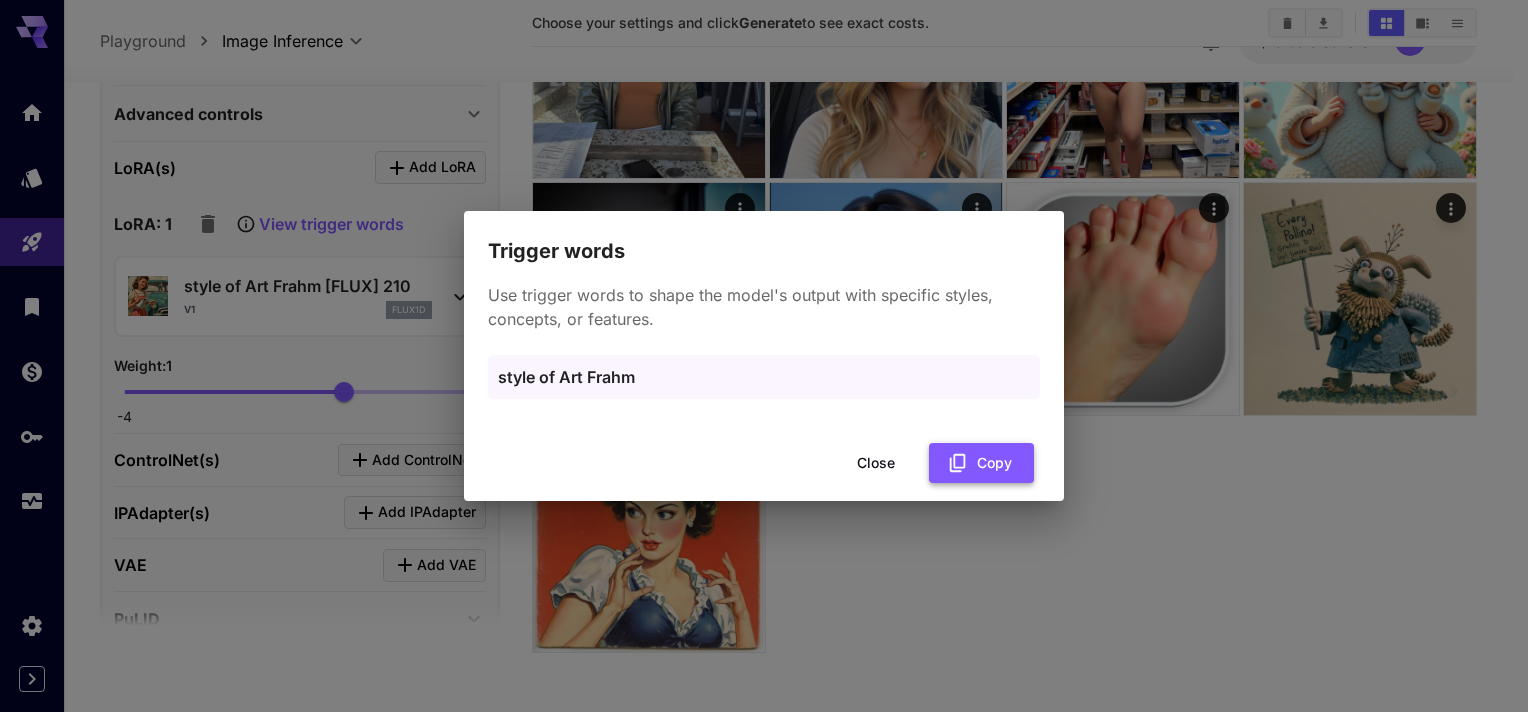 click on "Copy" at bounding box center [981, 463] 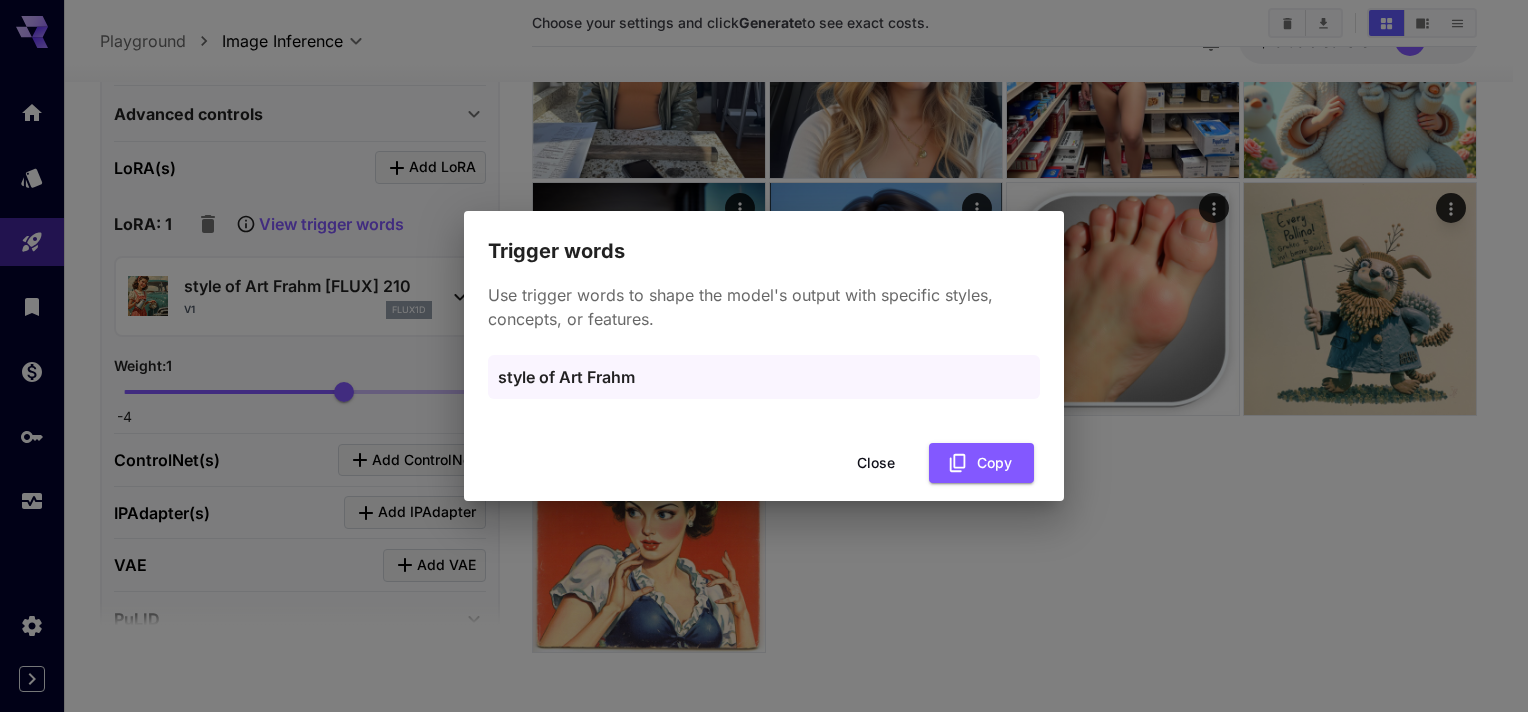 click on "Close" at bounding box center (876, 463) 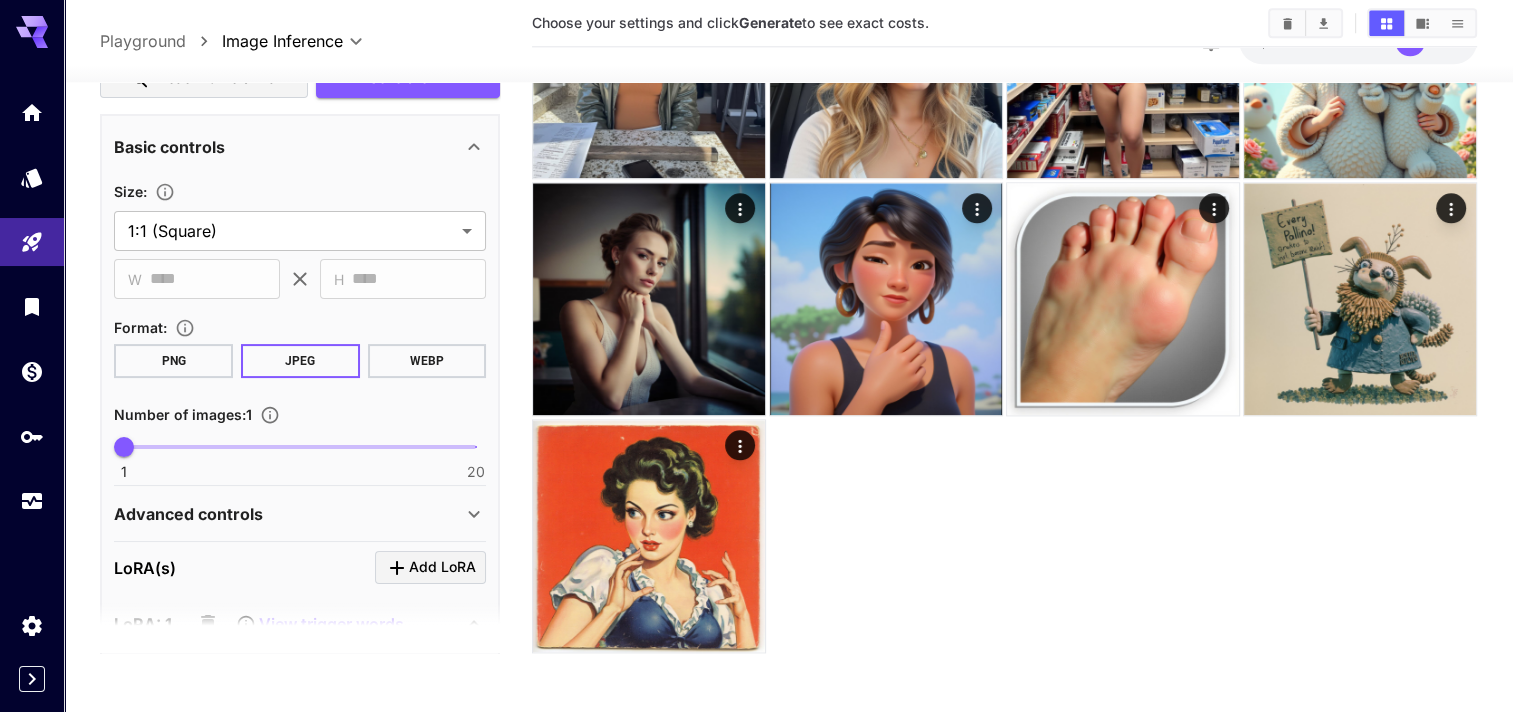 scroll, scrollTop: 0, scrollLeft: 0, axis: both 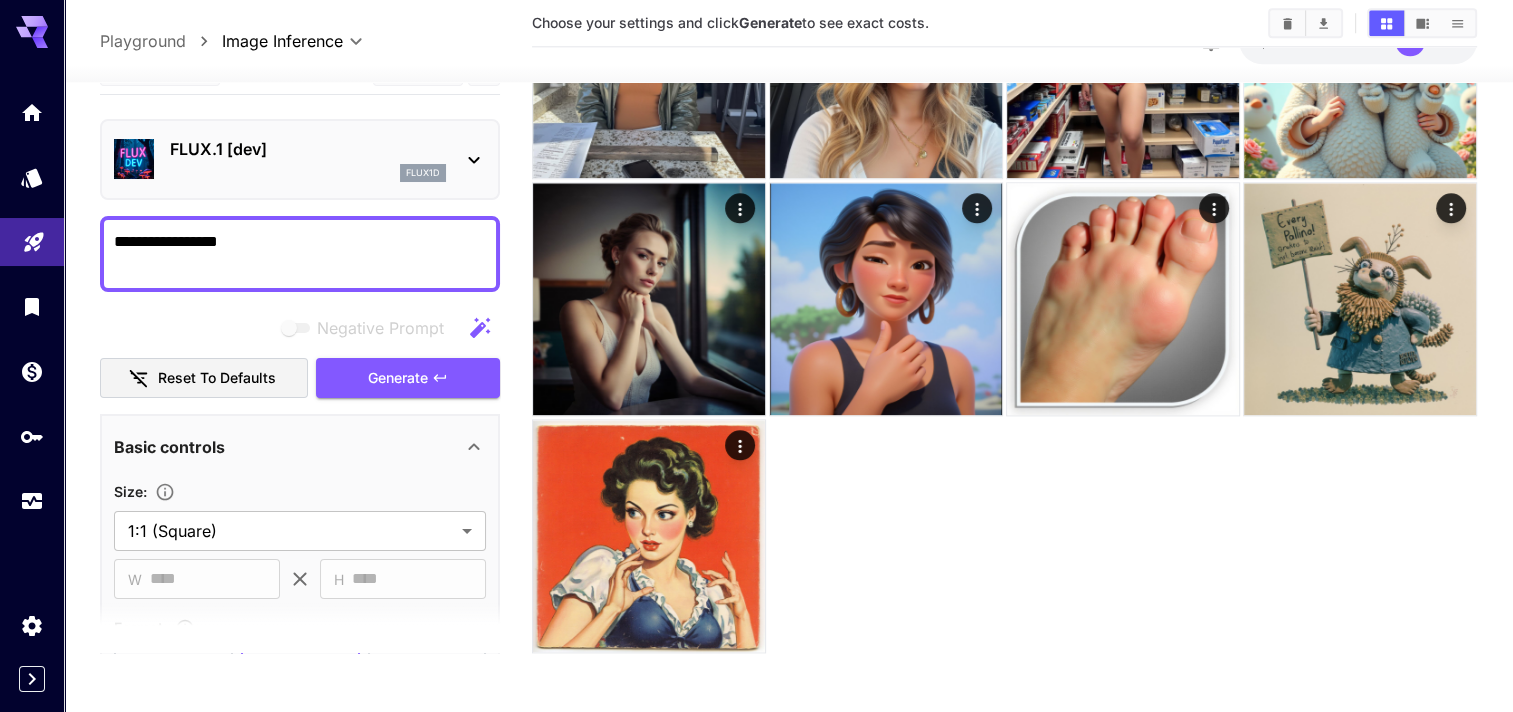 drag, startPoint x: 306, startPoint y: 233, endPoint x: 0, endPoint y: 243, distance: 306.16336 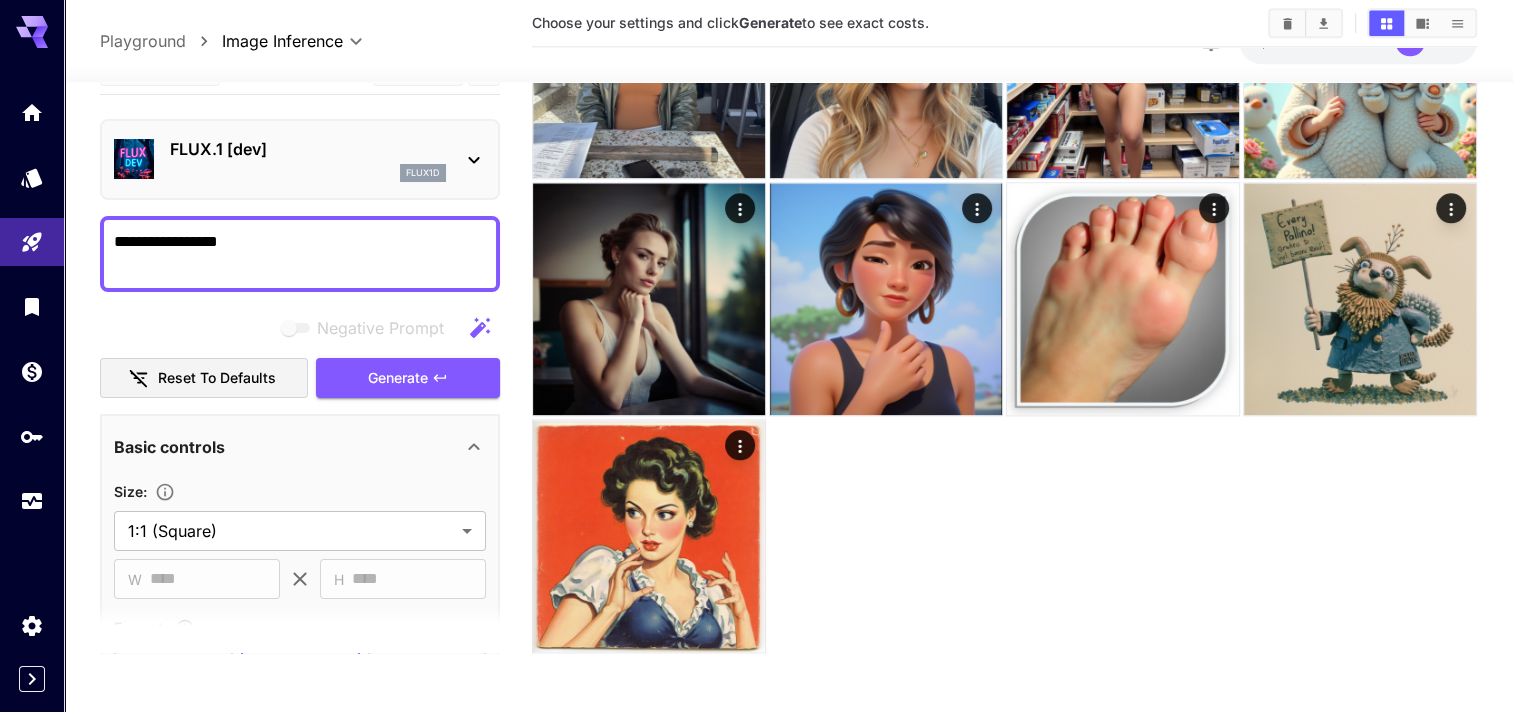 paste on "*" 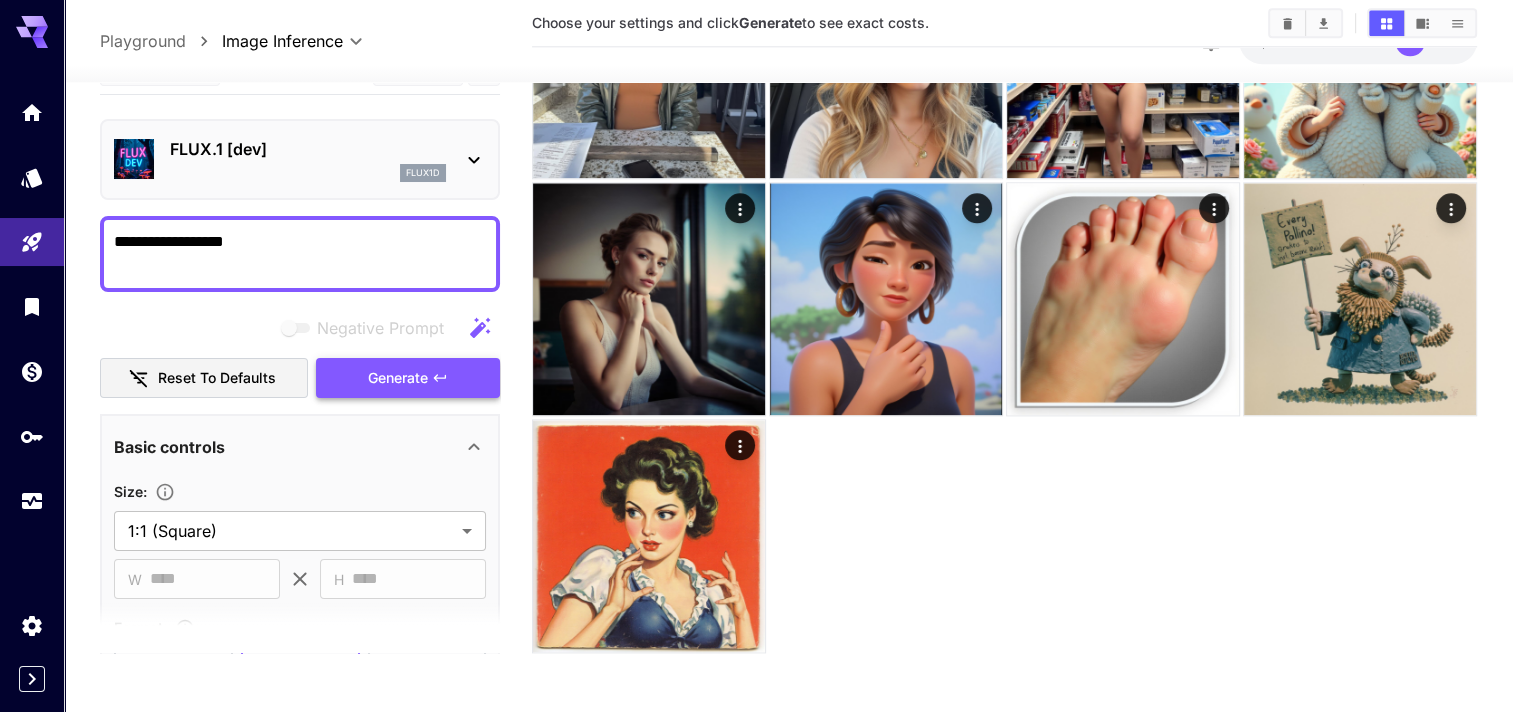 type on "**********" 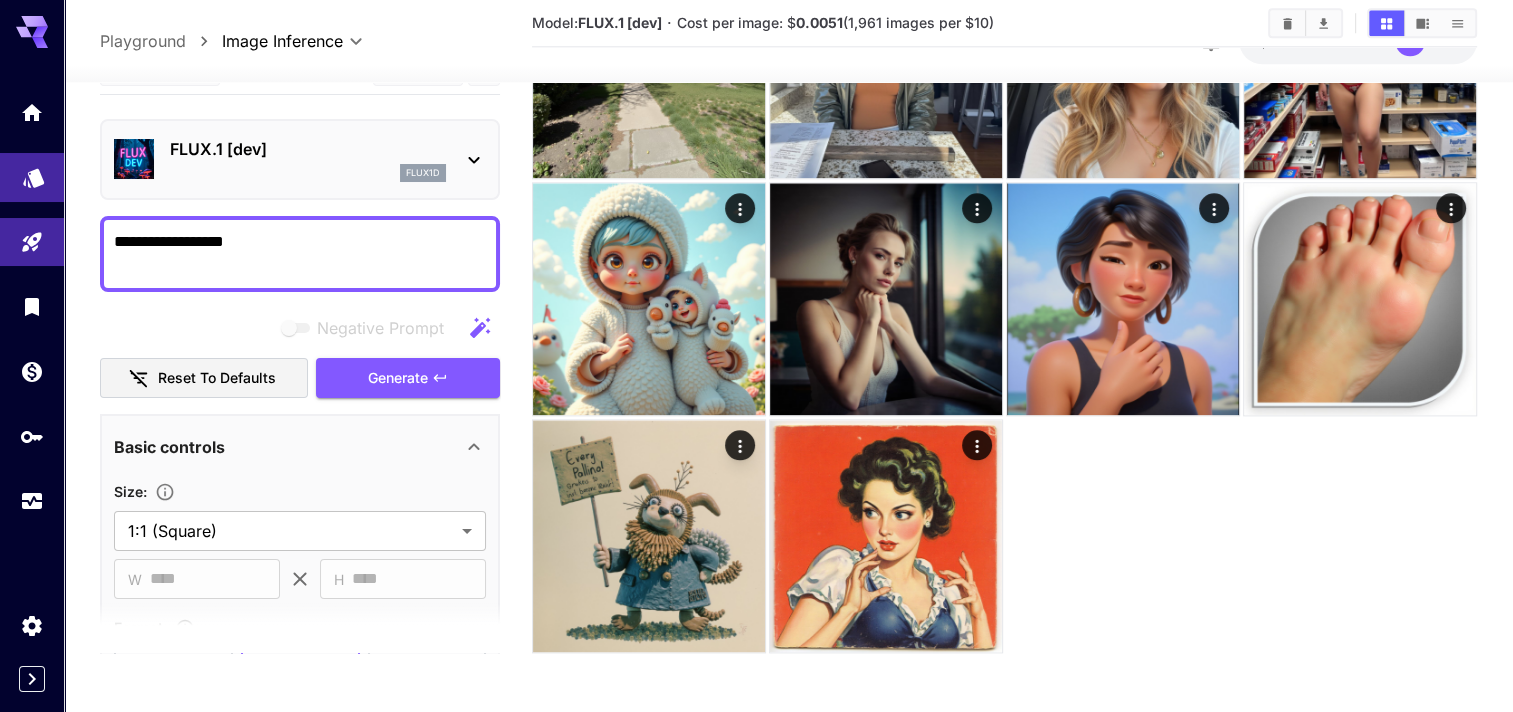 click at bounding box center (32, 177) 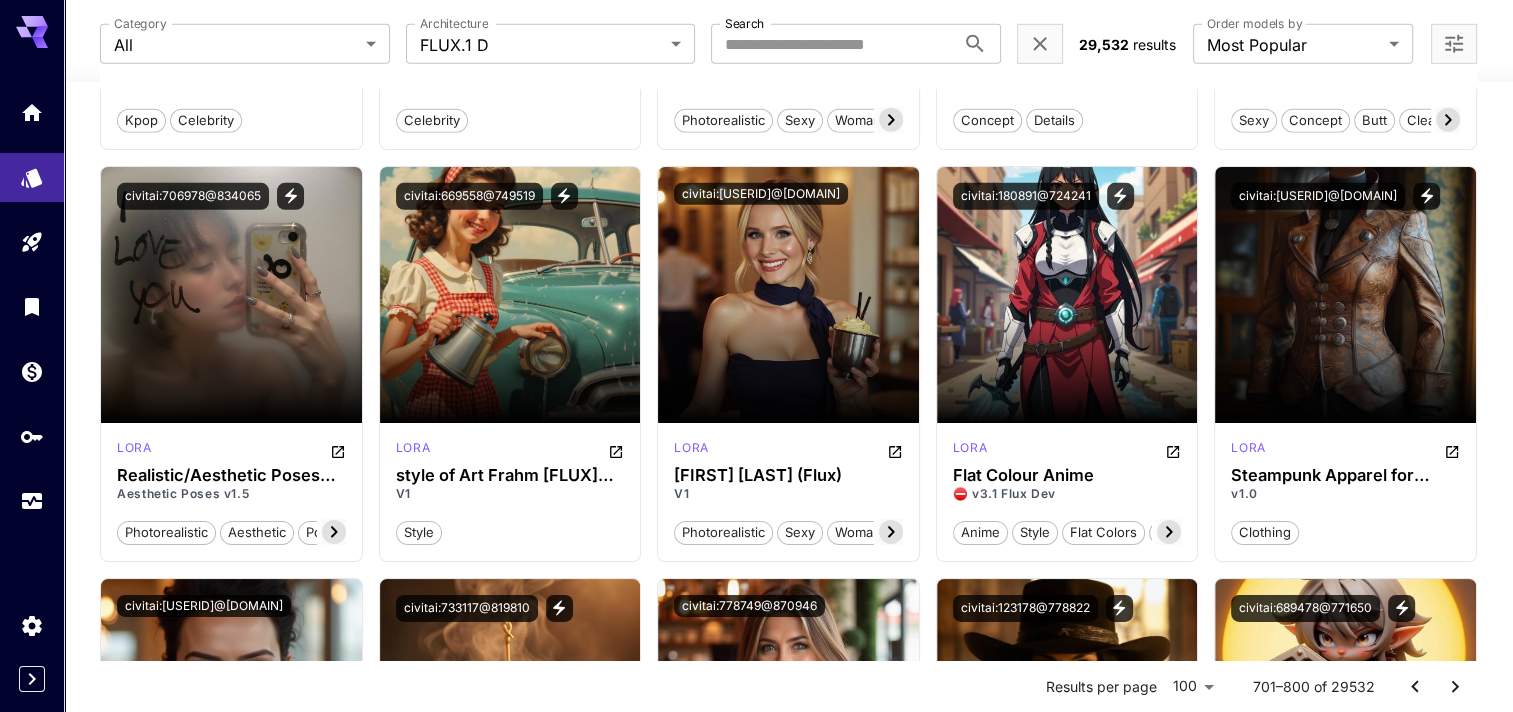 scroll, scrollTop: 6148, scrollLeft: 0, axis: vertical 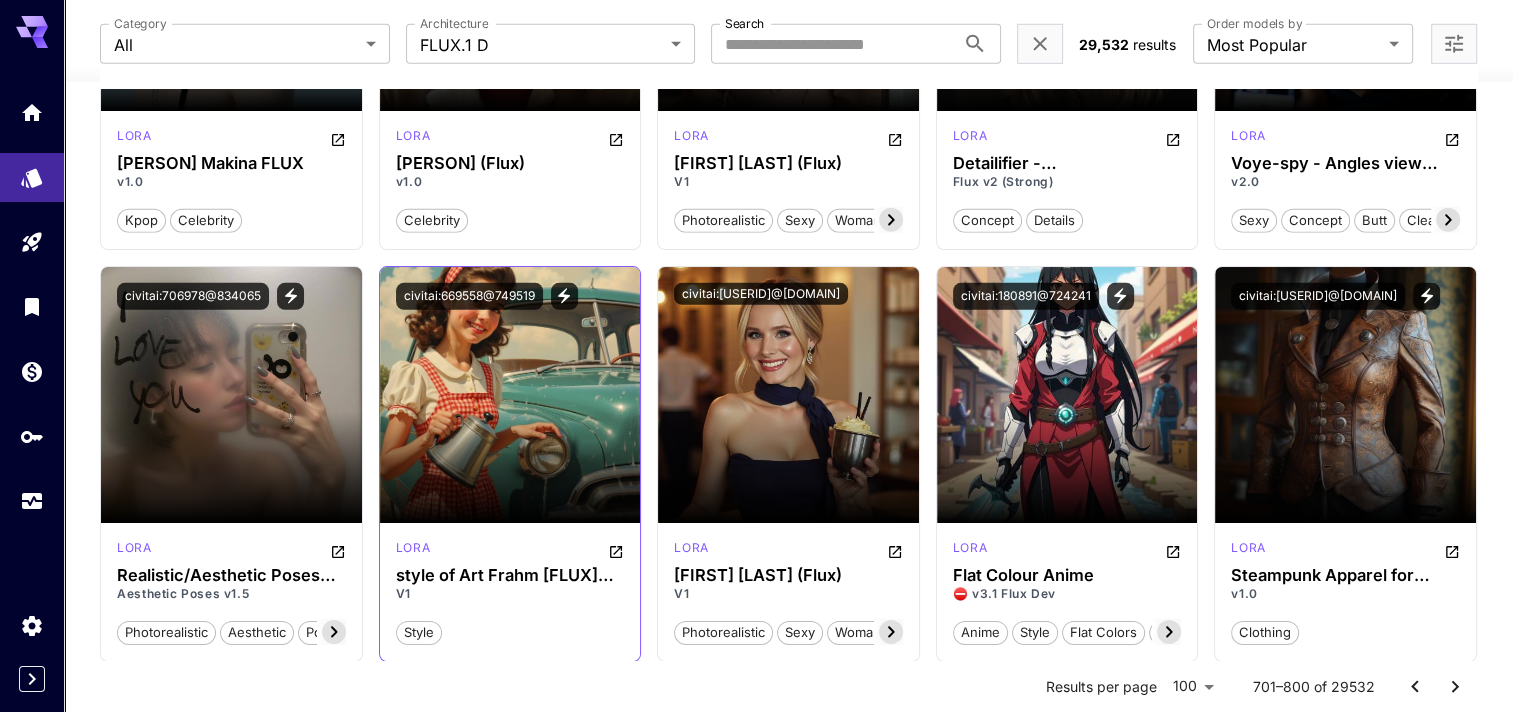 click on "civitai:669558@749519" at bounding box center [510, 296] 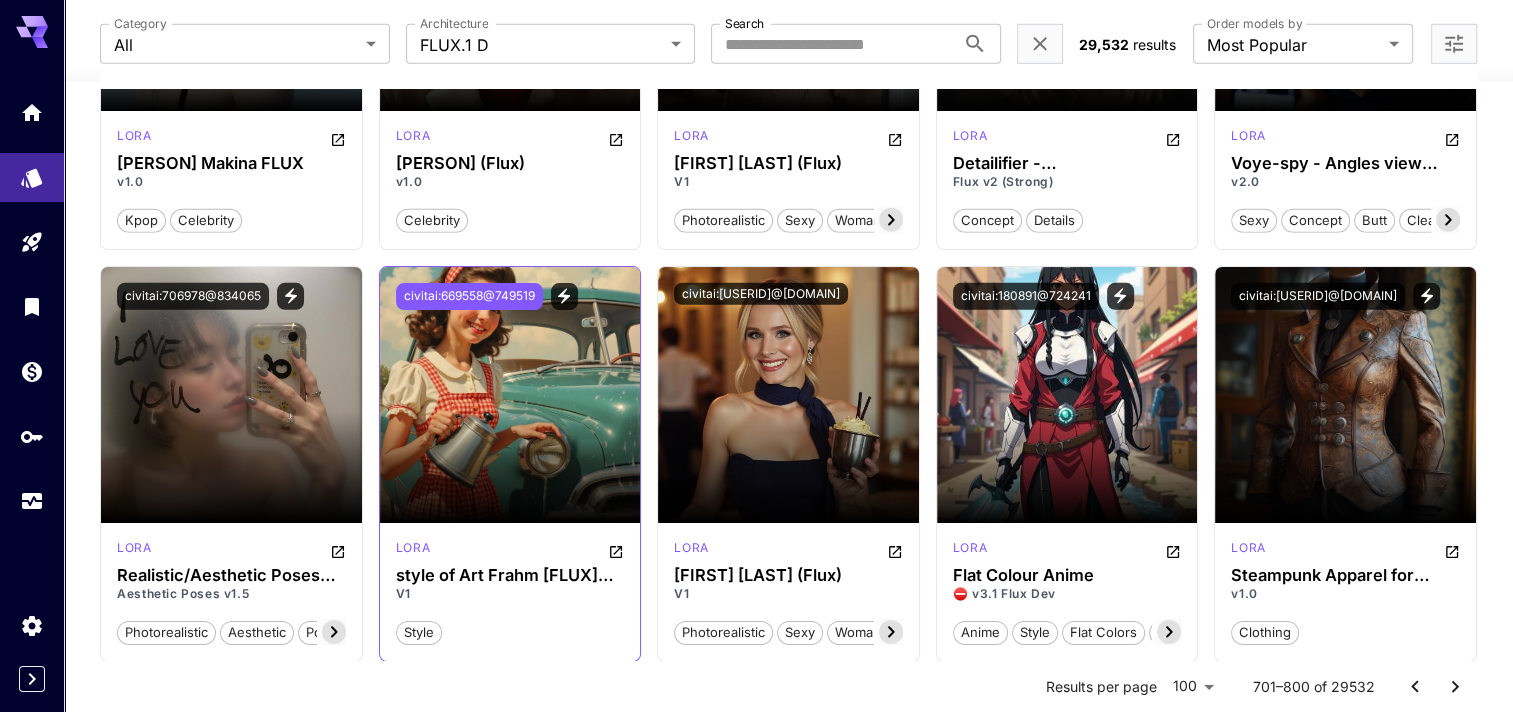 click on "civitai:669558@749519" at bounding box center (469, 296) 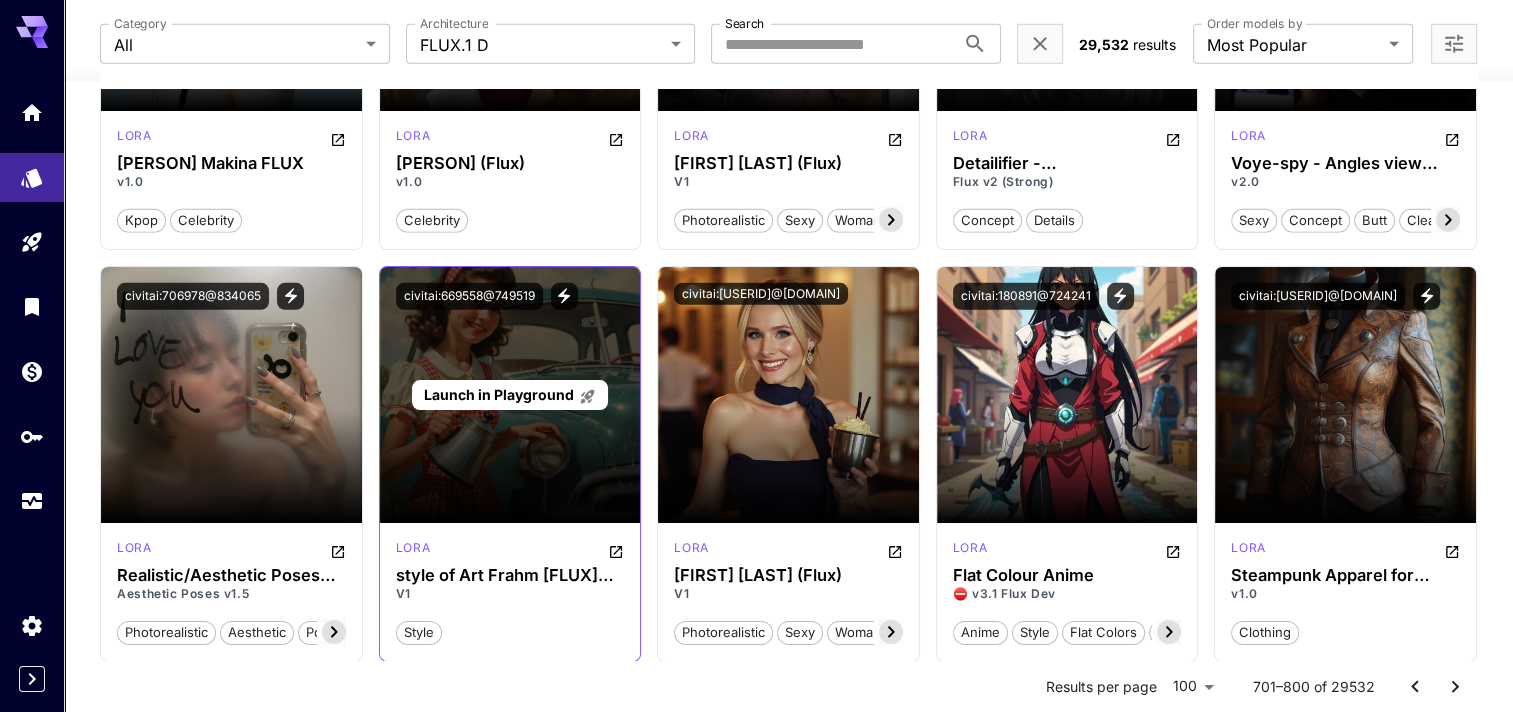 click on "Launch in Playground" at bounding box center (498, 394) 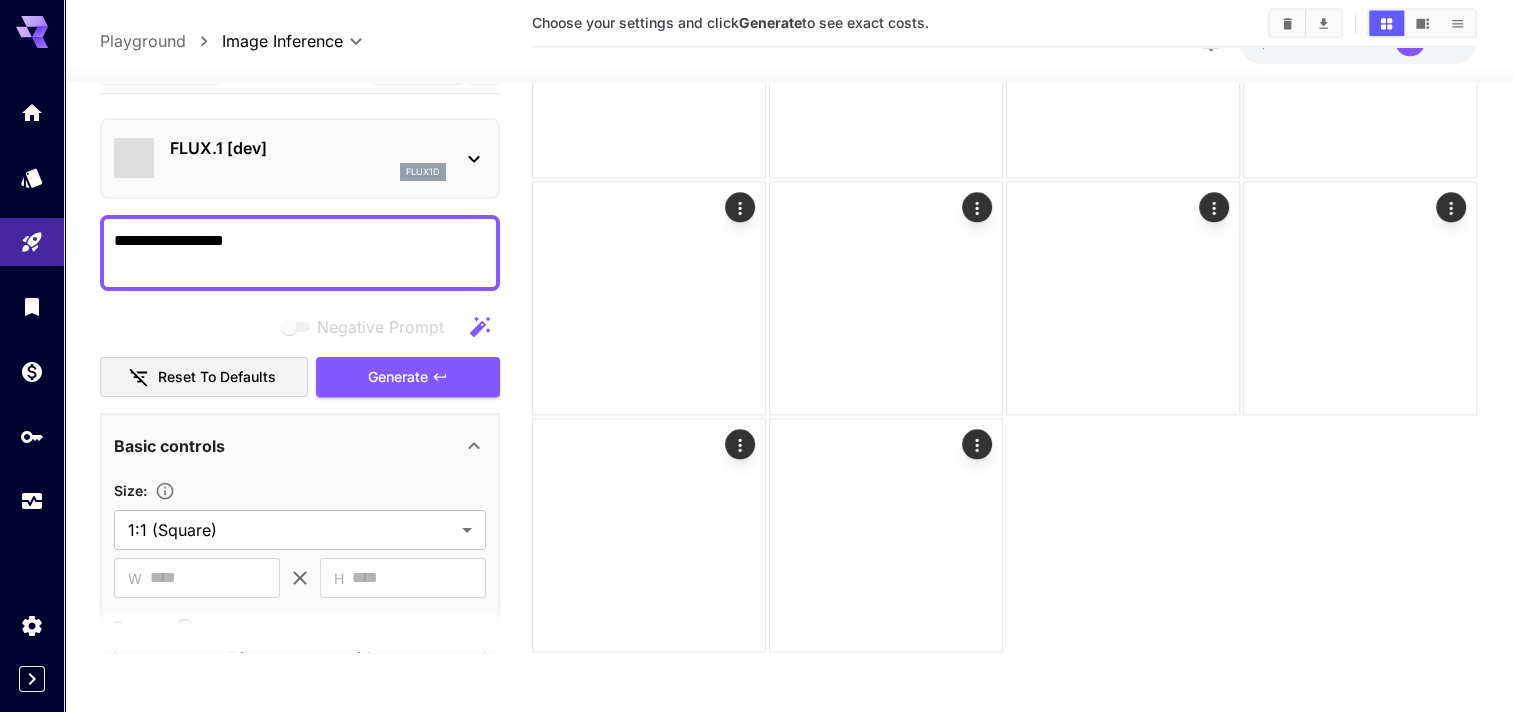 scroll, scrollTop: 2348, scrollLeft: 0, axis: vertical 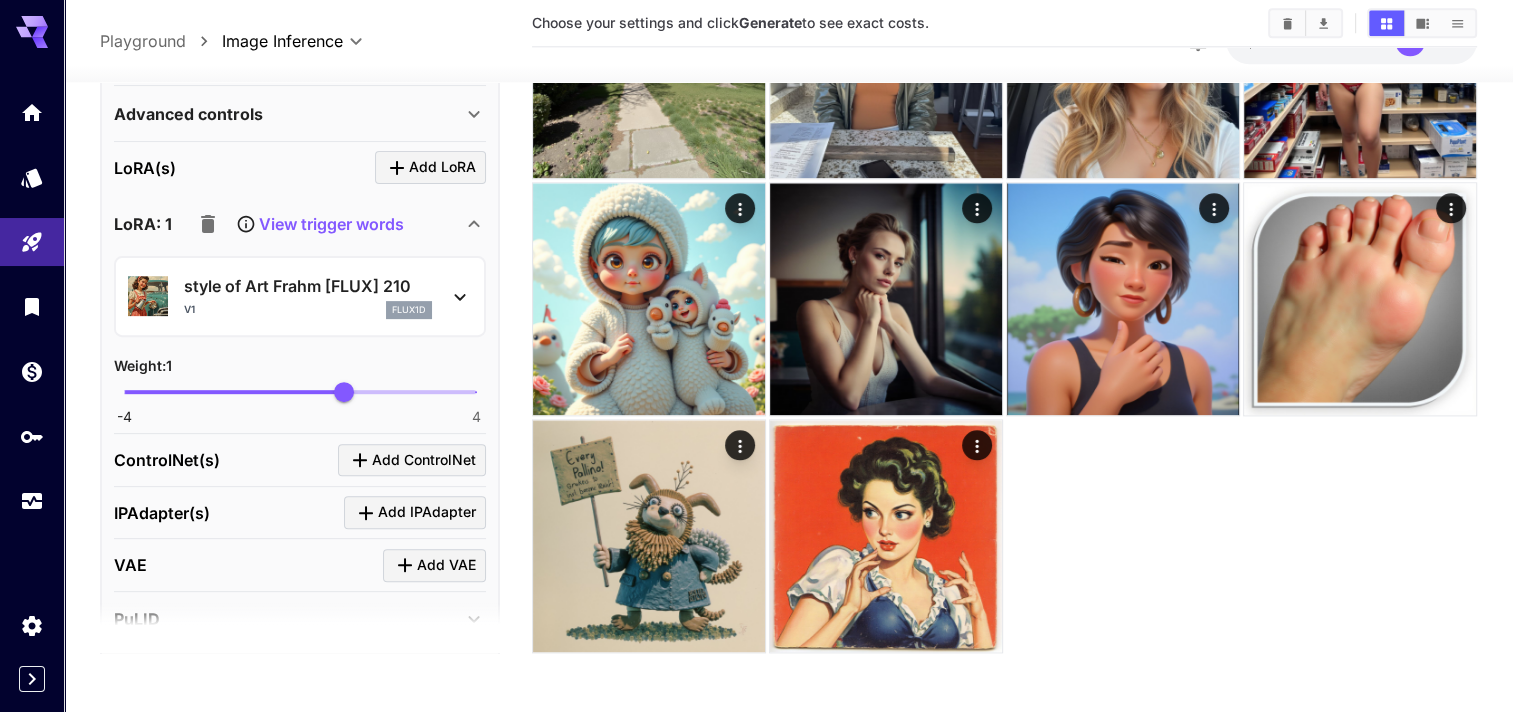 click on "View trigger words" at bounding box center (296, 224) 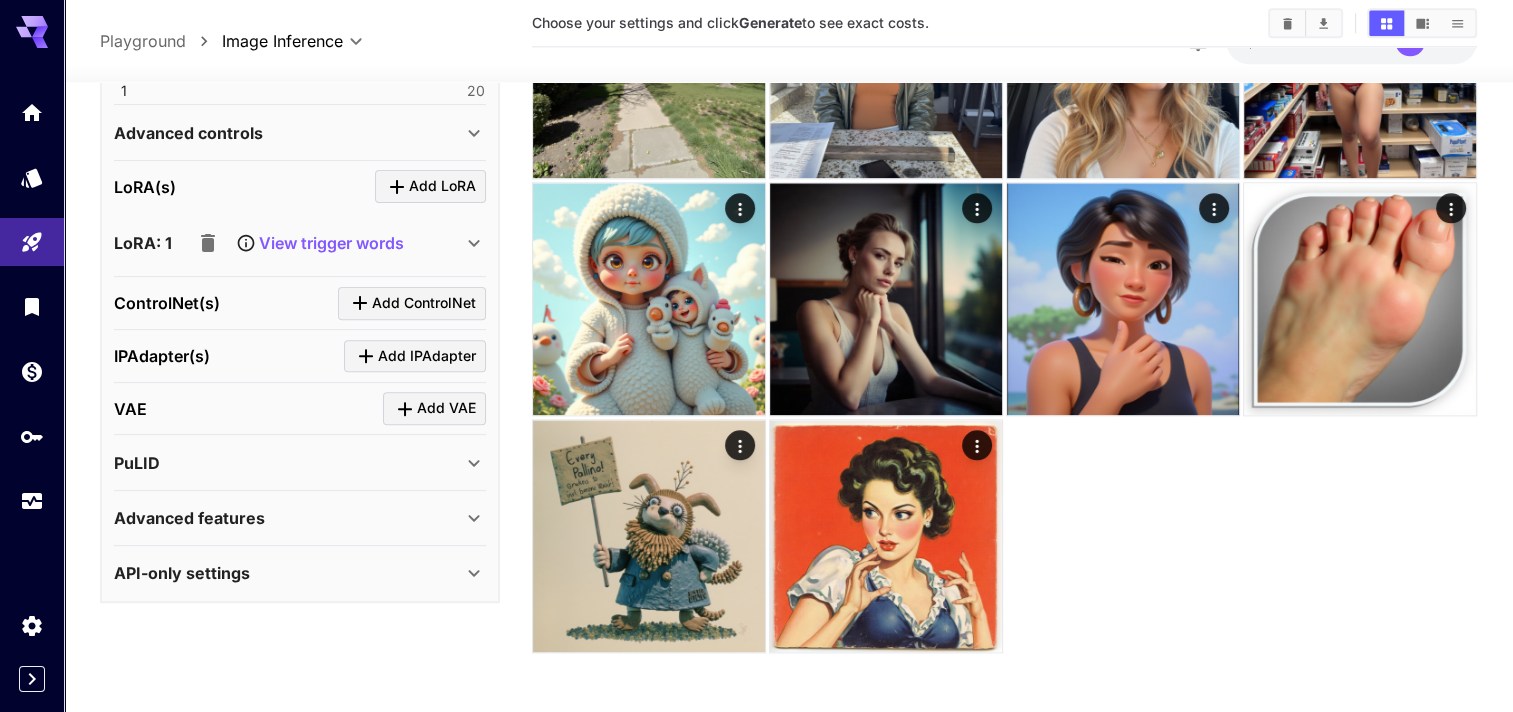 scroll, scrollTop: 673, scrollLeft: 0, axis: vertical 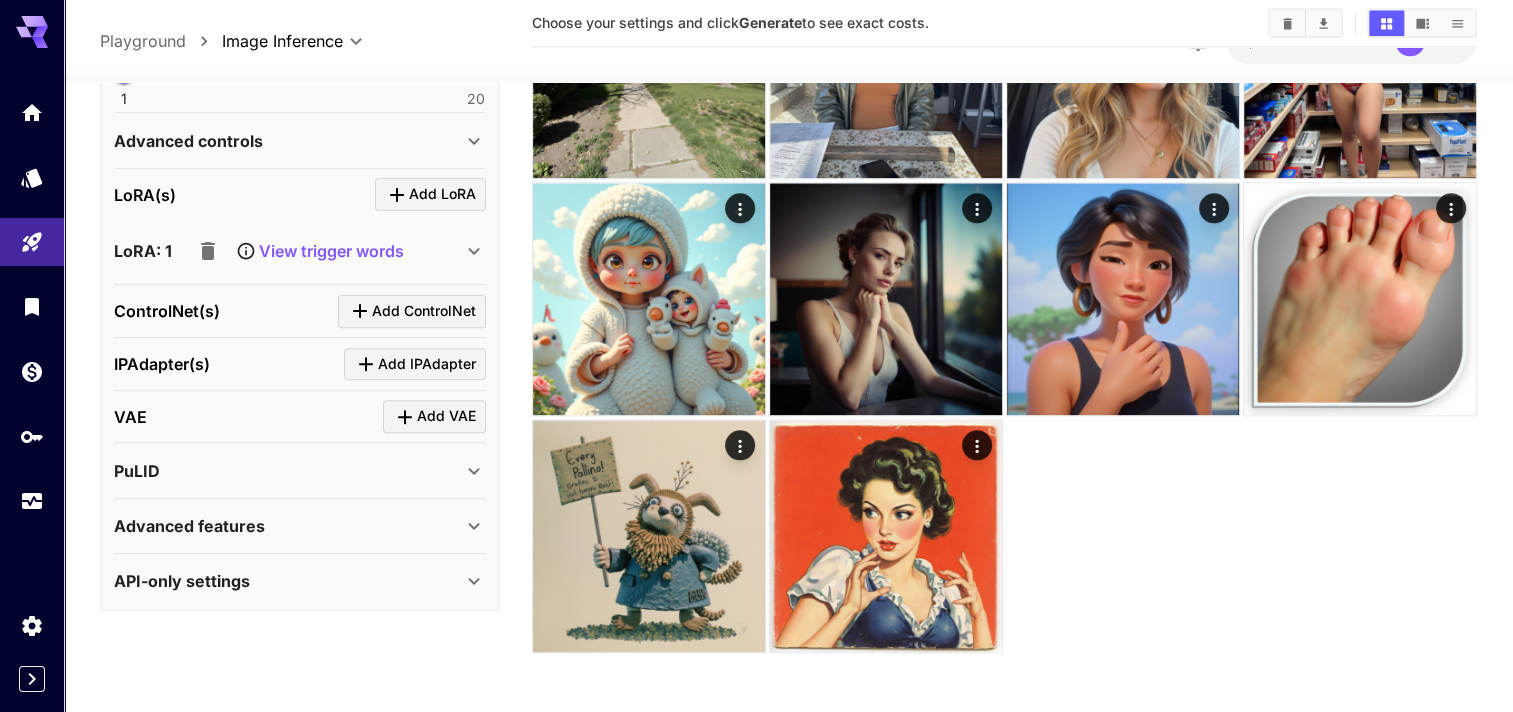 click on "View trigger words" at bounding box center (296, 251) 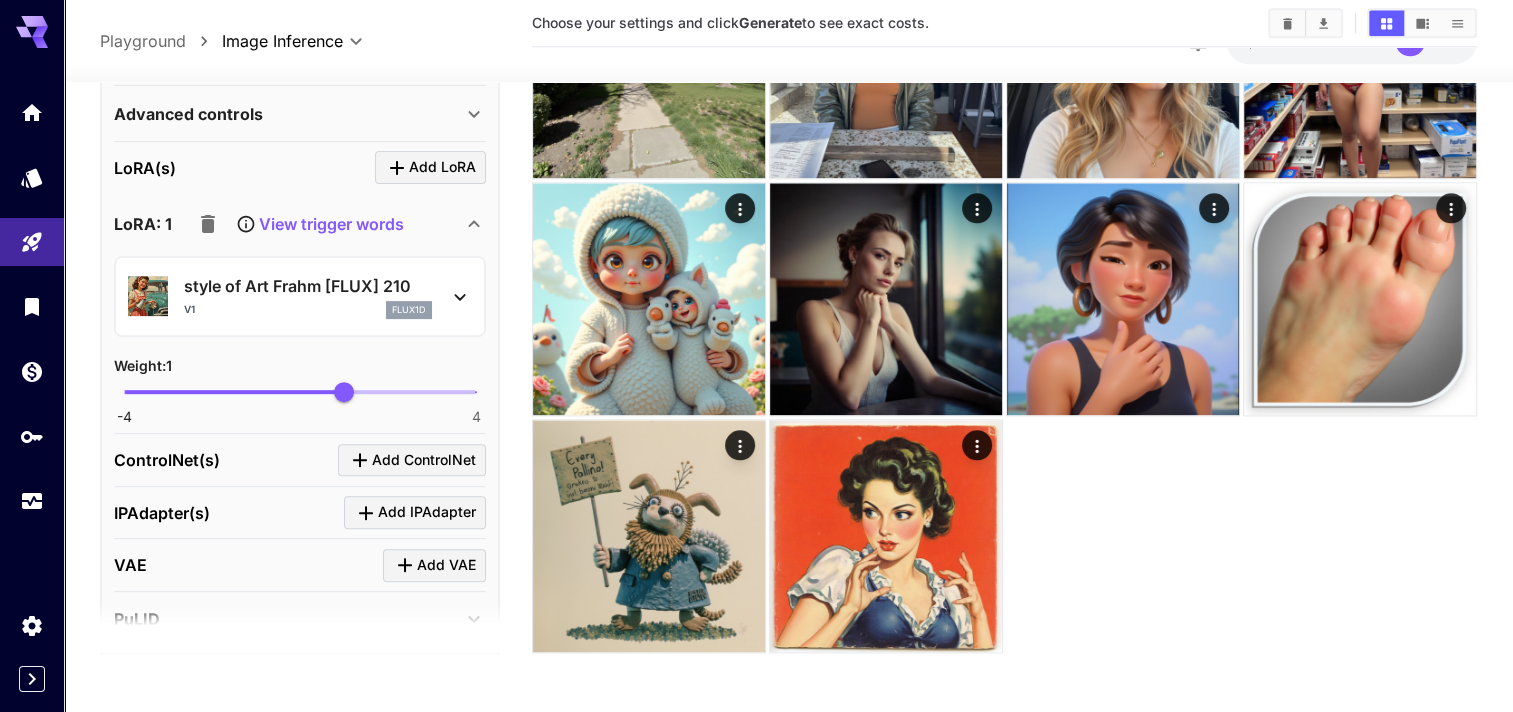 click on "View trigger words" at bounding box center [331, 224] 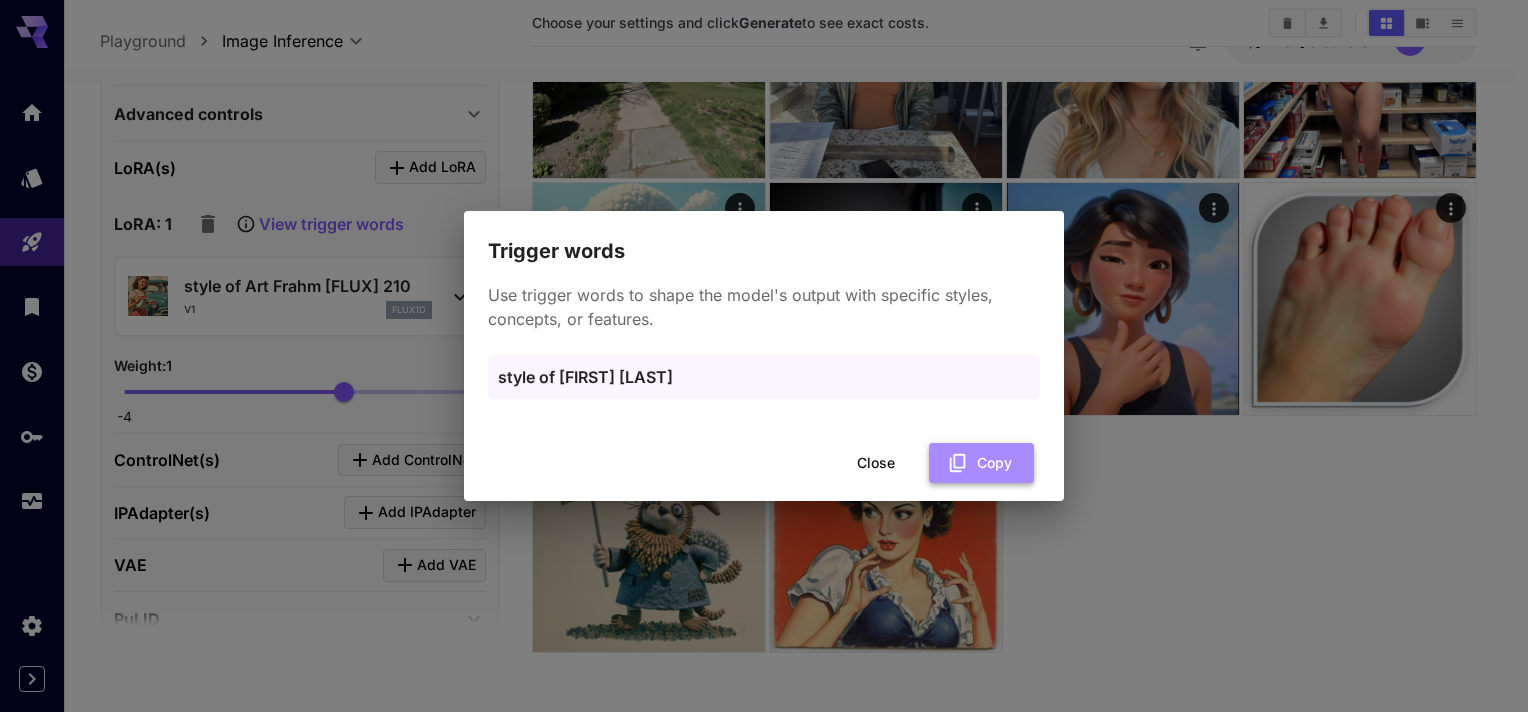 click on "Copy" at bounding box center [981, 463] 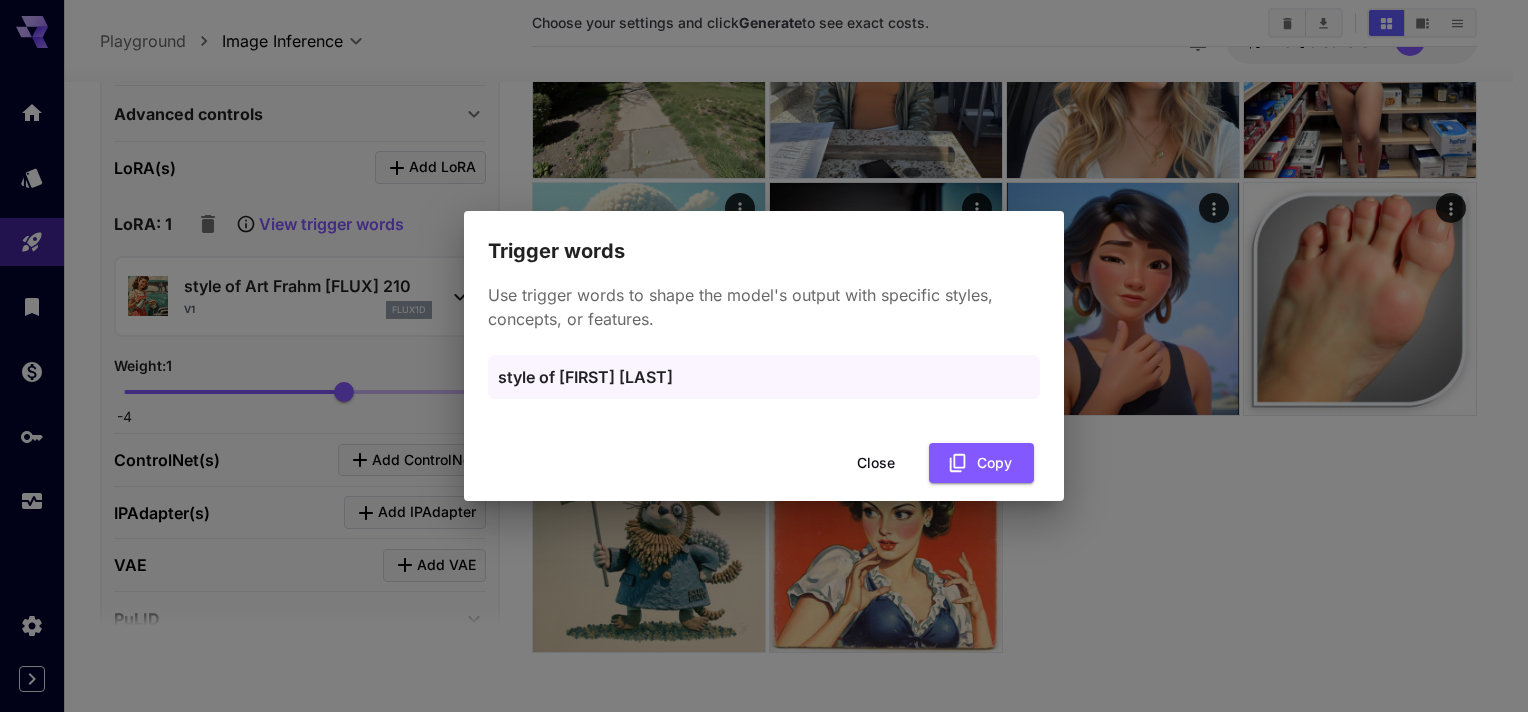 click on "Trigger words Use trigger words to shape the model's output with specific styles, concepts, or features. style of Art Frahm Close Copy" at bounding box center [764, 356] 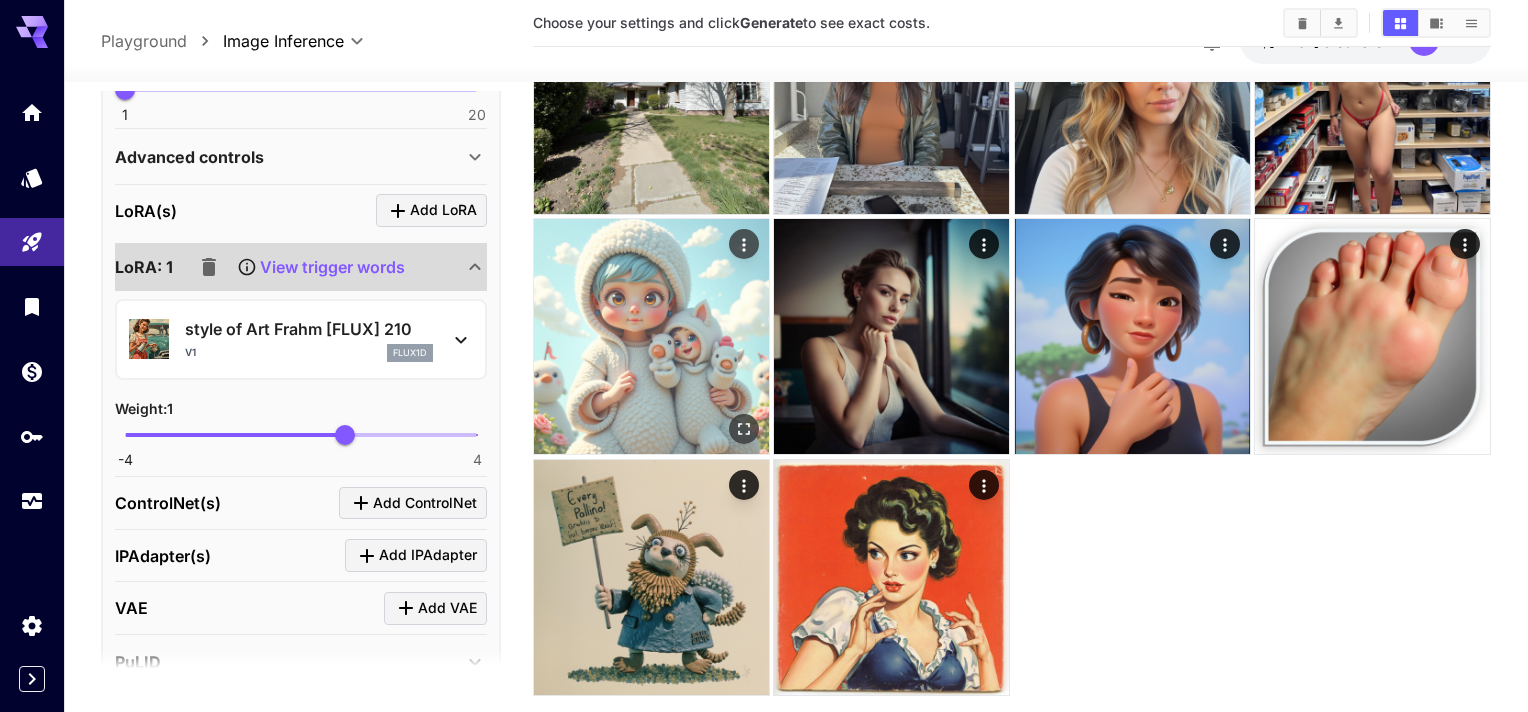 type 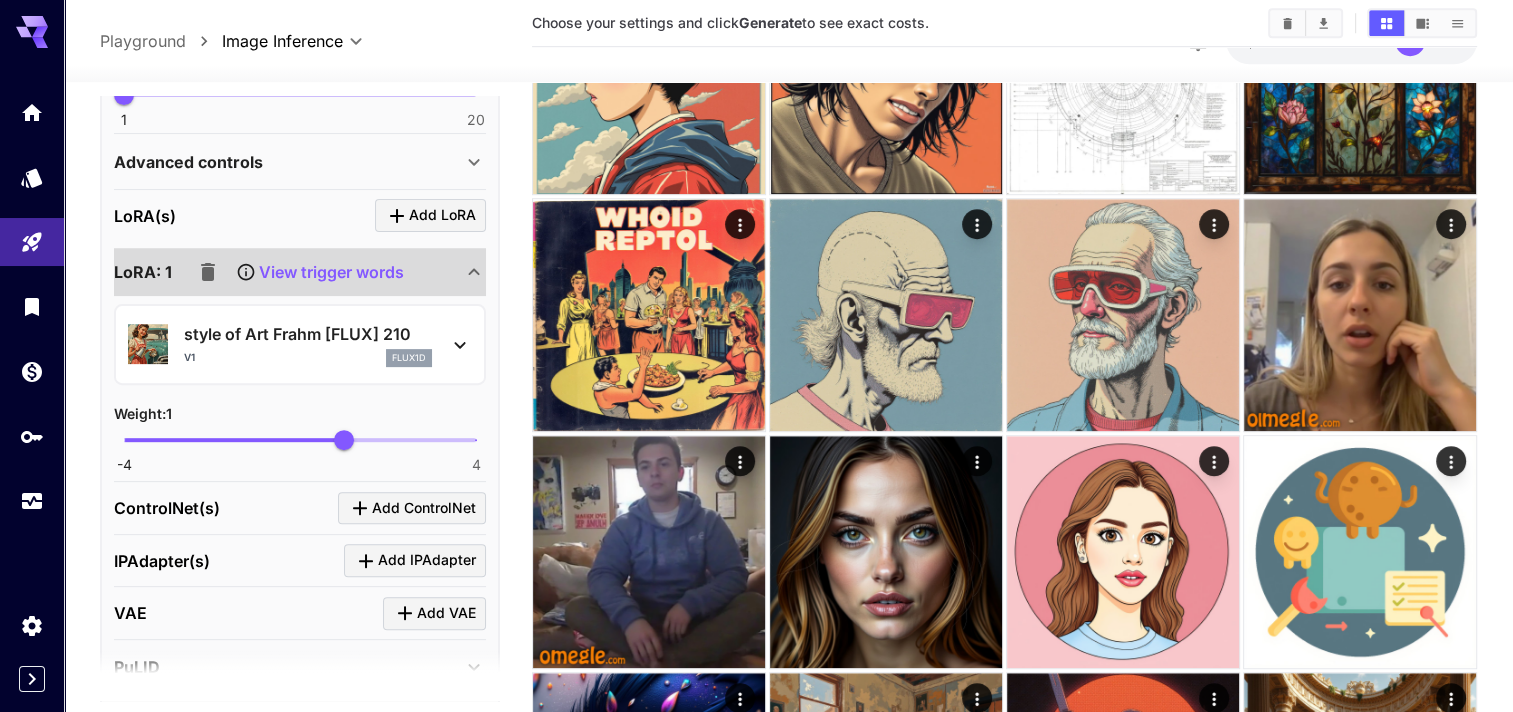 scroll, scrollTop: 948, scrollLeft: 0, axis: vertical 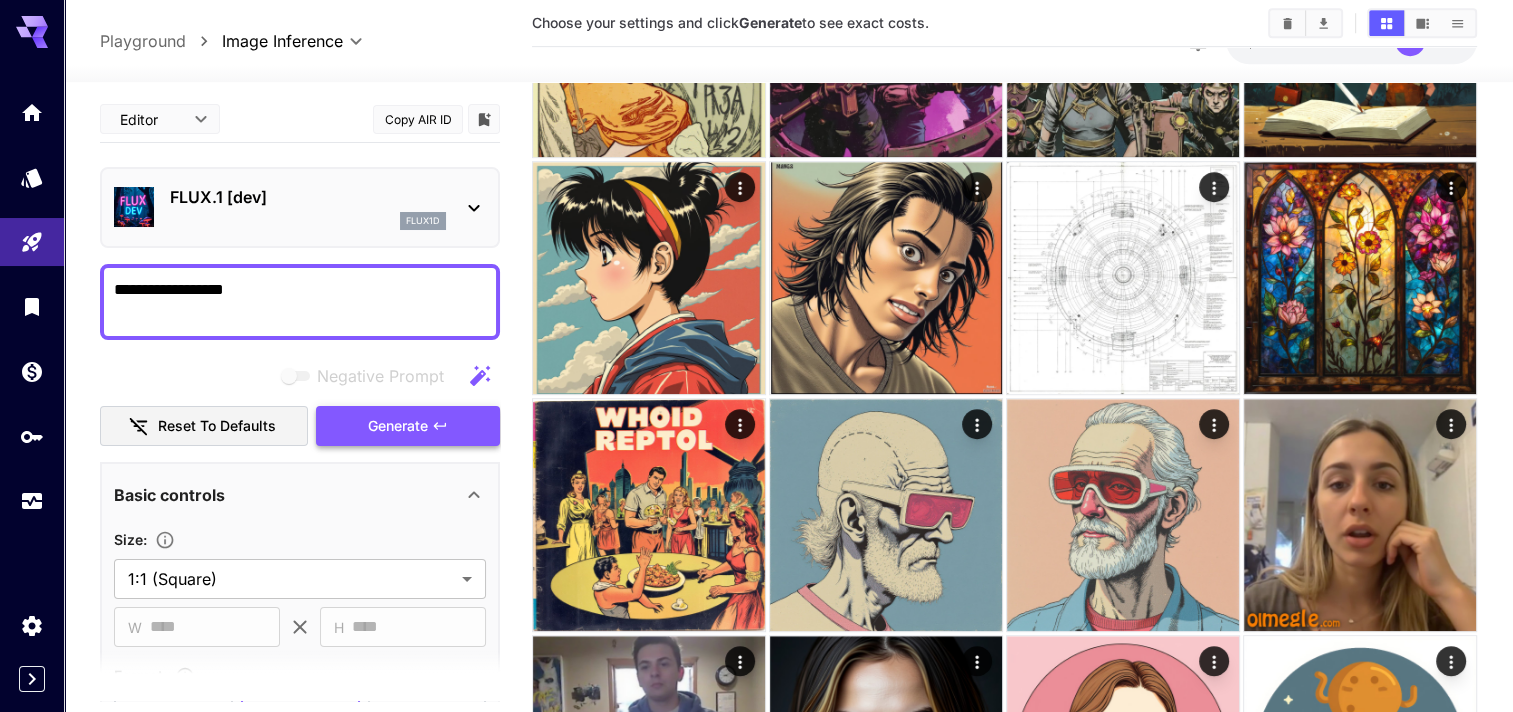 click on "Generate" at bounding box center [408, 426] 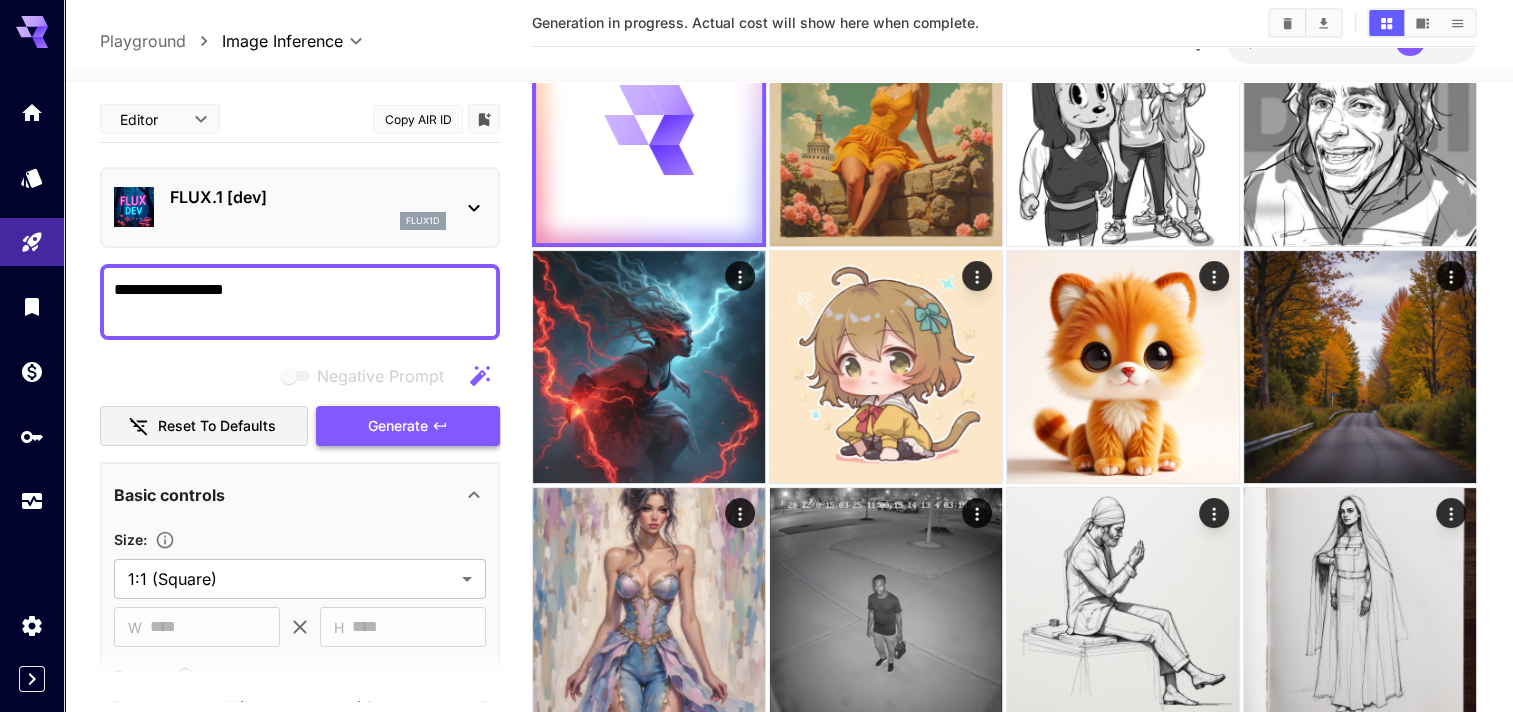 scroll, scrollTop: 0, scrollLeft: 0, axis: both 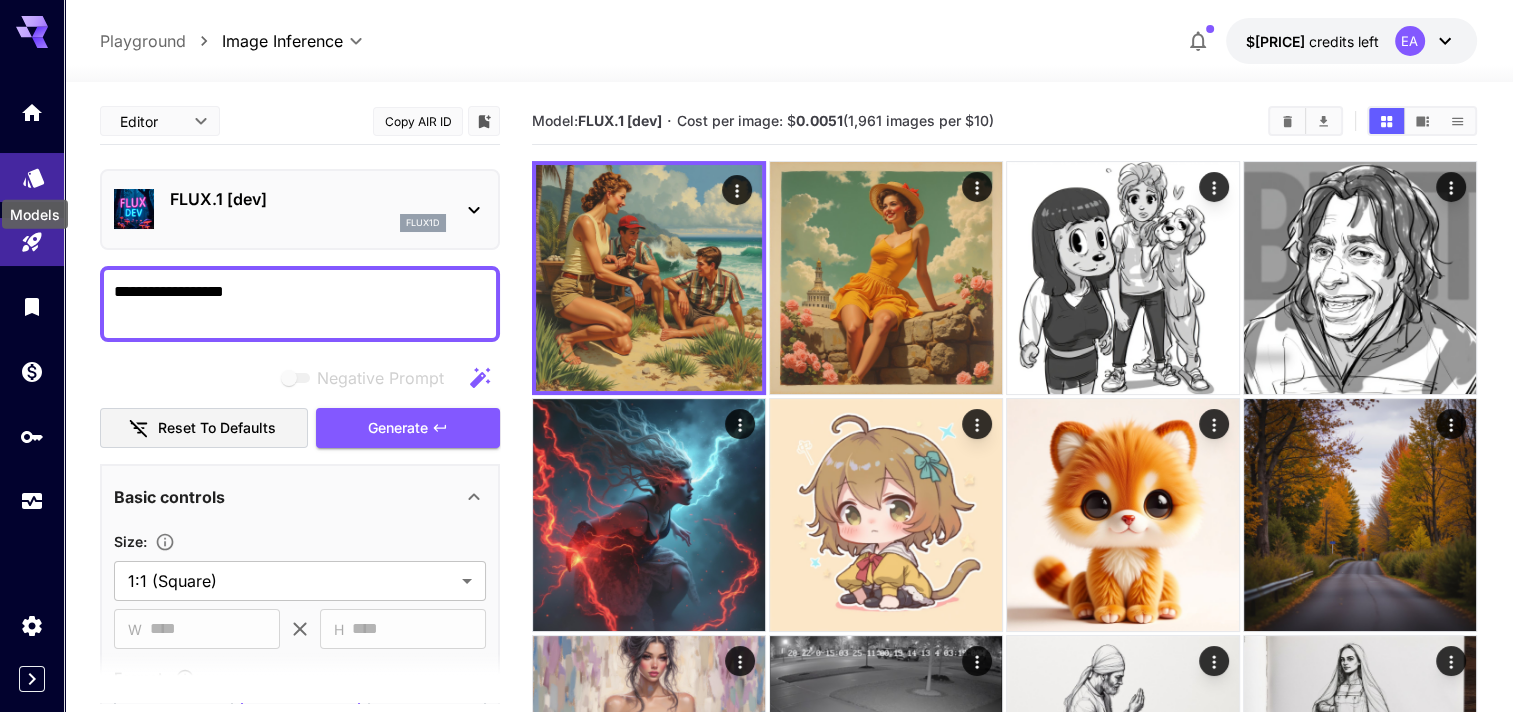 click 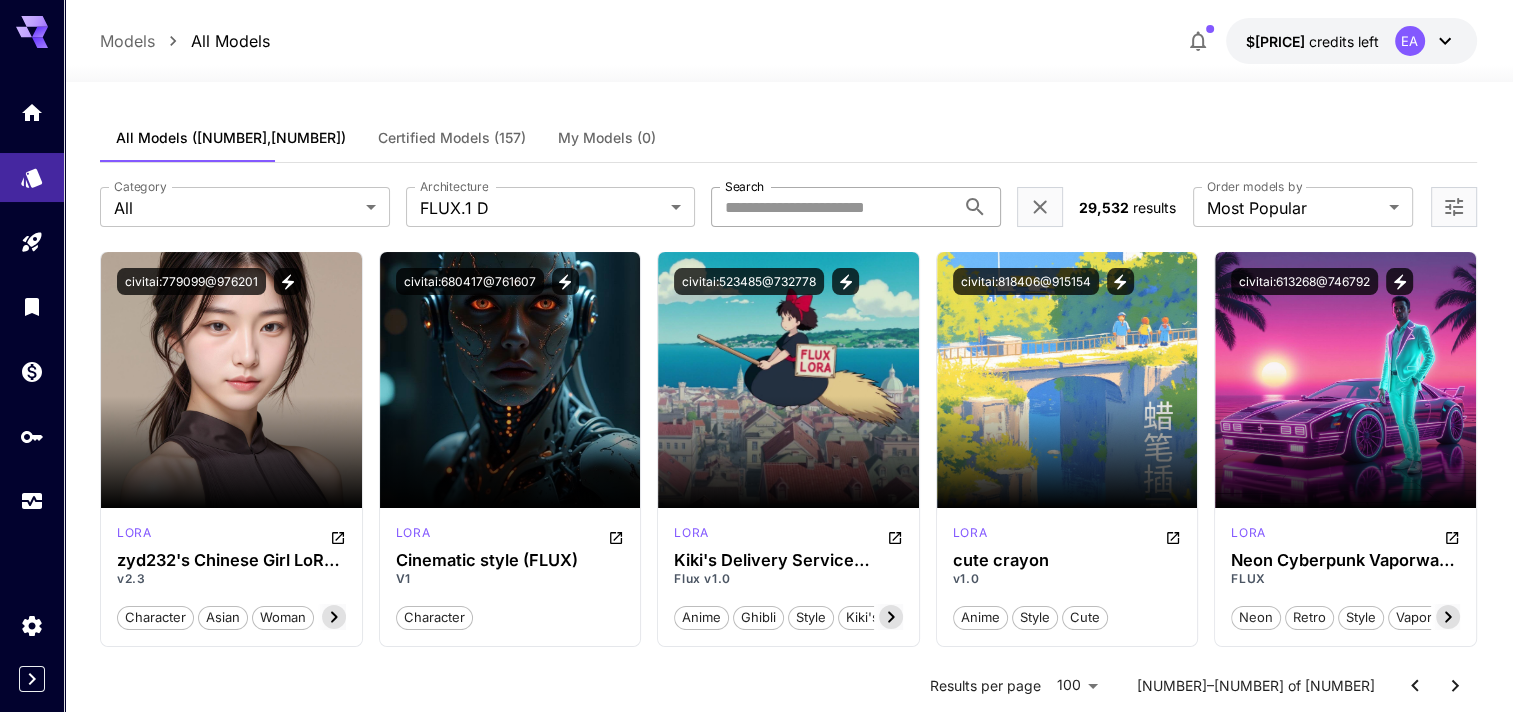 click on "Search" at bounding box center [832, 207] 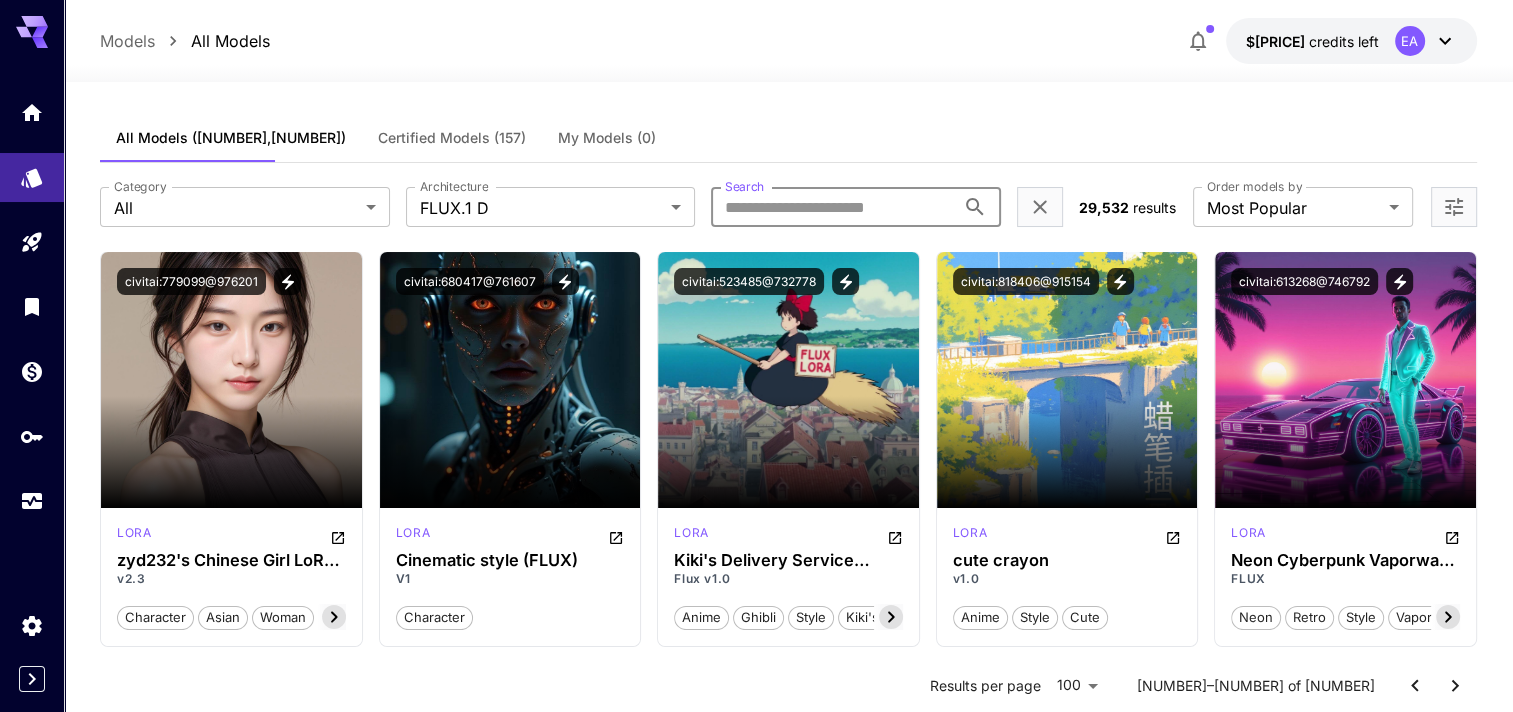 paste on "**********" 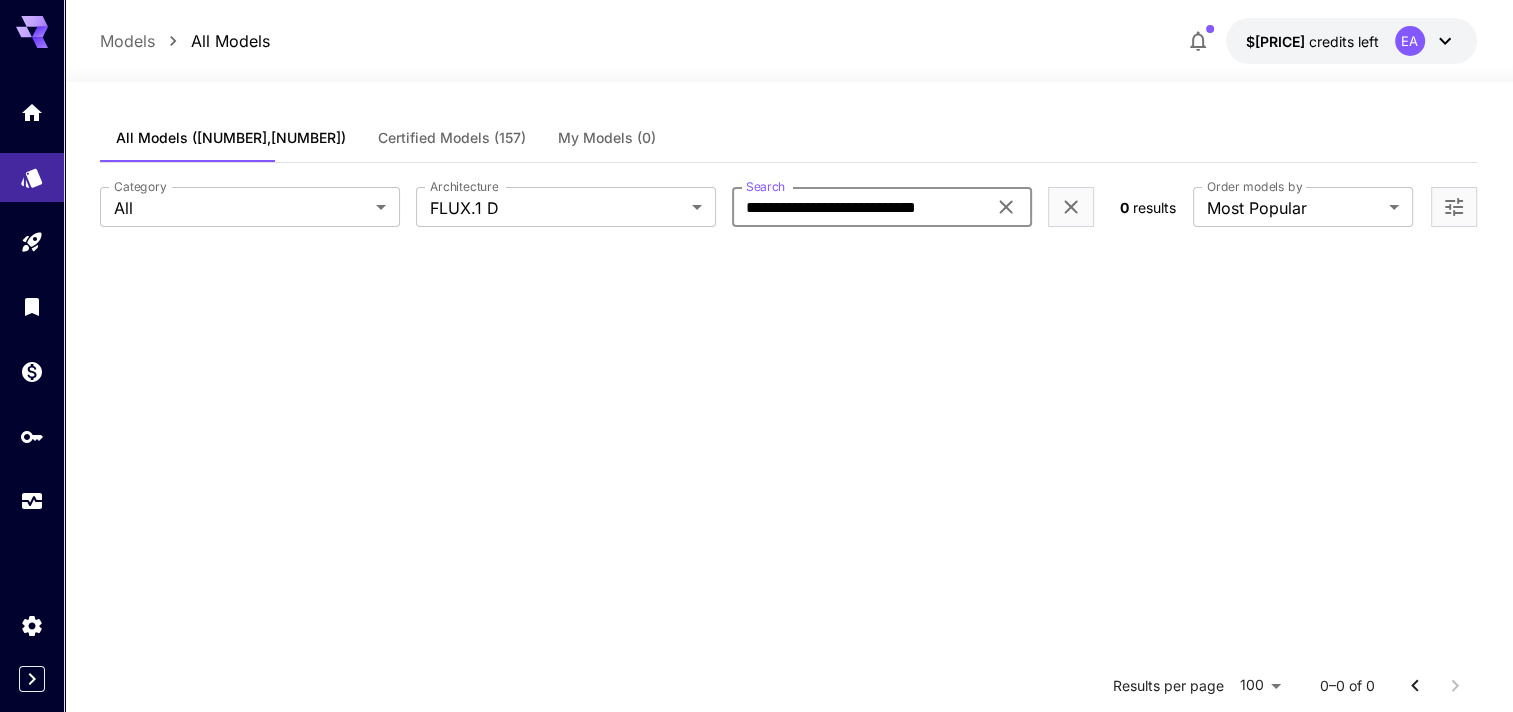 scroll, scrollTop: 0, scrollLeft: 0, axis: both 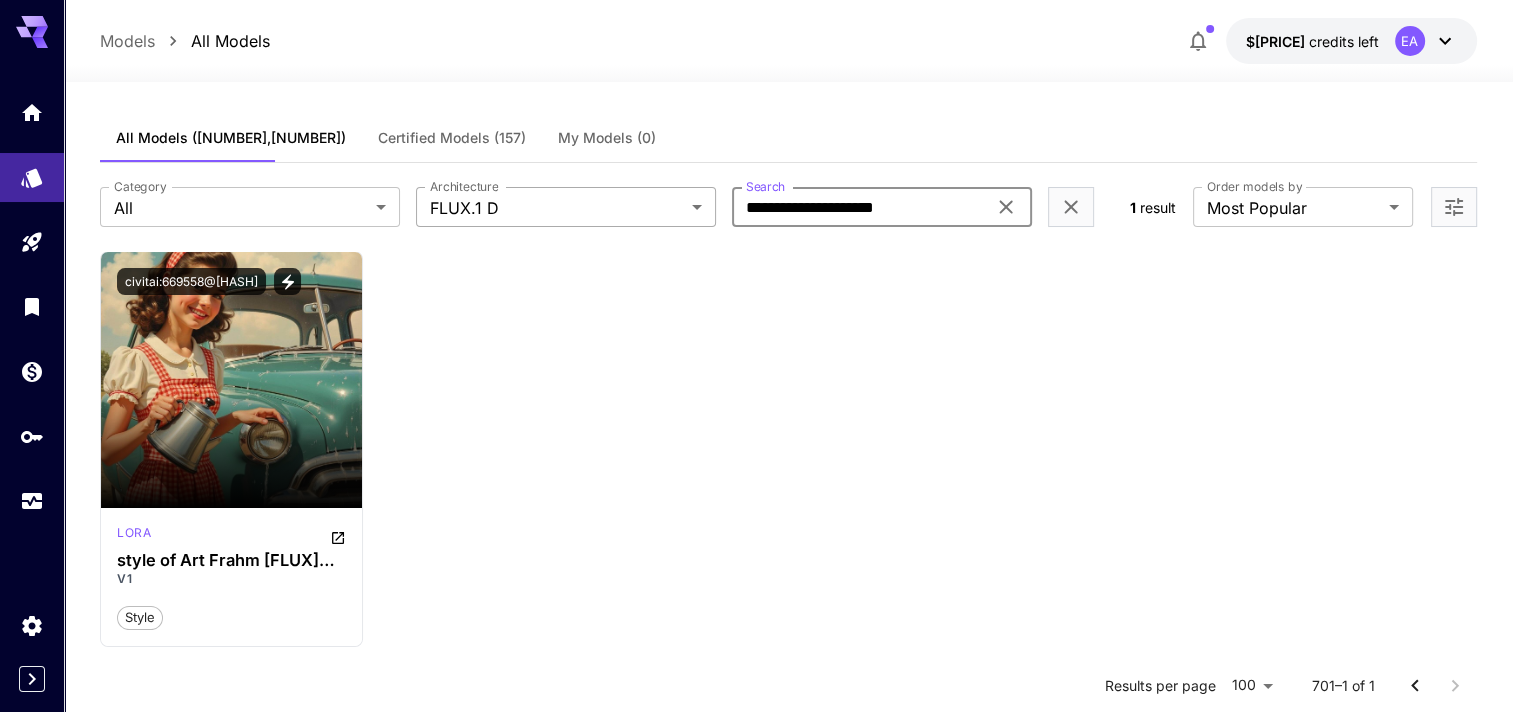 type on "**********" 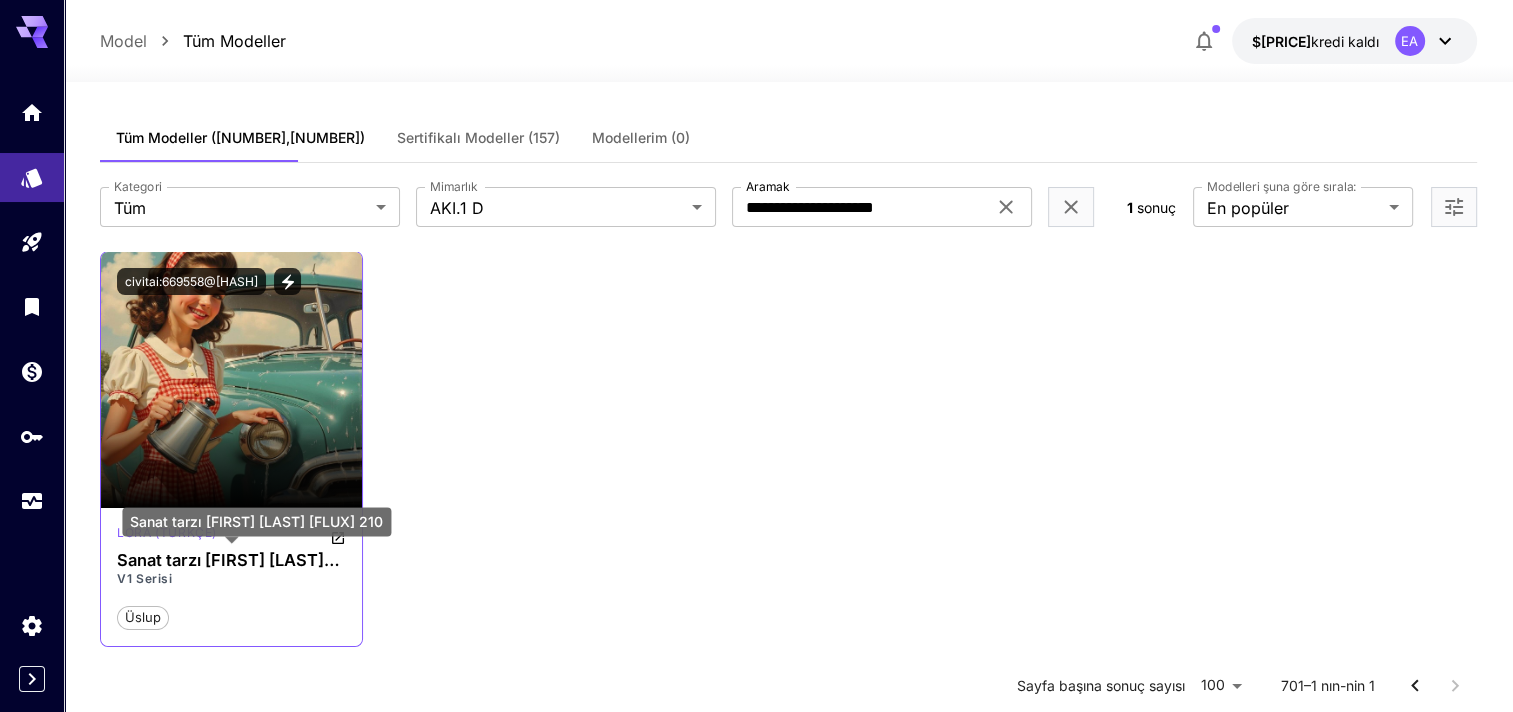 drag, startPoint x: 176, startPoint y: 560, endPoint x: 196, endPoint y: 560, distance: 20 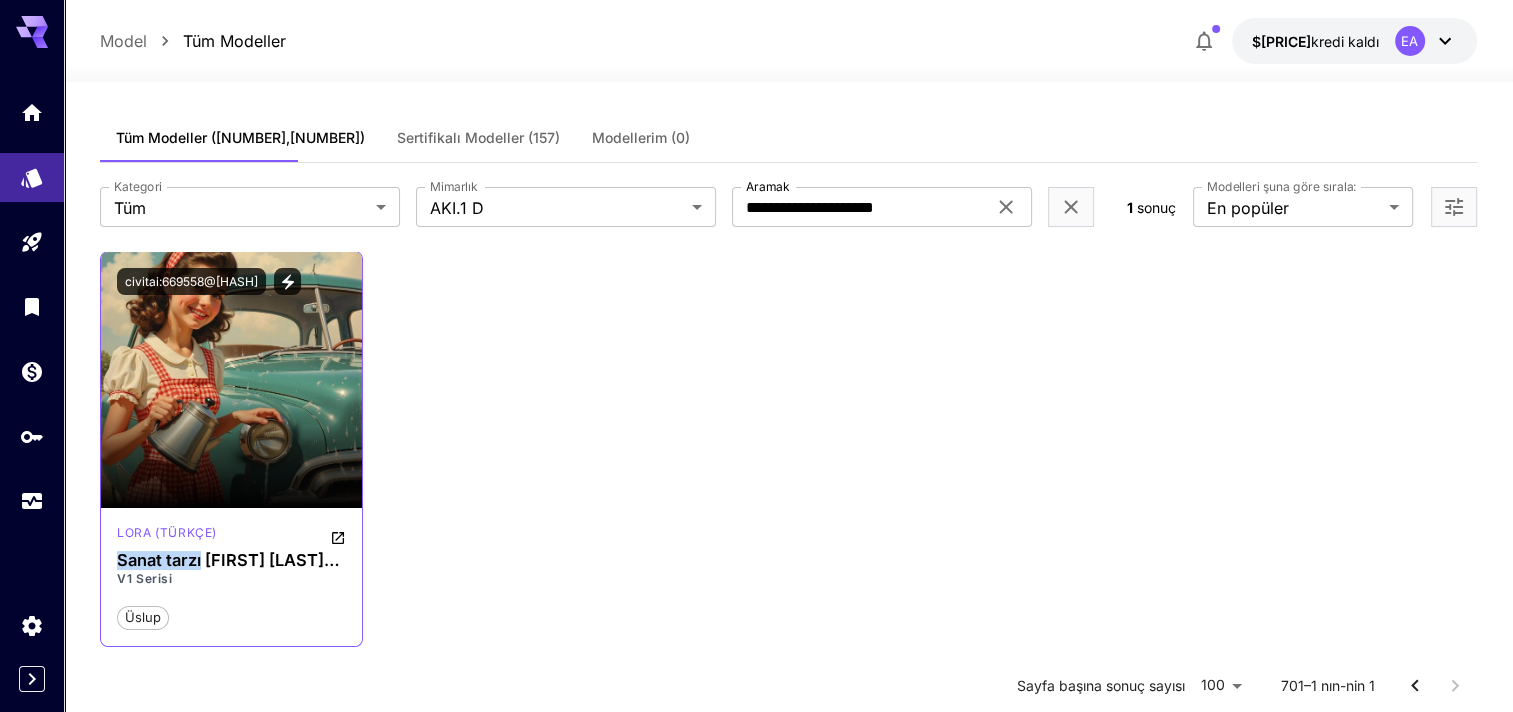 drag, startPoint x: 204, startPoint y: 562, endPoint x: 115, endPoint y: 566, distance: 89.08984 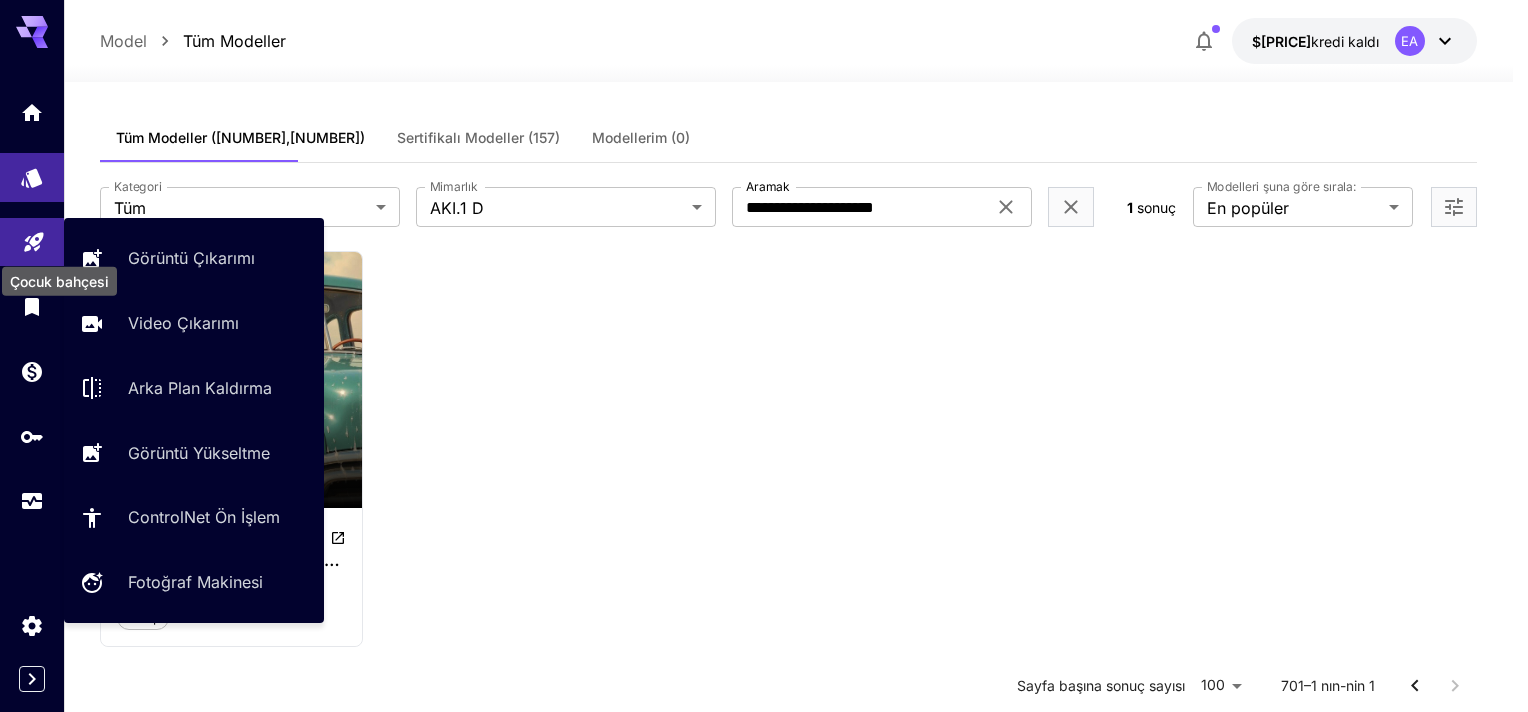 click 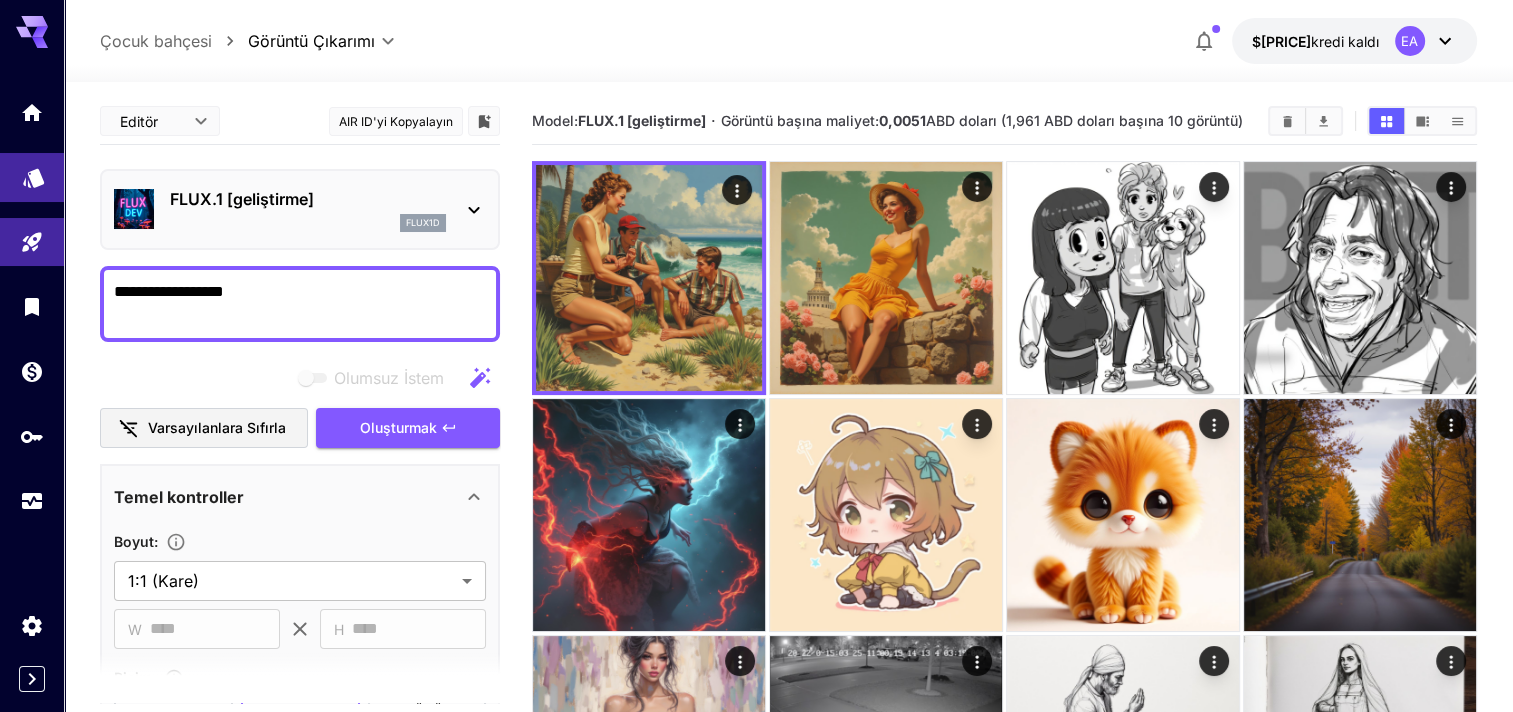 click at bounding box center [32, 177] 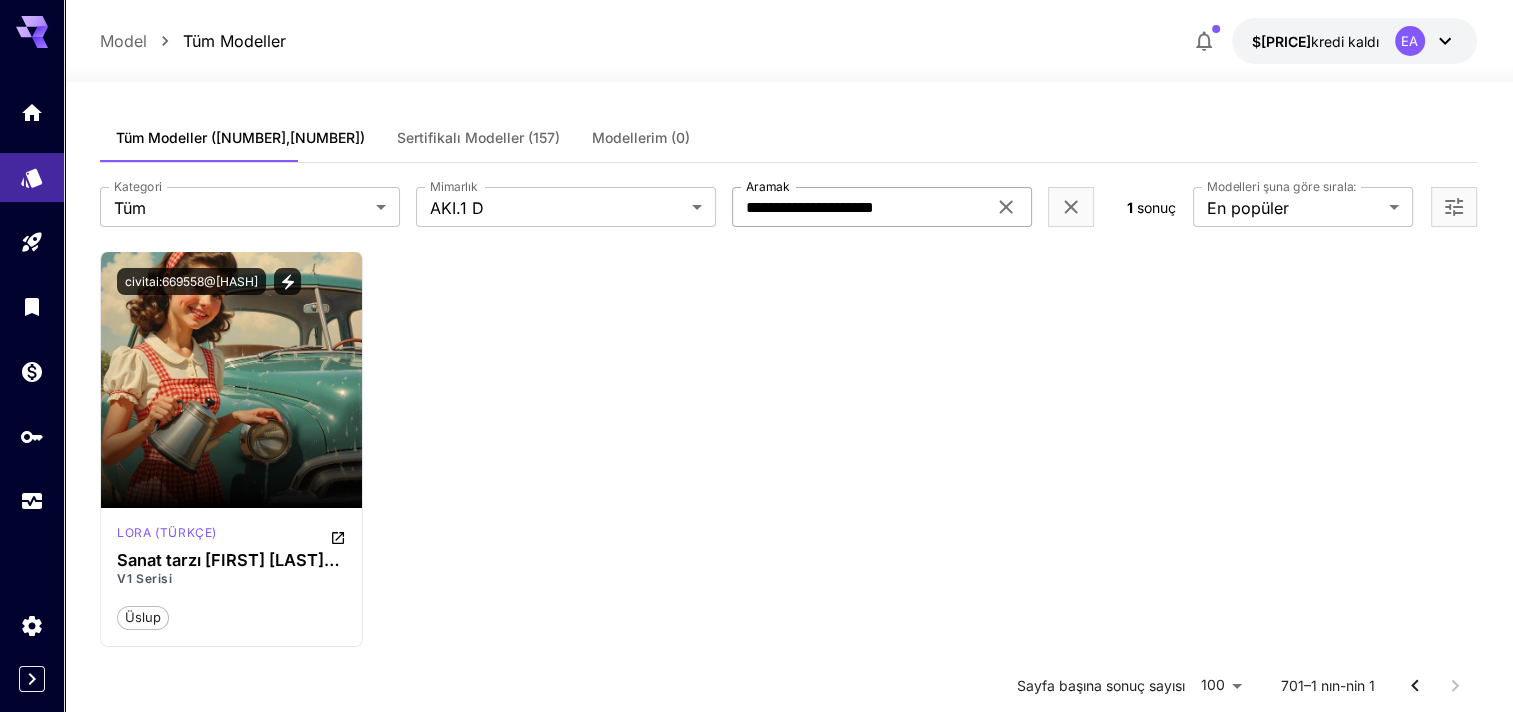 click 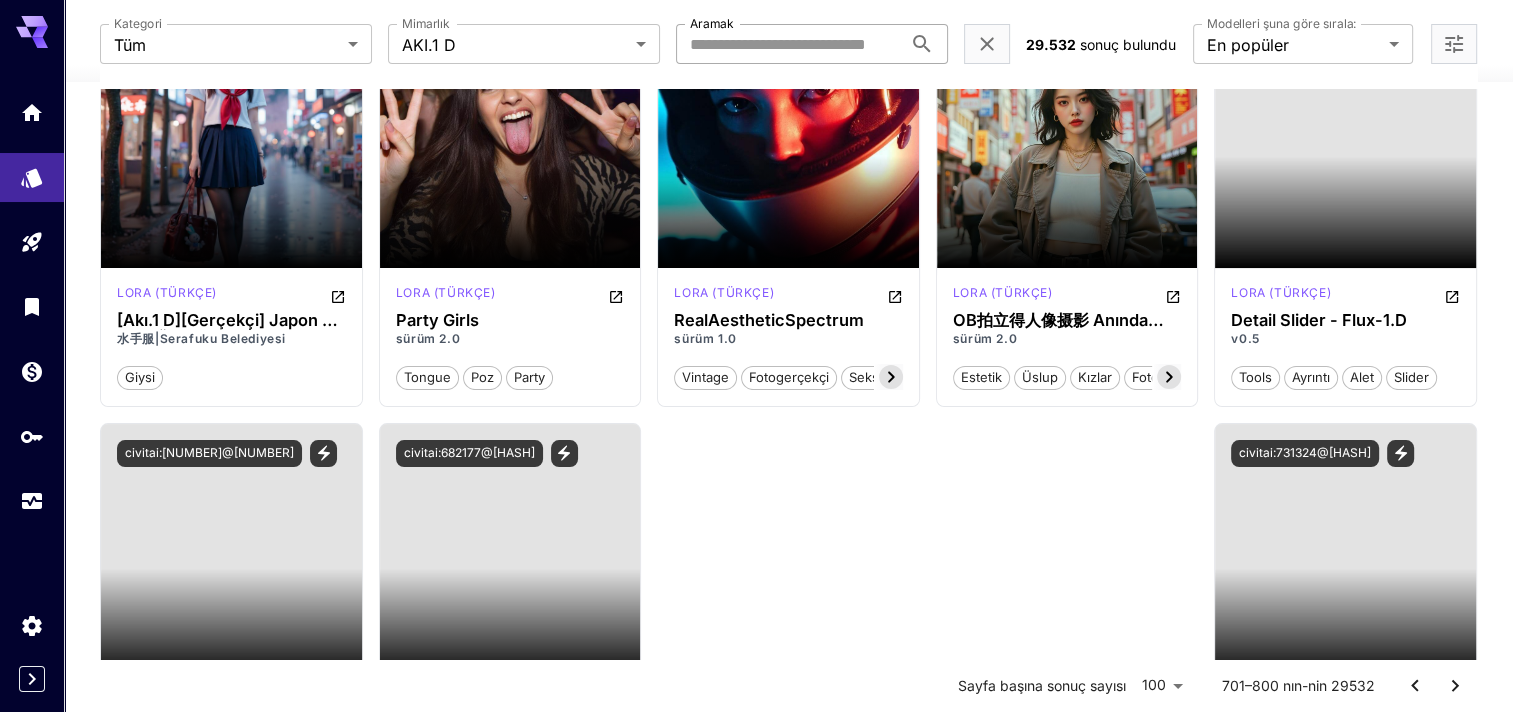 scroll, scrollTop: 7883, scrollLeft: 0, axis: vertical 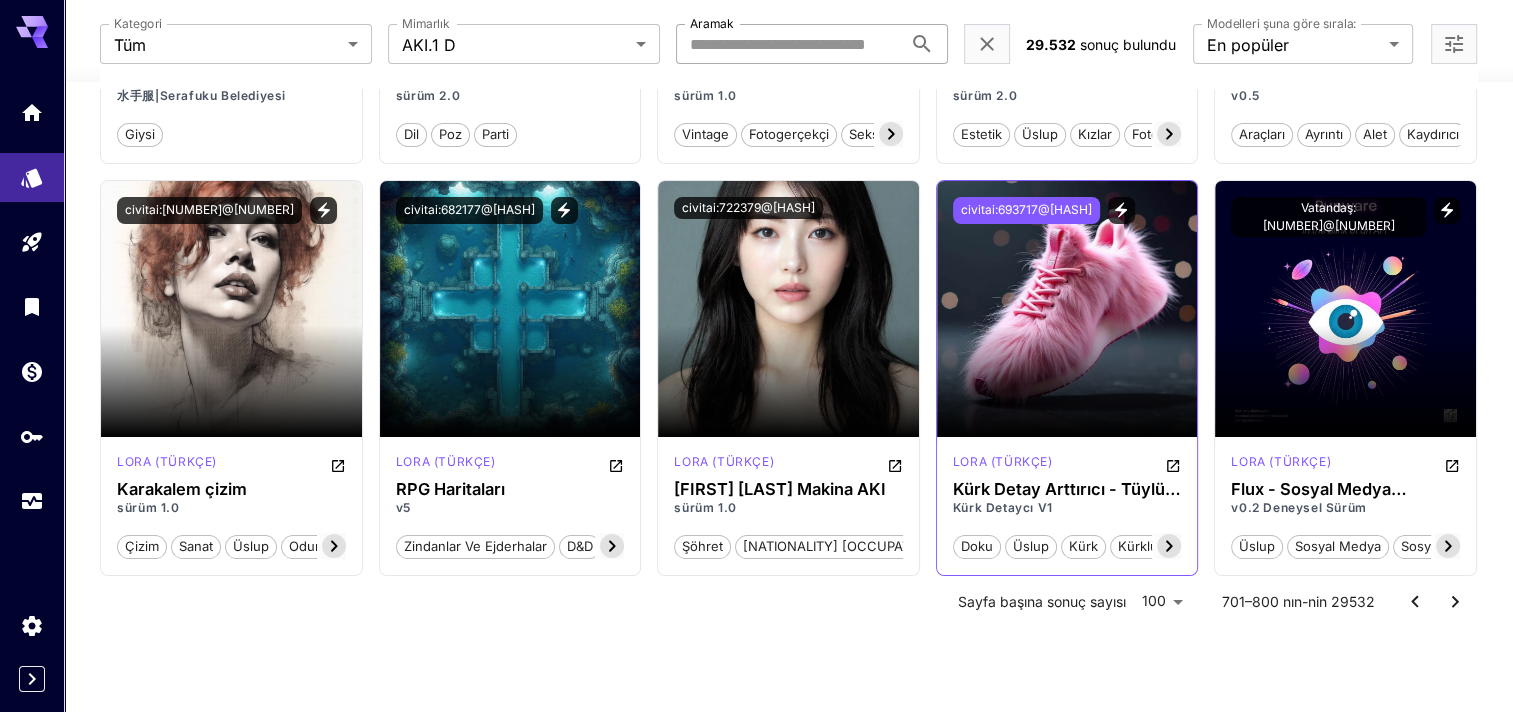 click on "civitai:693717@776354" at bounding box center (1026, 210) 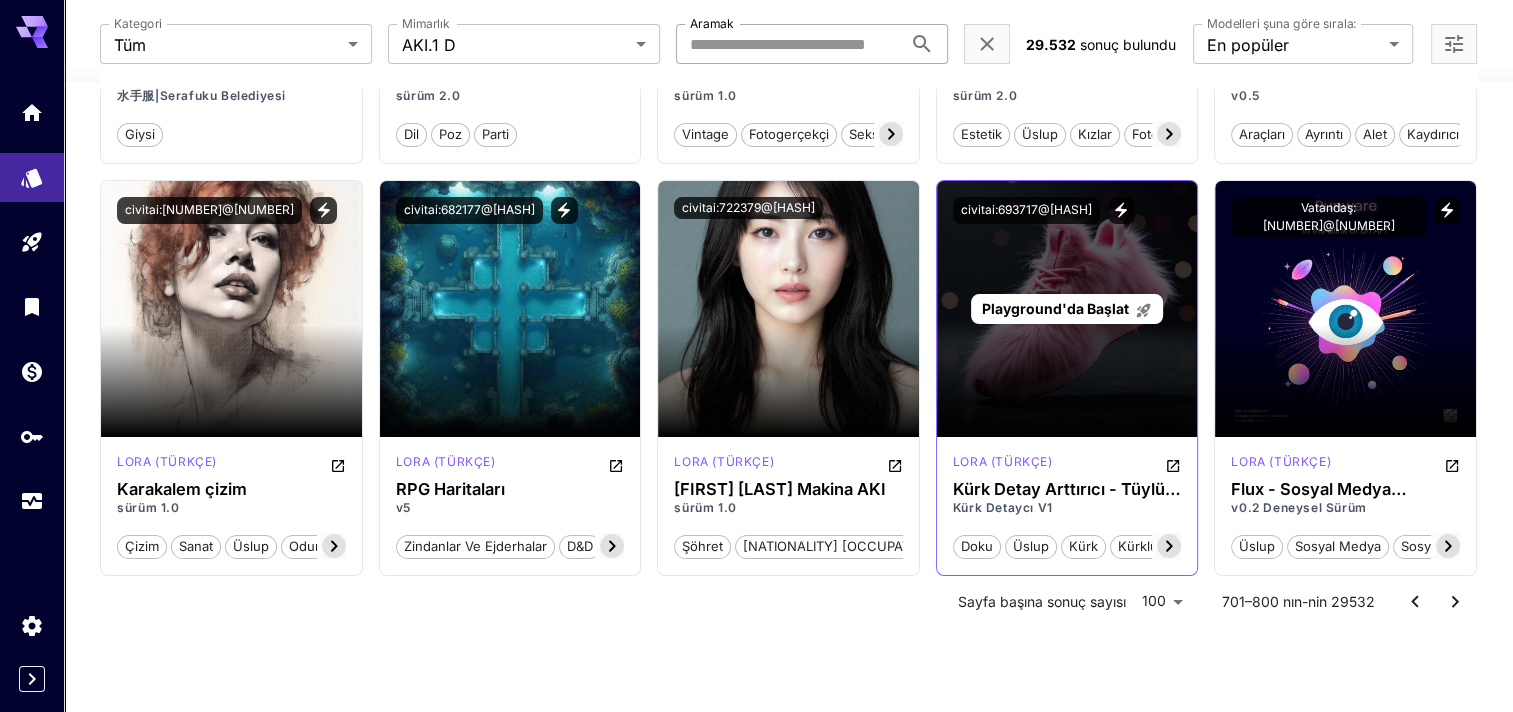 drag, startPoint x: 1073, startPoint y: 270, endPoint x: 1076, endPoint y: 286, distance: 16.27882 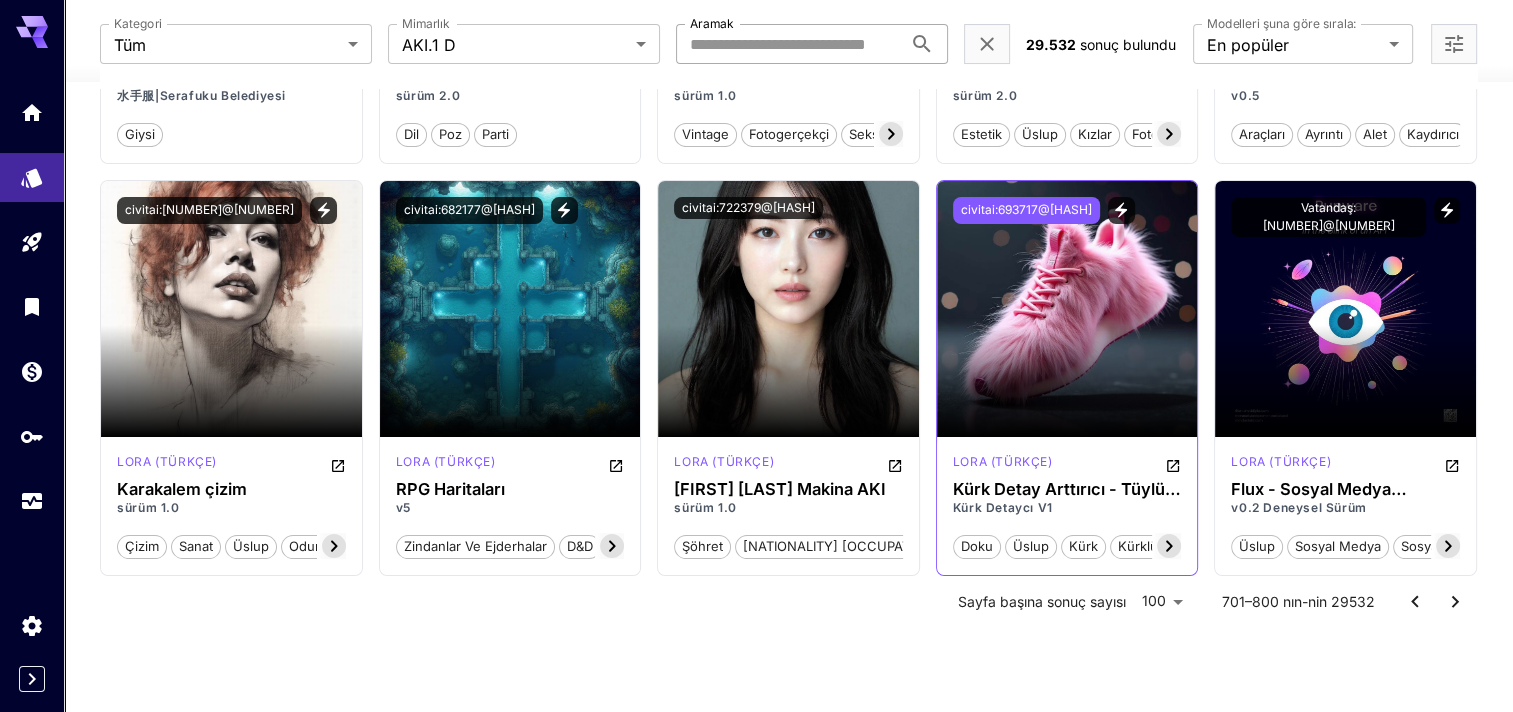 click on "civitai:693717@776354" at bounding box center [1026, 210] 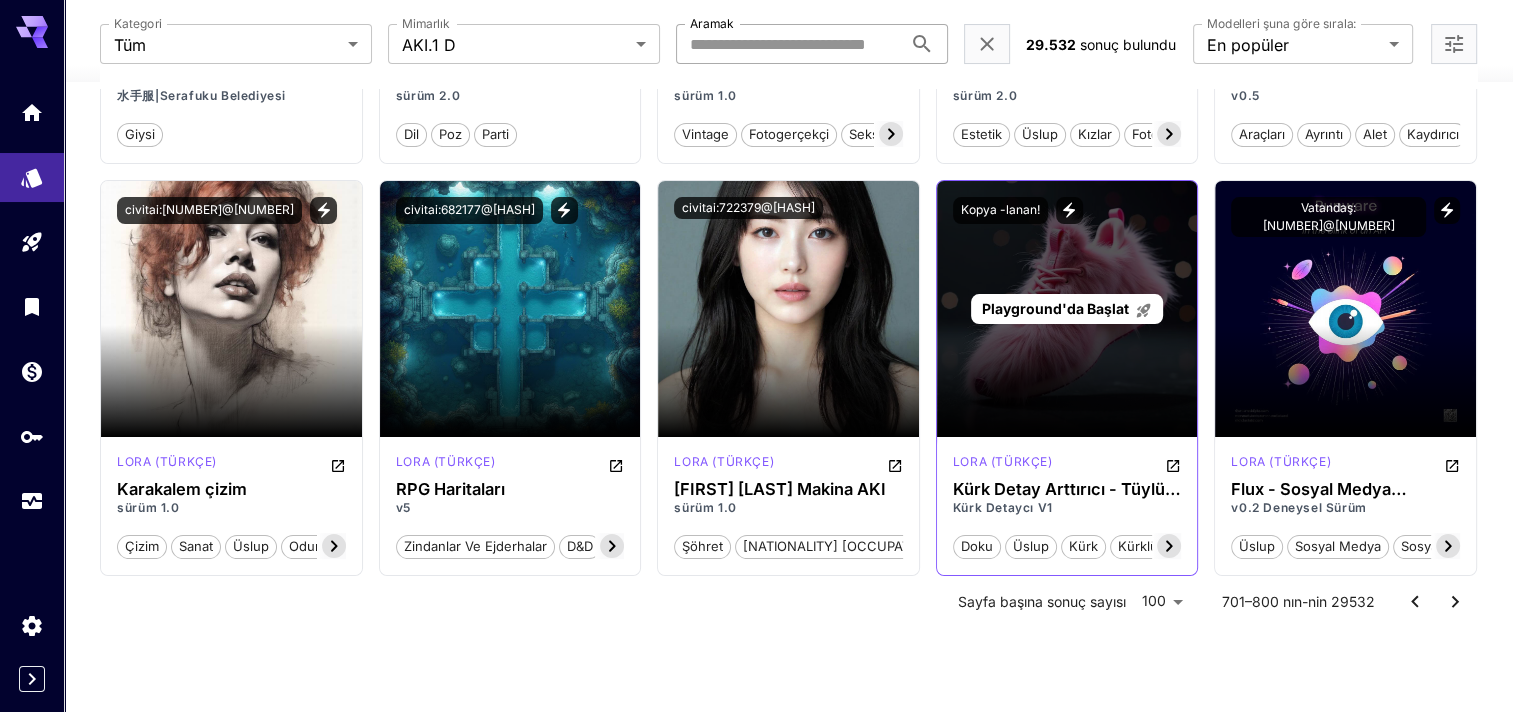 drag, startPoint x: 1048, startPoint y: 268, endPoint x: 1051, endPoint y: 305, distance: 37.12142 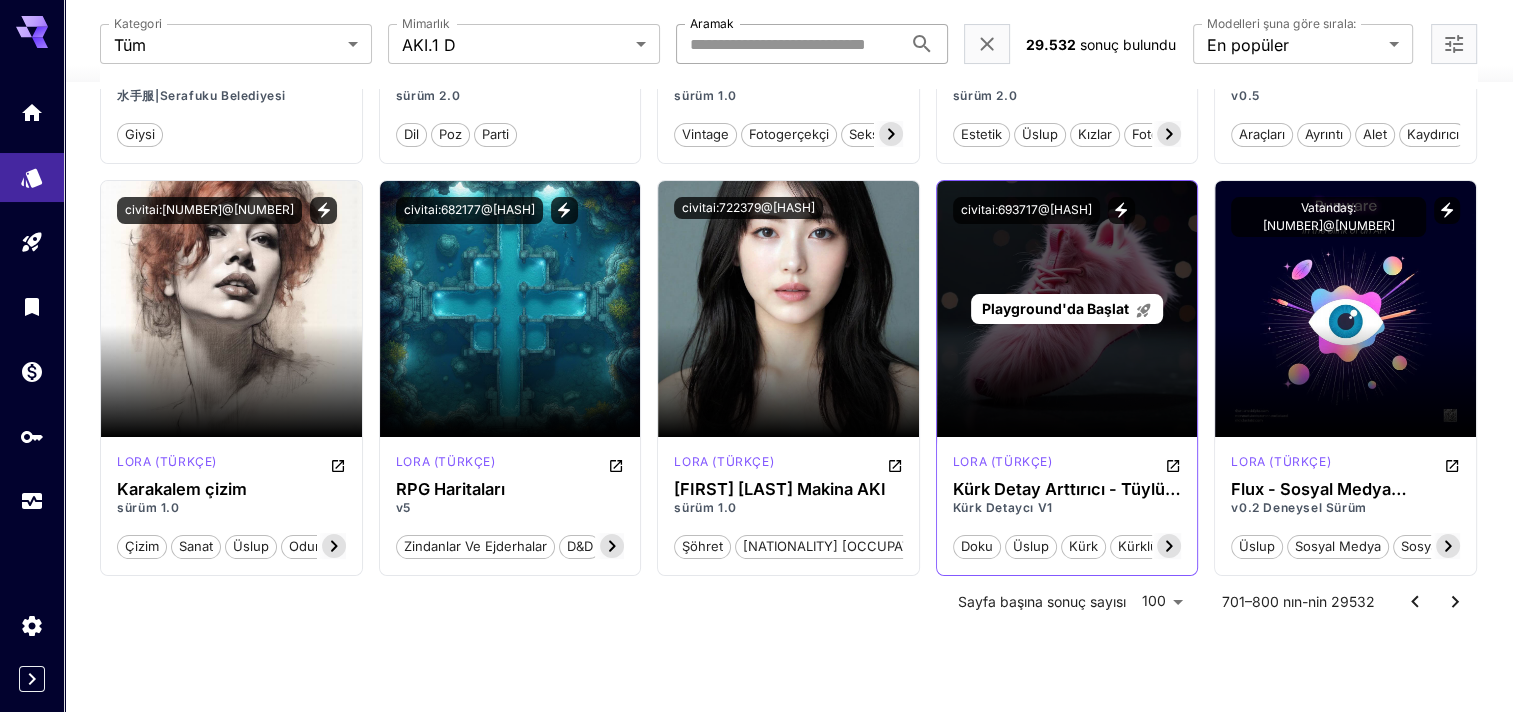 click on "Playground'da Başlat" at bounding box center (1067, 309) 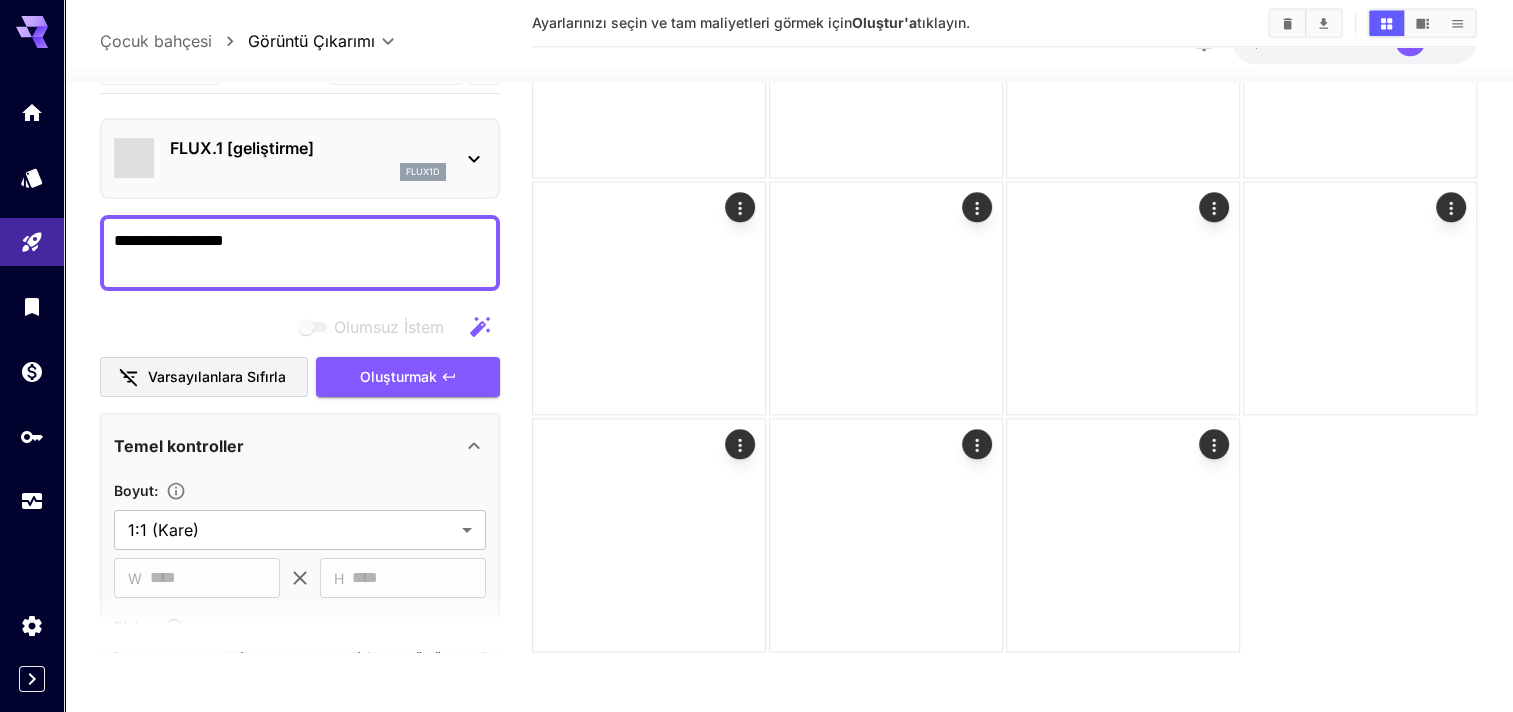 scroll, scrollTop: 2348, scrollLeft: 0, axis: vertical 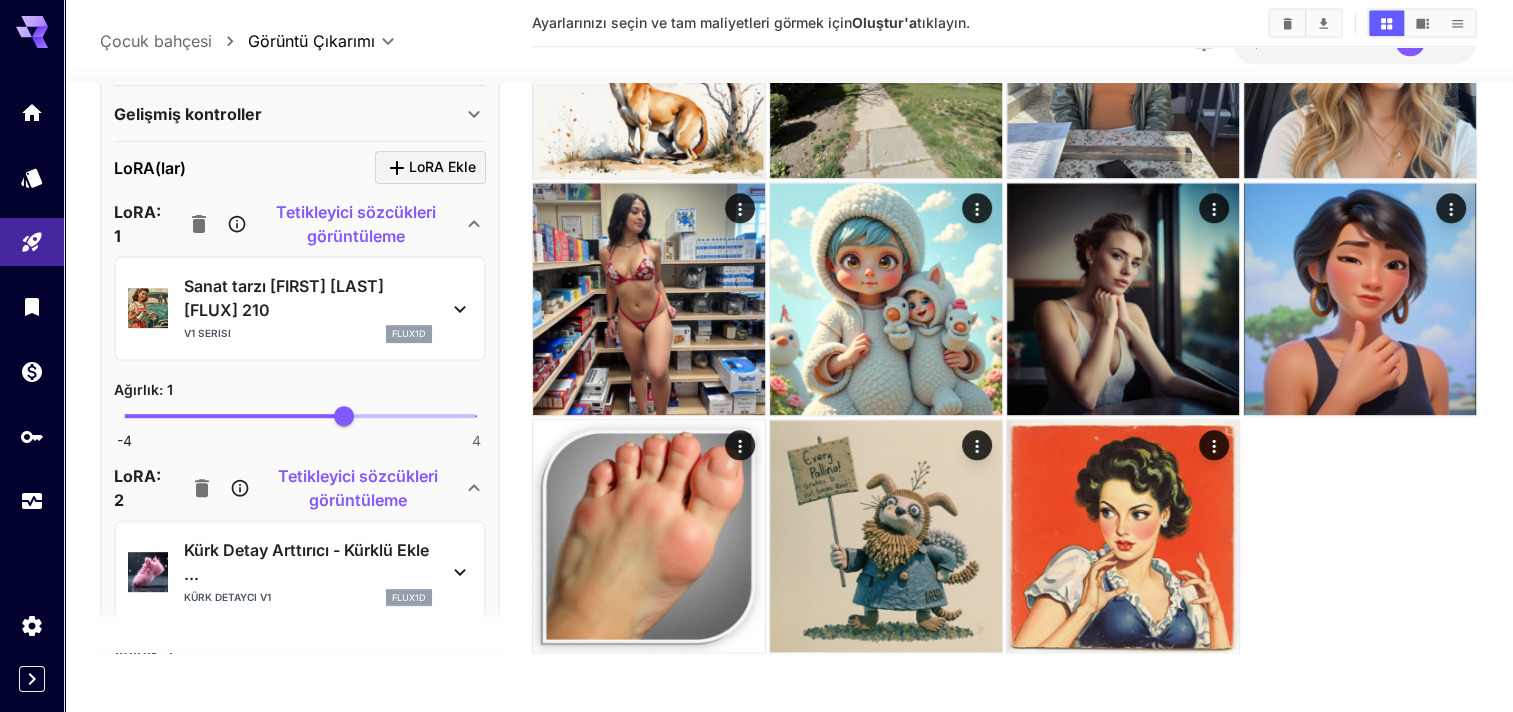 click at bounding box center (199, 224) 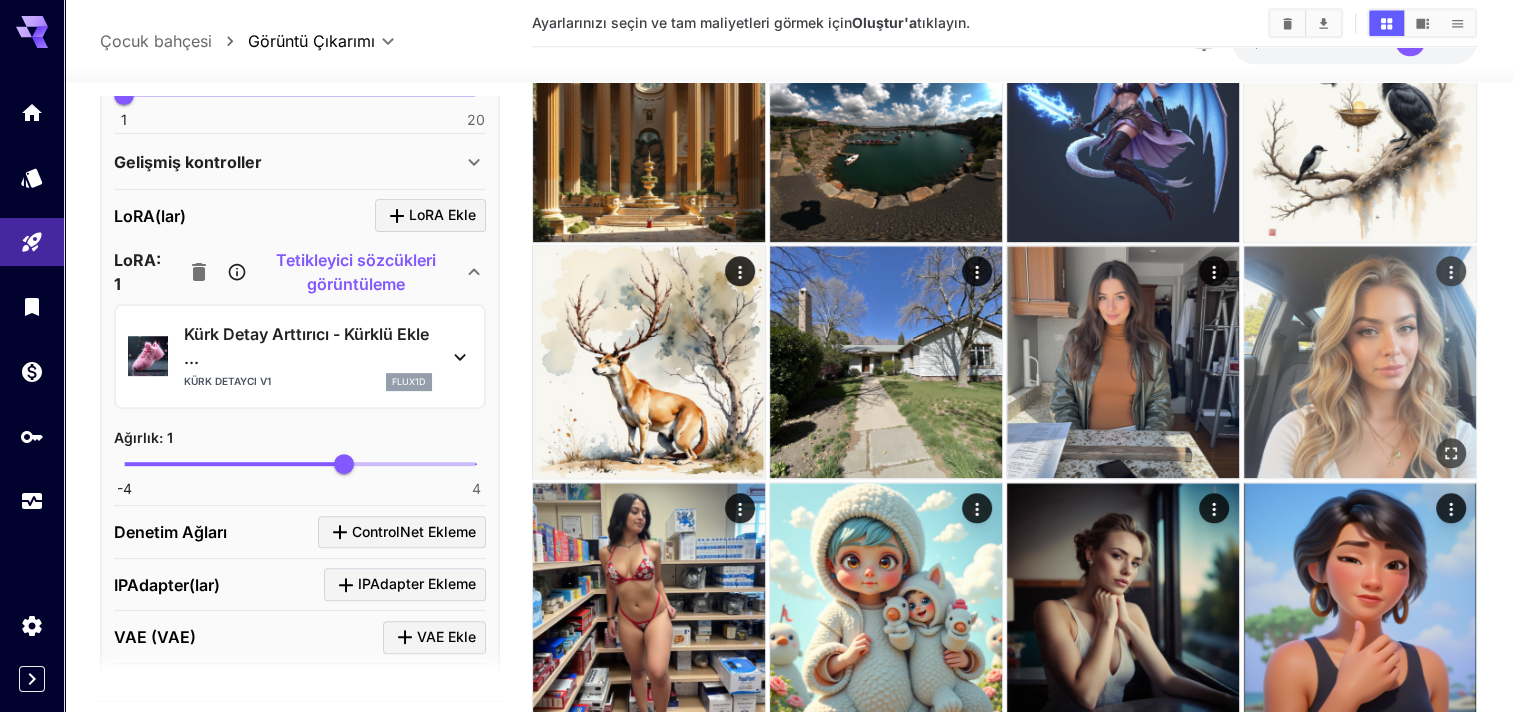 scroll, scrollTop: 1948, scrollLeft: 0, axis: vertical 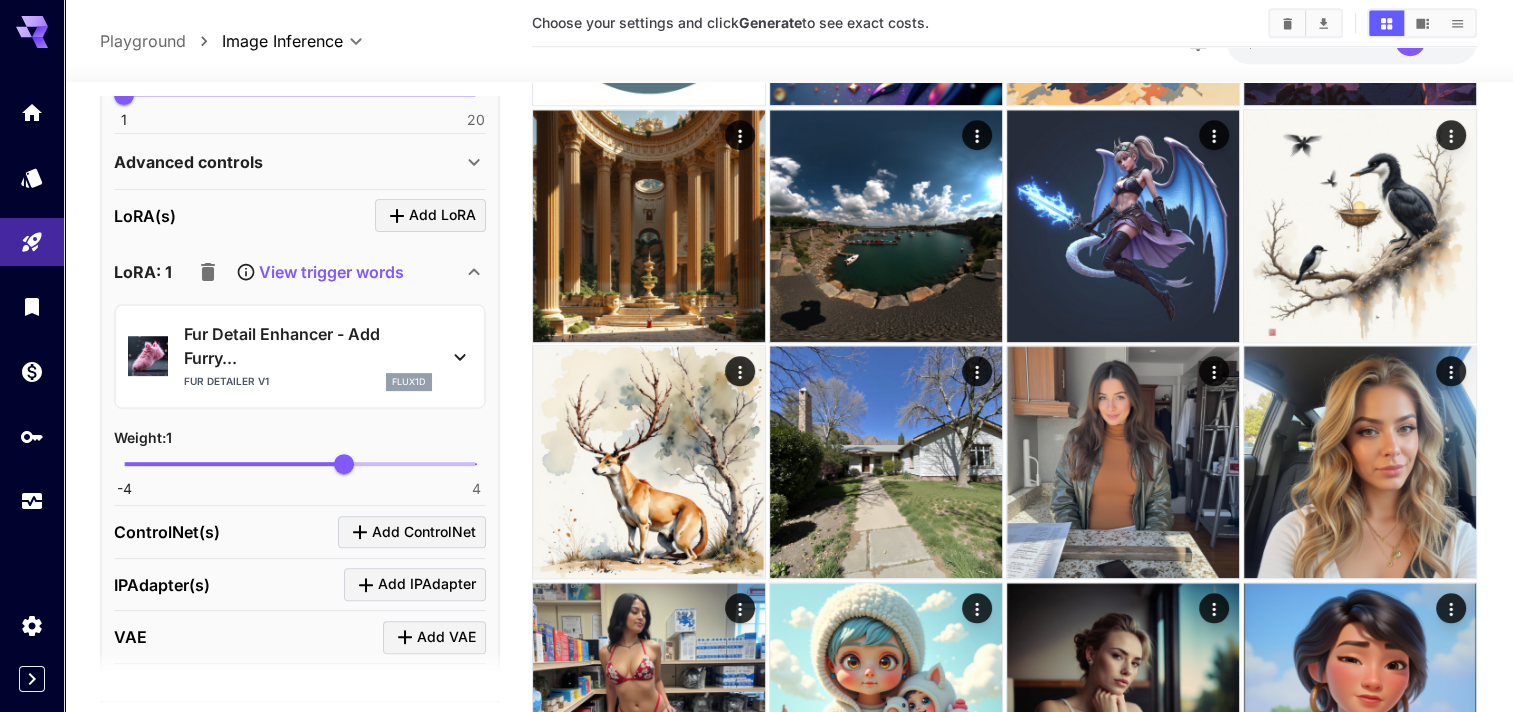 click on "LoRA: 1 View trigger words" at bounding box center (288, 272) 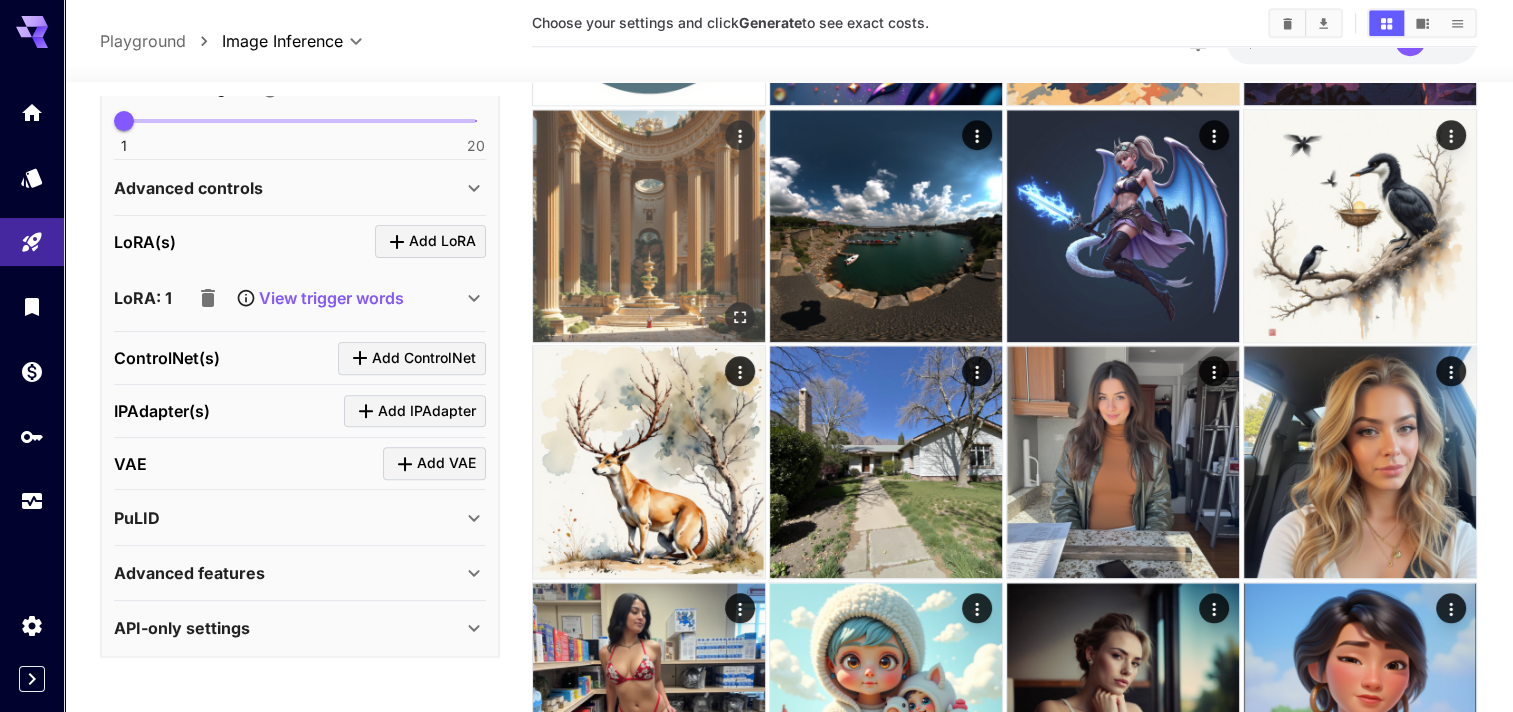 scroll, scrollTop: 673, scrollLeft: 0, axis: vertical 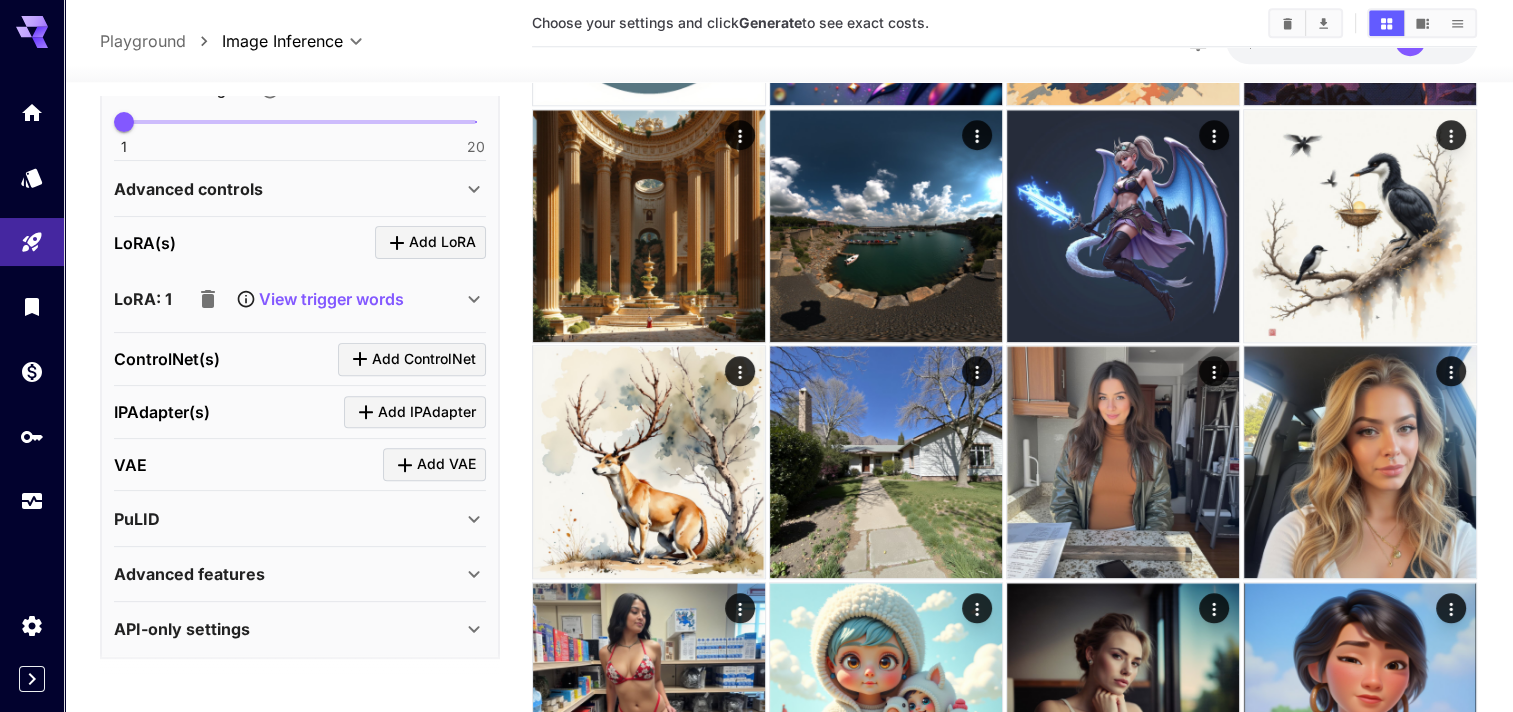 click on "View trigger words" at bounding box center [331, 299] 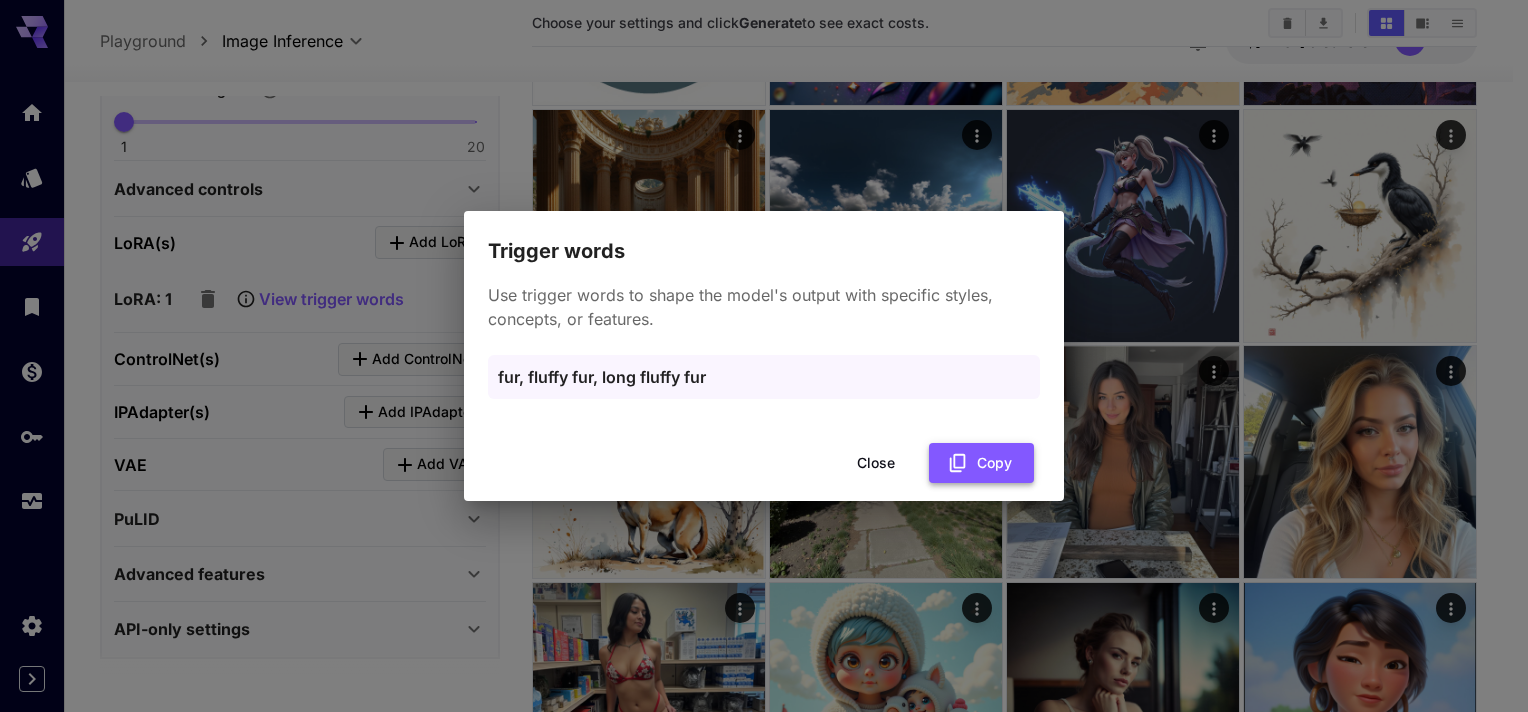 click 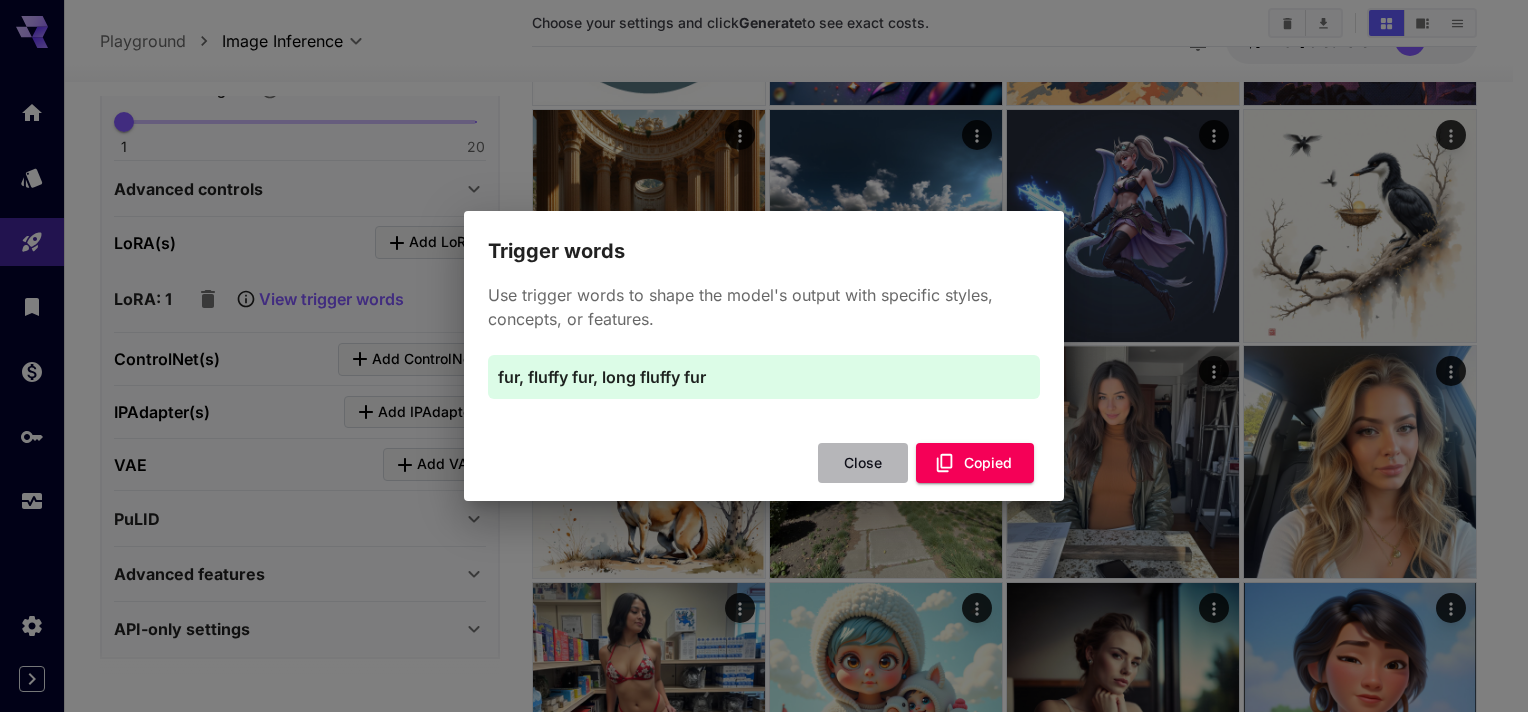 click on "Close" at bounding box center [863, 463] 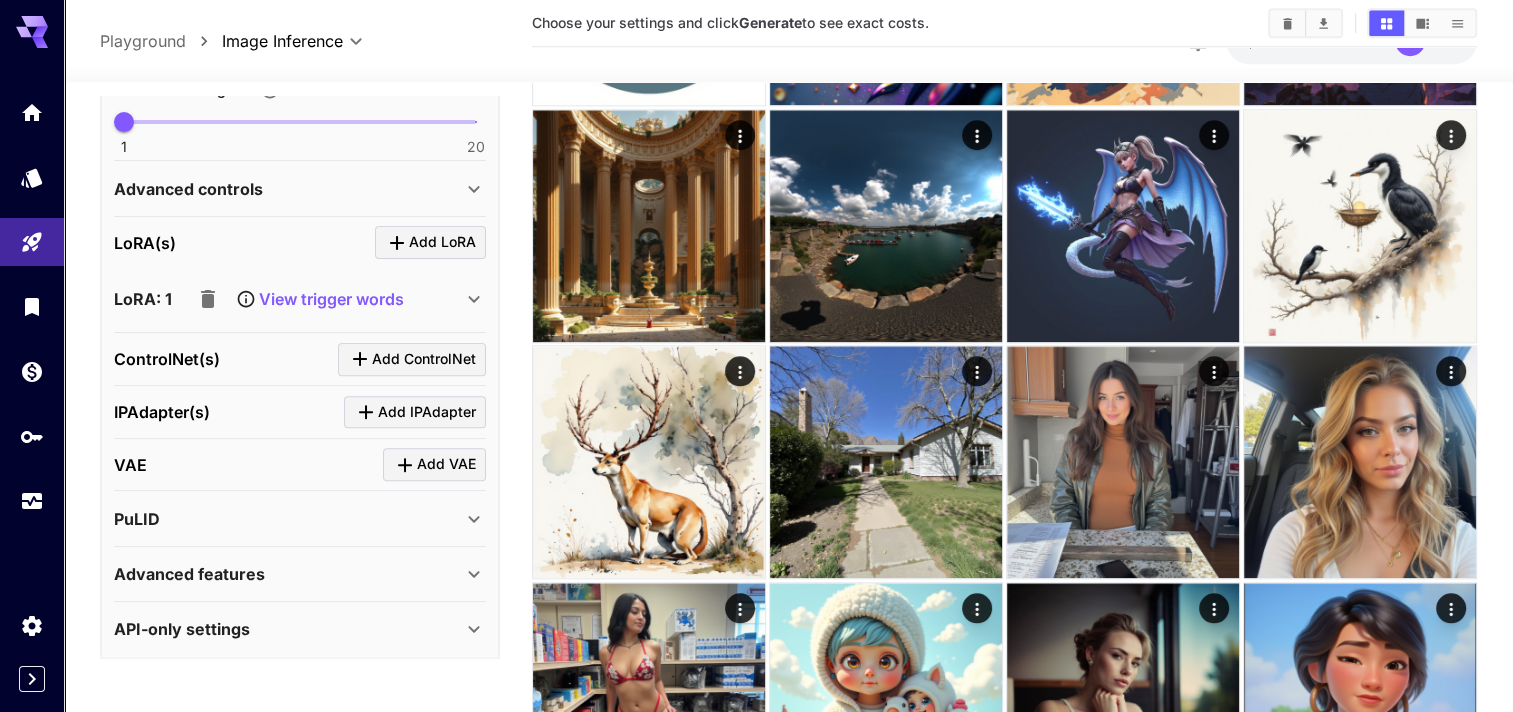 scroll, scrollTop: 0, scrollLeft: 0, axis: both 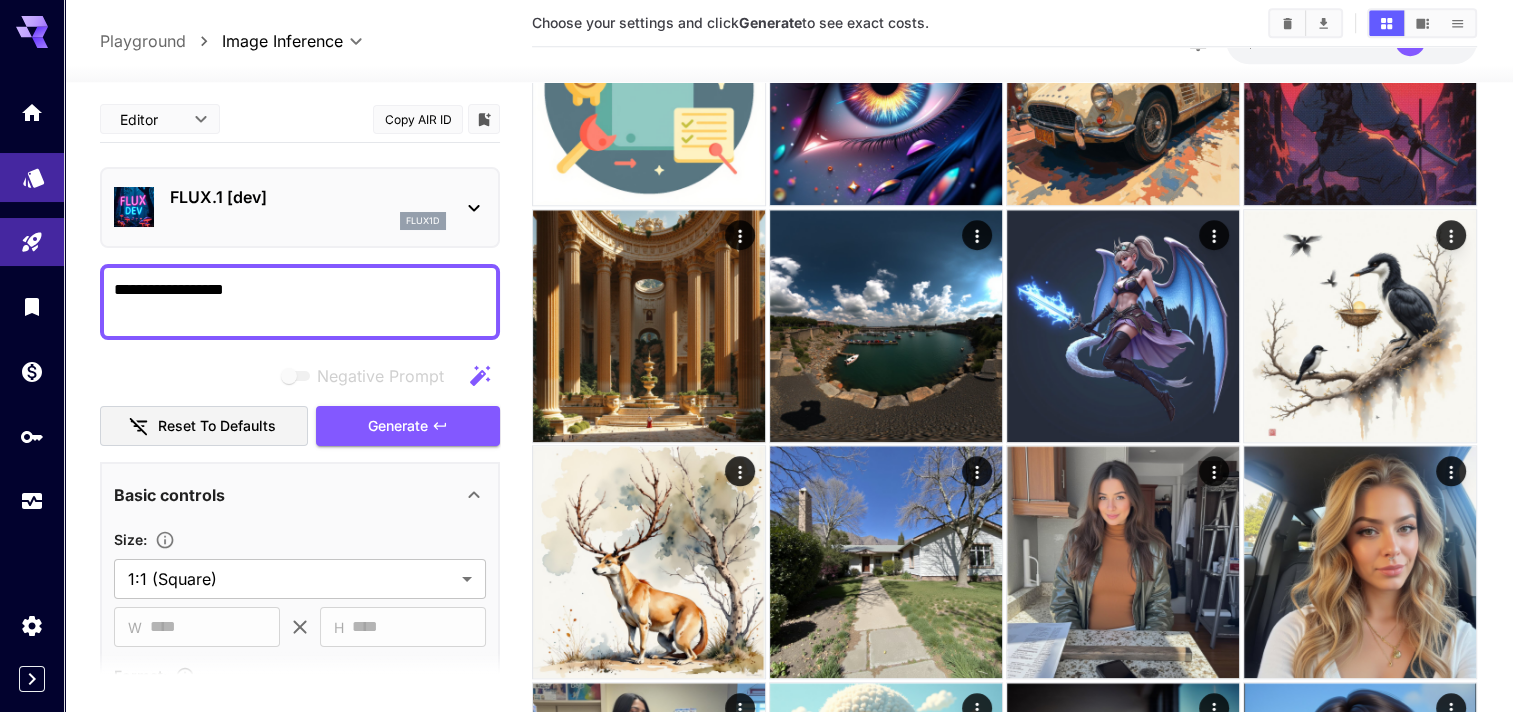 click at bounding box center (32, 177) 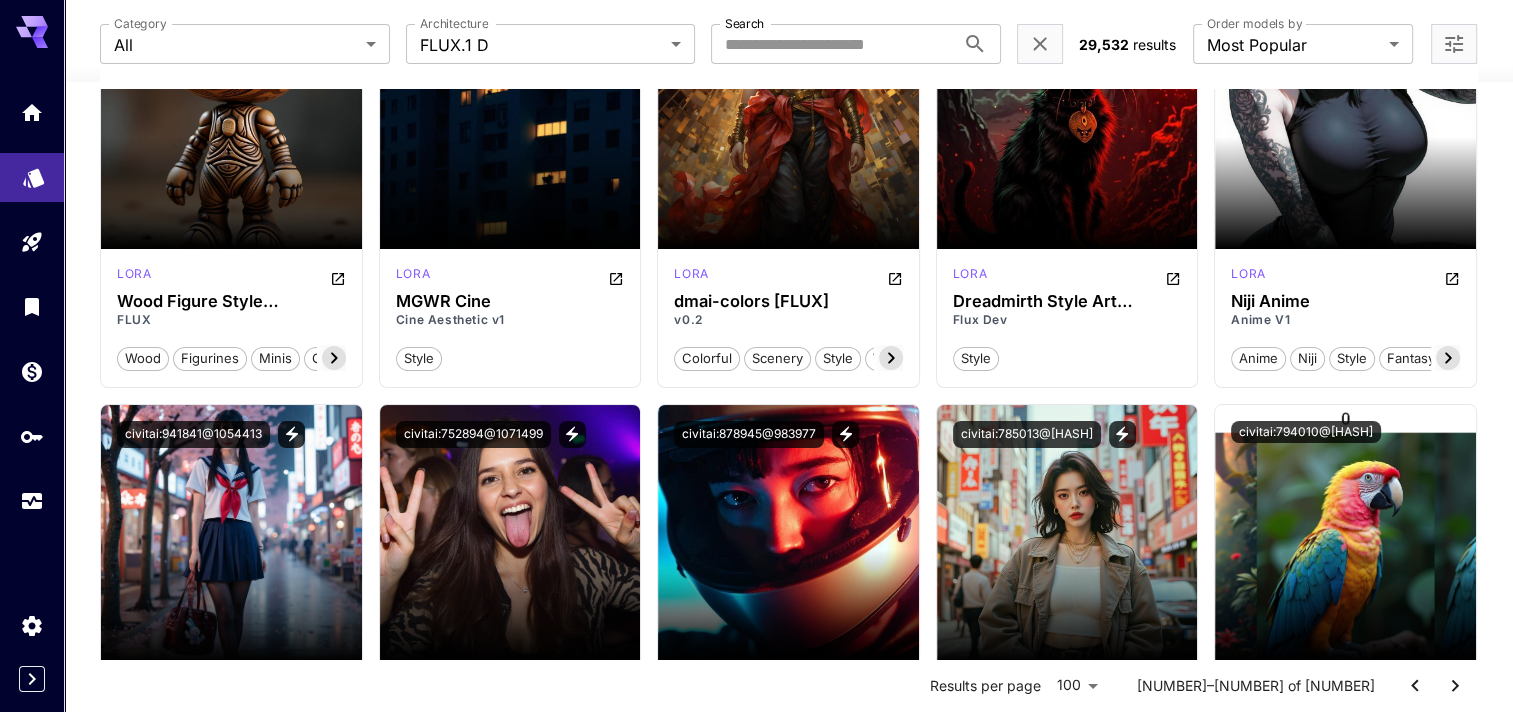 scroll, scrollTop: 7883, scrollLeft: 0, axis: vertical 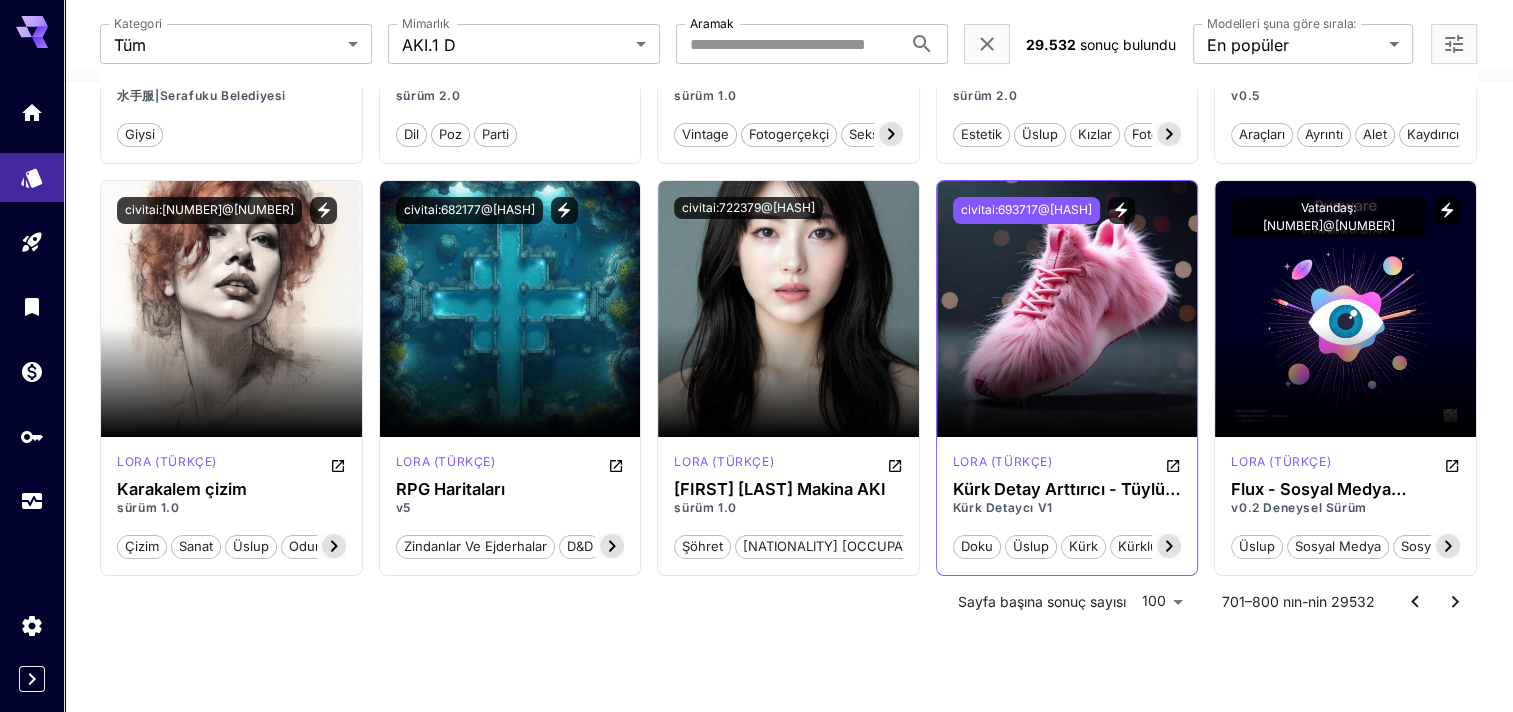 click on "civitai:693717@776354" at bounding box center (1026, 210) 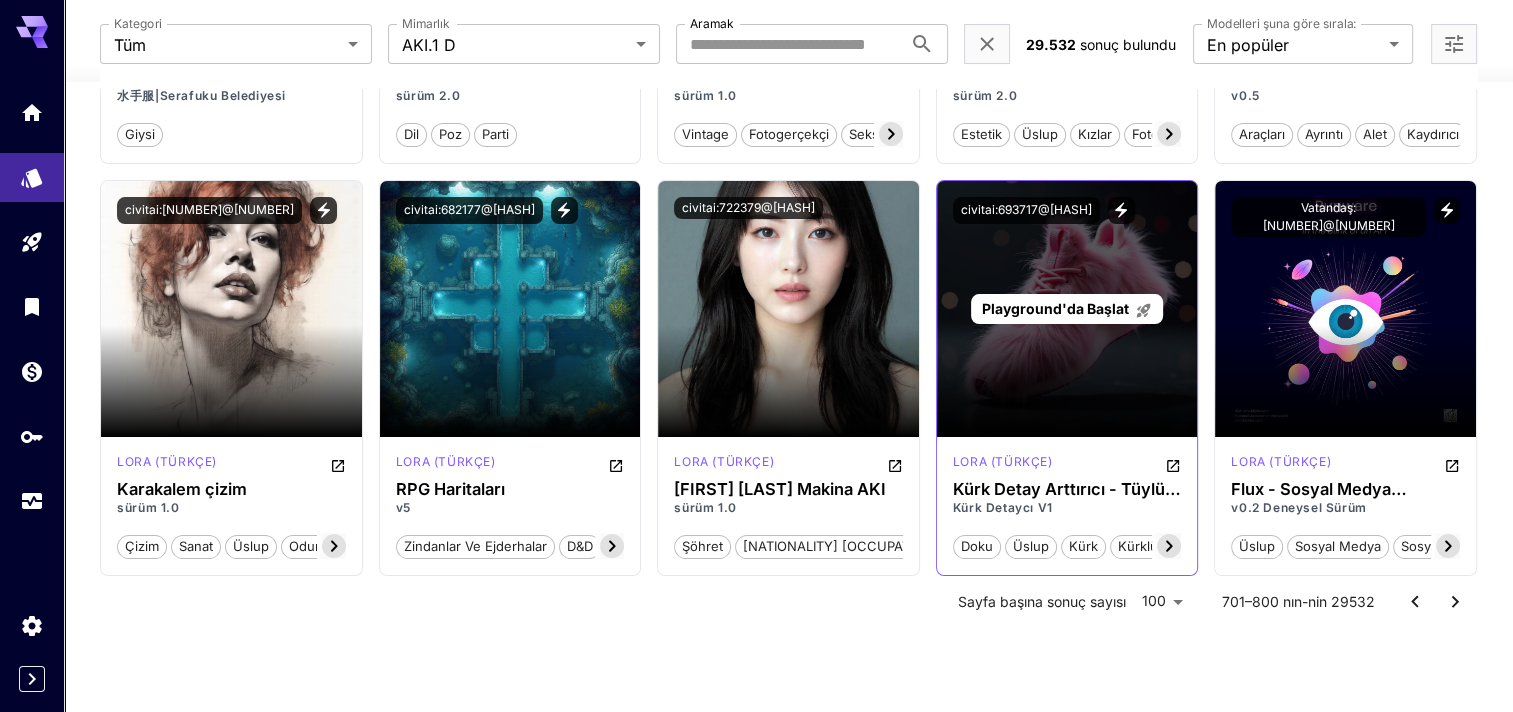 click on "Playground'da Başlat" at bounding box center (1067, 309) 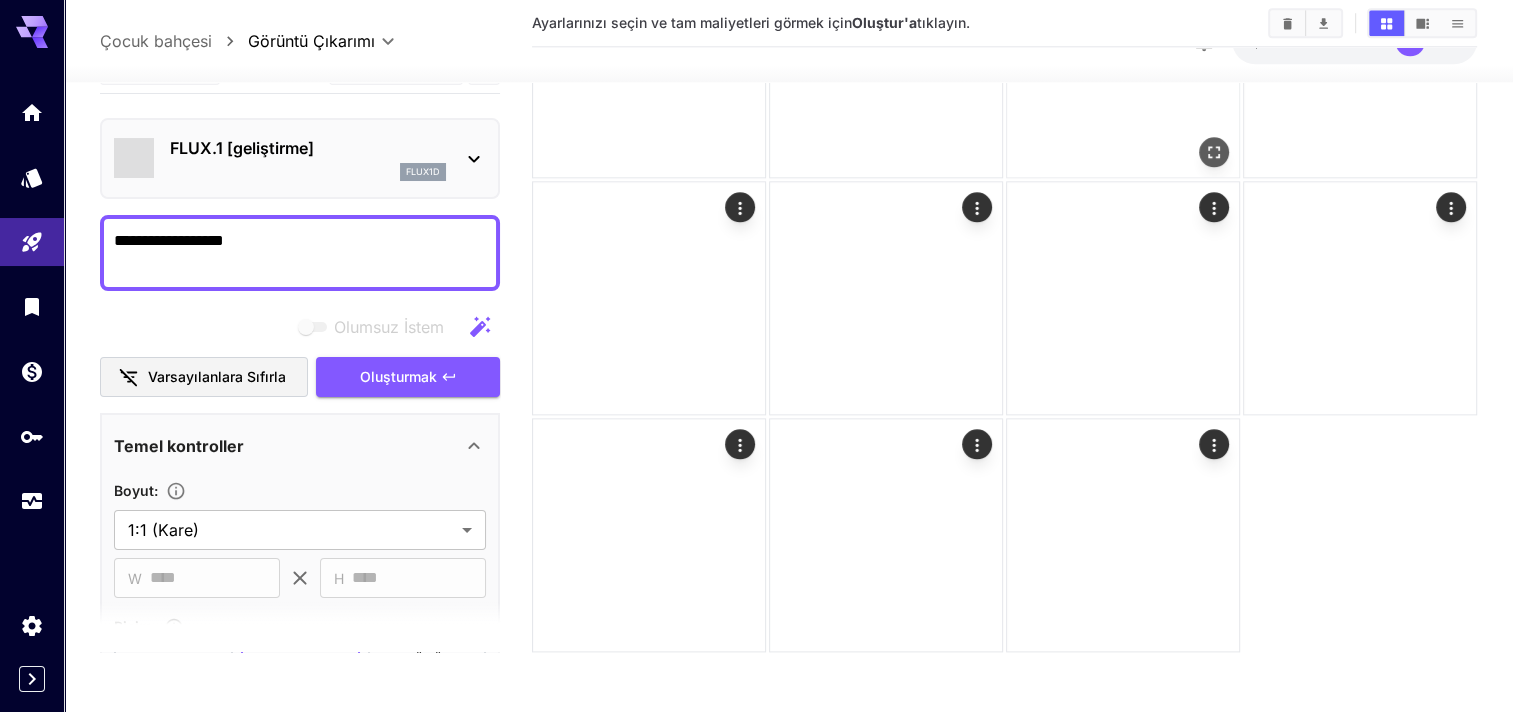 scroll, scrollTop: 2348, scrollLeft: 0, axis: vertical 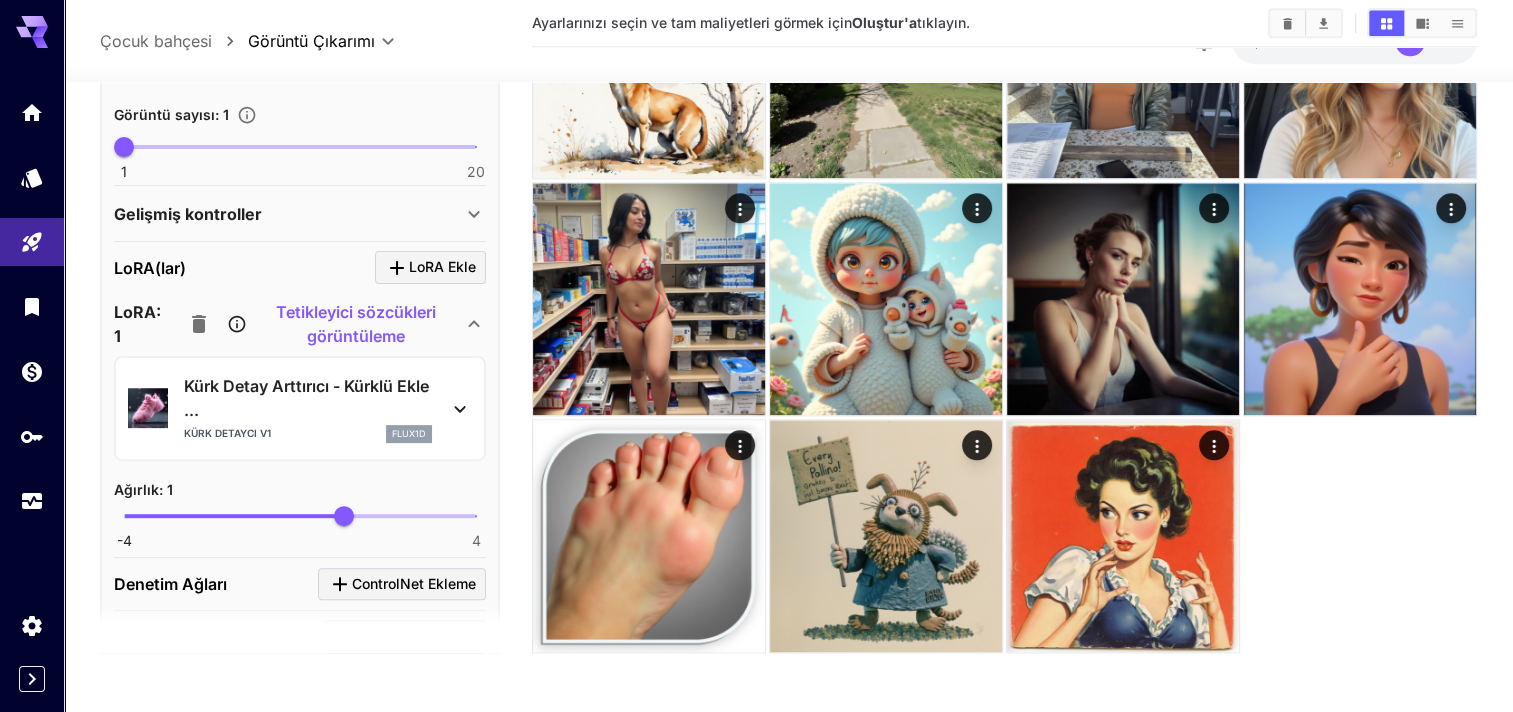 click on "Tetikleyici kelimeler görüntüleme" at bounding box center (357, 324) 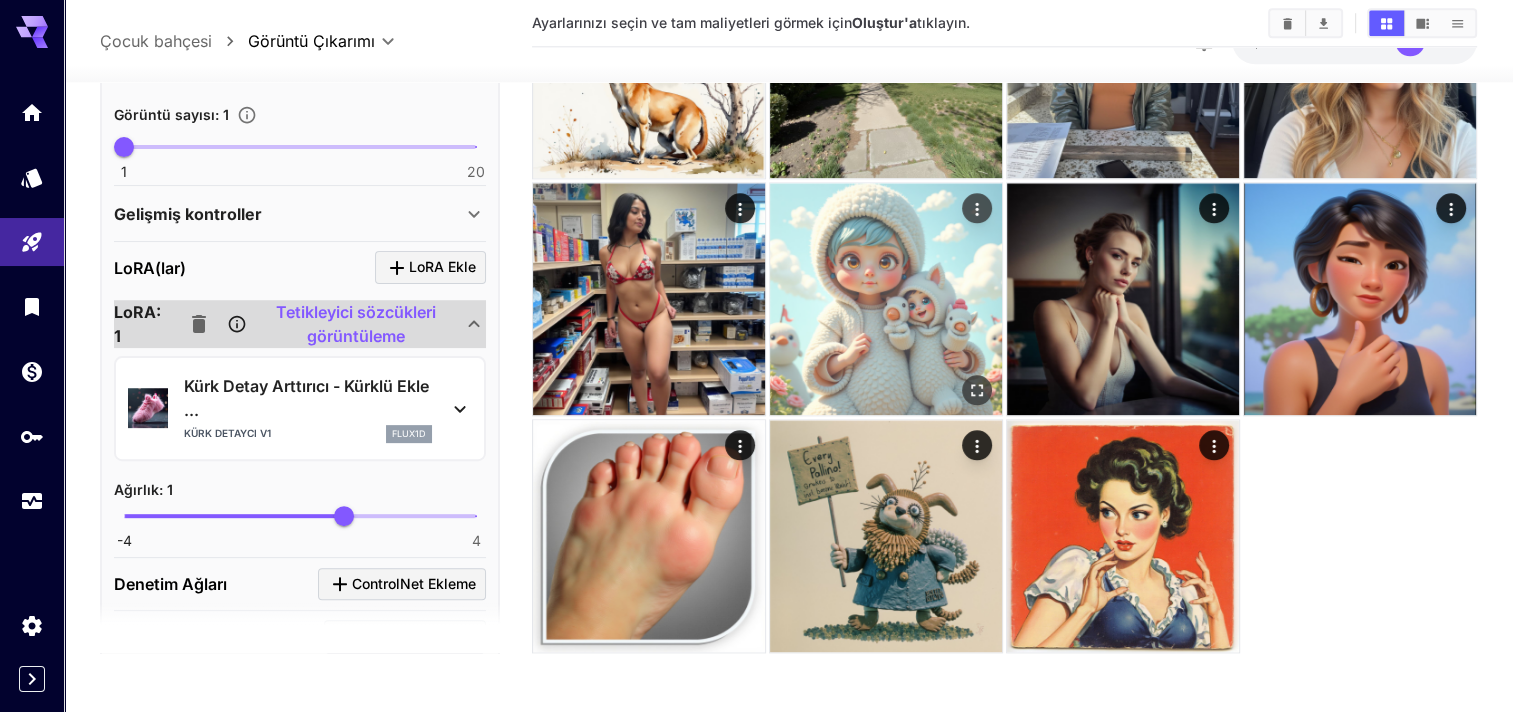 type 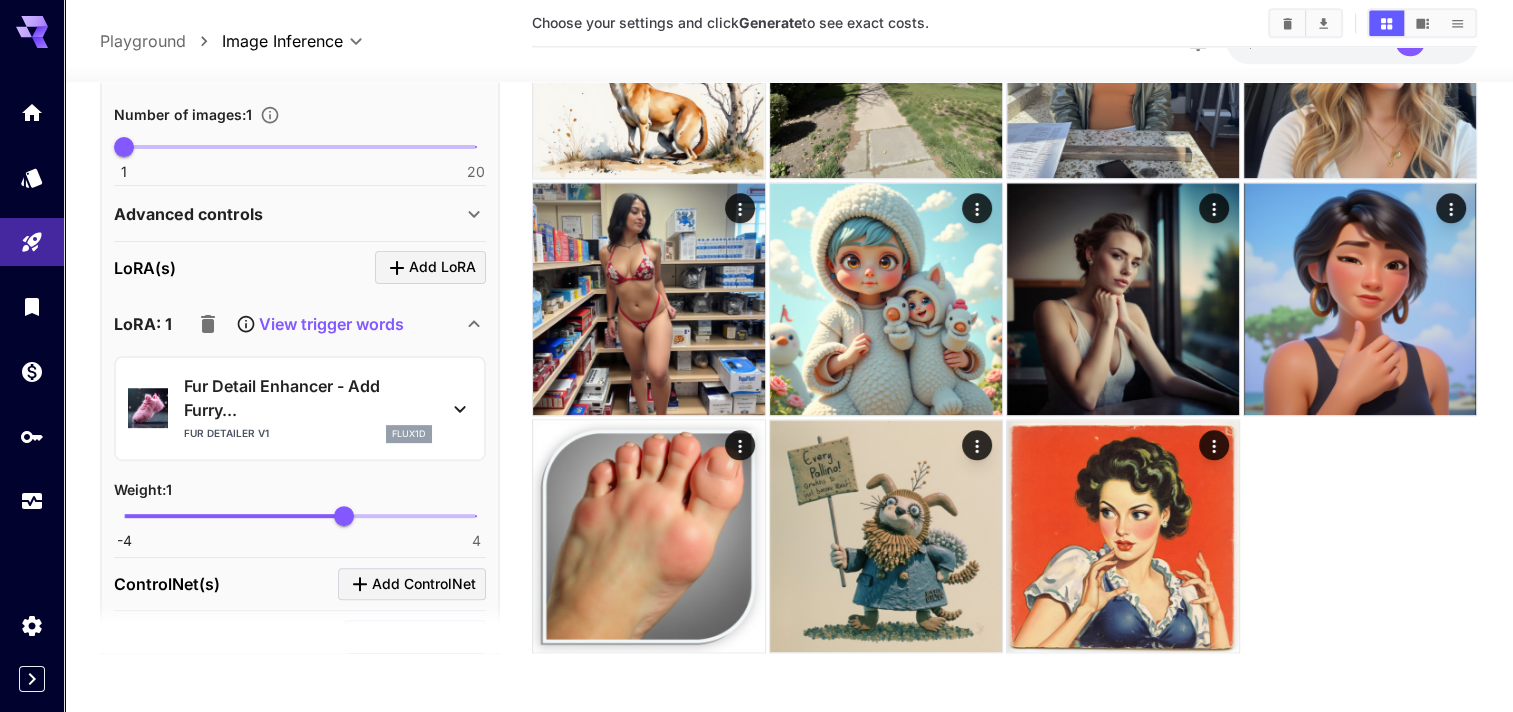 click on "View trigger words" at bounding box center [331, 324] 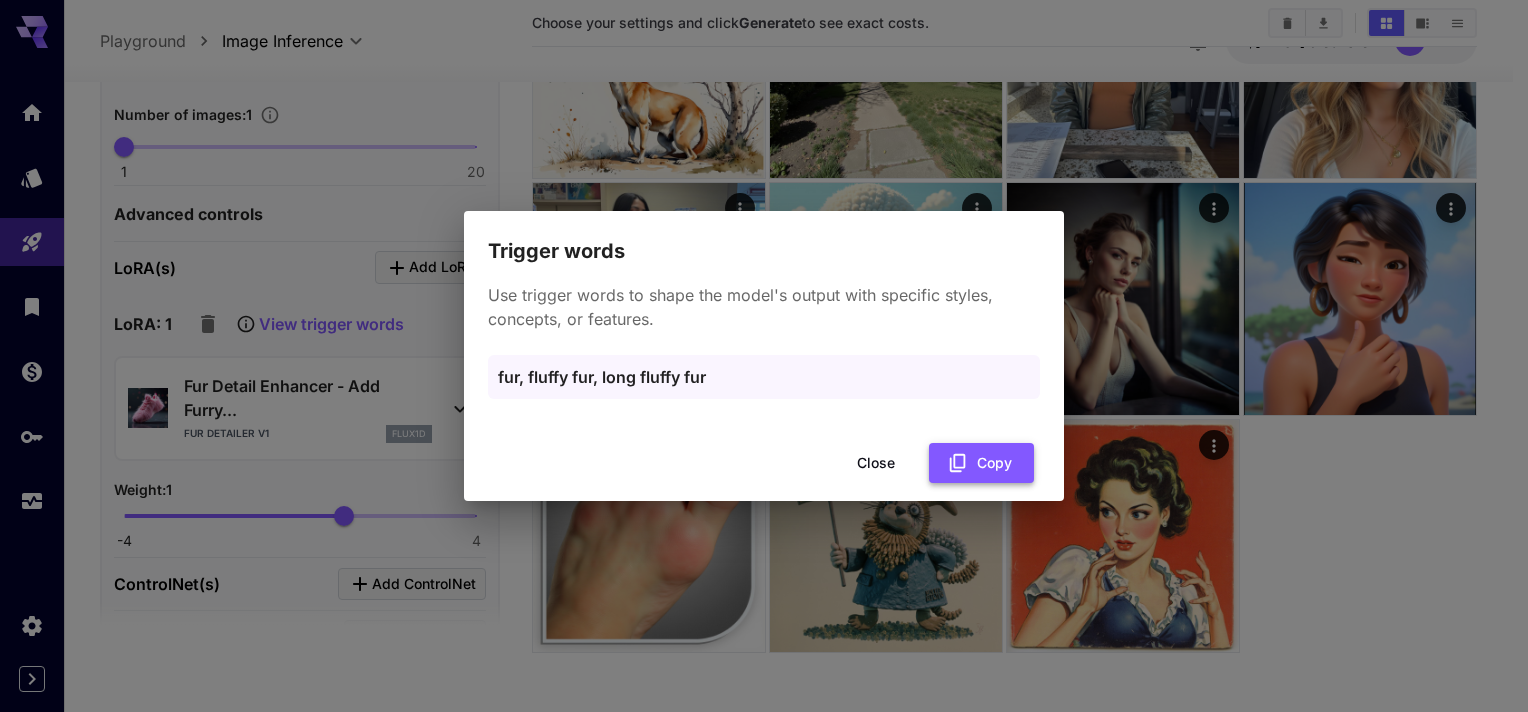 click on "Copy" at bounding box center [981, 463] 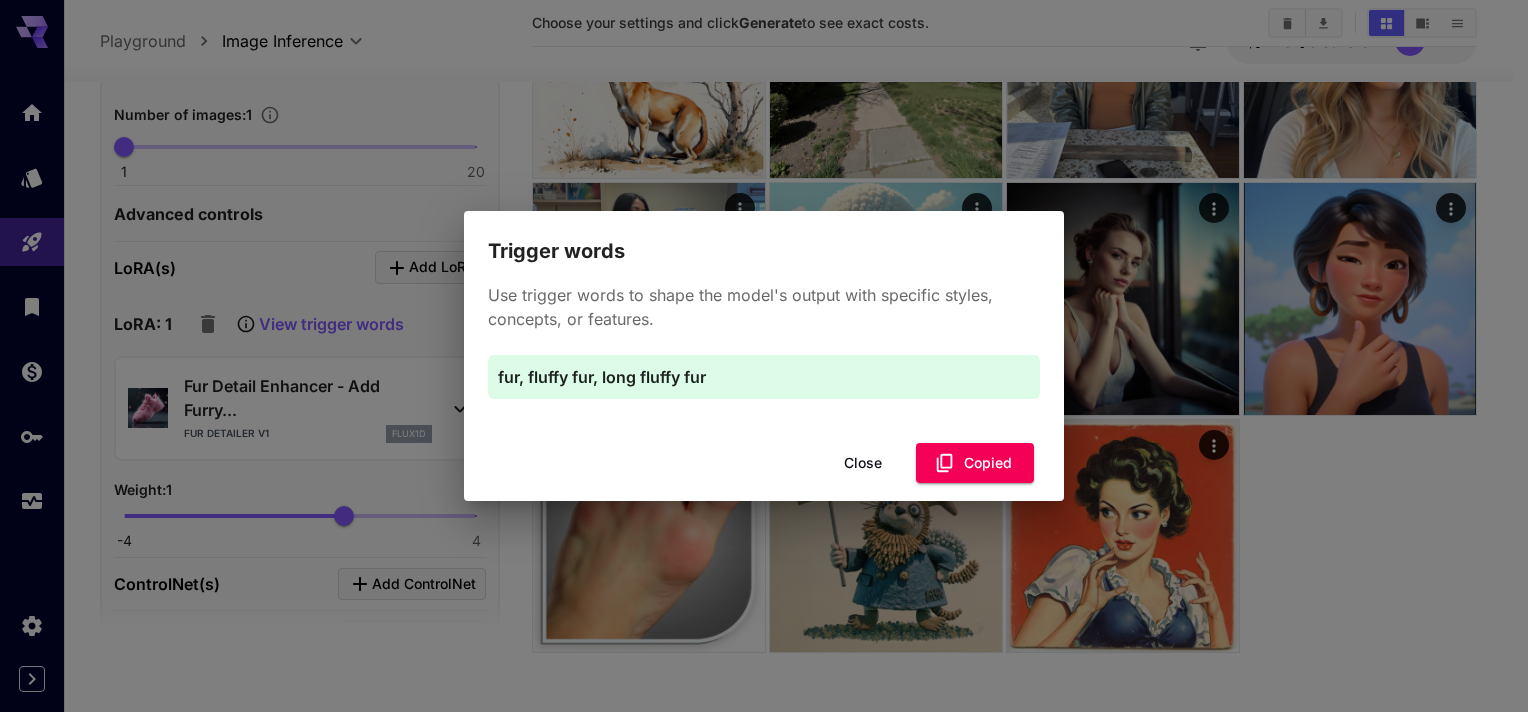 click on "Close" at bounding box center (863, 463) 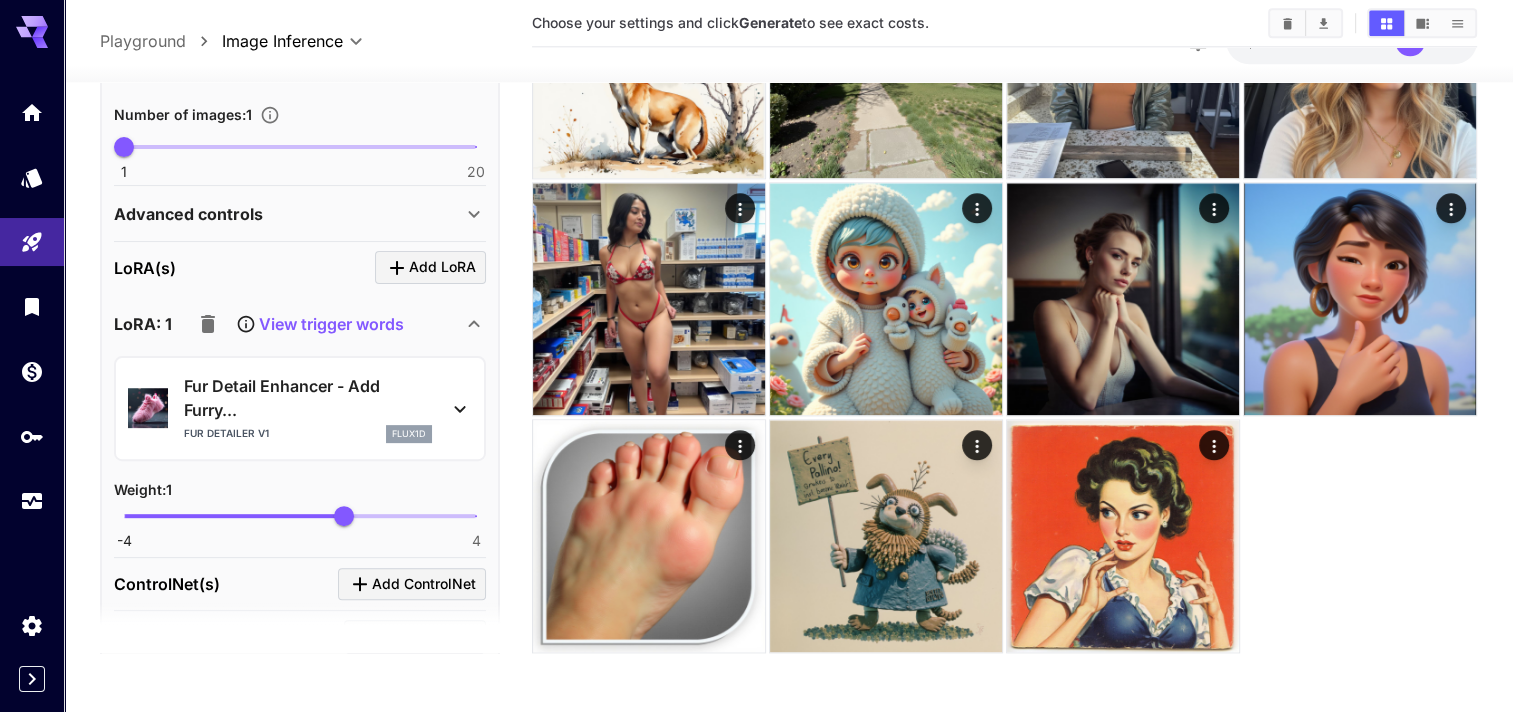 scroll, scrollTop: 0, scrollLeft: 0, axis: both 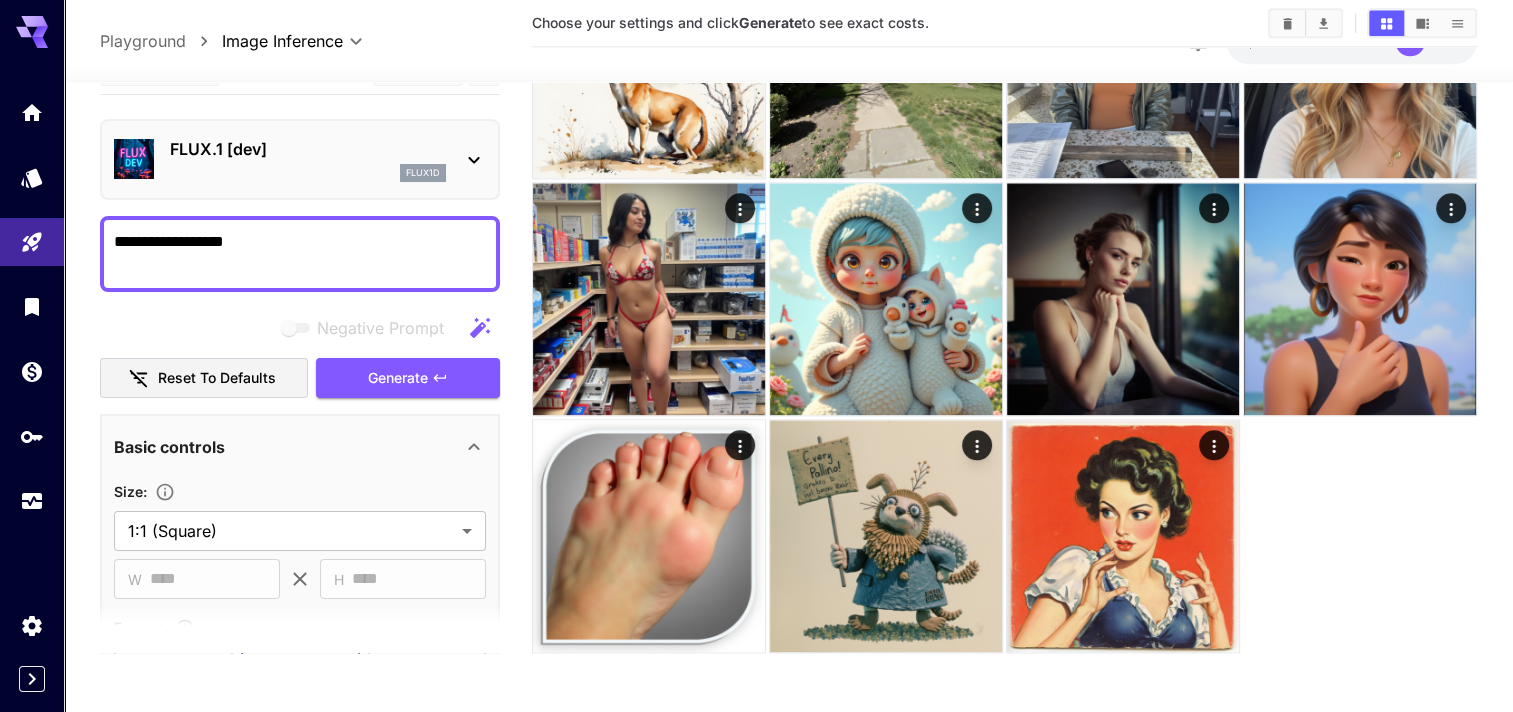 click on "**********" at bounding box center [300, 254] 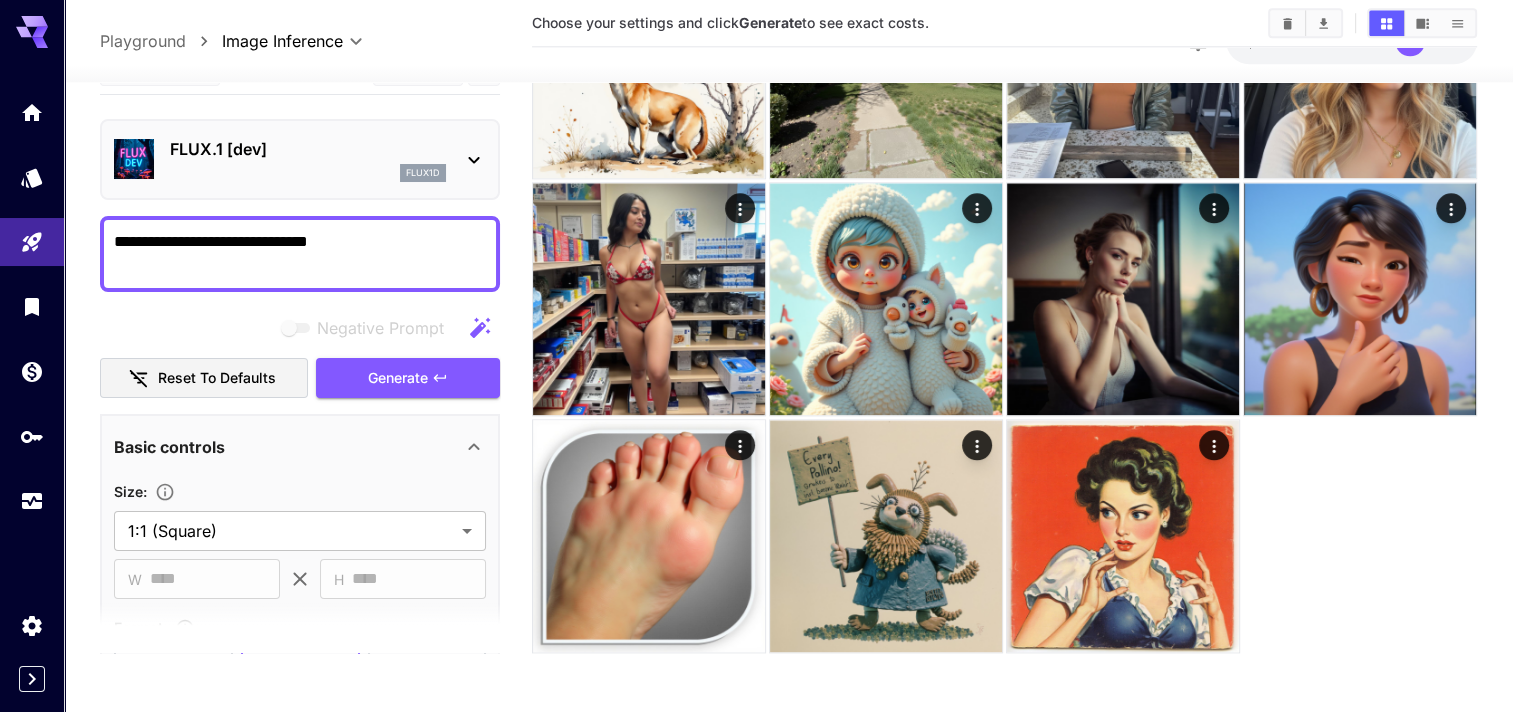 type on "**********" 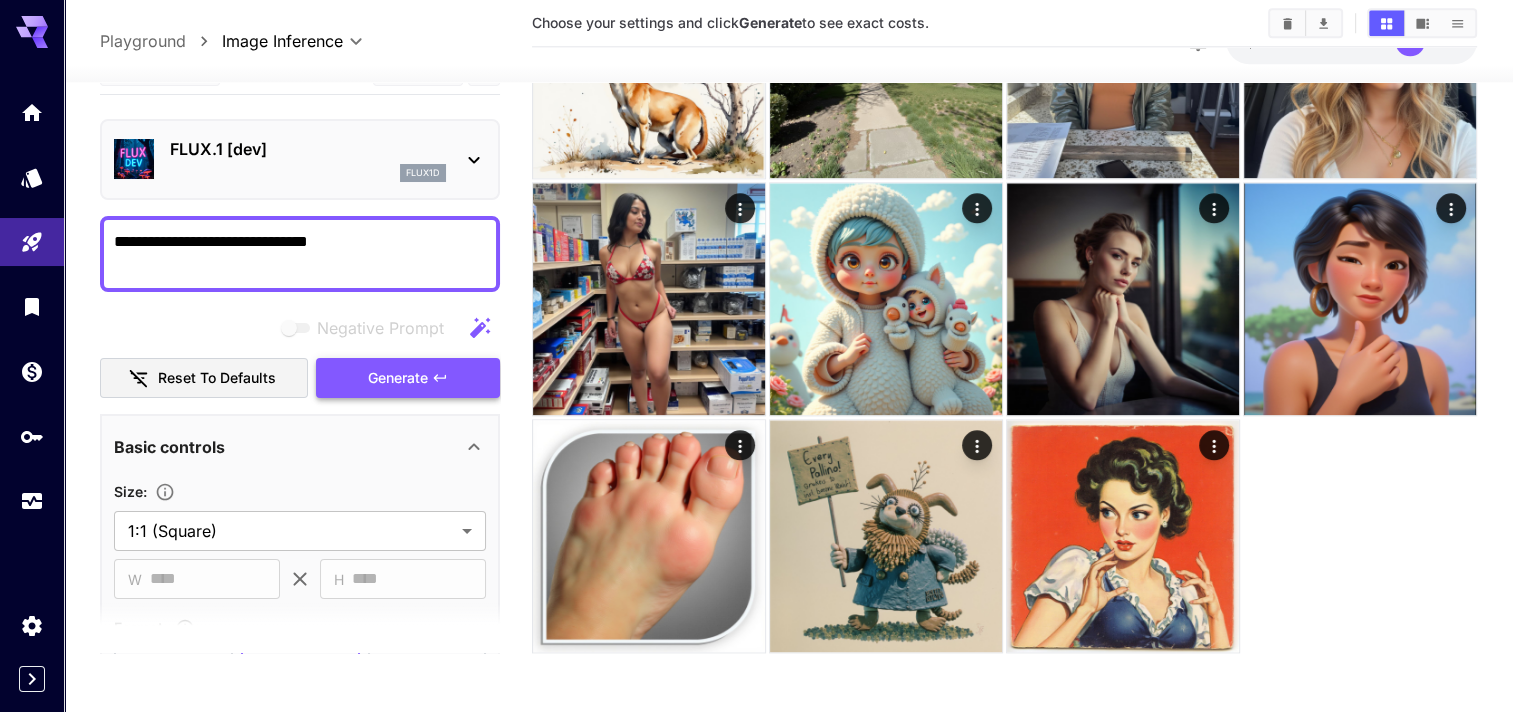 click on "Generate" at bounding box center (408, 378) 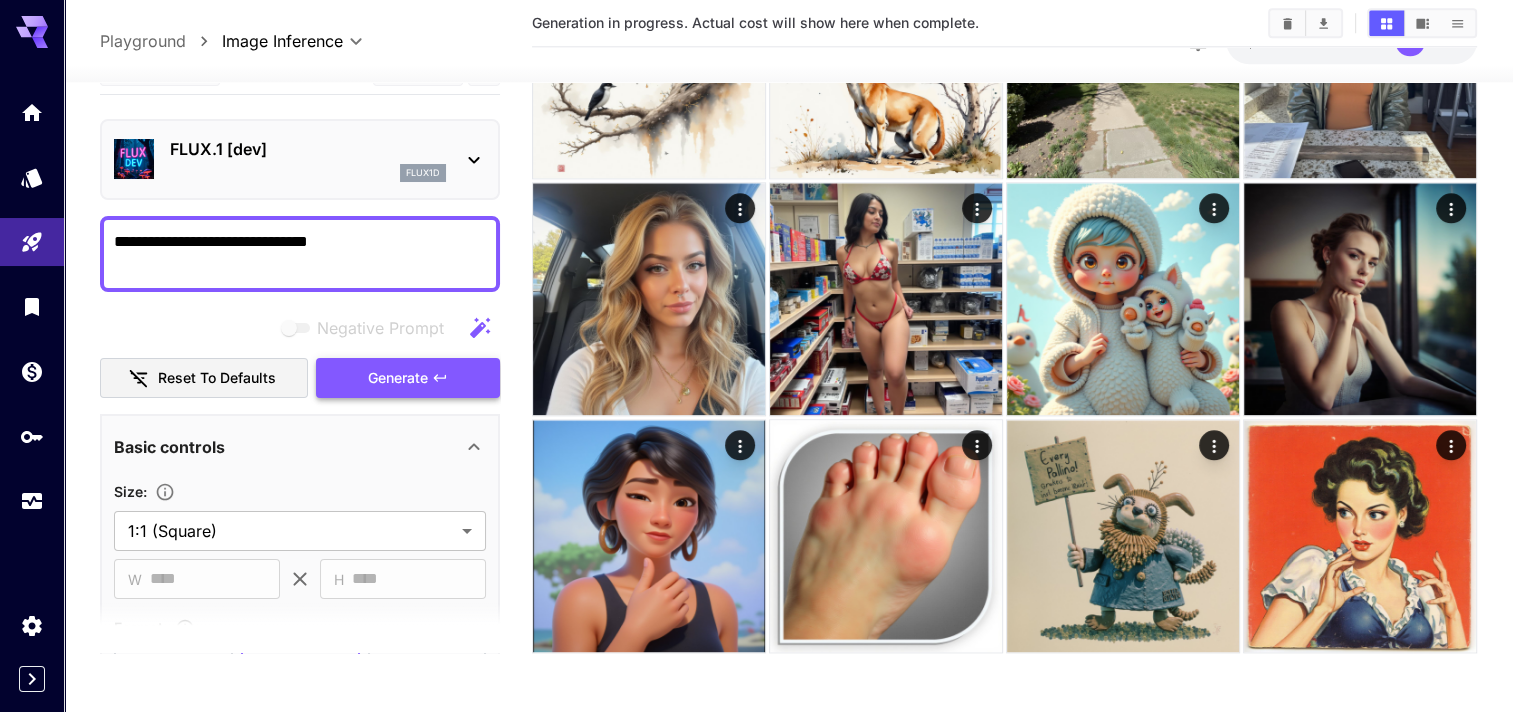 click on "Negative Prompt Reset to defaults Generate" at bounding box center [300, 353] 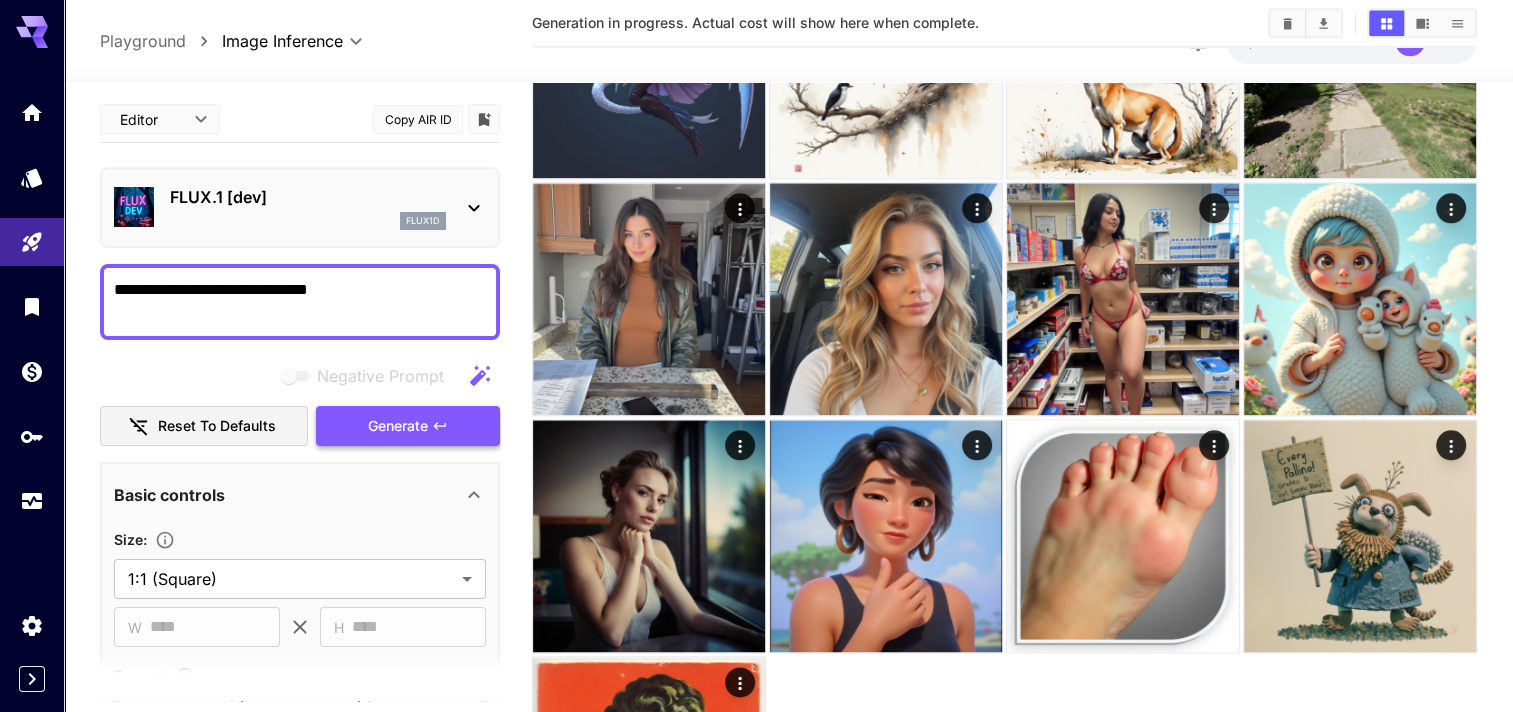 click on "Generate" at bounding box center (398, 426) 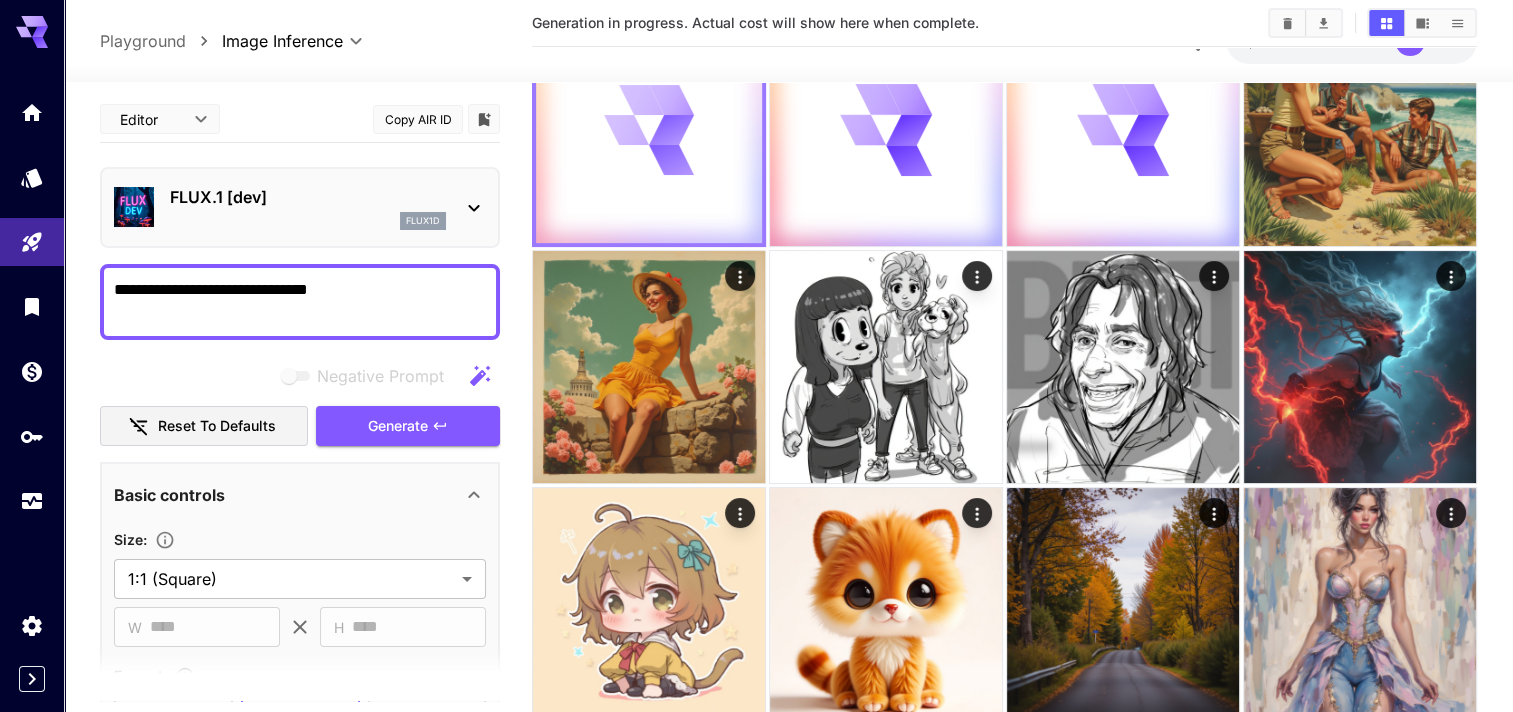 scroll, scrollTop: 0, scrollLeft: 0, axis: both 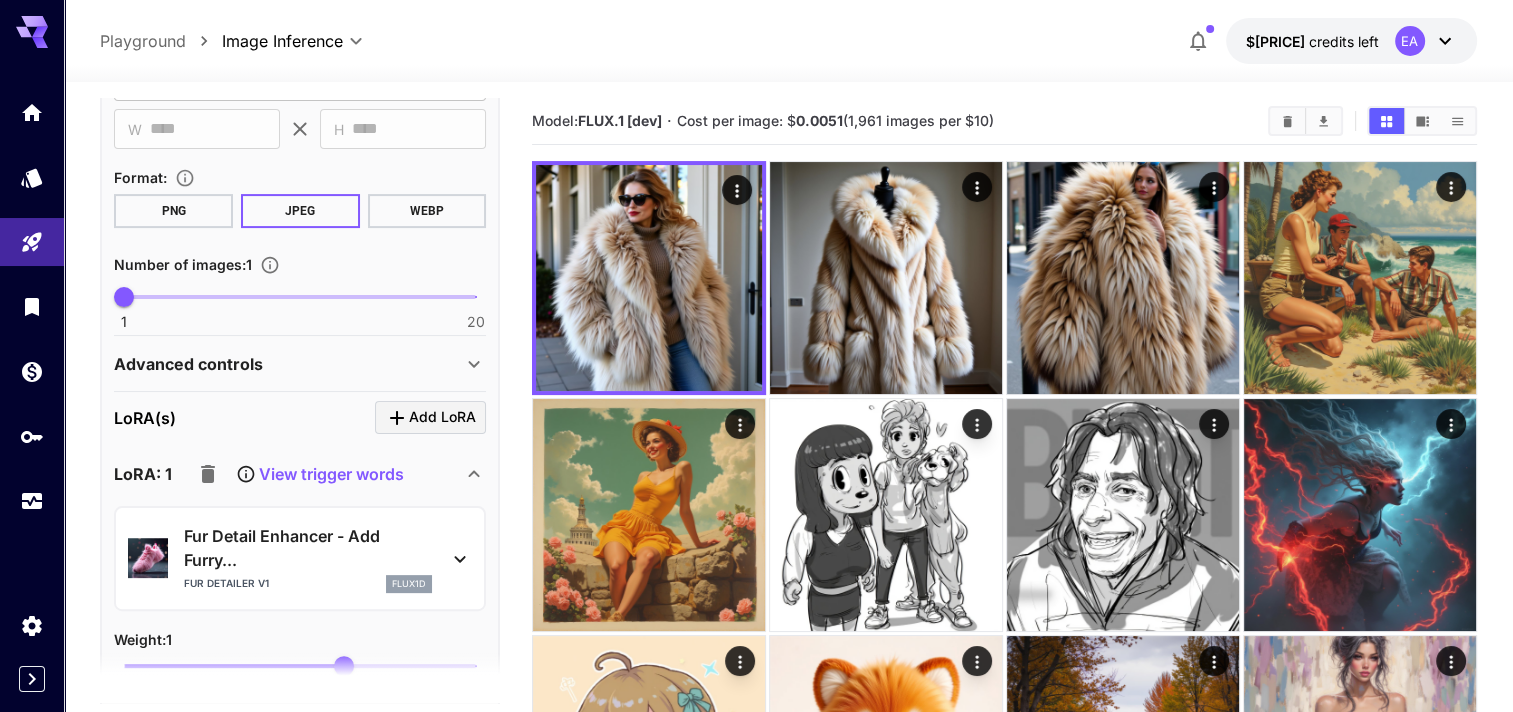 click on "LoRA: 1 View trigger words" at bounding box center (300, 474) 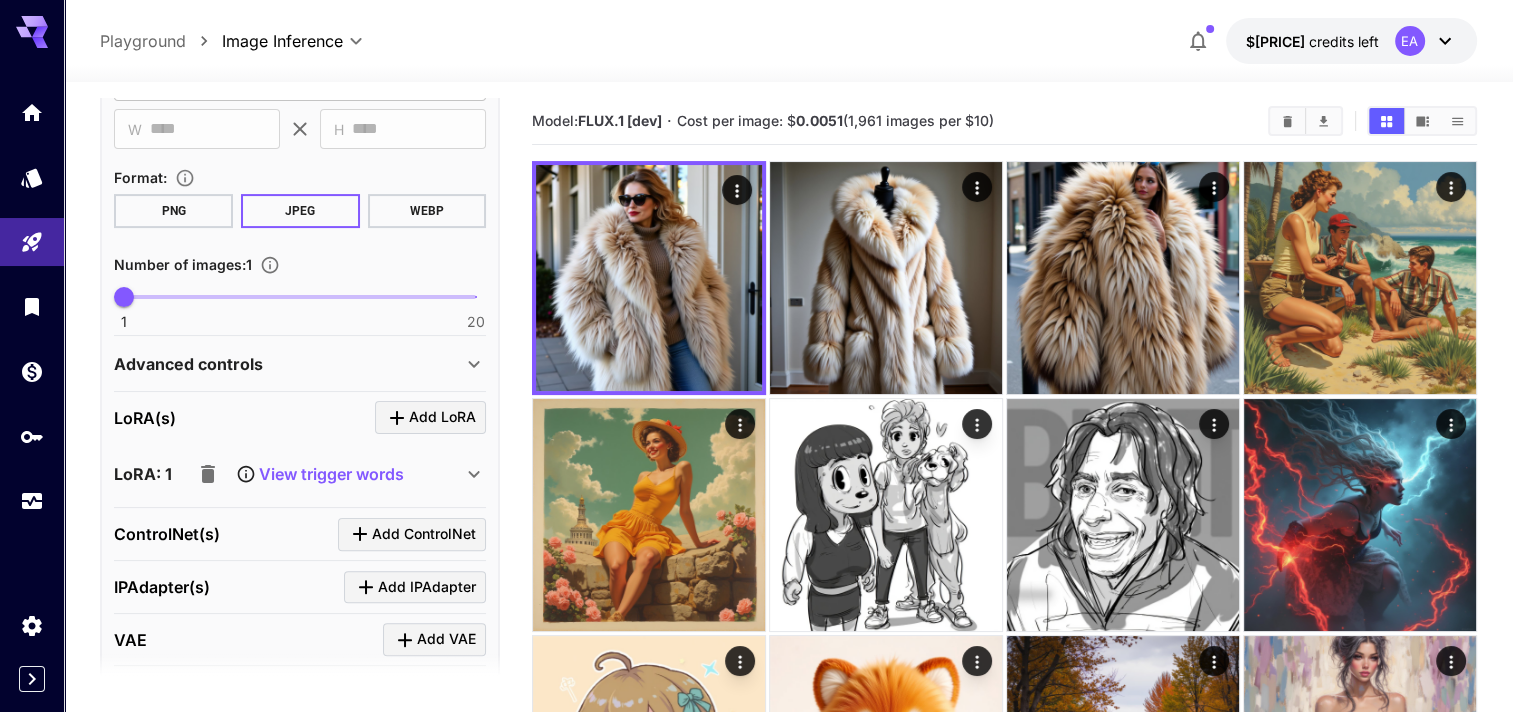 click on "View trigger words" at bounding box center [331, 474] 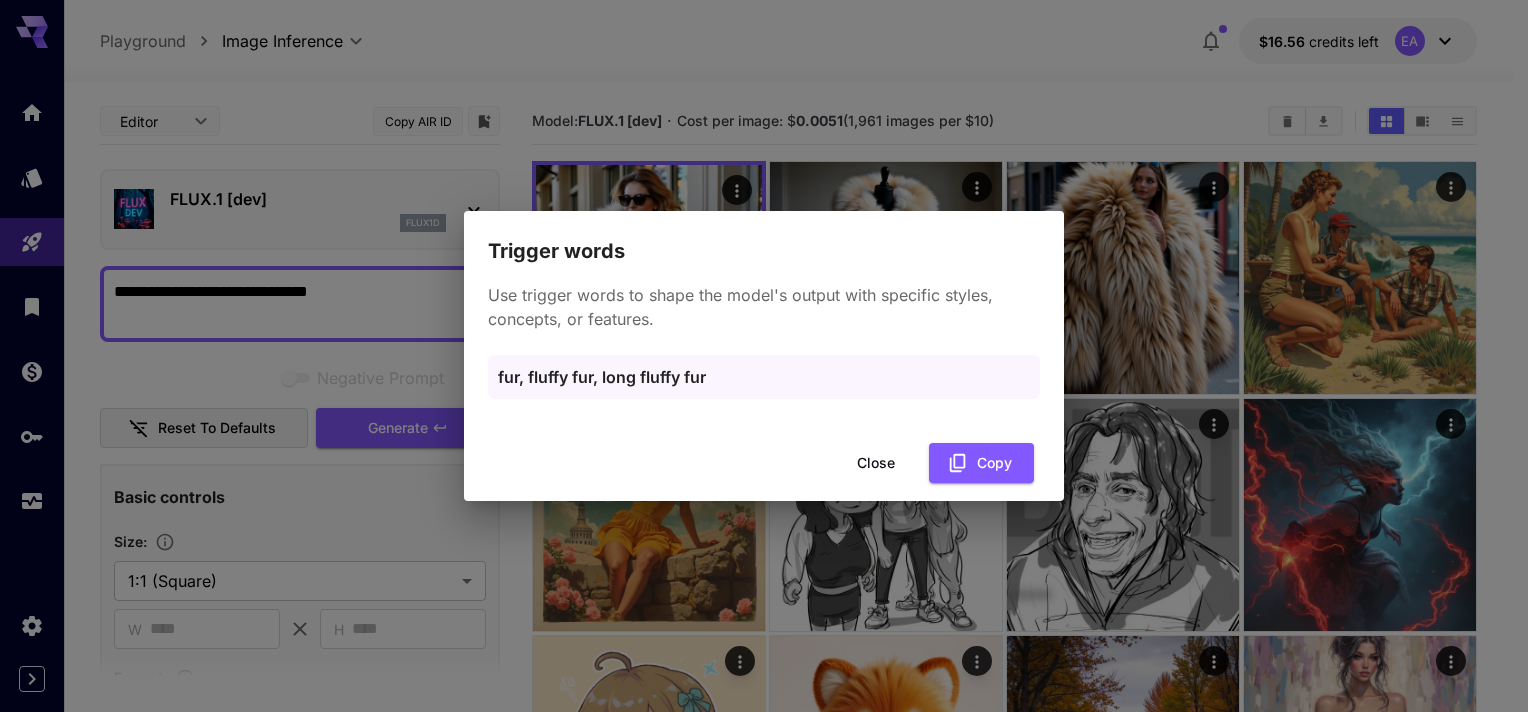 scroll, scrollTop: 0, scrollLeft: 0, axis: both 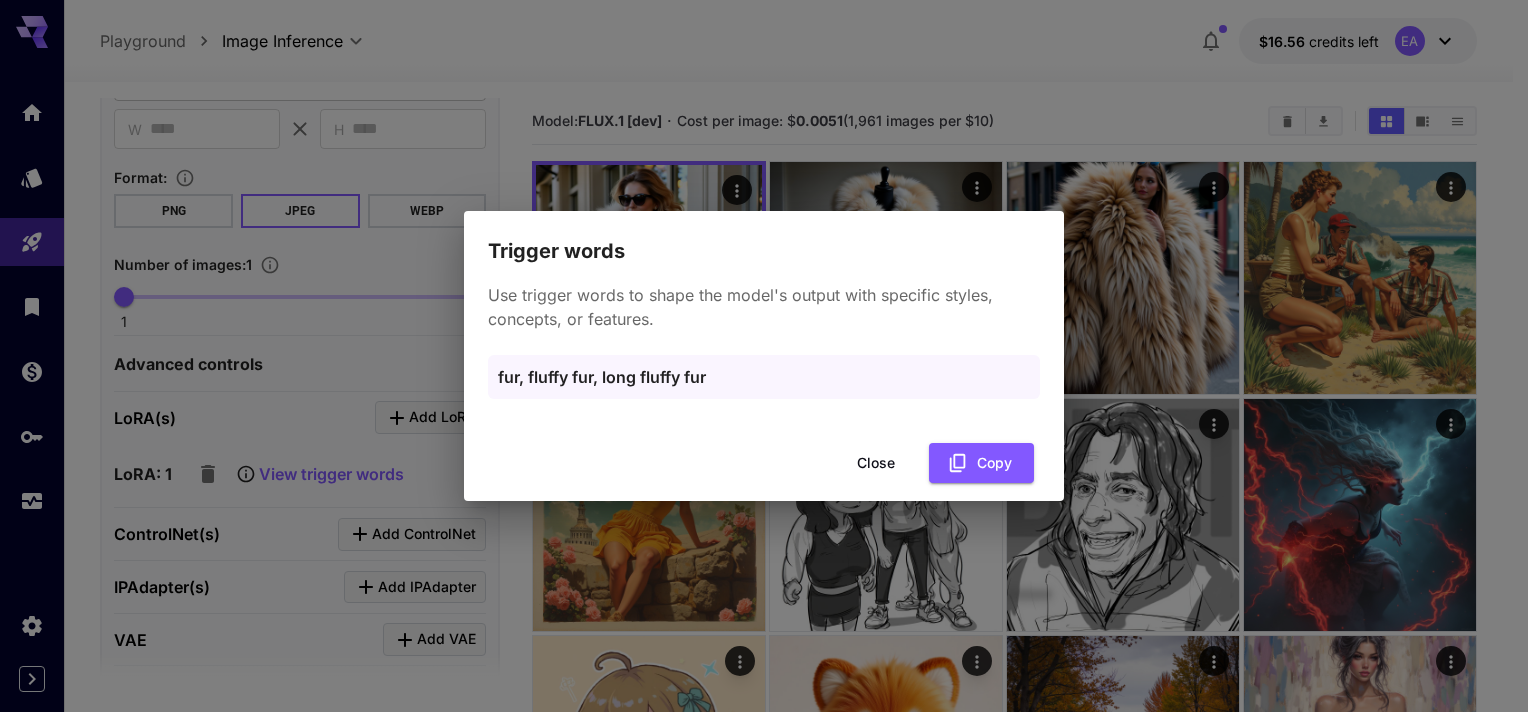 click on "Close" at bounding box center [876, 463] 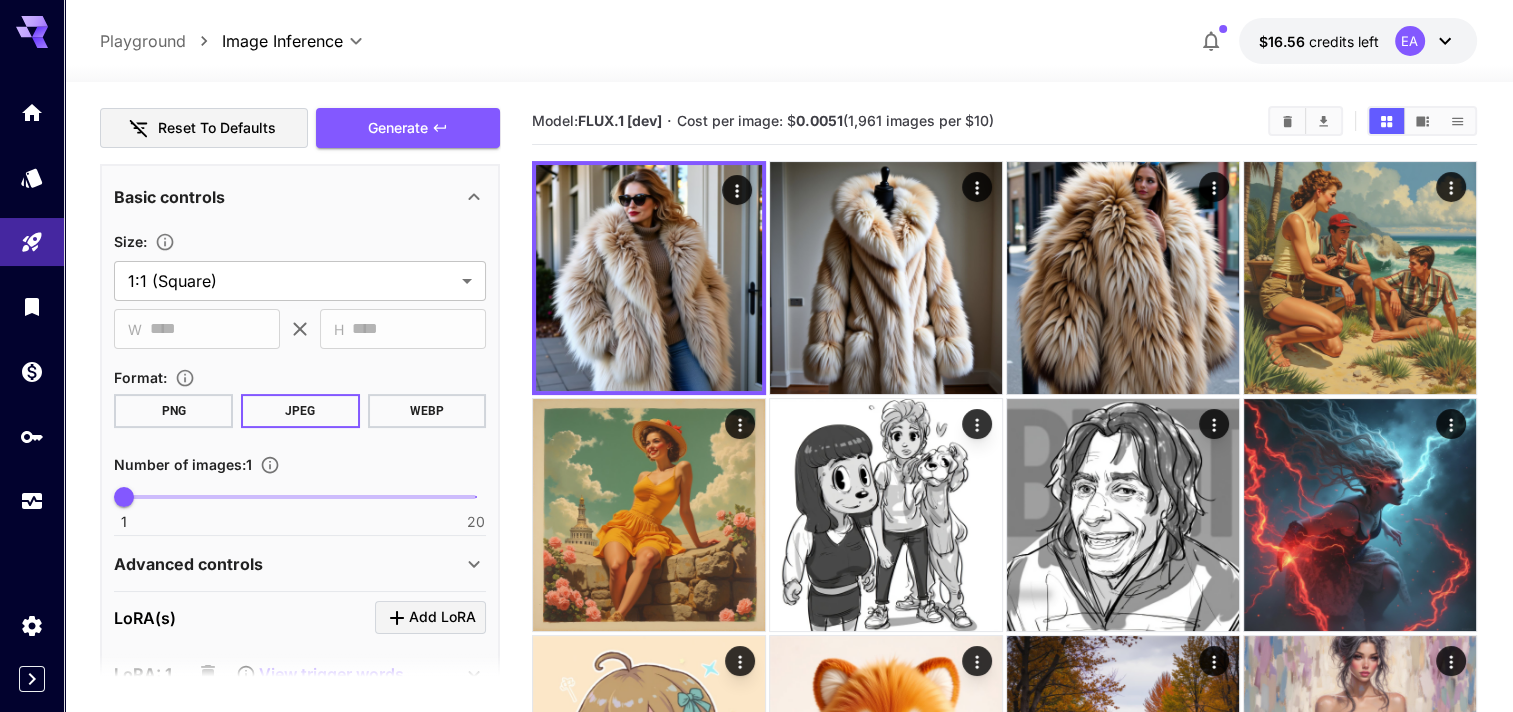 scroll, scrollTop: 673, scrollLeft: 0, axis: vertical 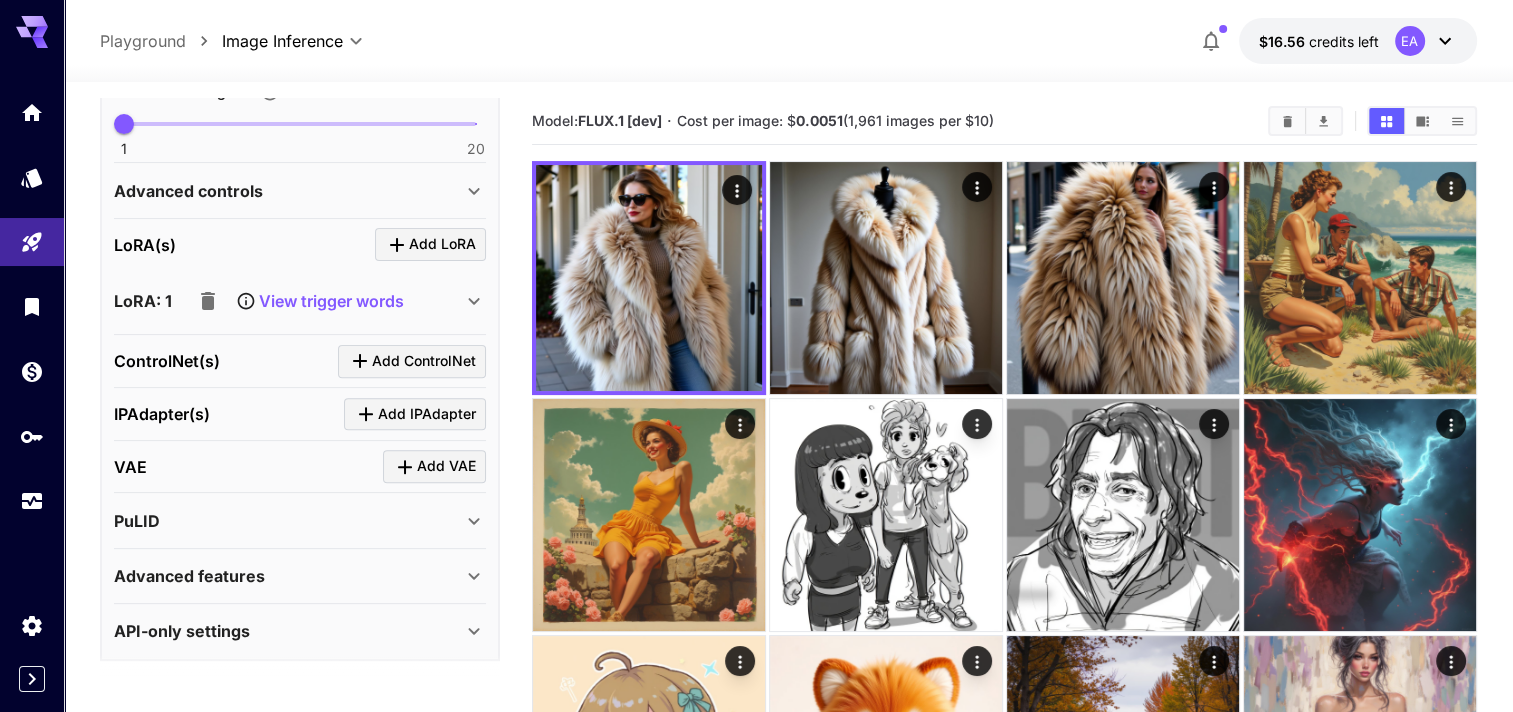 click on "View trigger words" at bounding box center [331, 301] 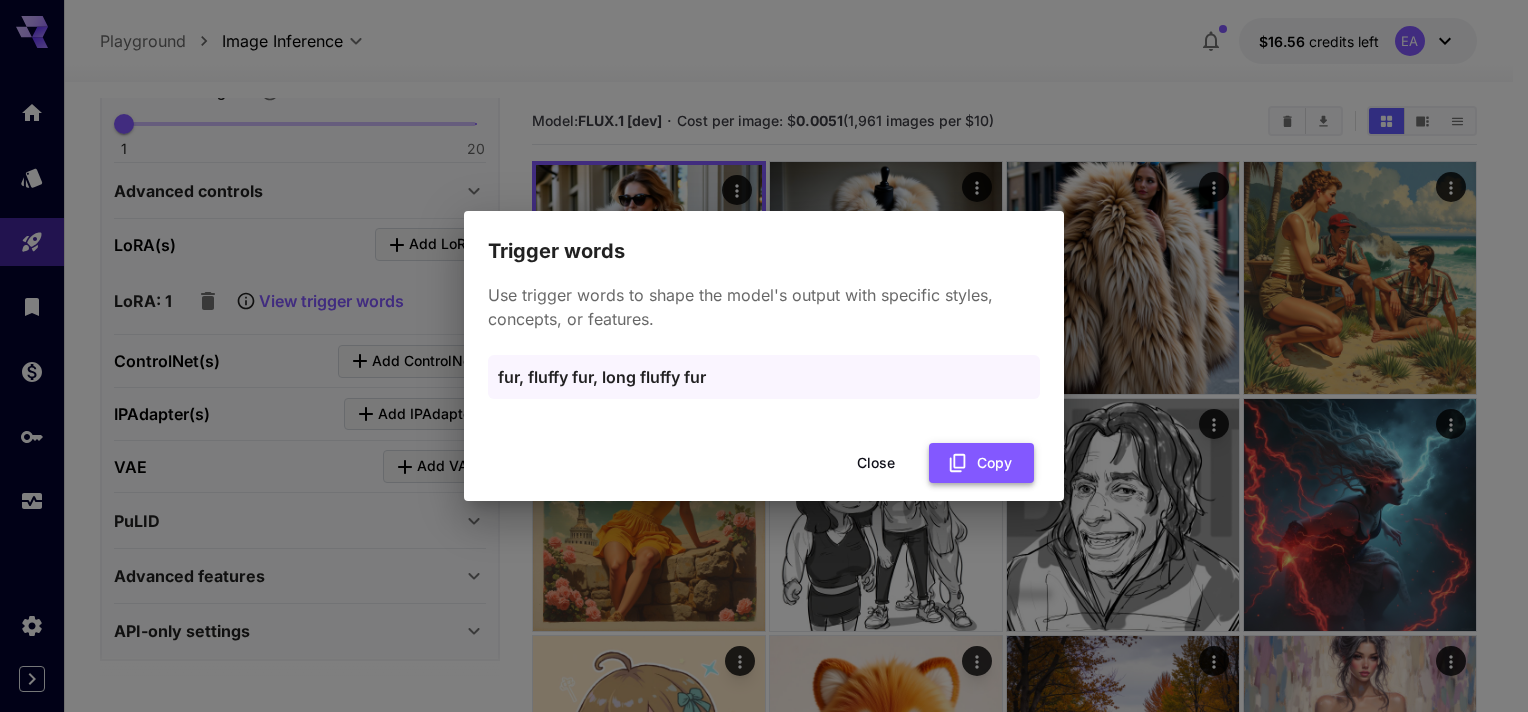 click on "Copy" at bounding box center [981, 463] 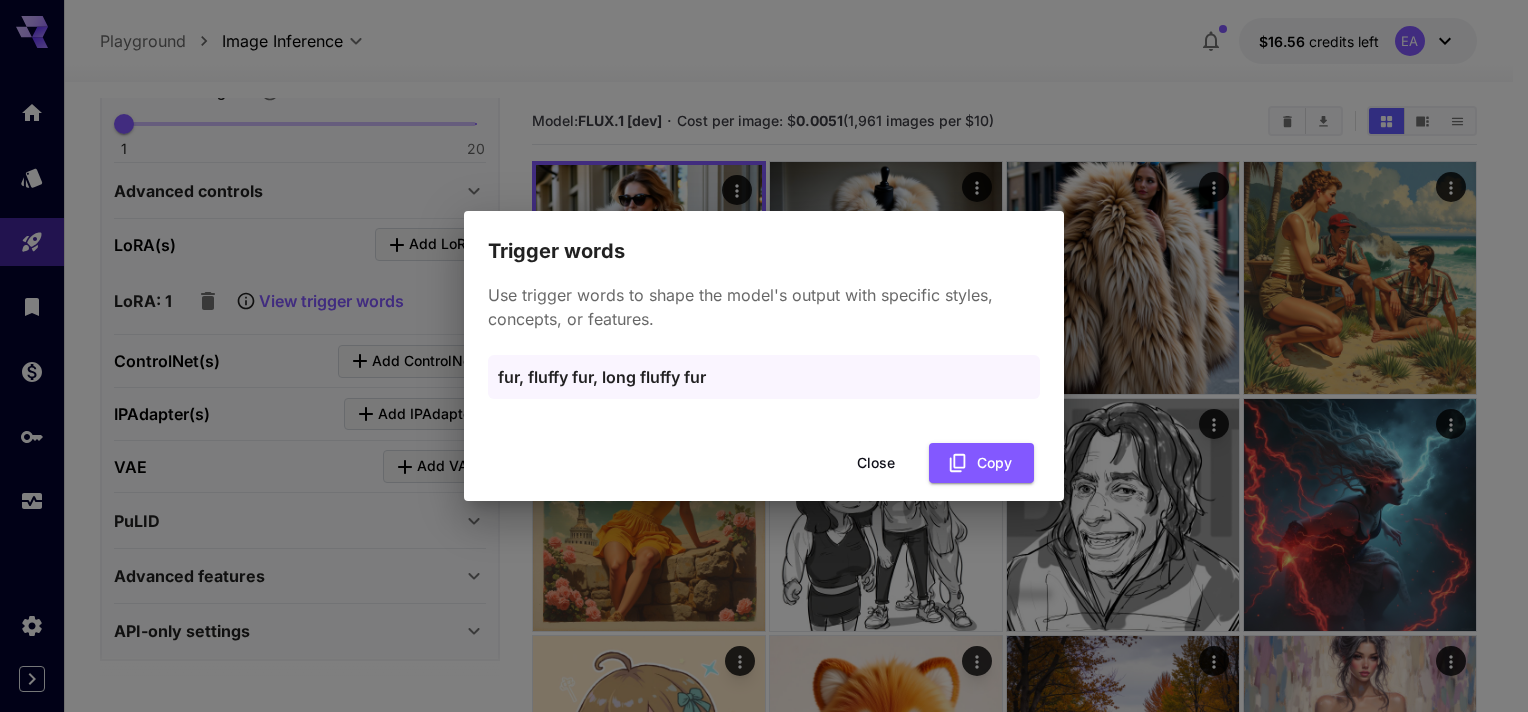 click on "Close" at bounding box center [876, 463] 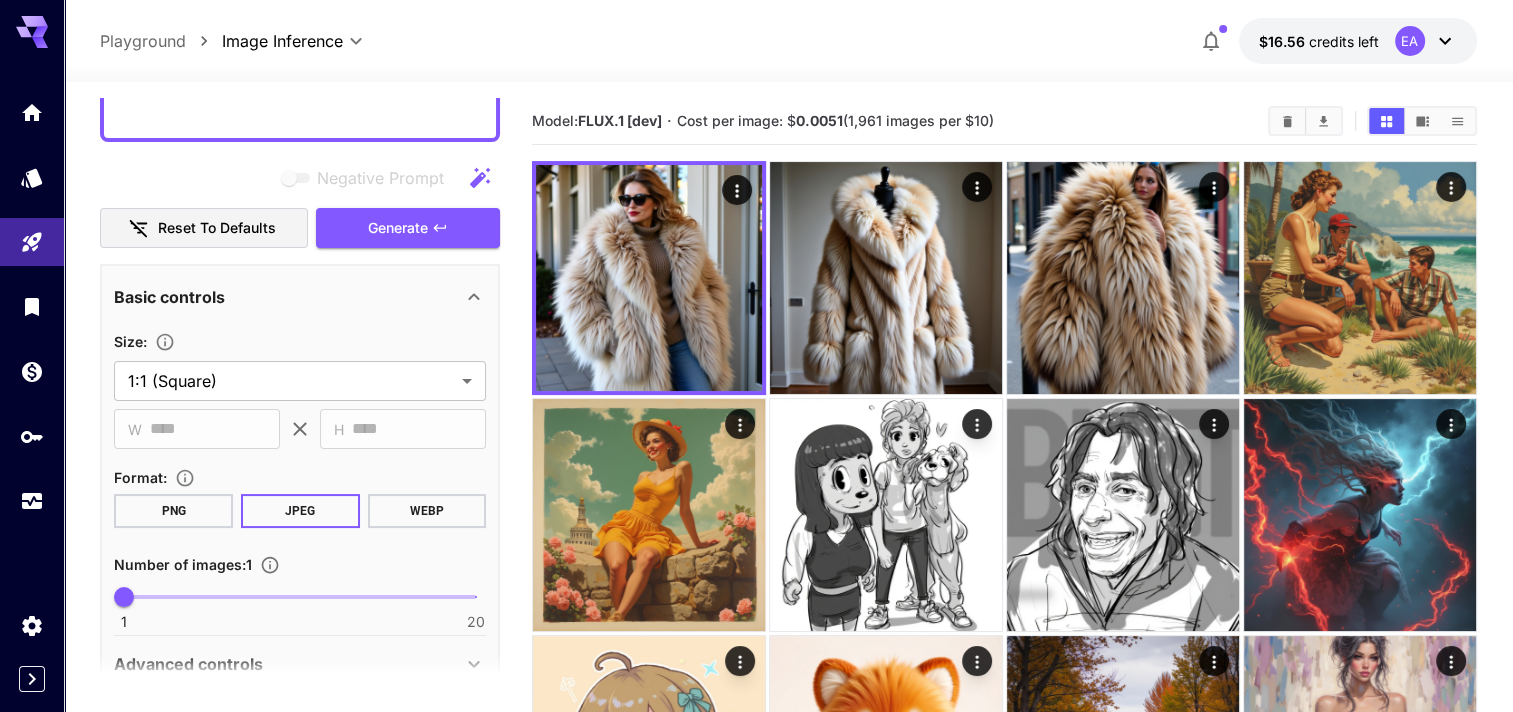 scroll, scrollTop: 300, scrollLeft: 0, axis: vertical 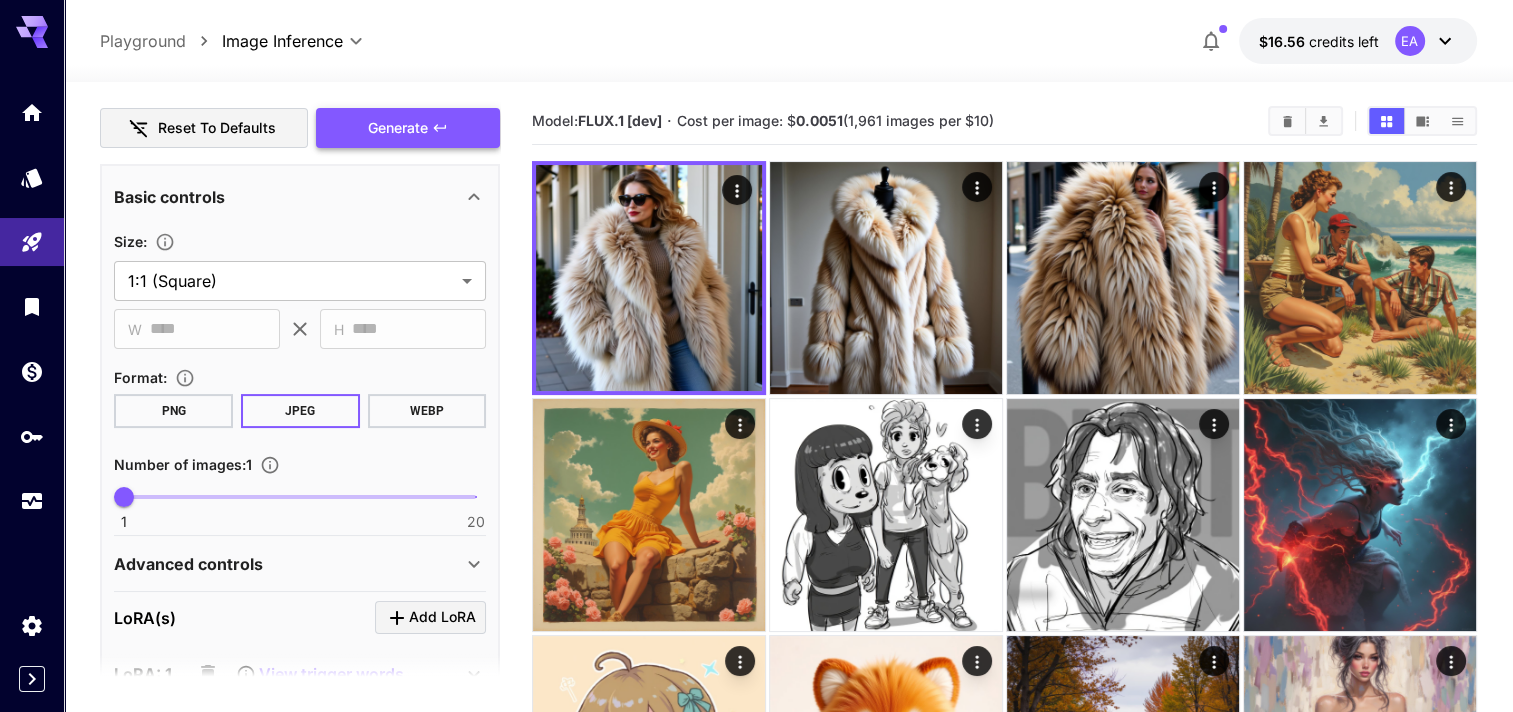 click on "Generate" at bounding box center [398, 128] 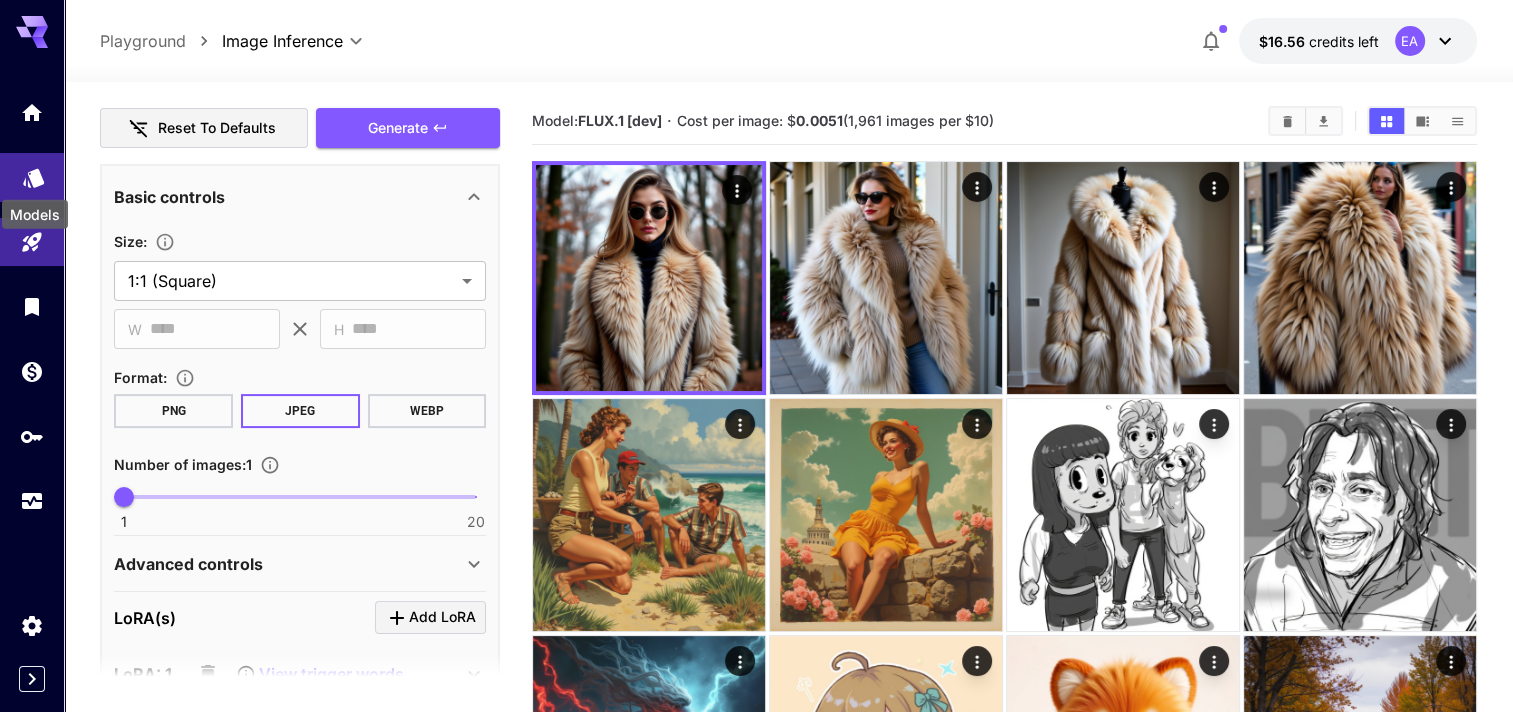 click 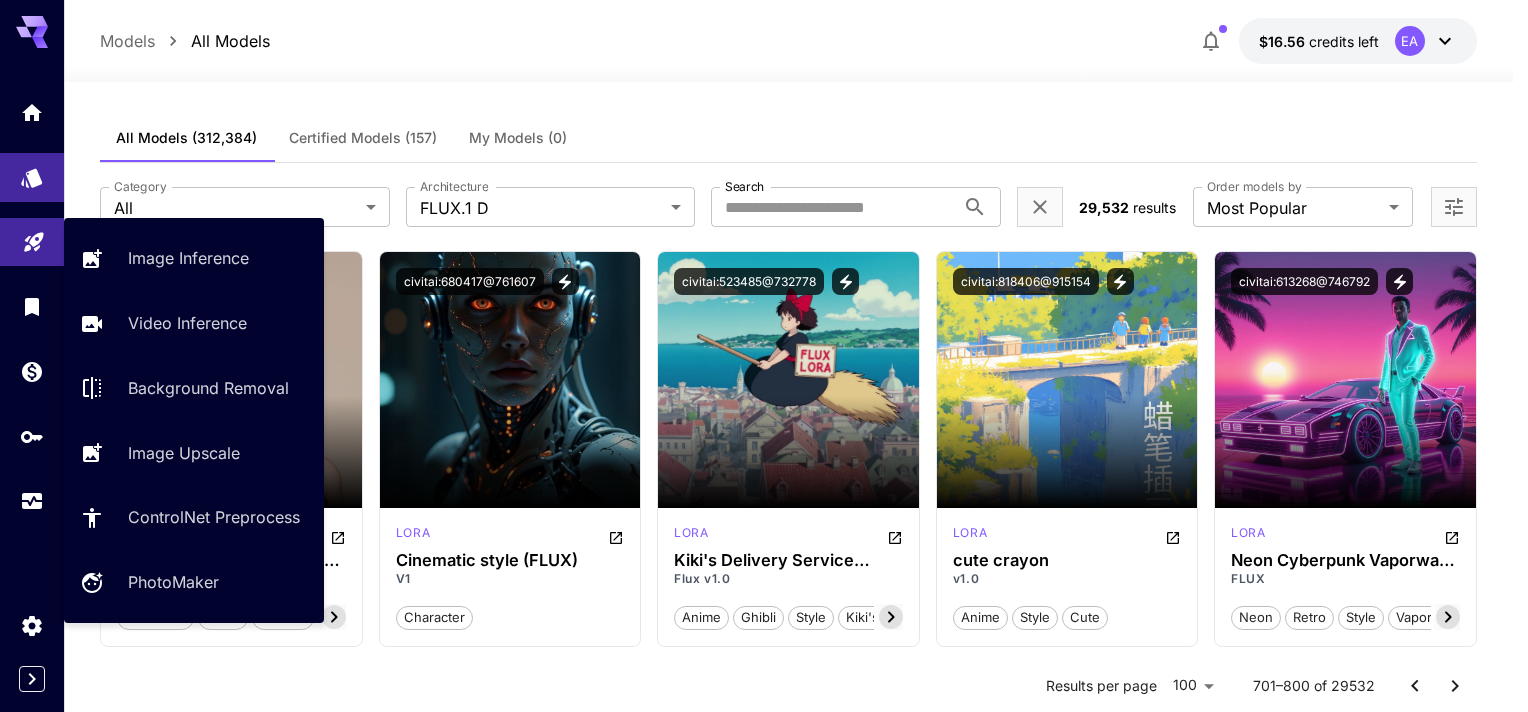 click at bounding box center [32, 242] 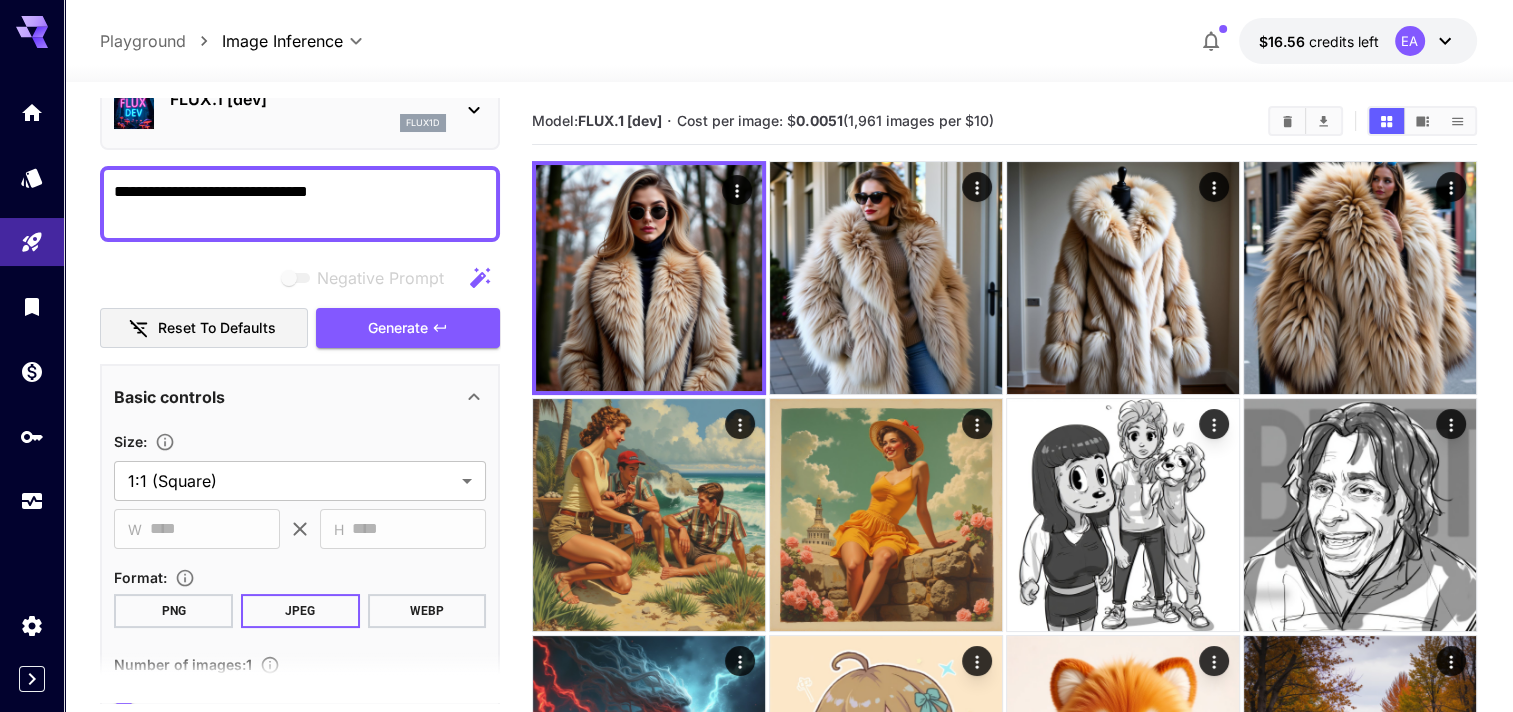 scroll, scrollTop: 0, scrollLeft: 0, axis: both 